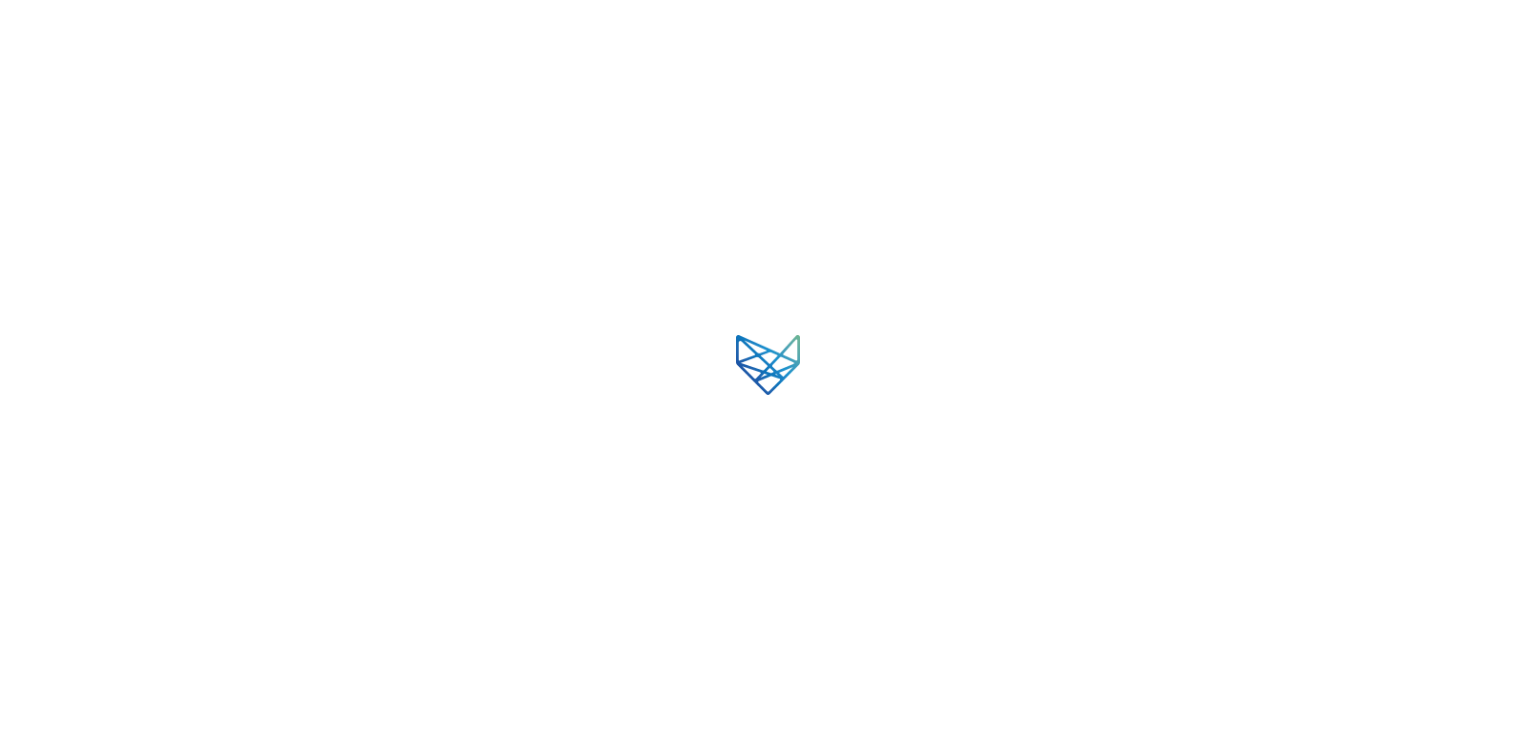 scroll, scrollTop: 0, scrollLeft: 0, axis: both 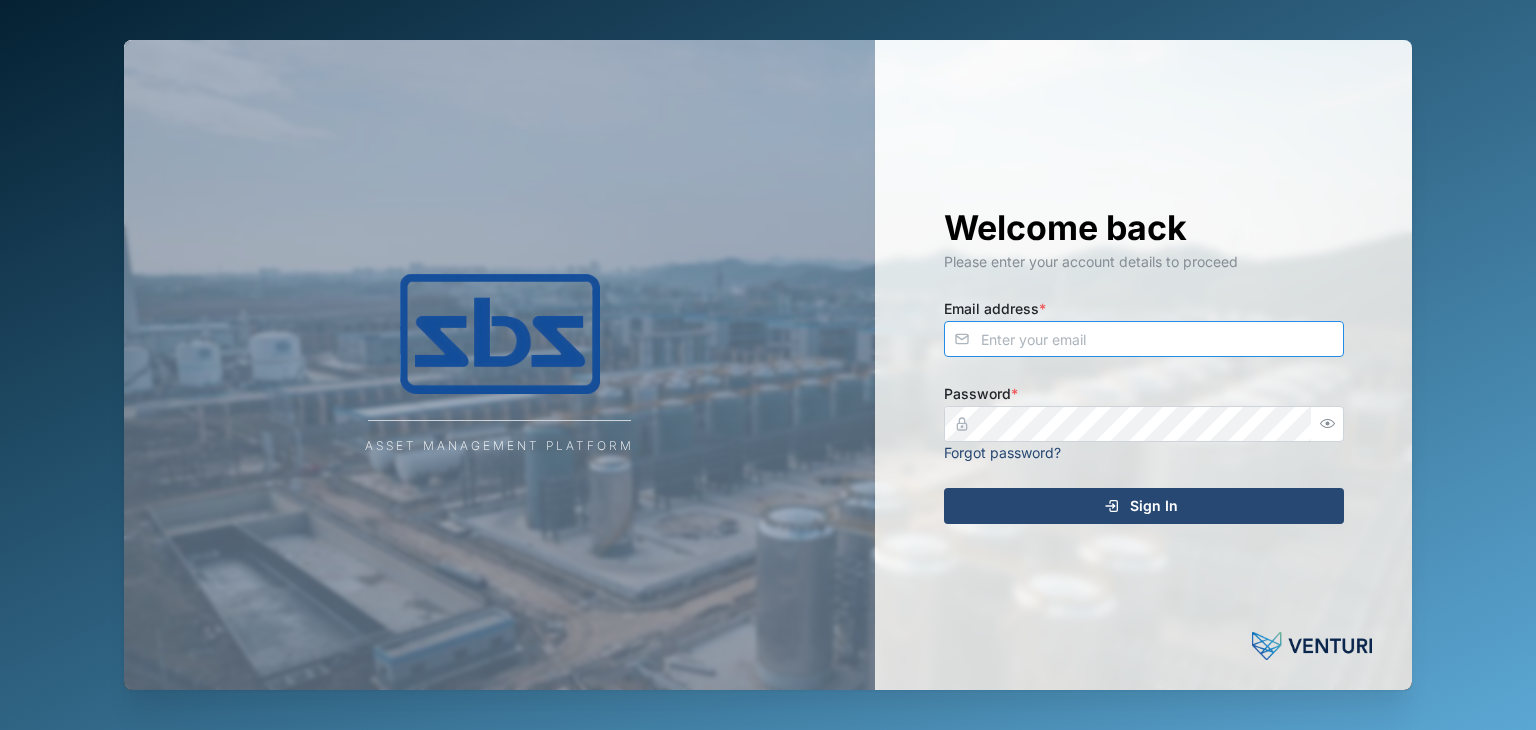type on "[EMAIL]" 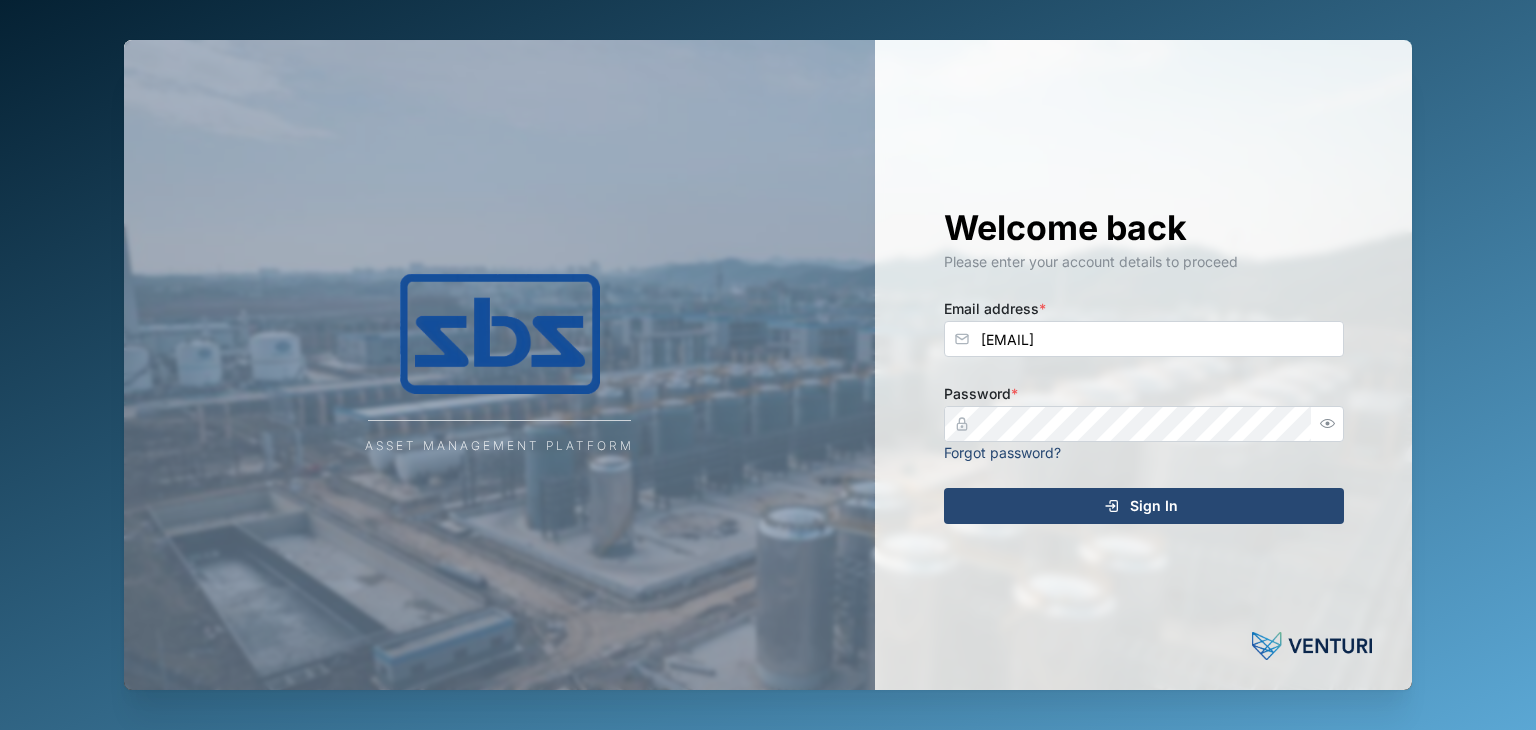 click on "Sign In" at bounding box center (1154, 506) 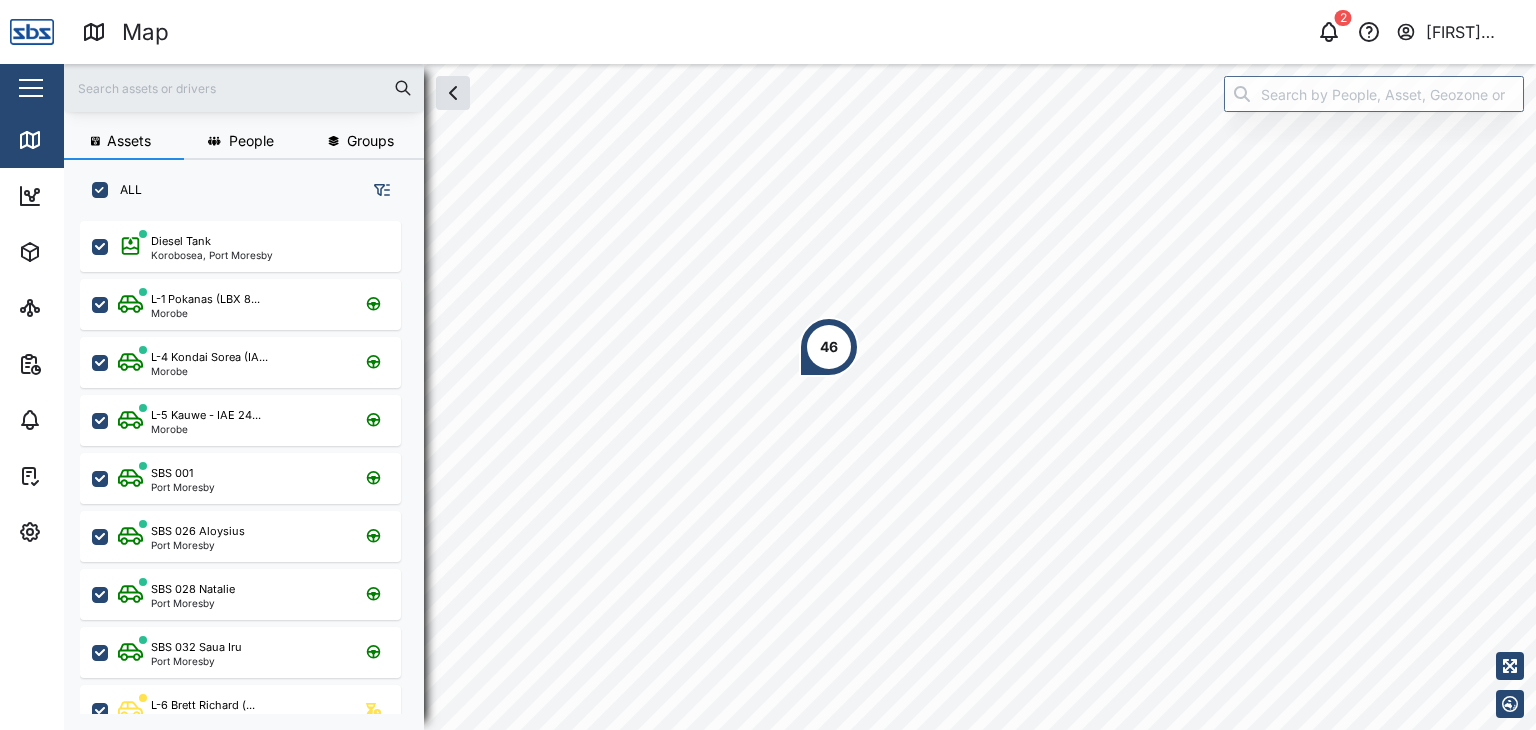 scroll, scrollTop: 16, scrollLeft: 16, axis: both 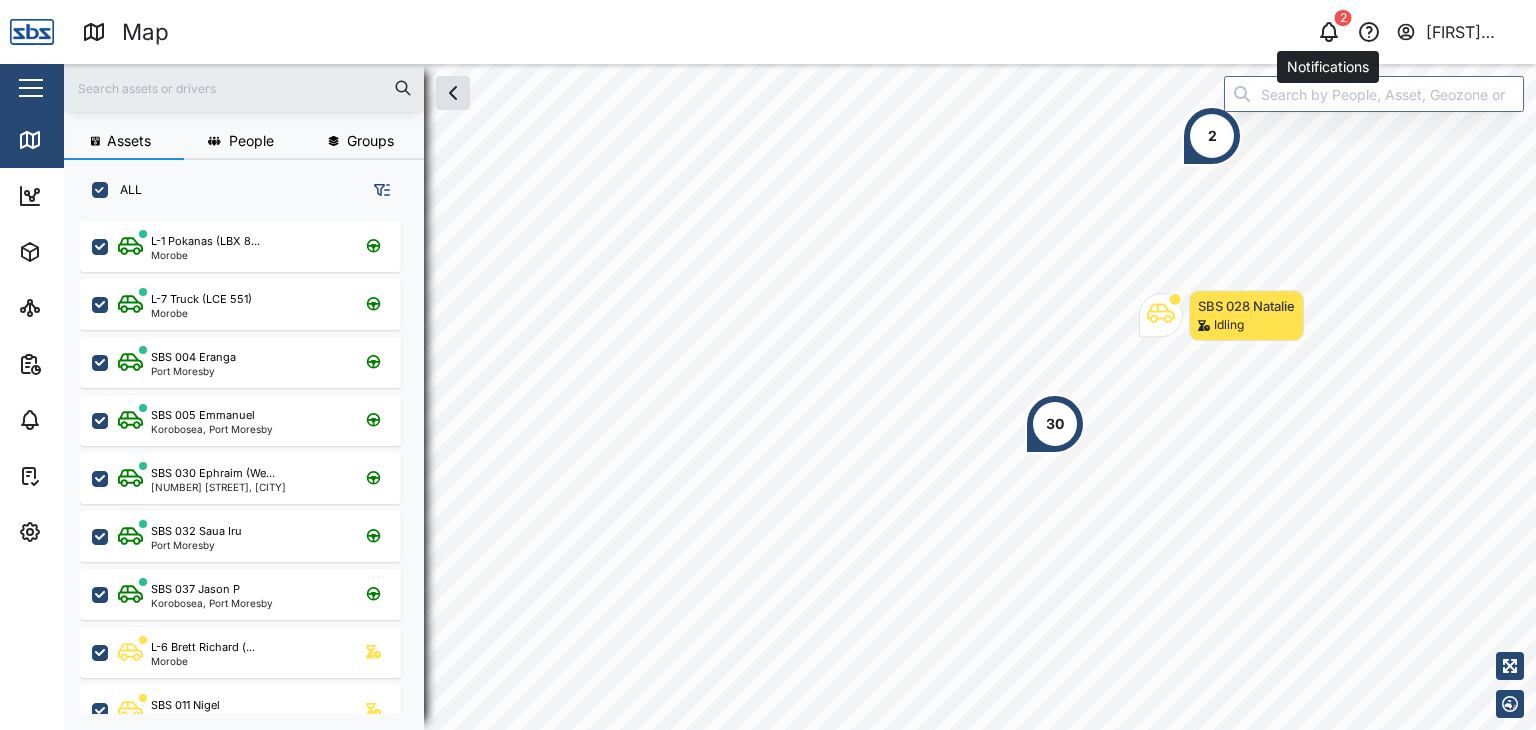 click 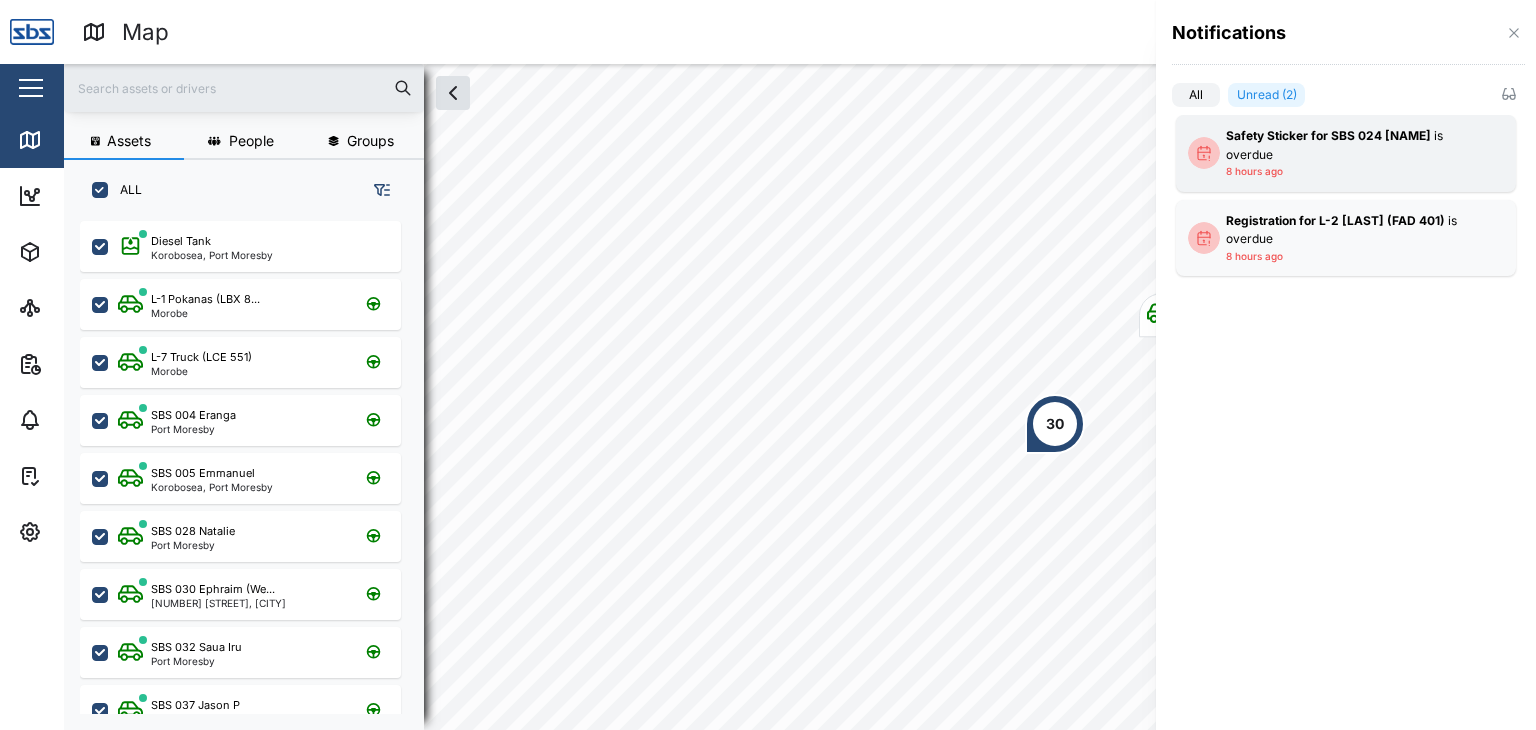 click on "Safety Sticker for SBS 024 Don    is overdue" at bounding box center [1346, 145] 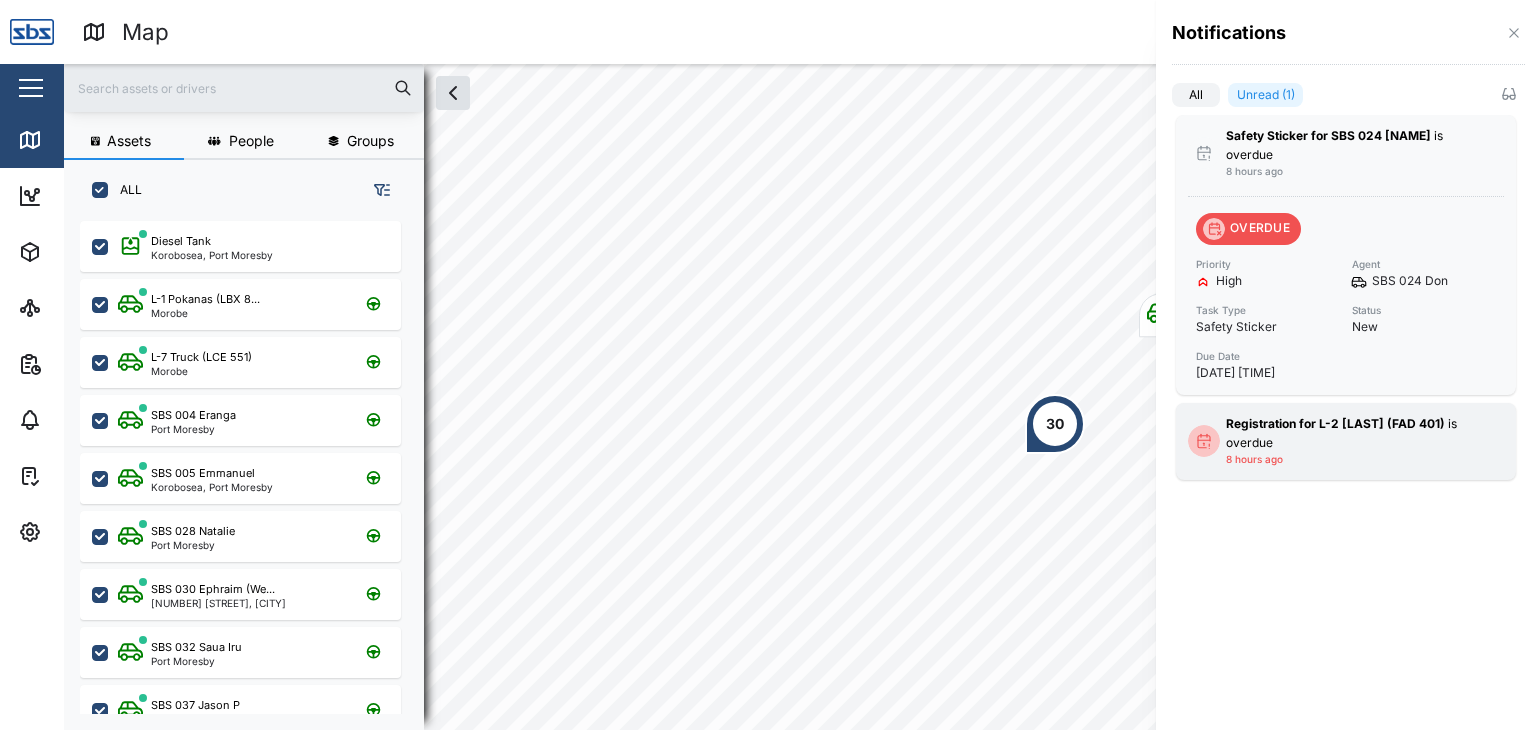 click on "Registration for L-2 Jason Heveapu (FAD 401)   is overdue 8 hours ago" at bounding box center (1346, 441) 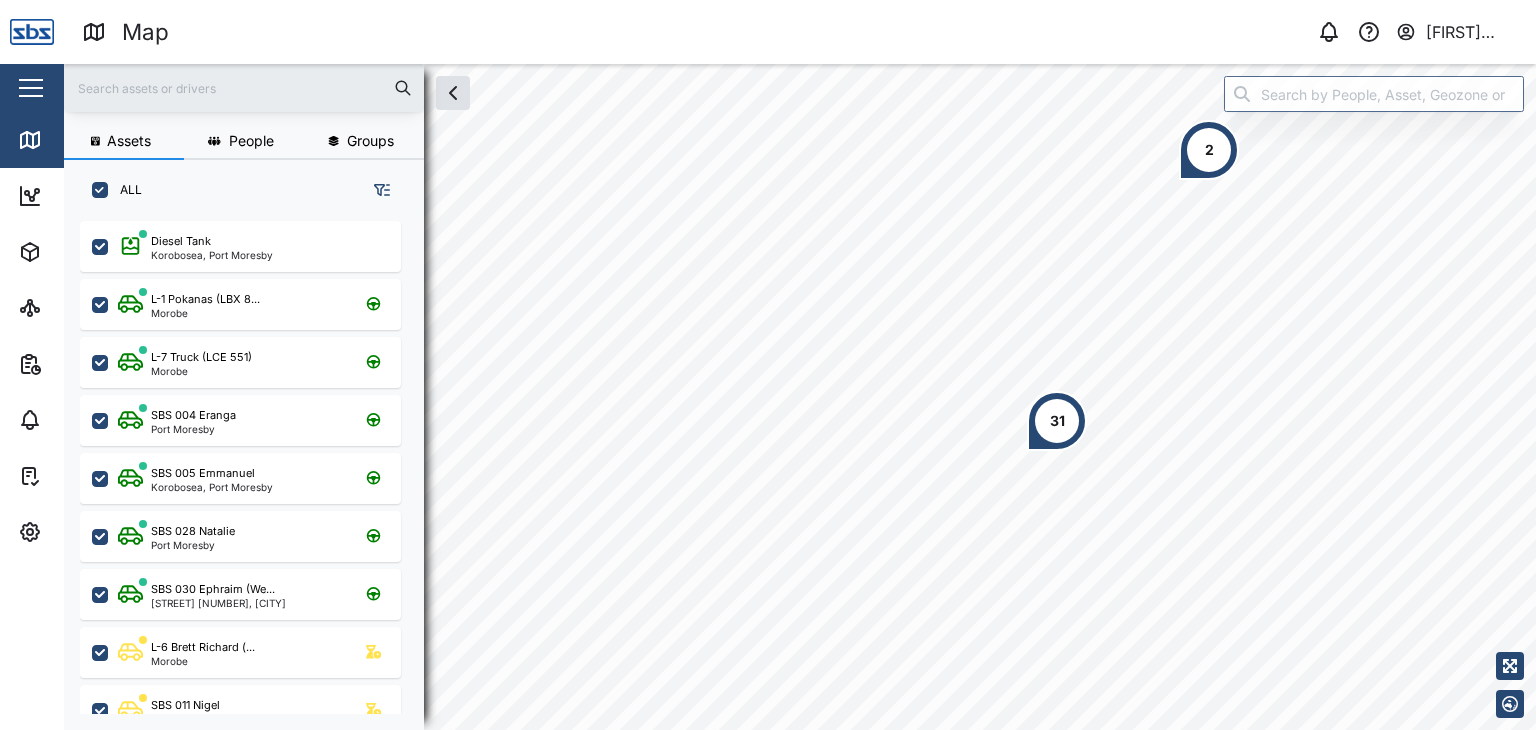 scroll, scrollTop: 0, scrollLeft: 0, axis: both 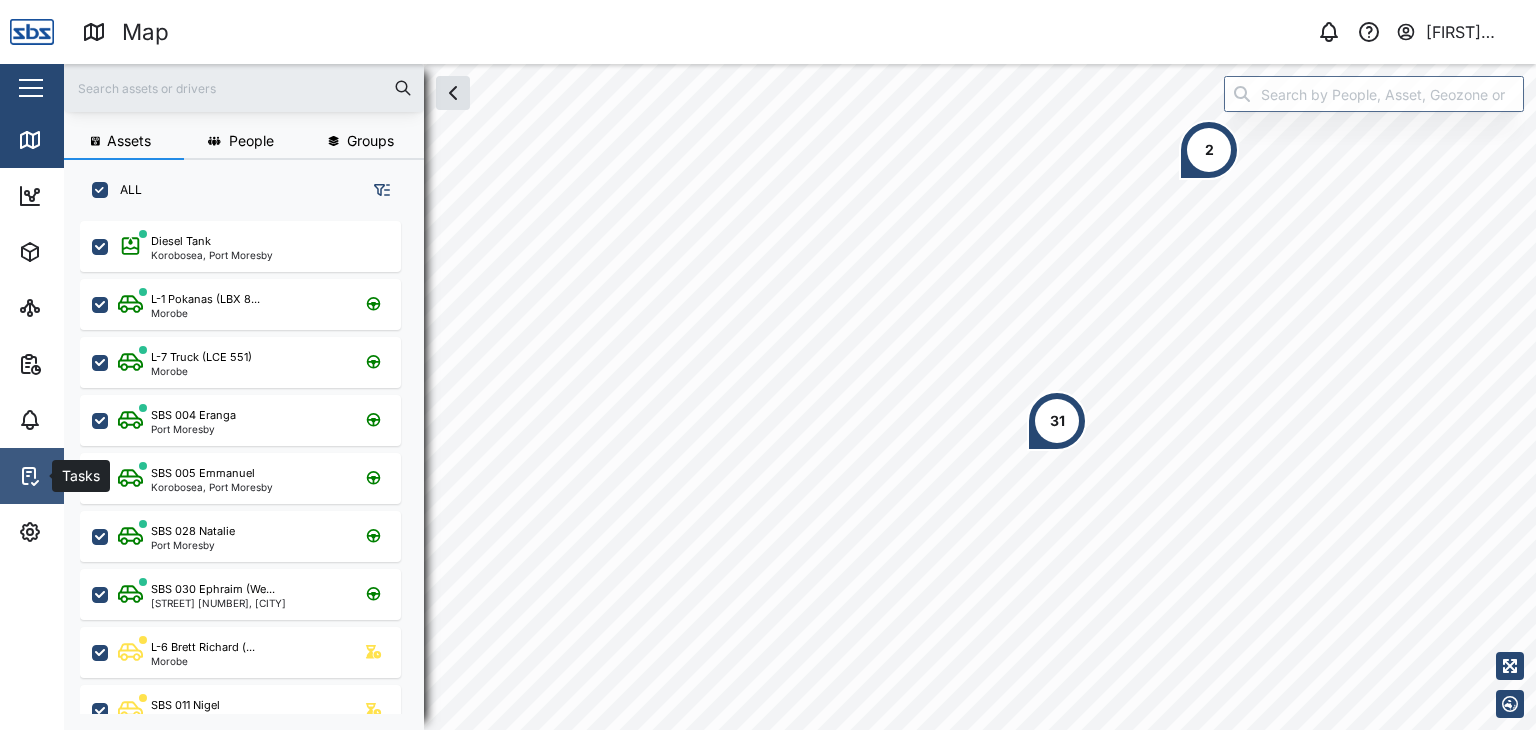 click on "Tasks" at bounding box center (62, 476) 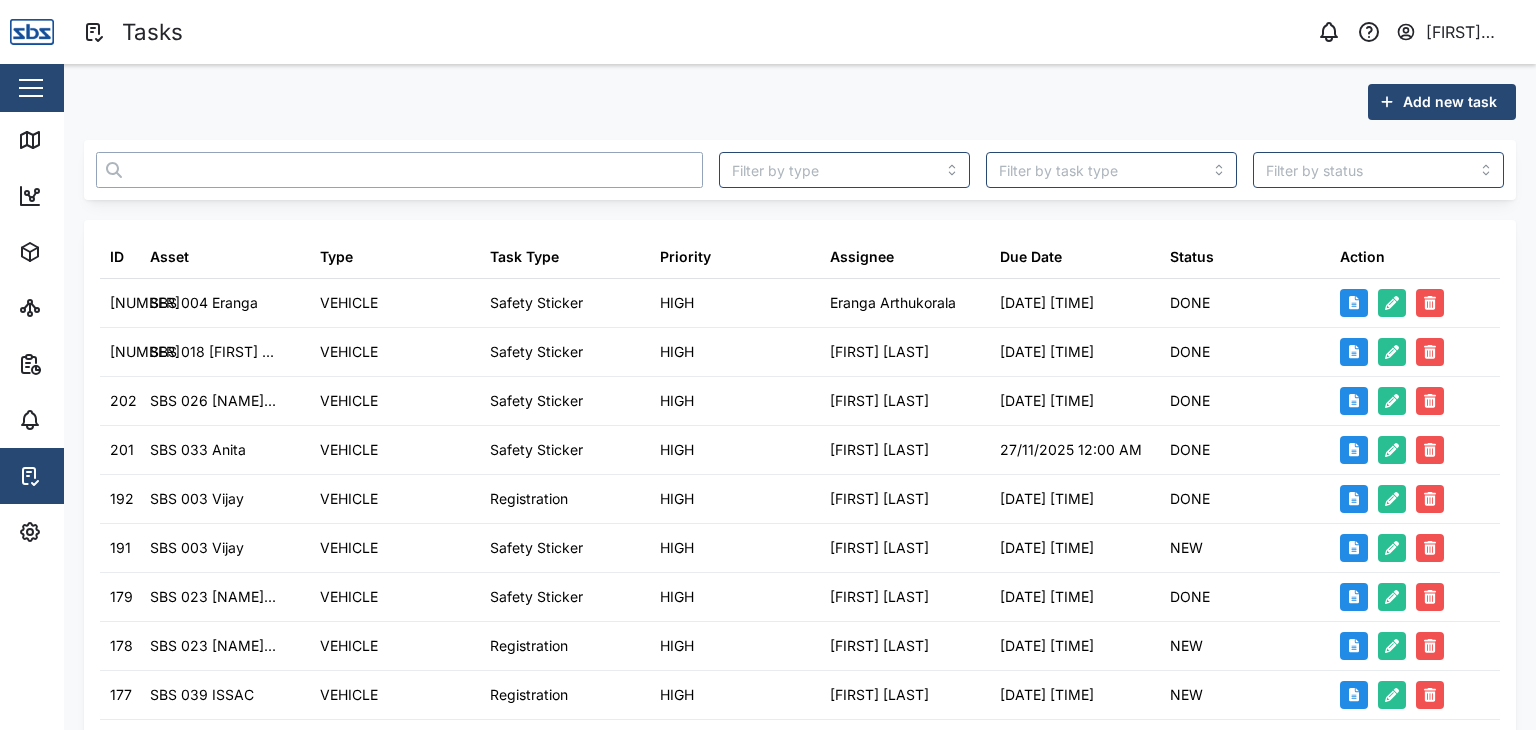 click at bounding box center (399, 170) 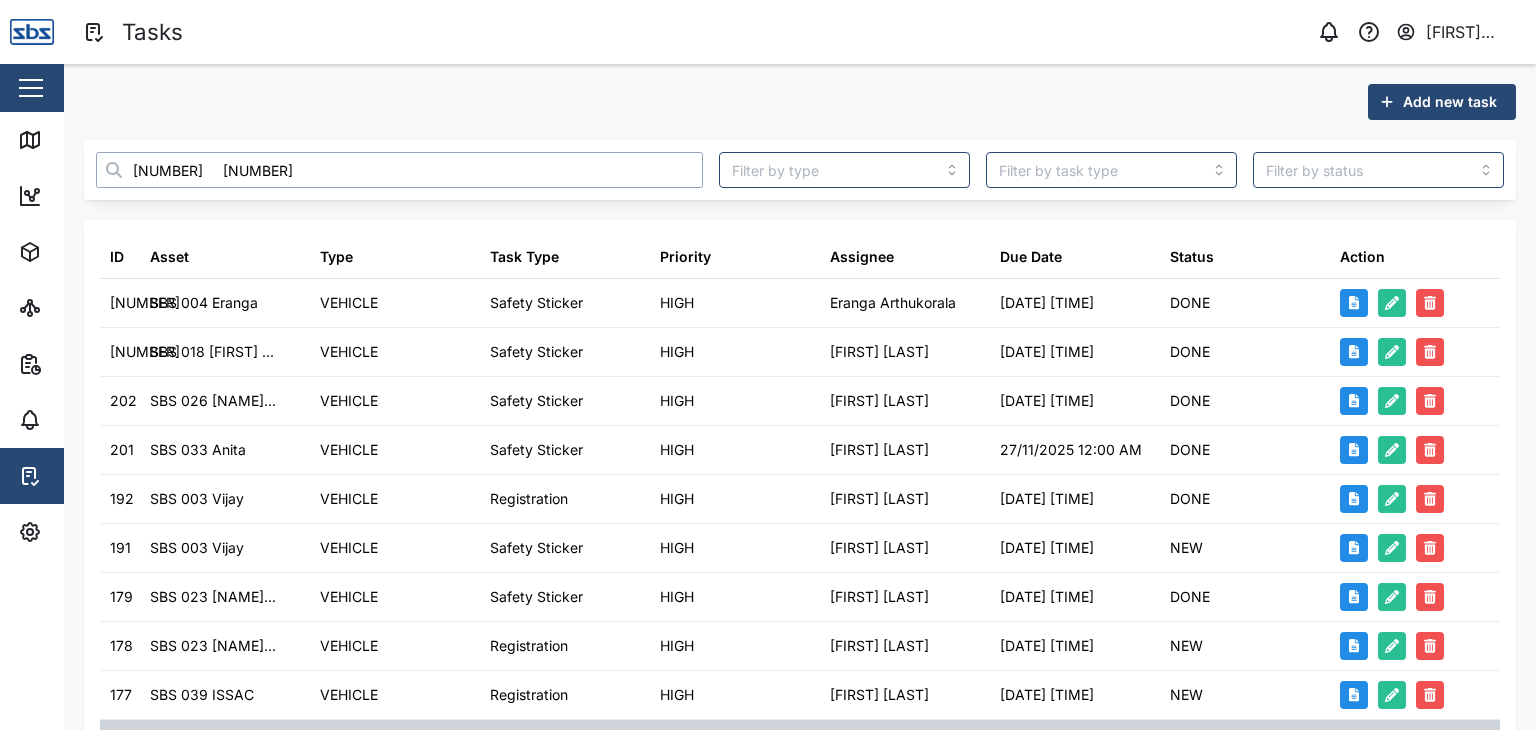 scroll, scrollTop: 0, scrollLeft: 937, axis: horizontal 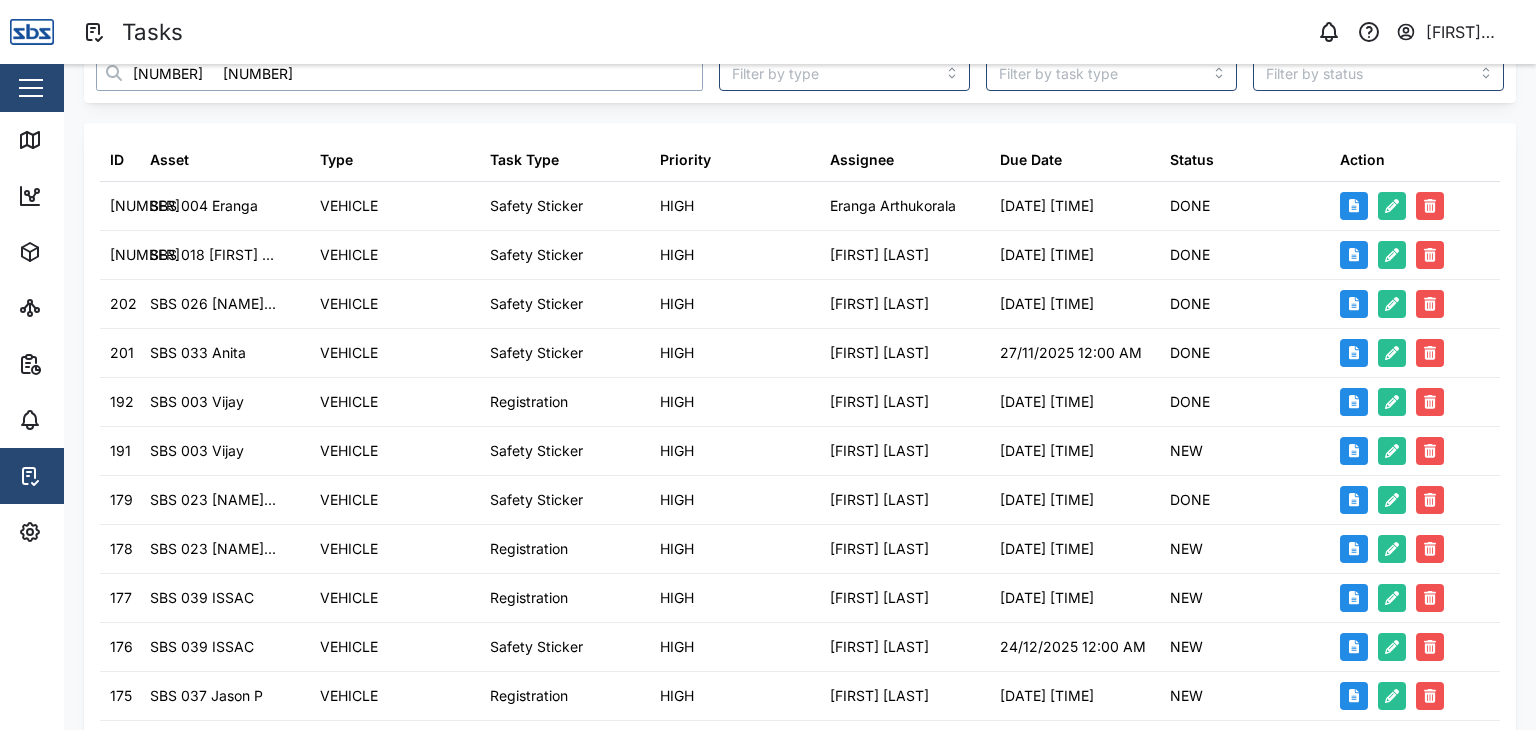 type on "2     4                                                                                                                                                                                                                                                                                                                                                                                                                                                                                                                                                                                                n" 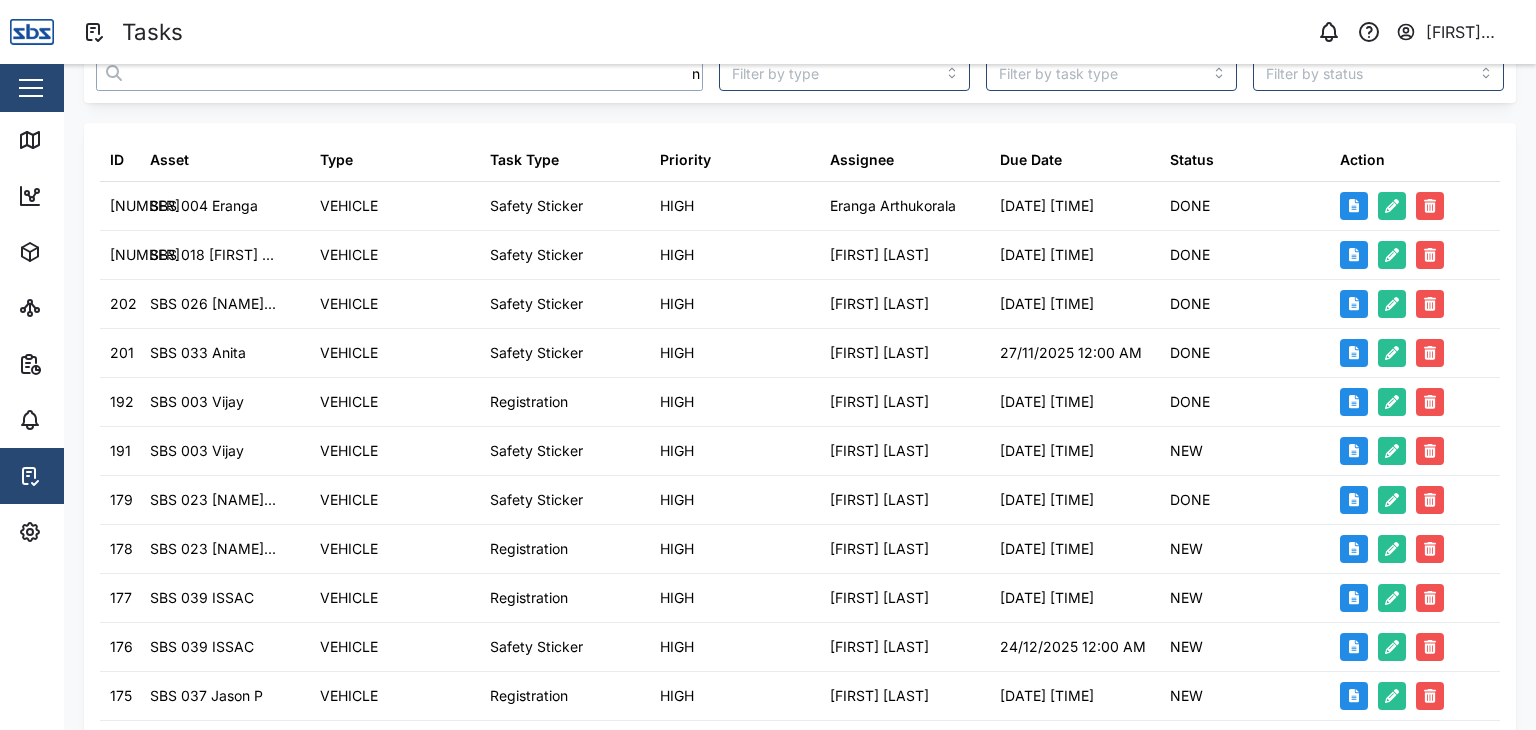scroll, scrollTop: 0, scrollLeft: 1898, axis: horizontal 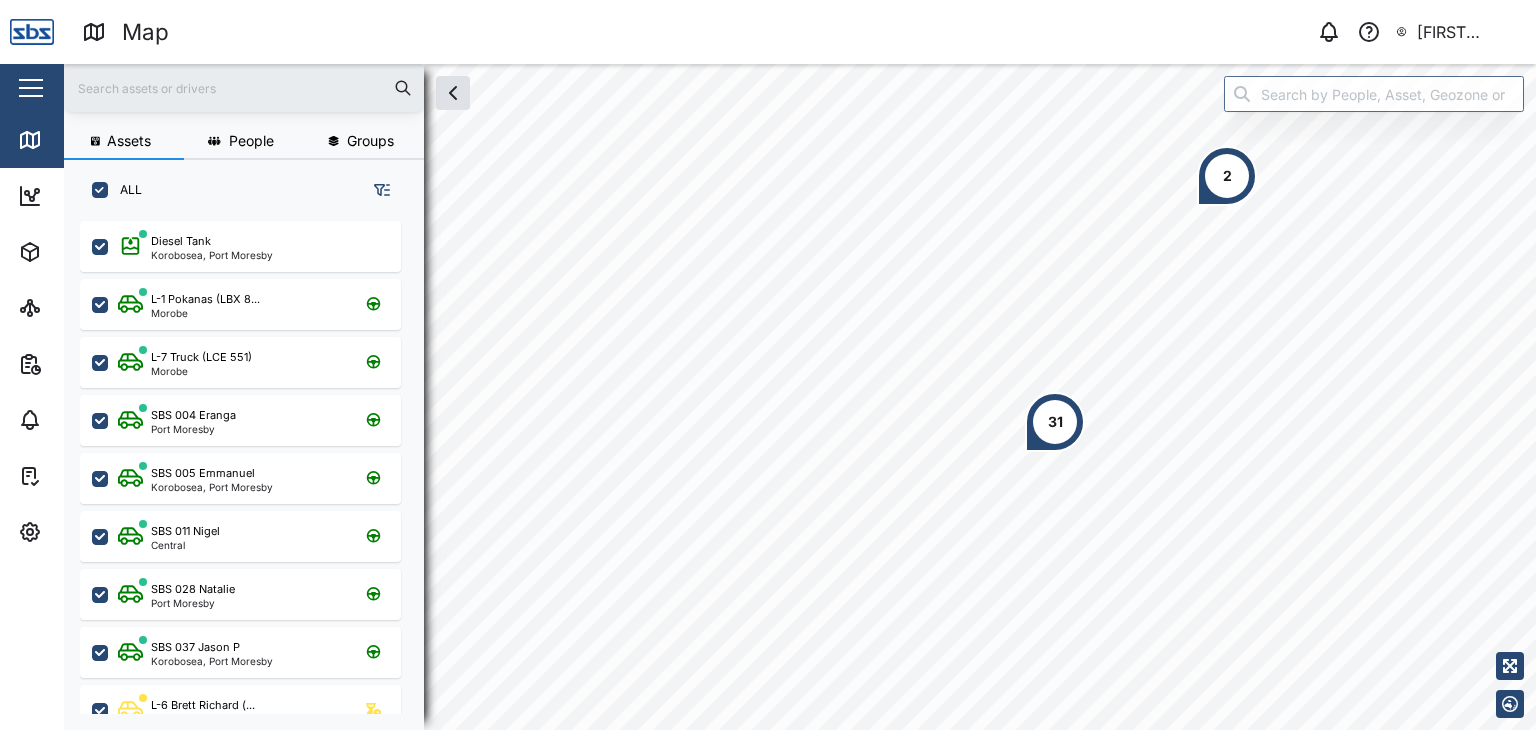 click at bounding box center (244, 88) 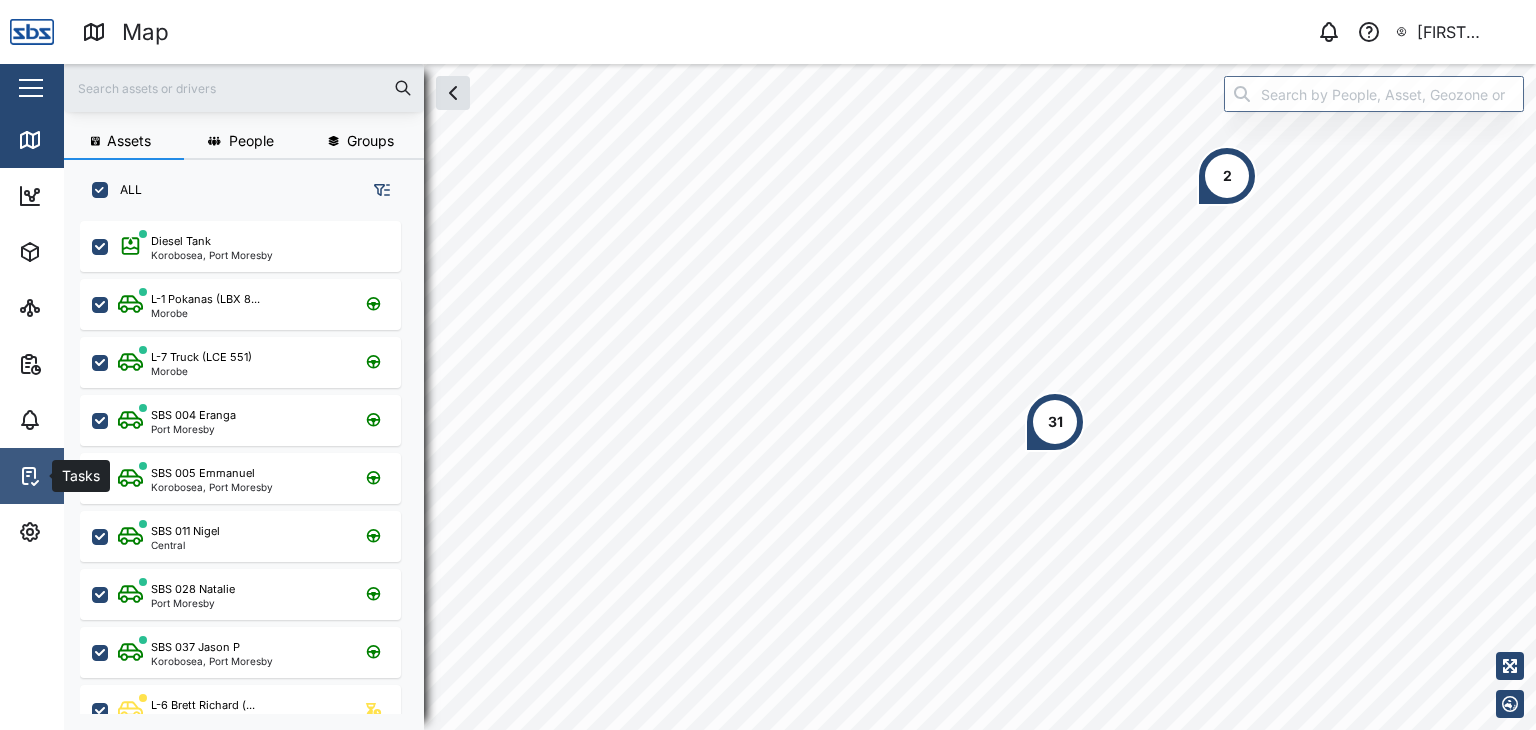 click 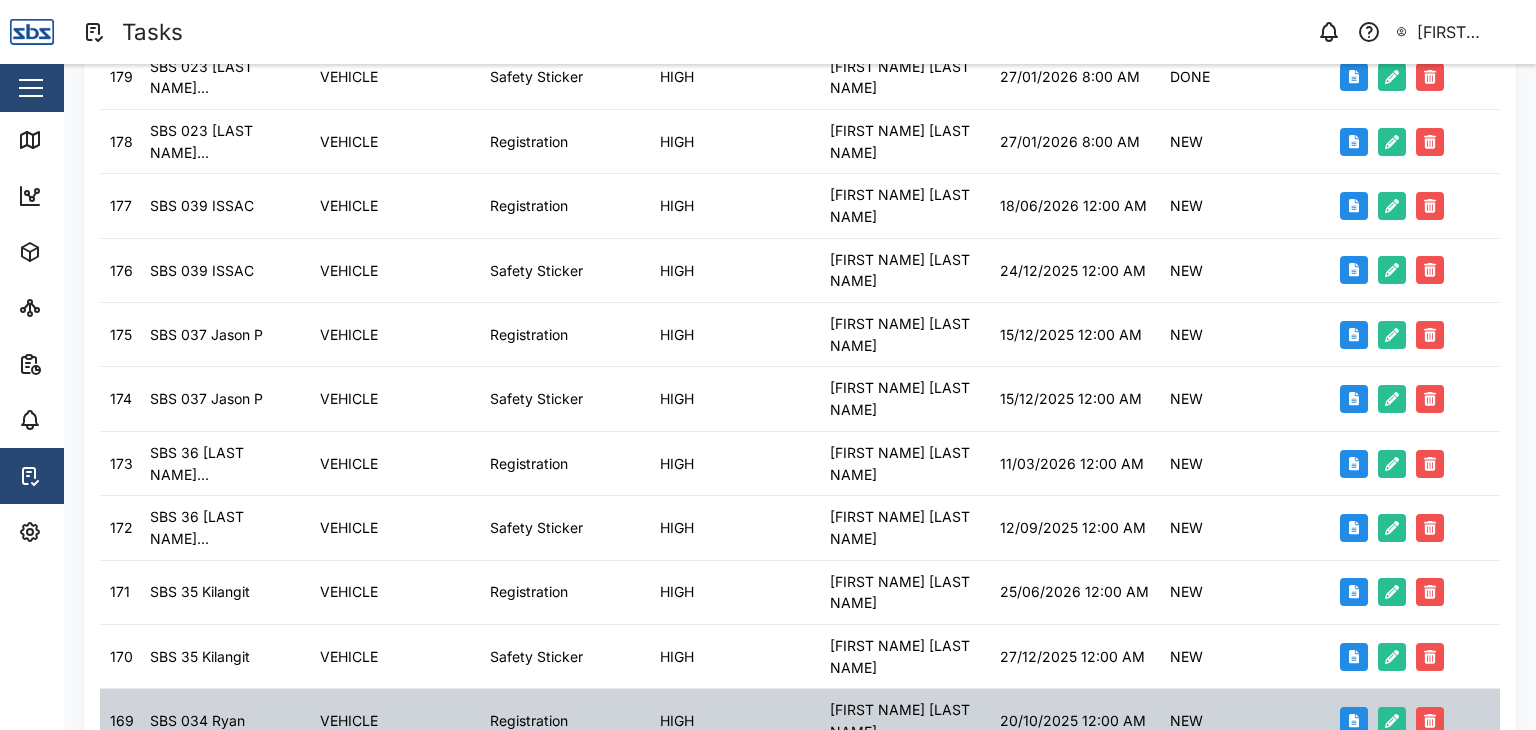 scroll, scrollTop: 604, scrollLeft: 0, axis: vertical 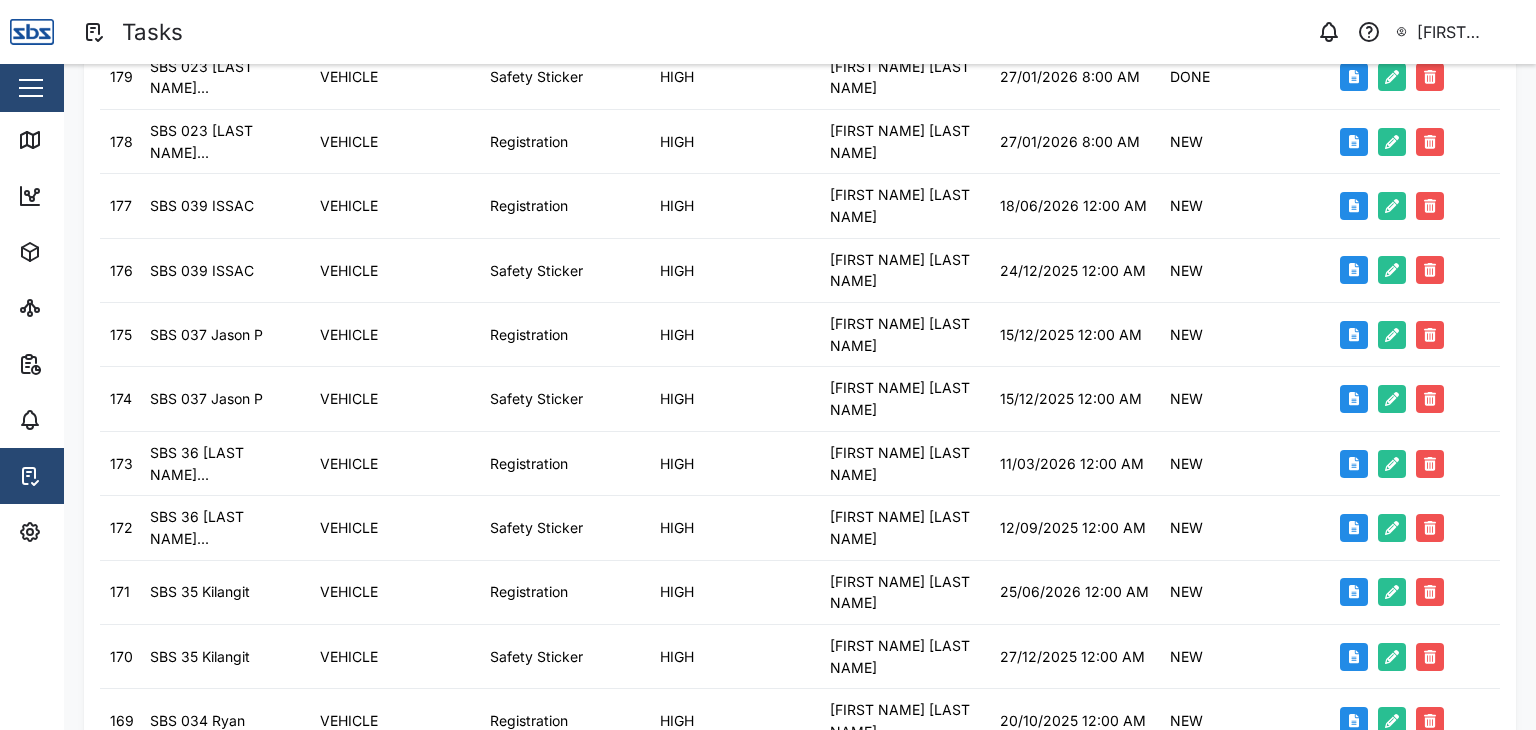click on "2" at bounding box center (196, 975) 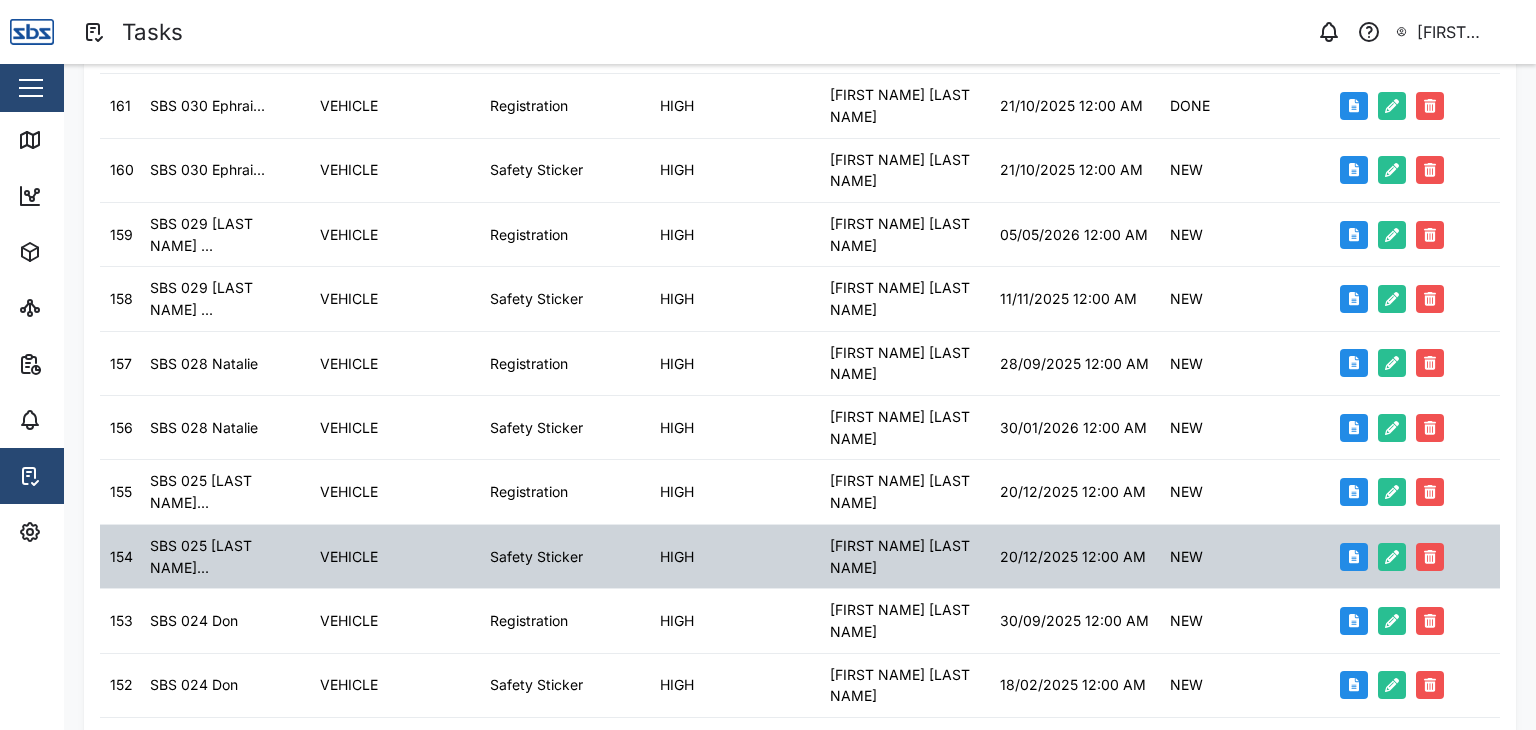 scroll, scrollTop: 500, scrollLeft: 0, axis: vertical 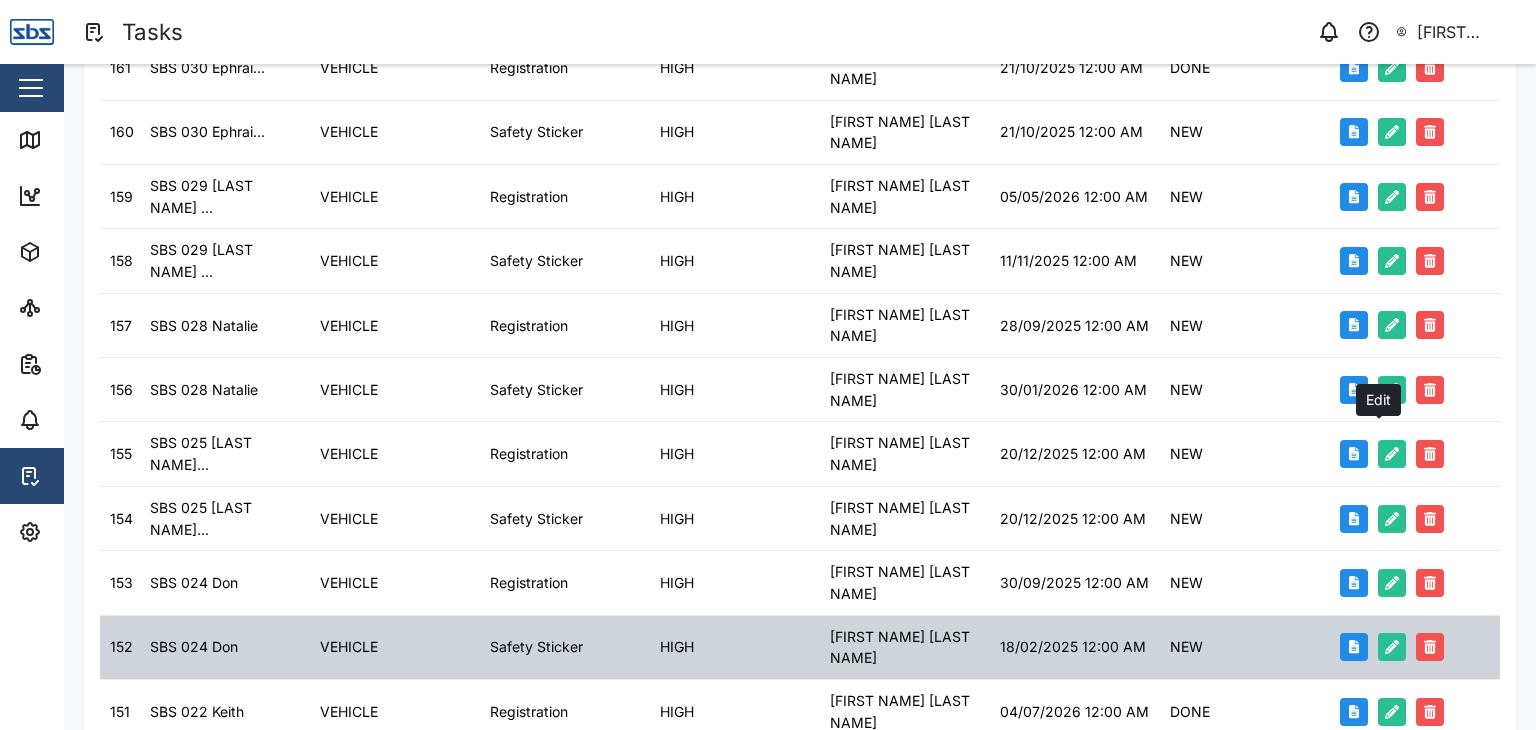 click 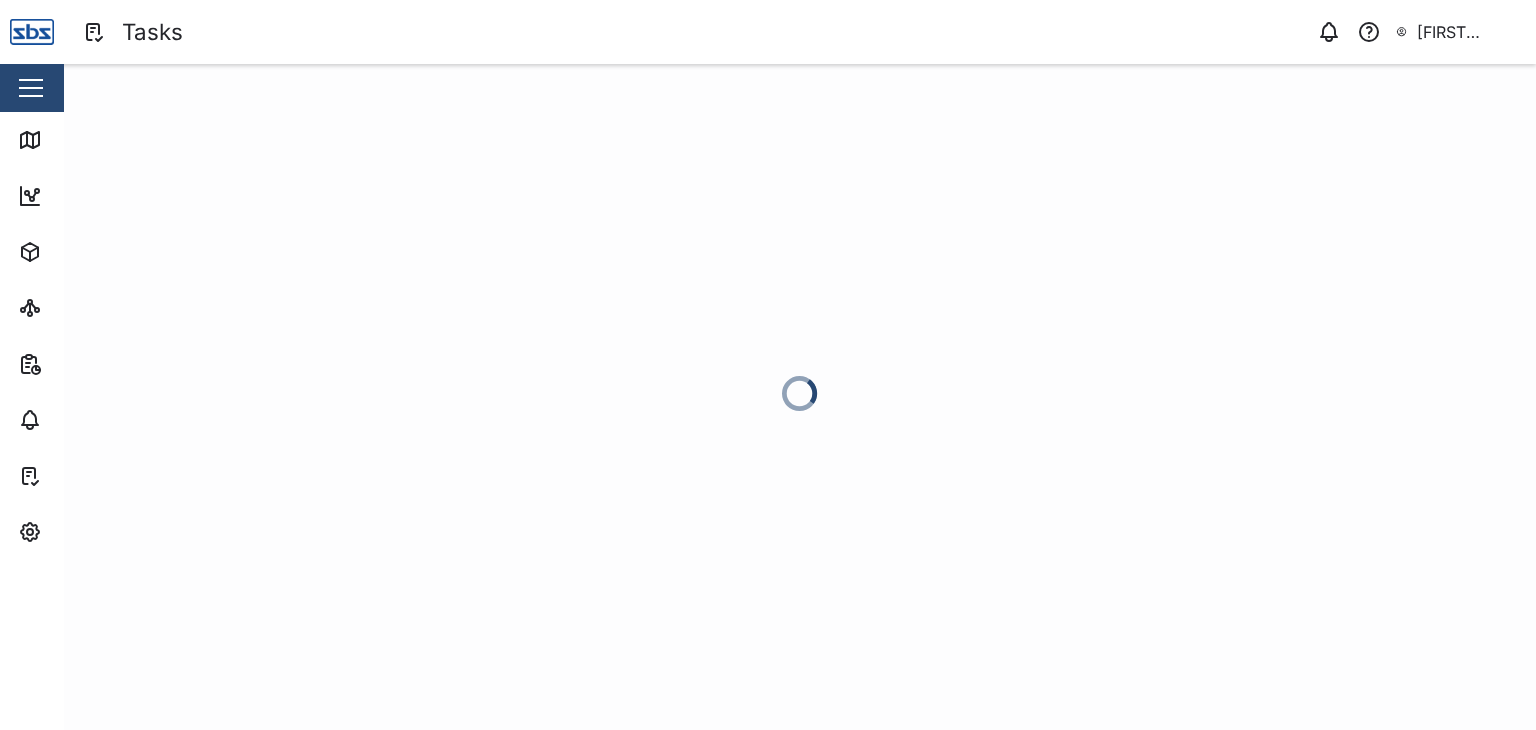 scroll, scrollTop: 0, scrollLeft: 0, axis: both 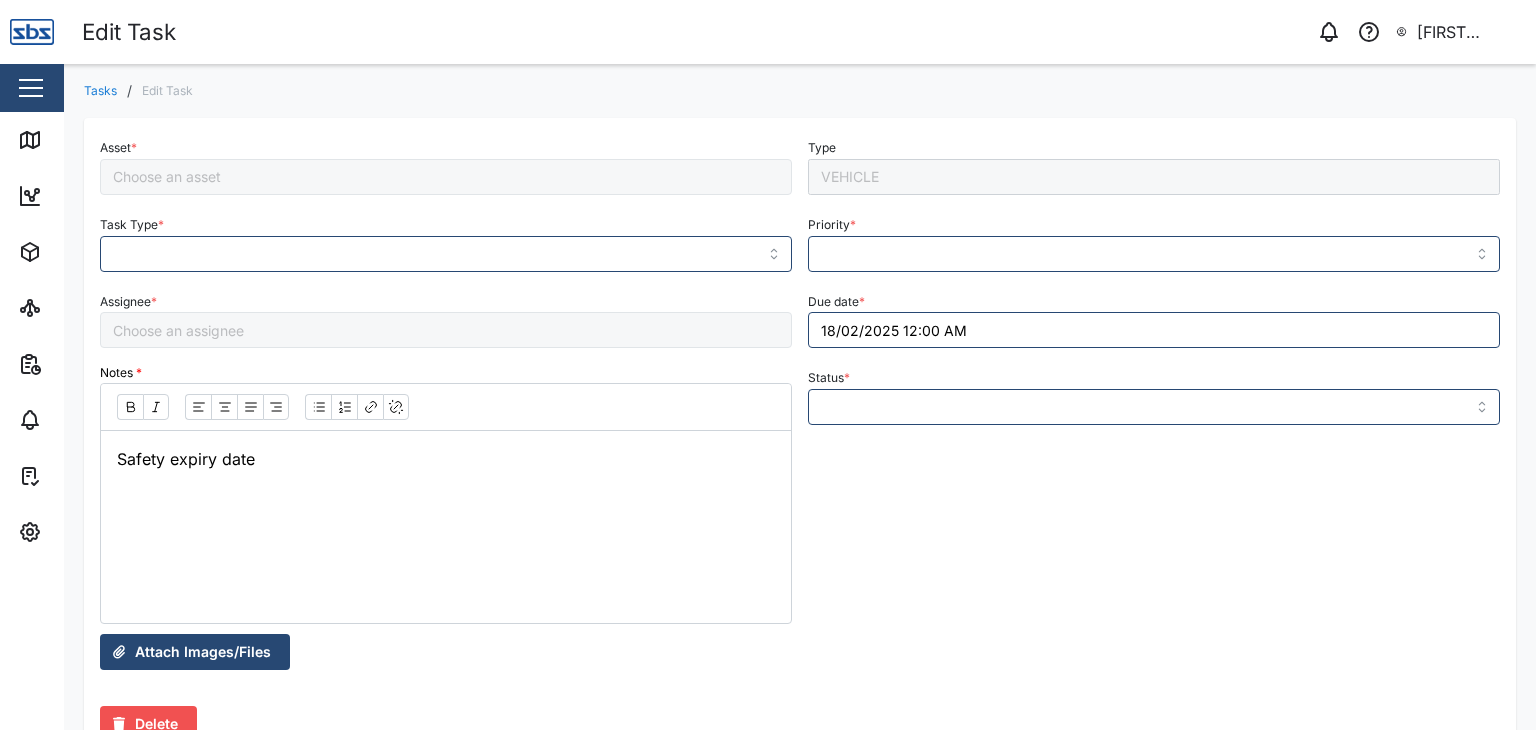 type on "Safety Sticker" 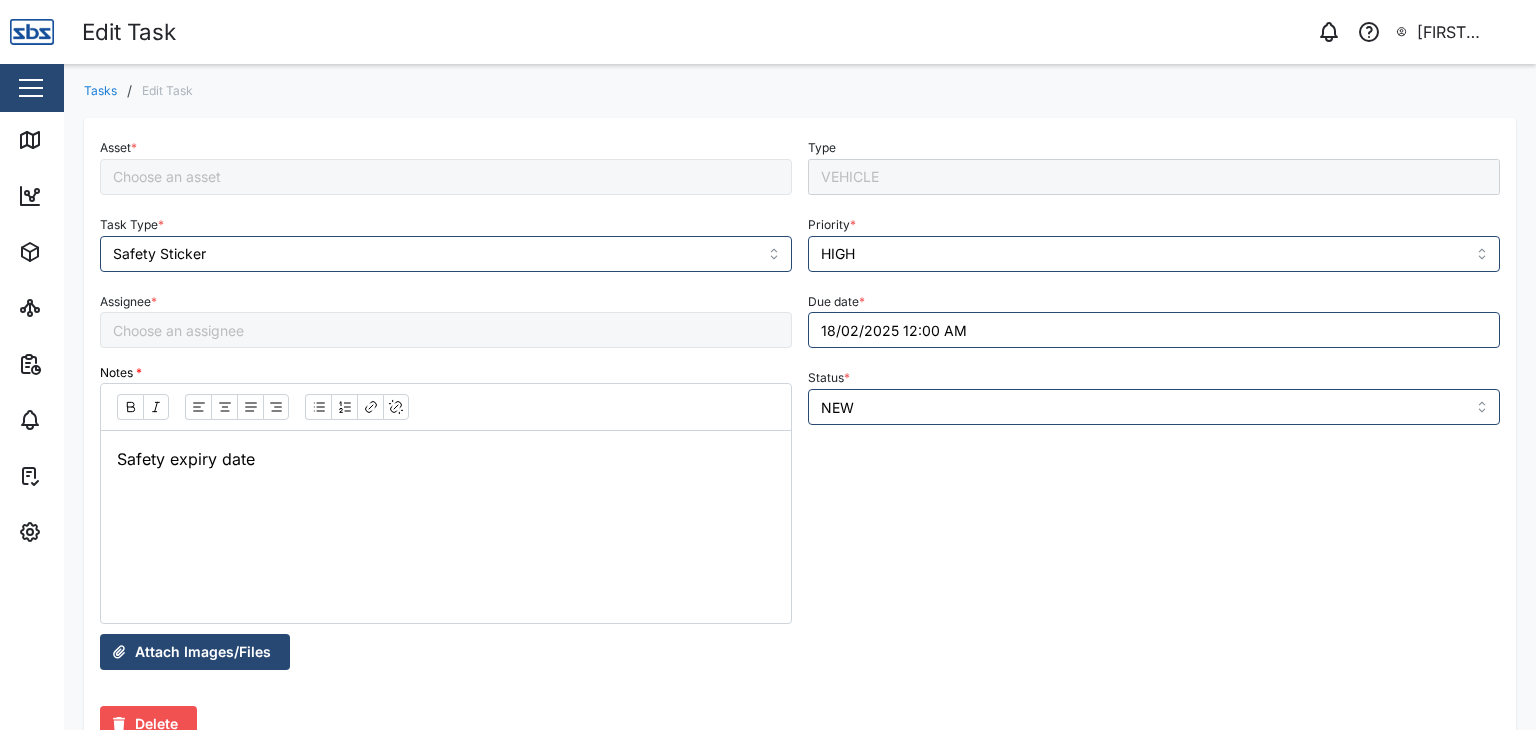 type on "[FIRST] [LAST]" 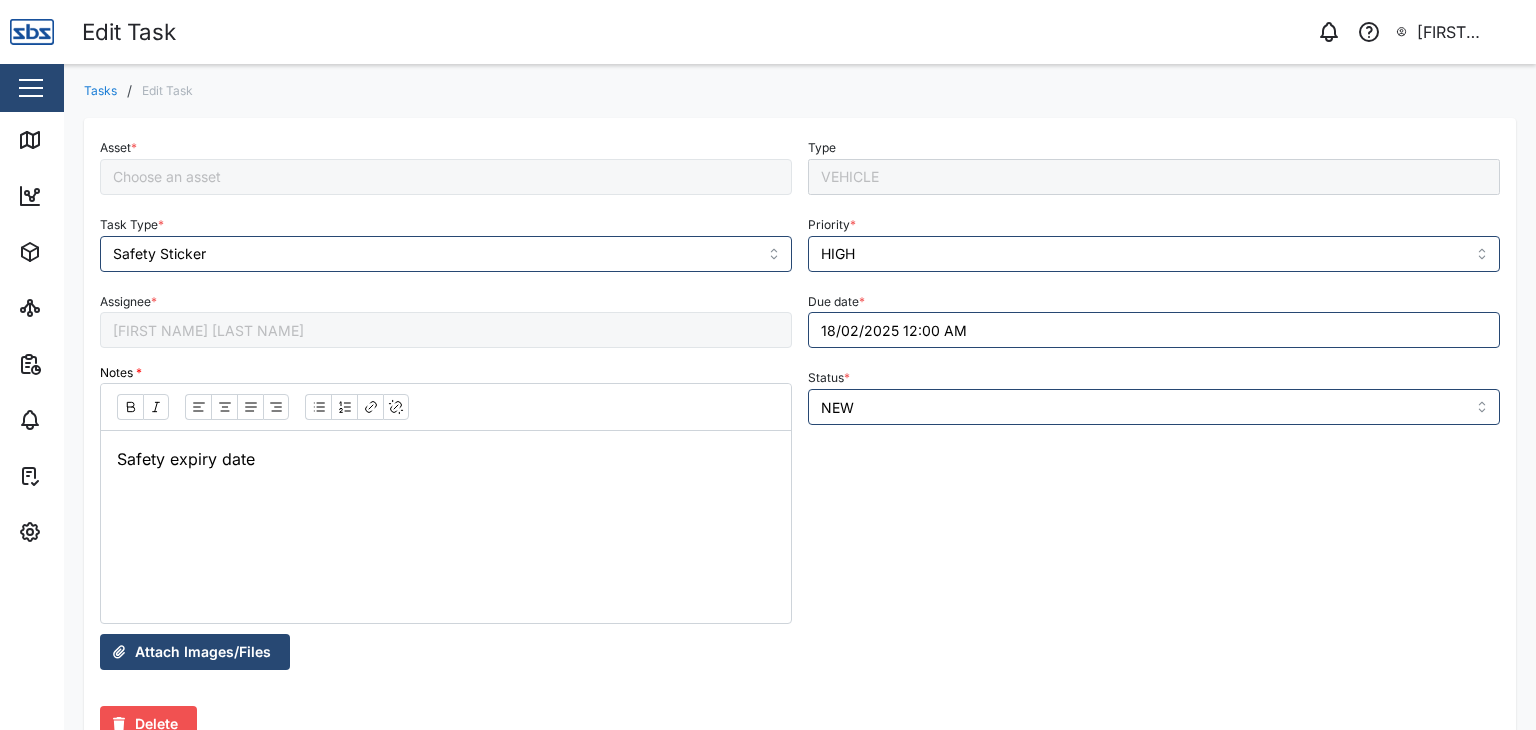type on "SBS 024 Don" 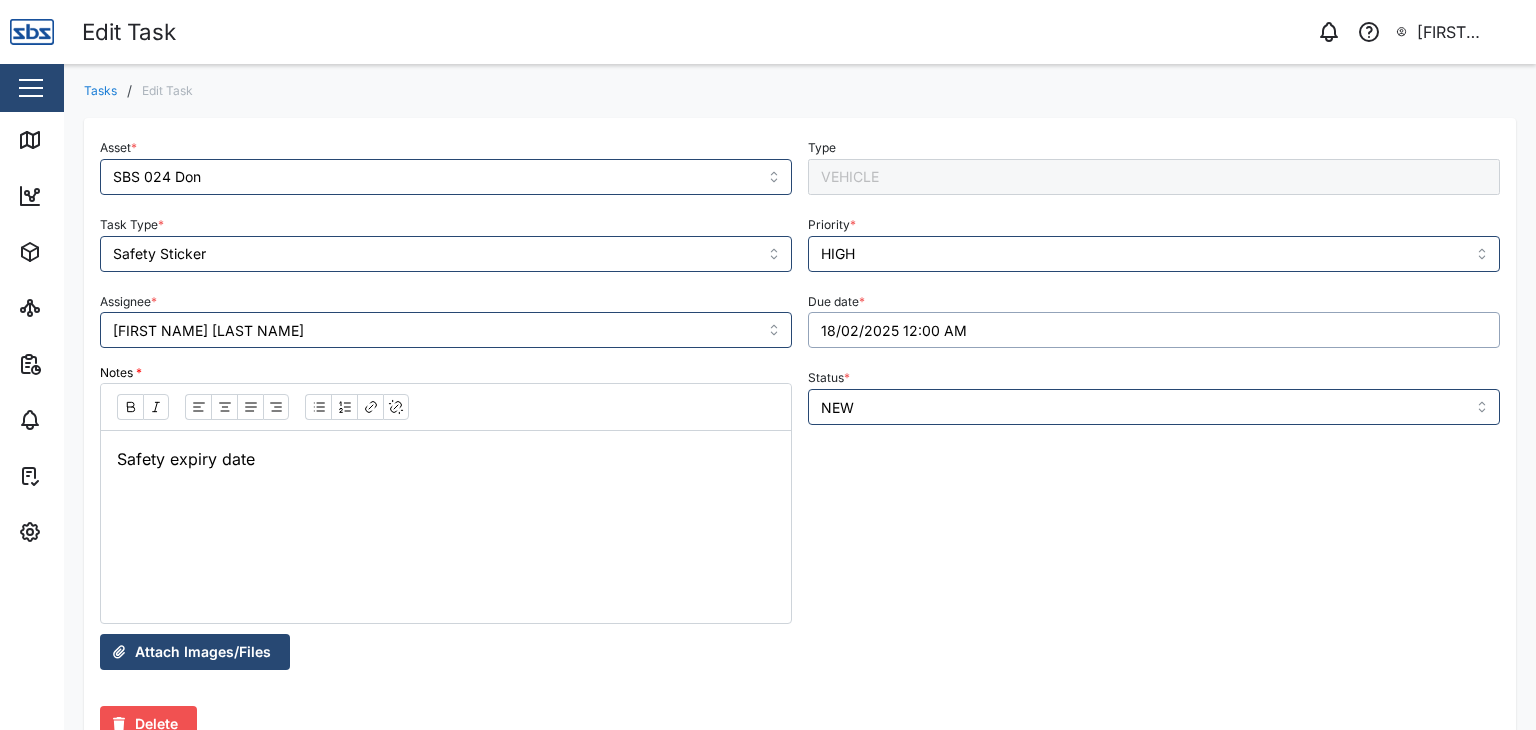 click on "18/02/2025 12:00 AM" at bounding box center (1154, 330) 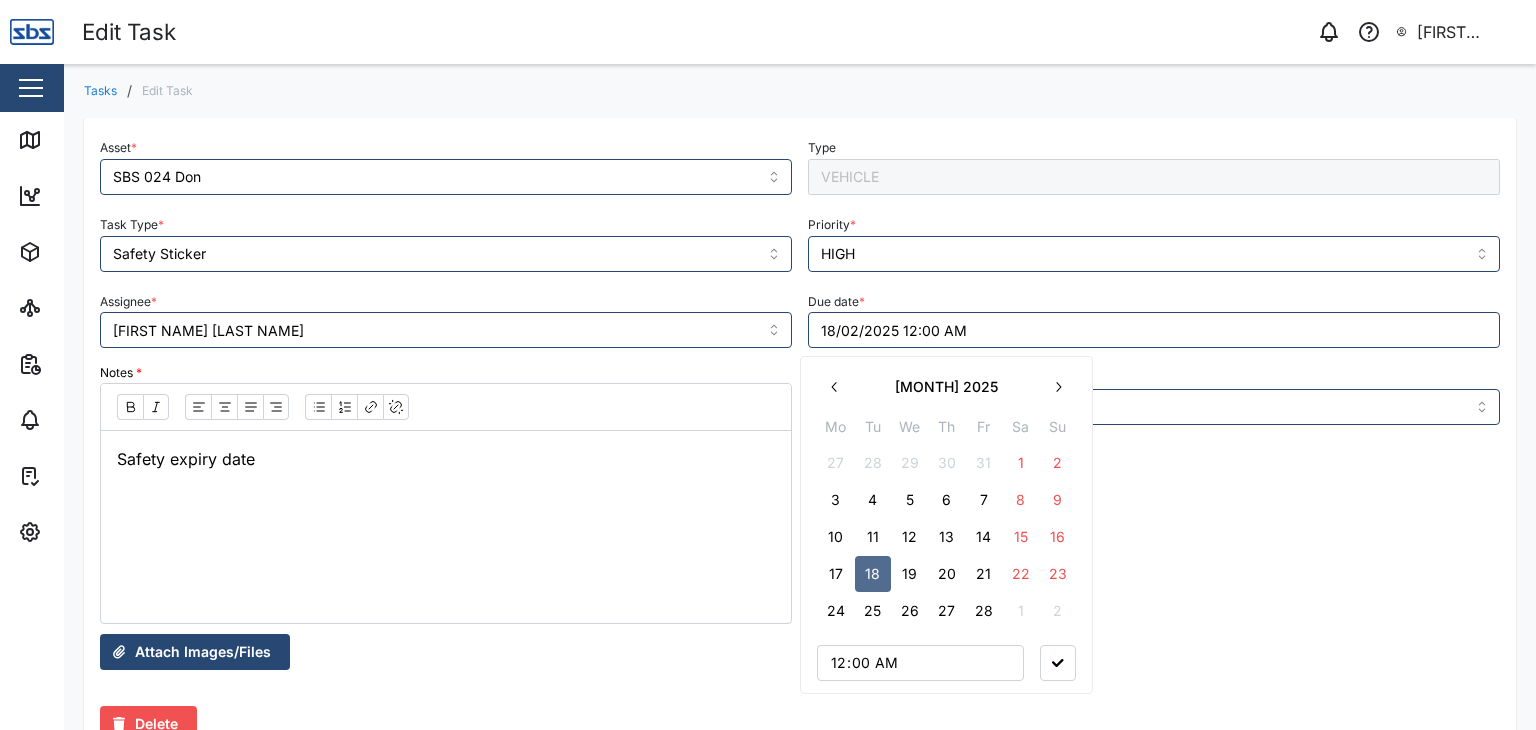 click 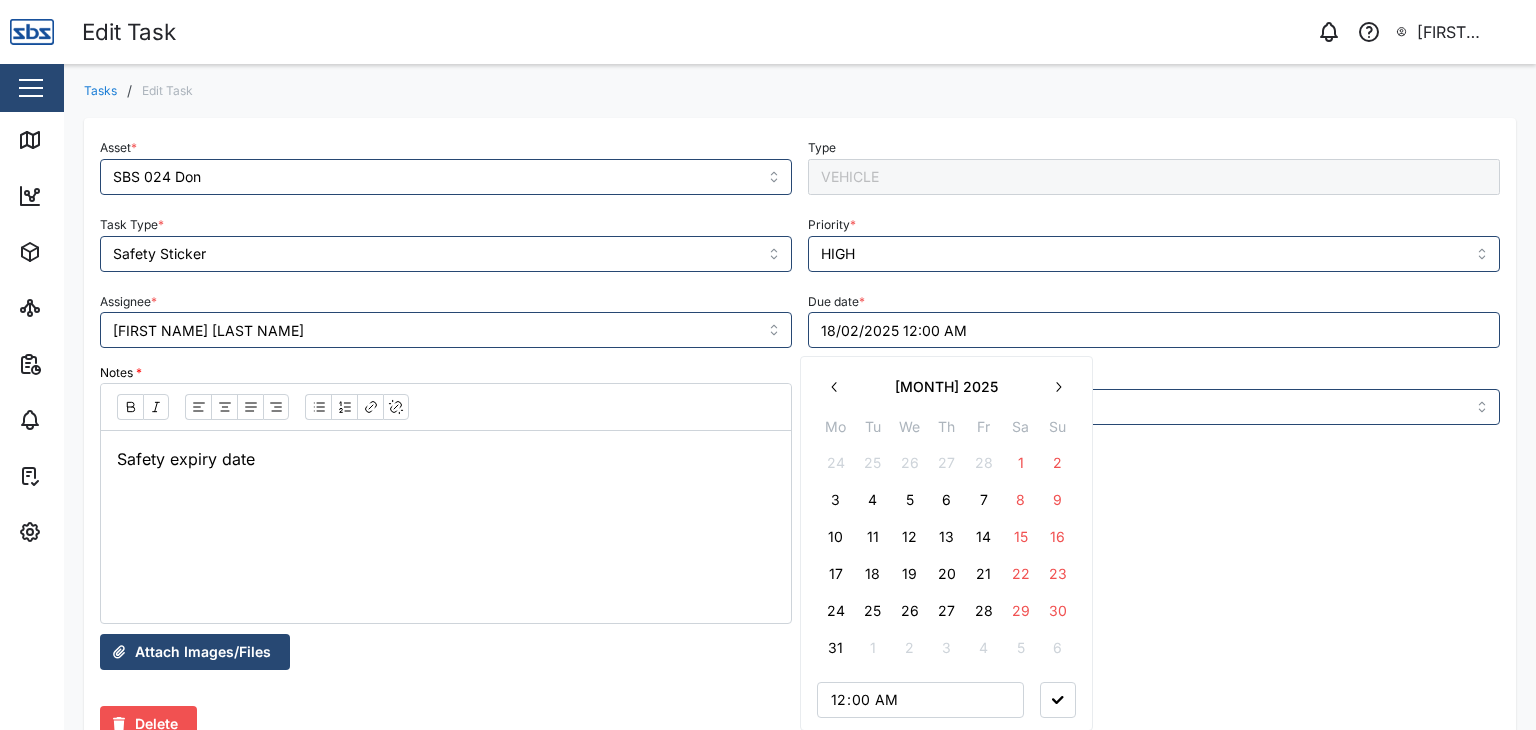 click 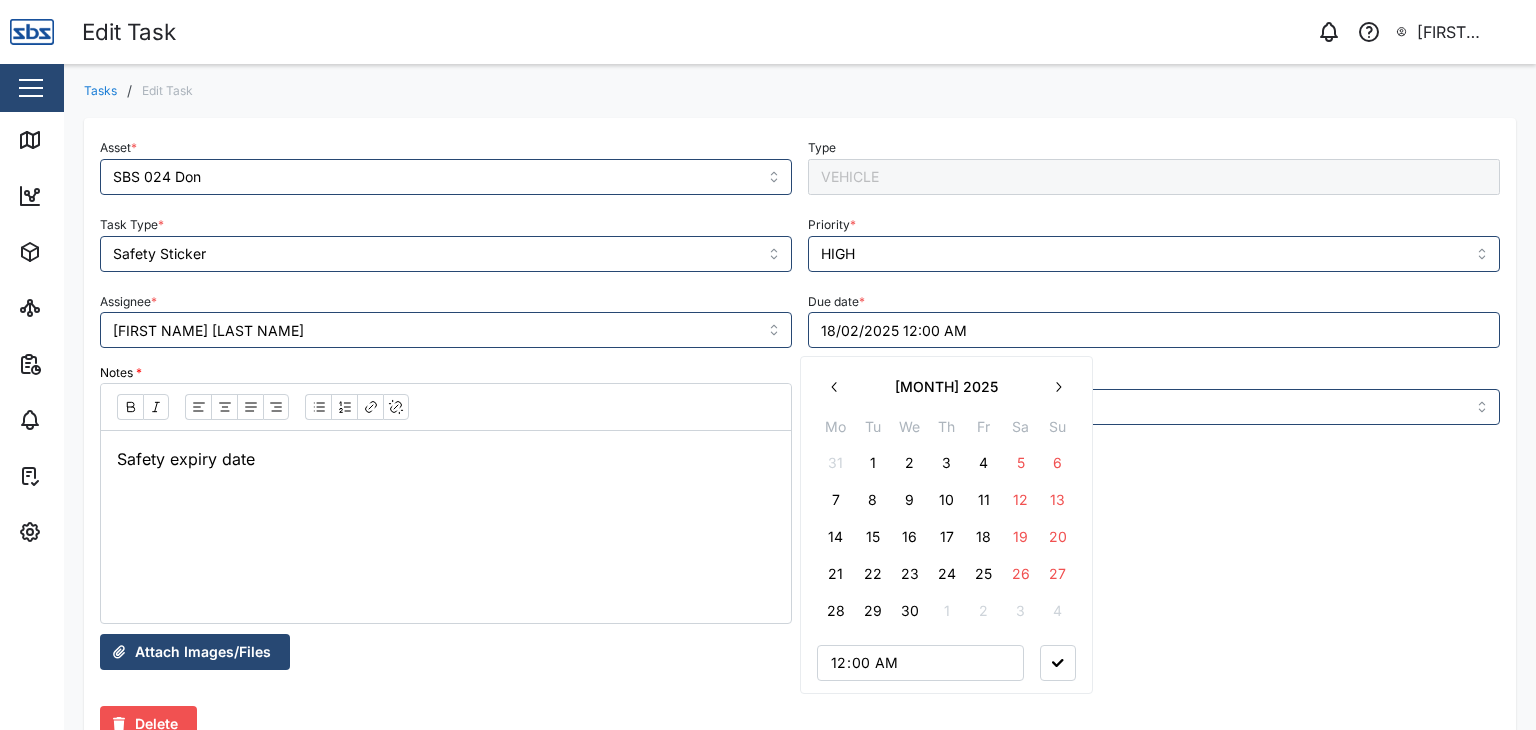 click 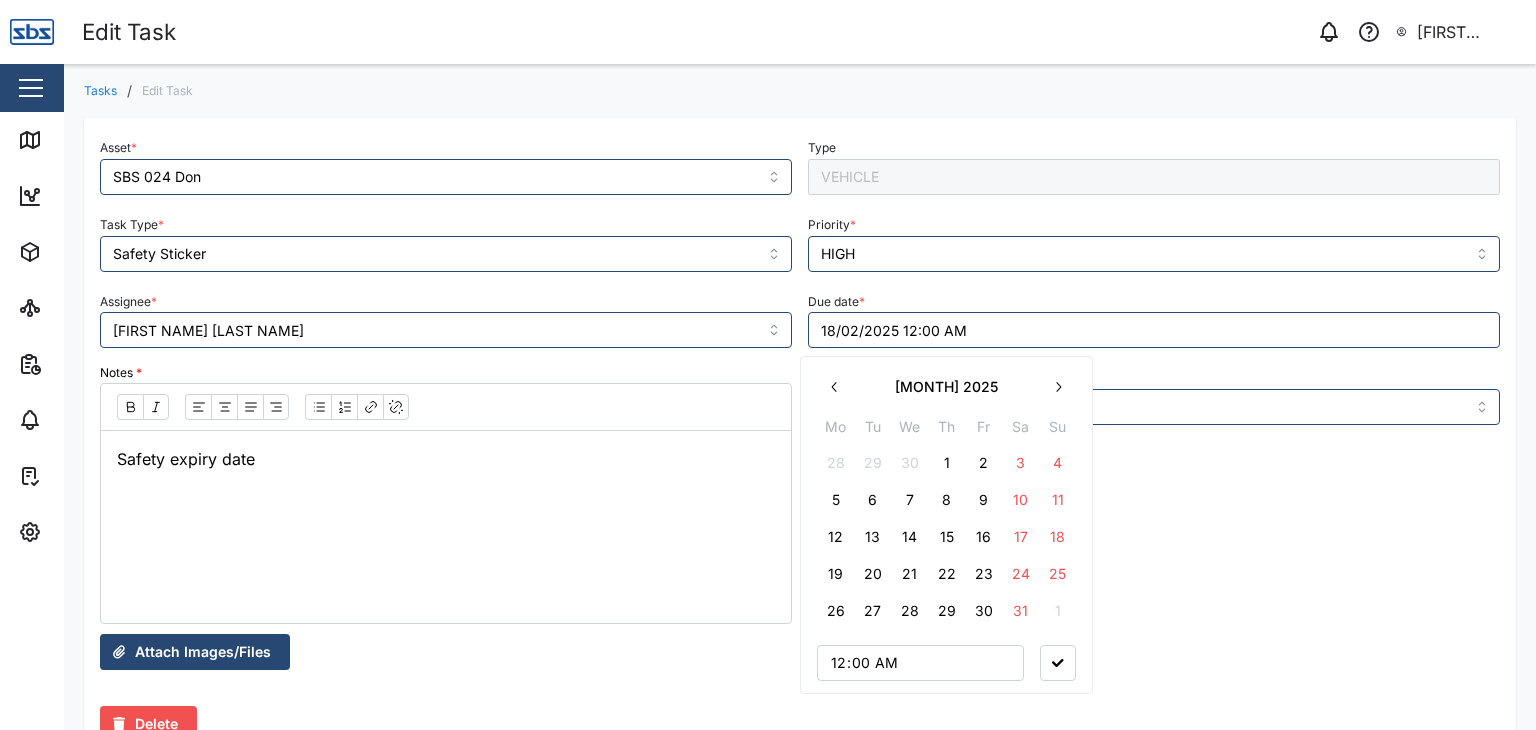 click 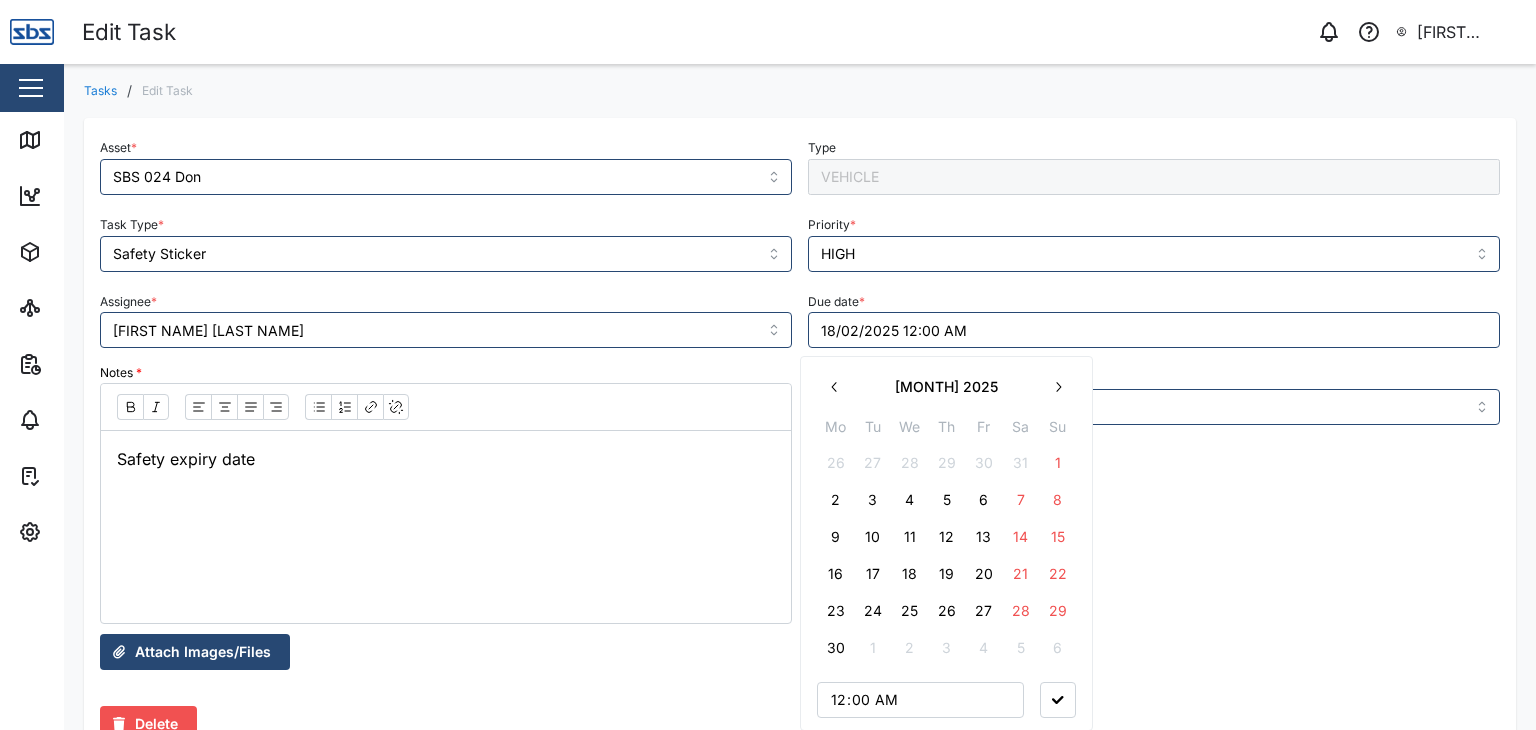 click 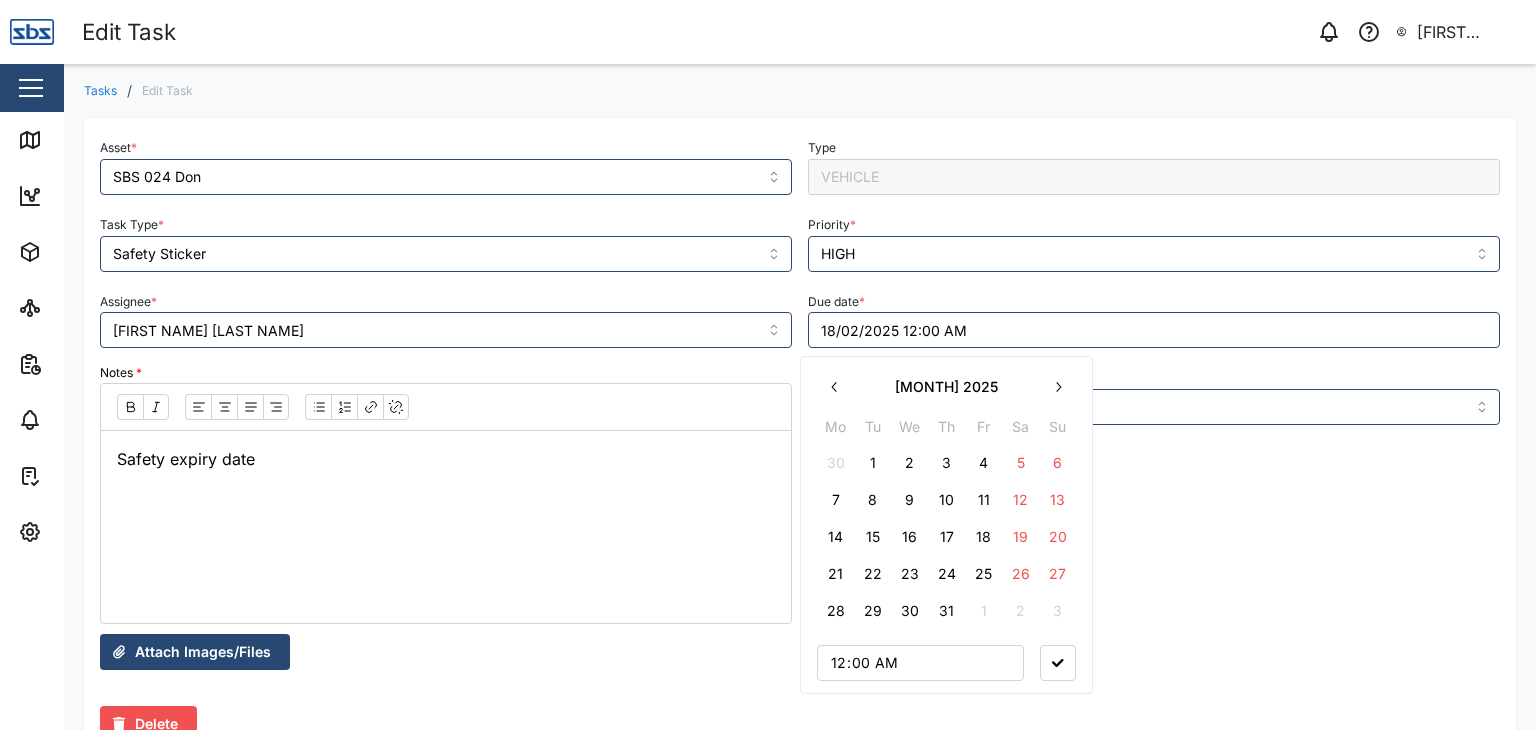 click 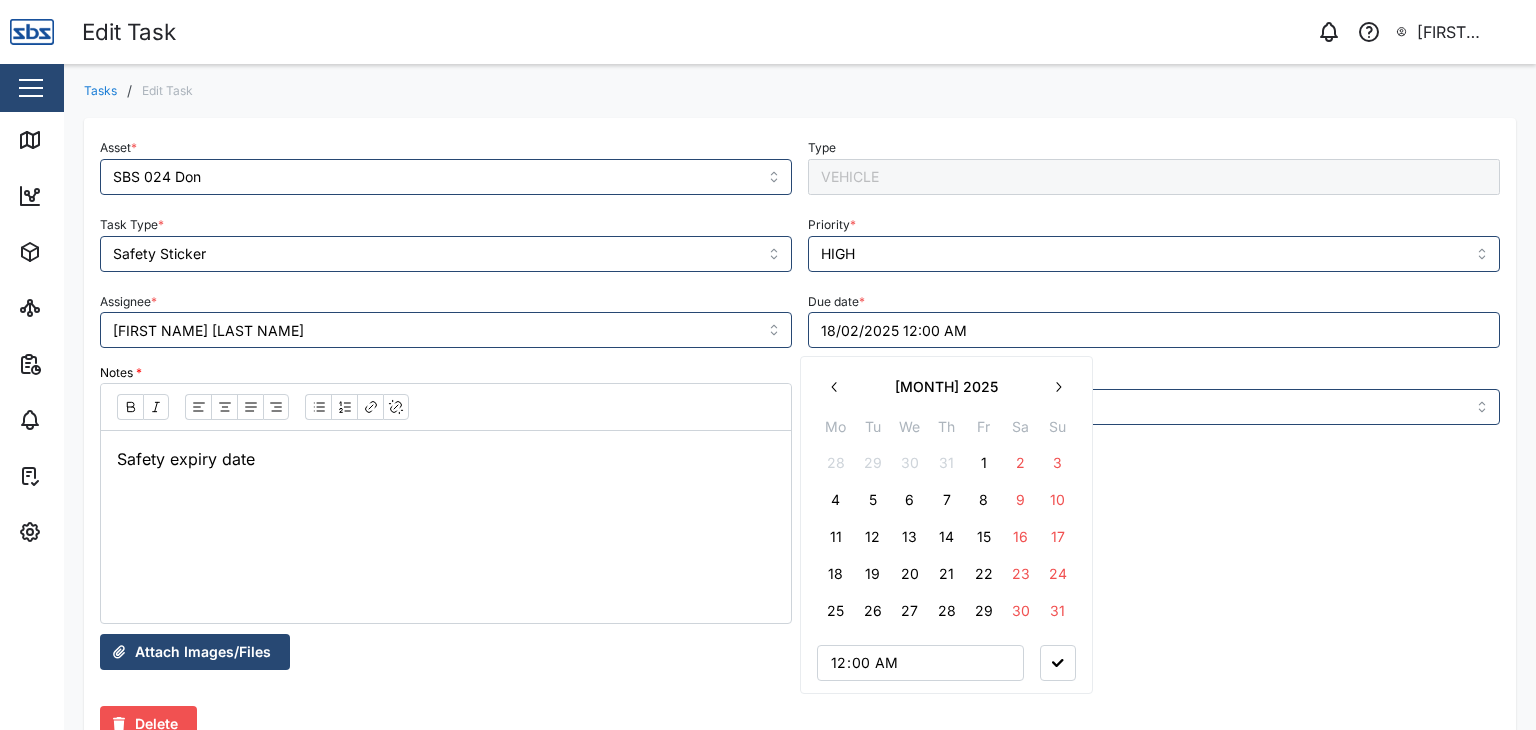 click 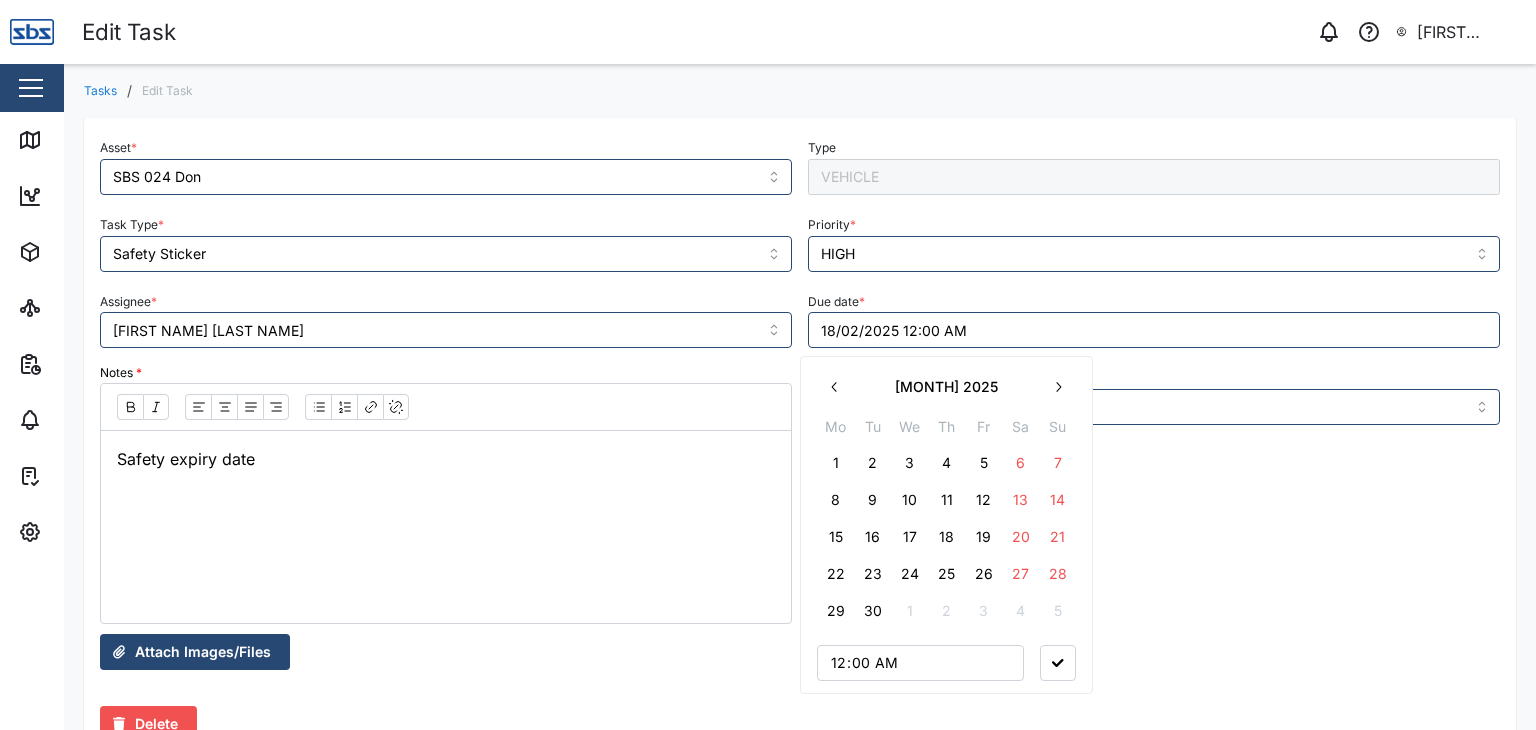 click on "30" at bounding box center (873, 611) 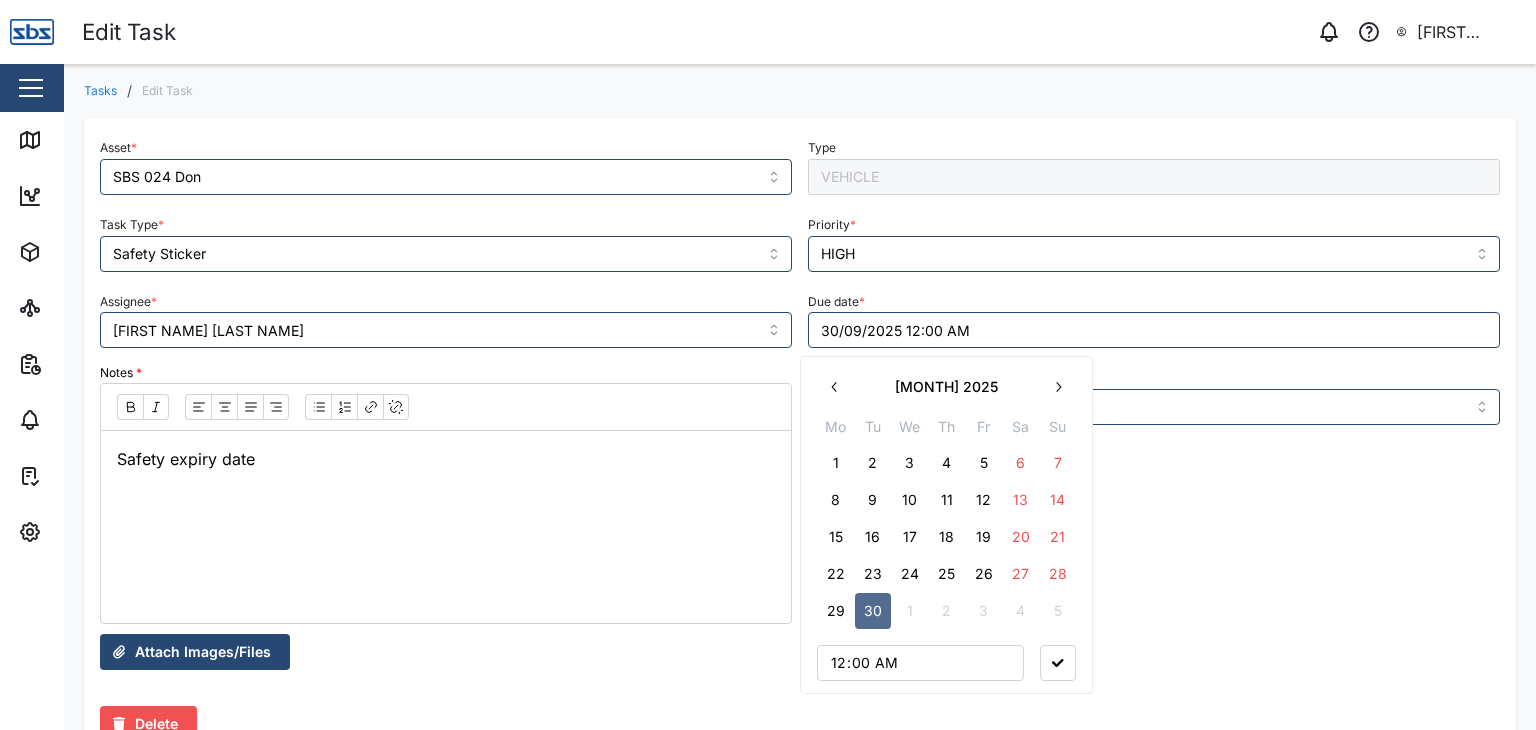 click at bounding box center (1058, 663) 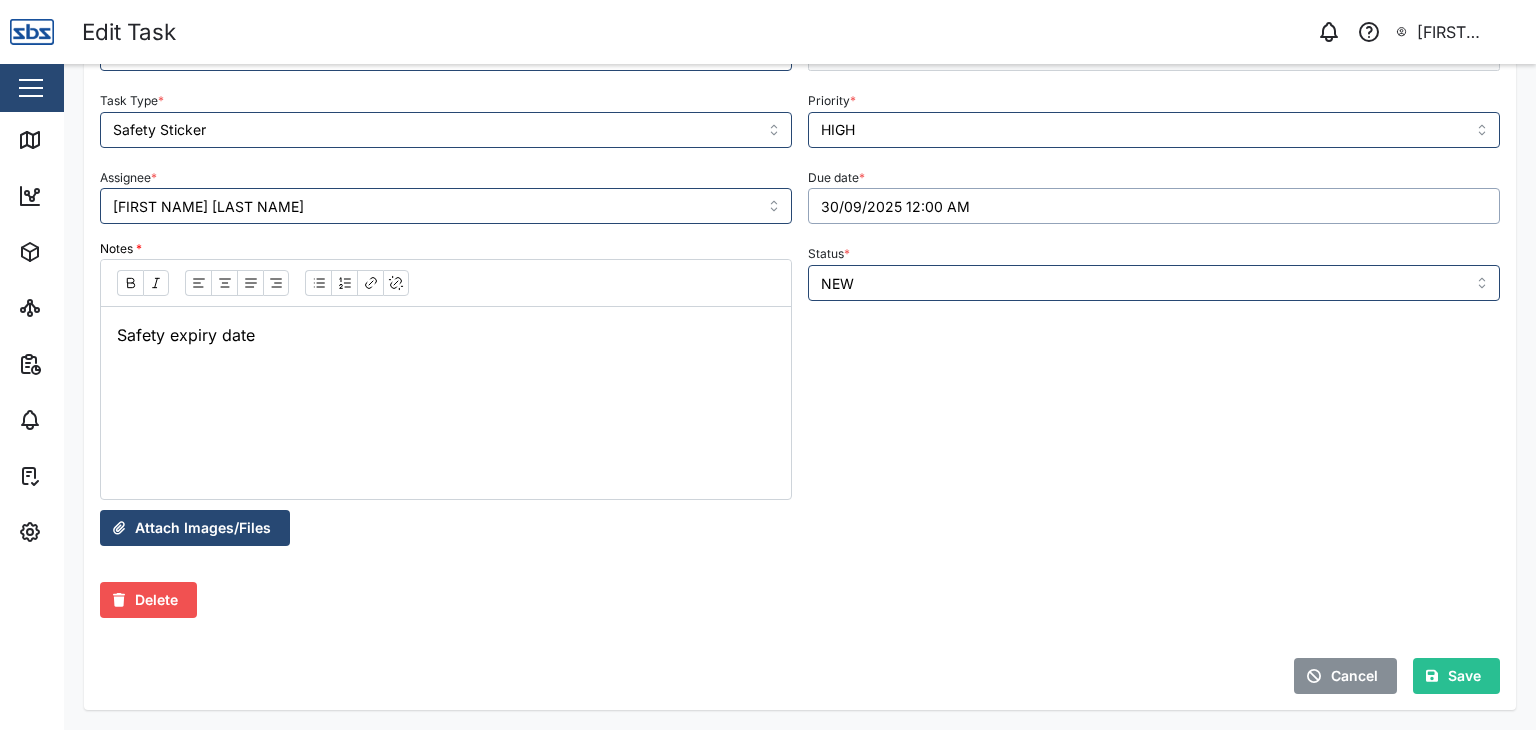 scroll, scrollTop: 144, scrollLeft: 0, axis: vertical 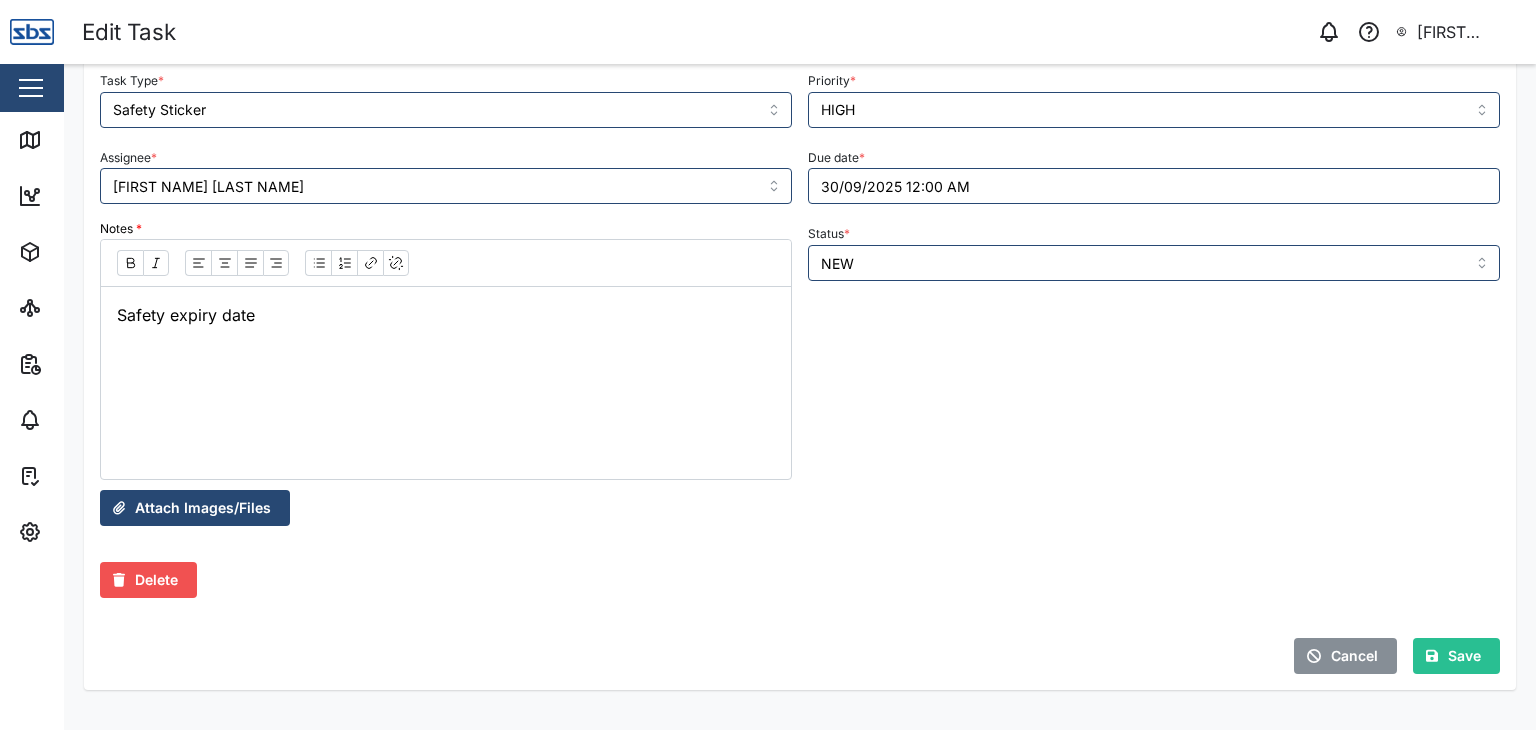 click on "Save" at bounding box center (1464, 656) 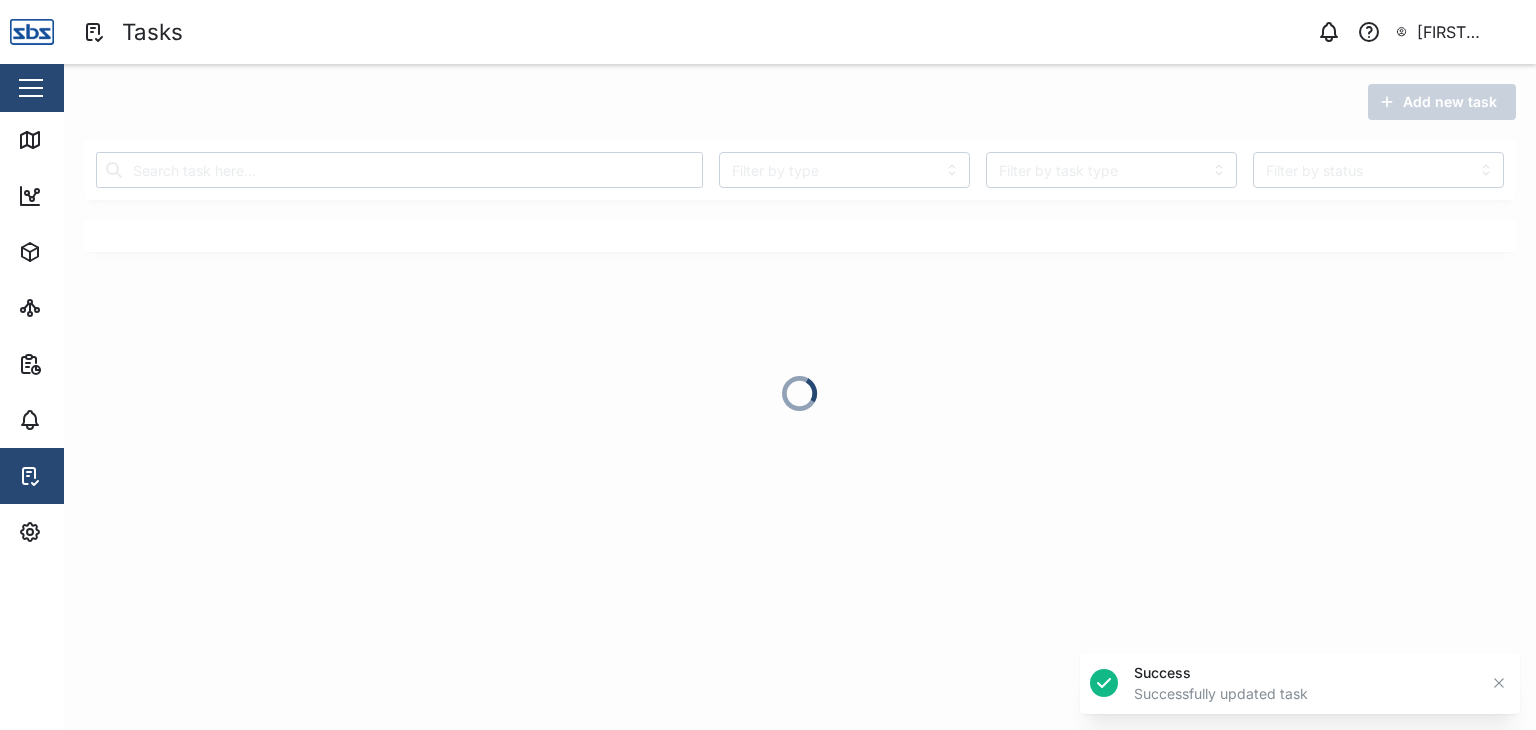 scroll, scrollTop: 0, scrollLeft: 0, axis: both 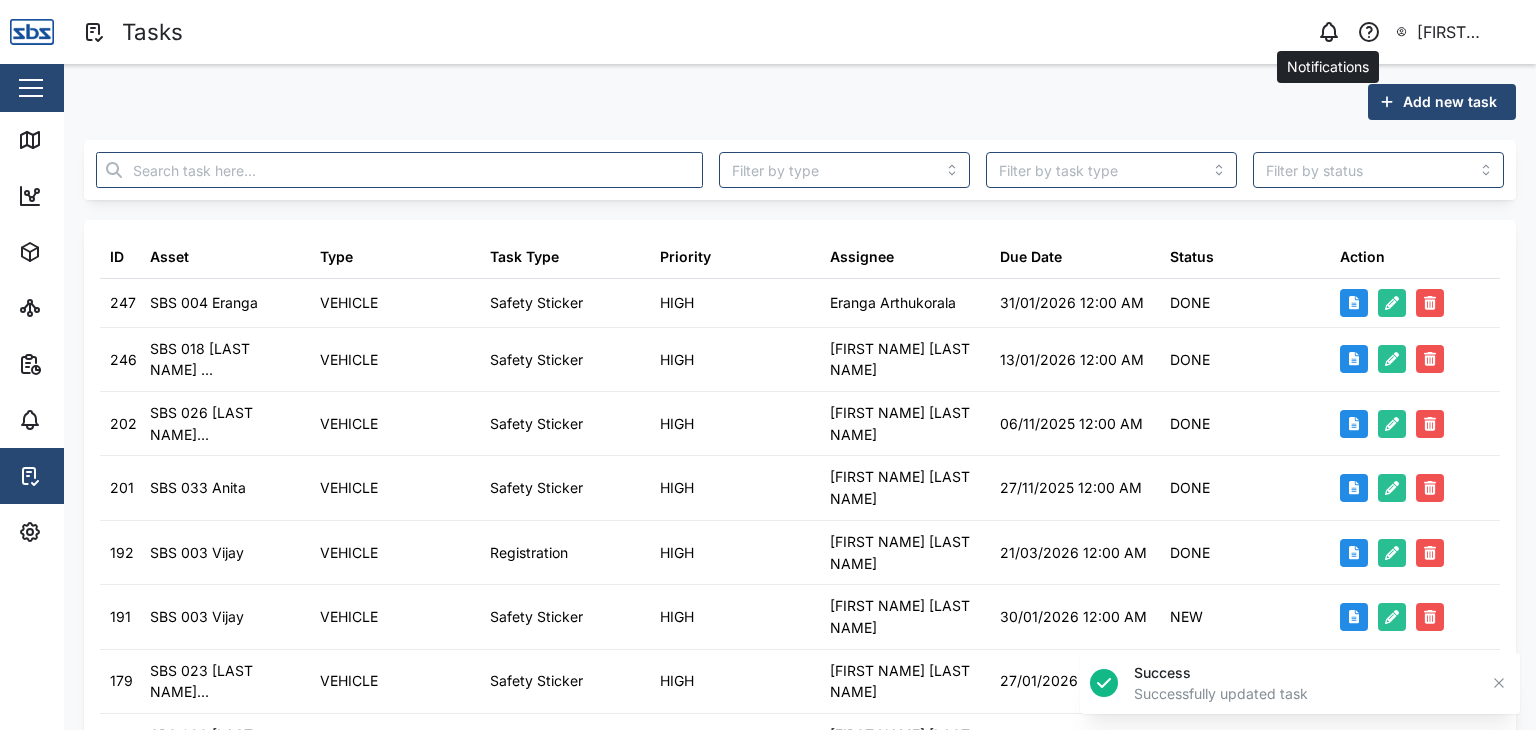 click 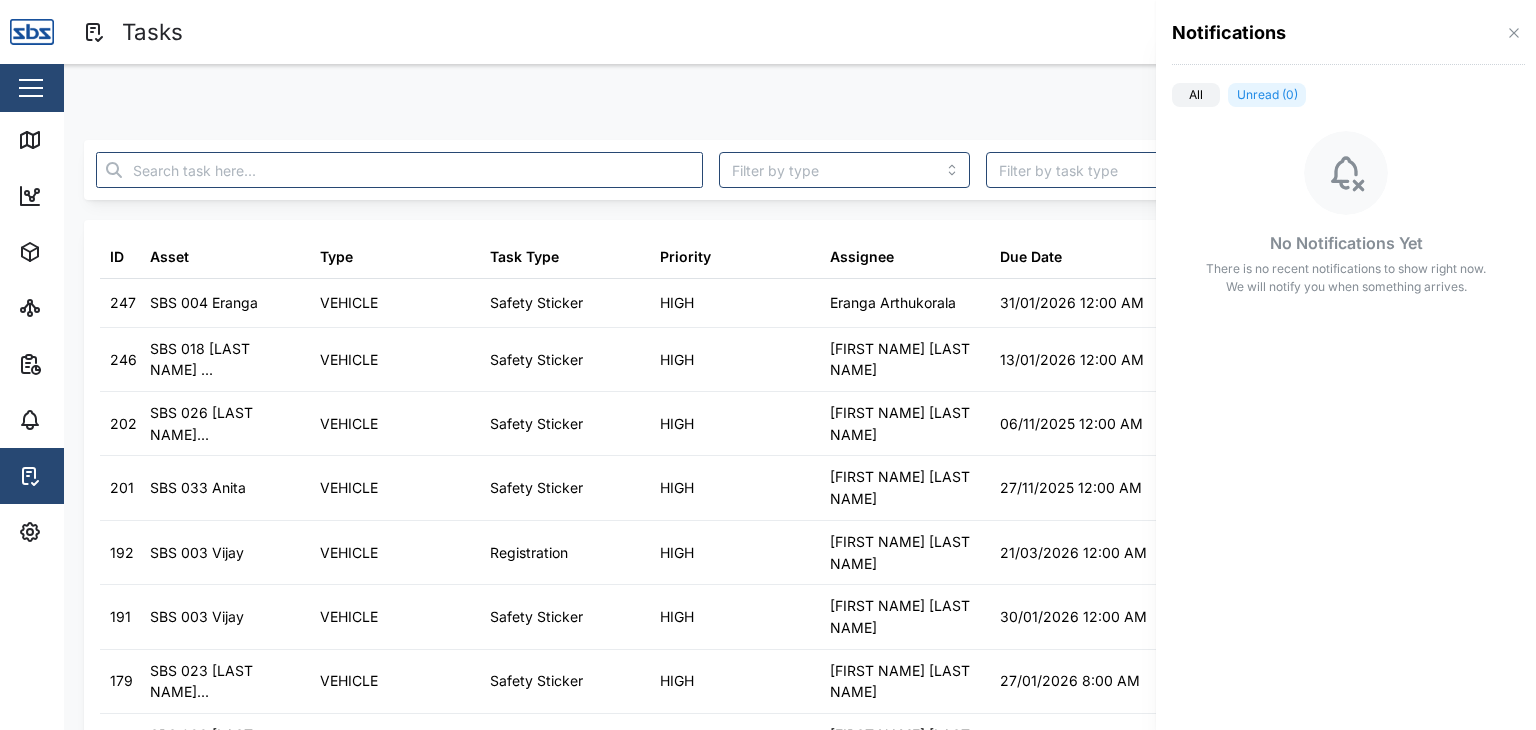 click at bounding box center [768, 365] 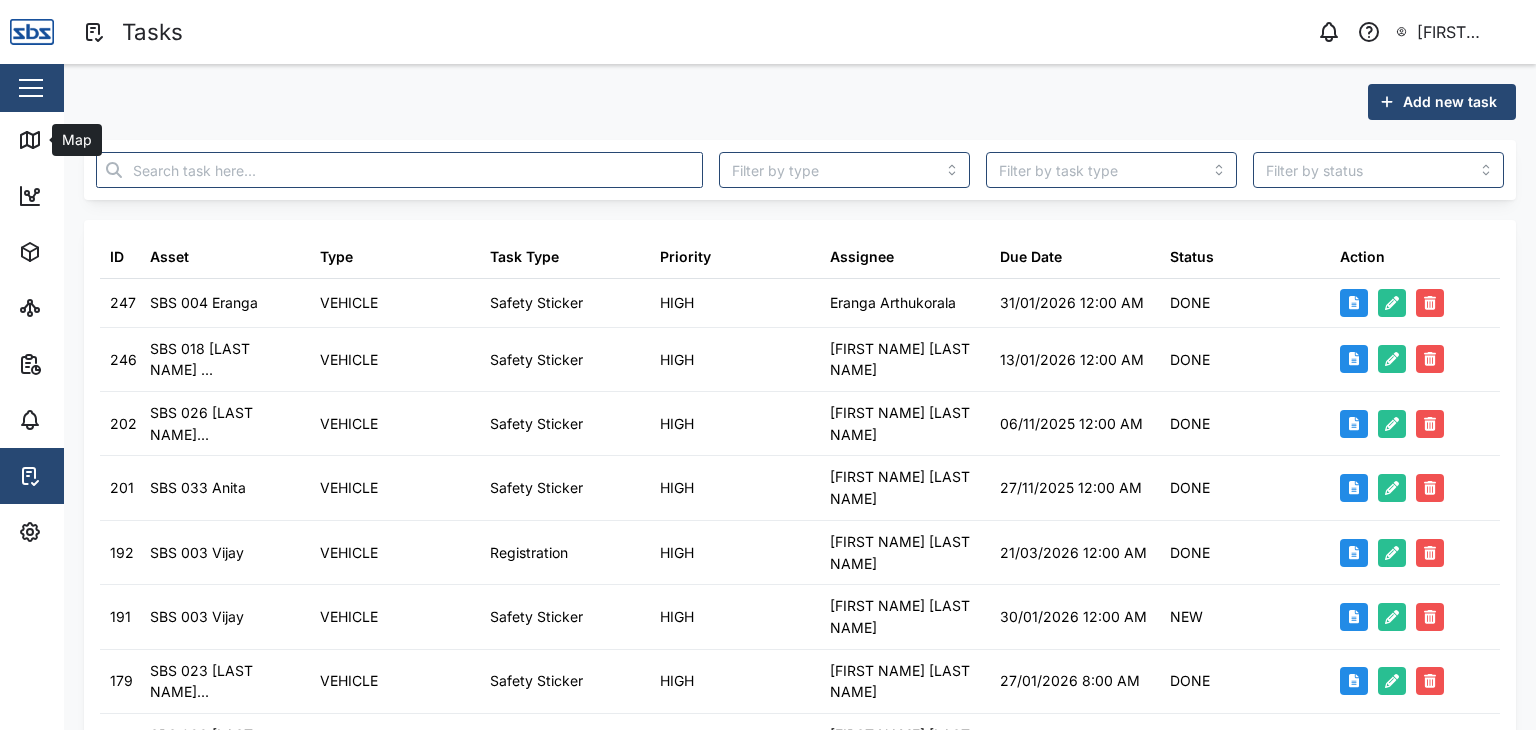 click 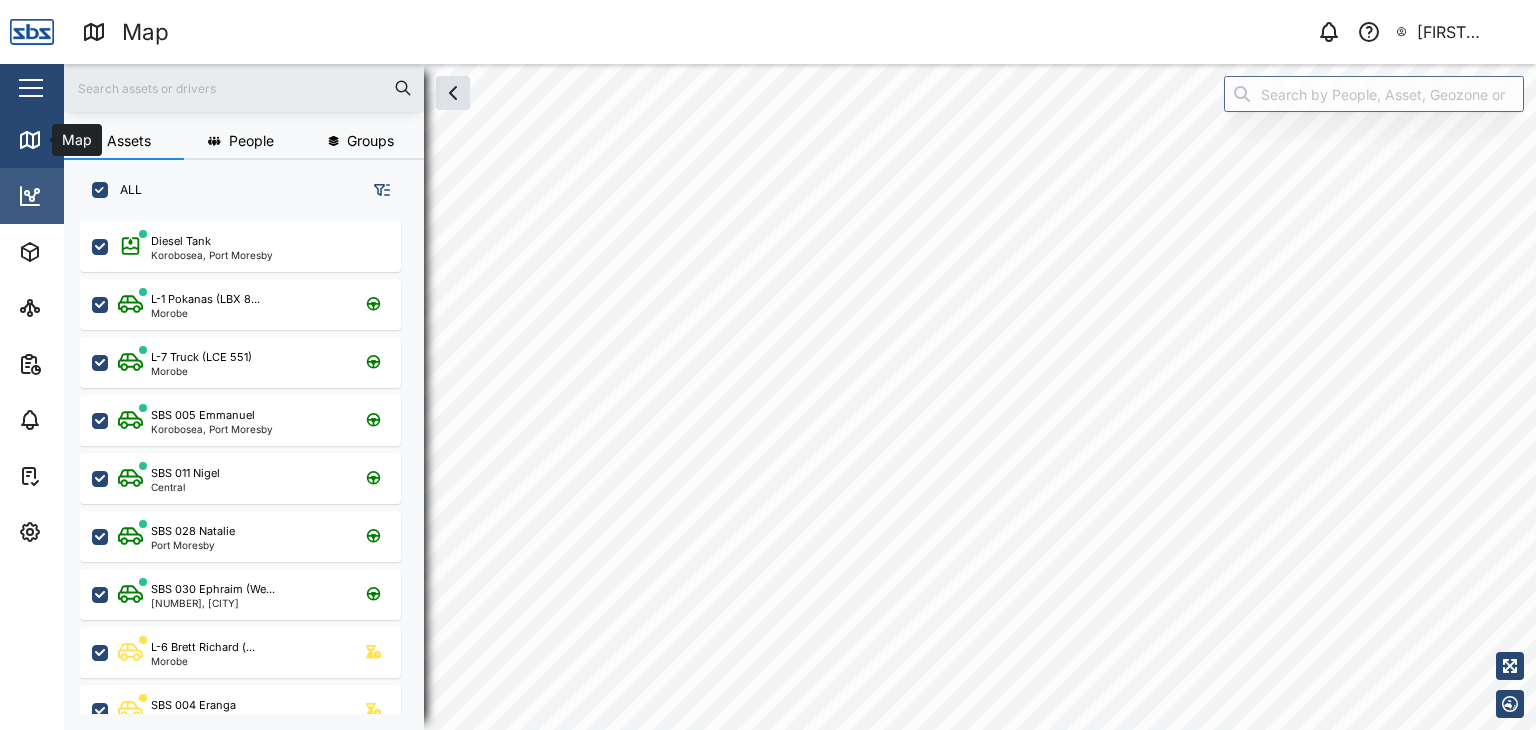 scroll, scrollTop: 16, scrollLeft: 16, axis: both 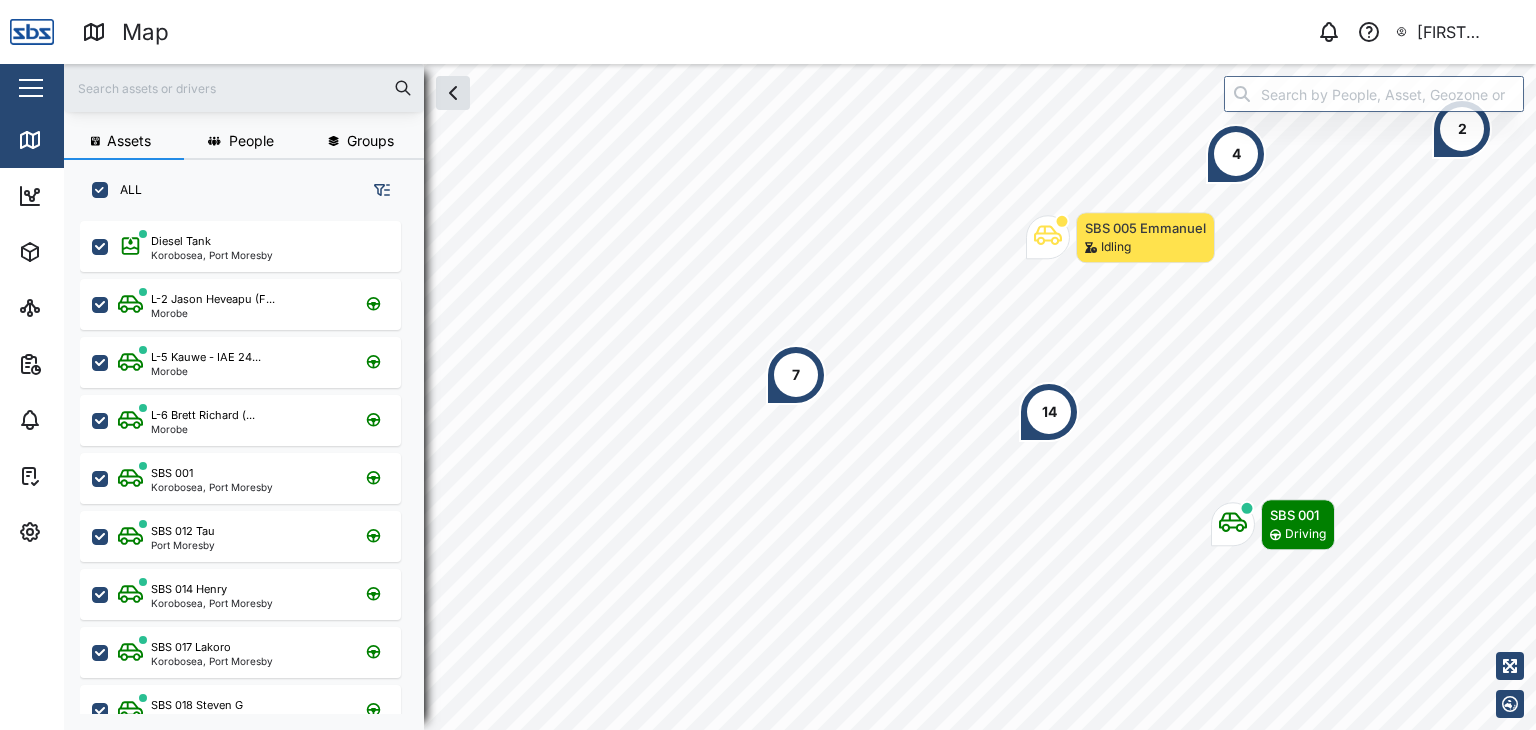 click at bounding box center [244, 88] 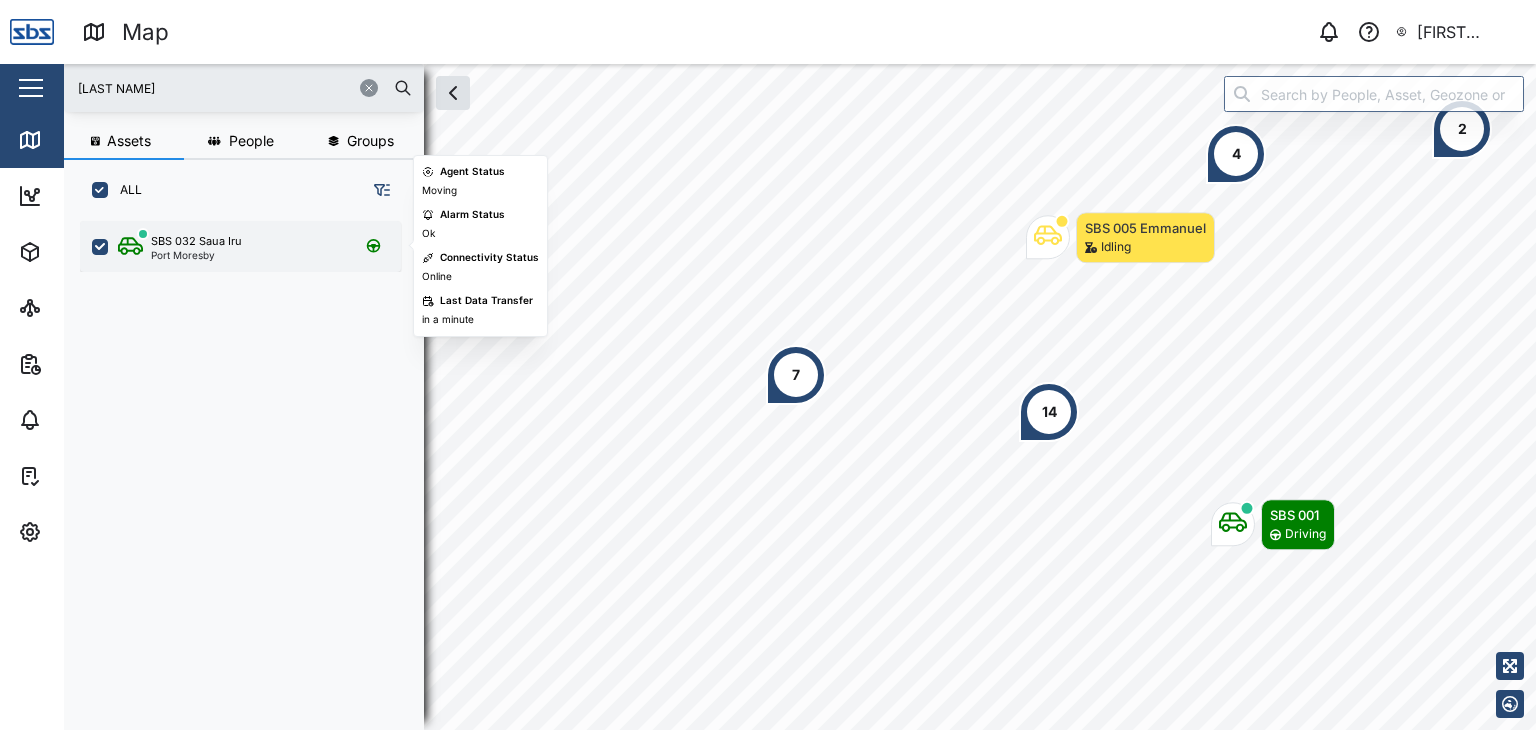 click on "Port Moresby" at bounding box center [196, 255] 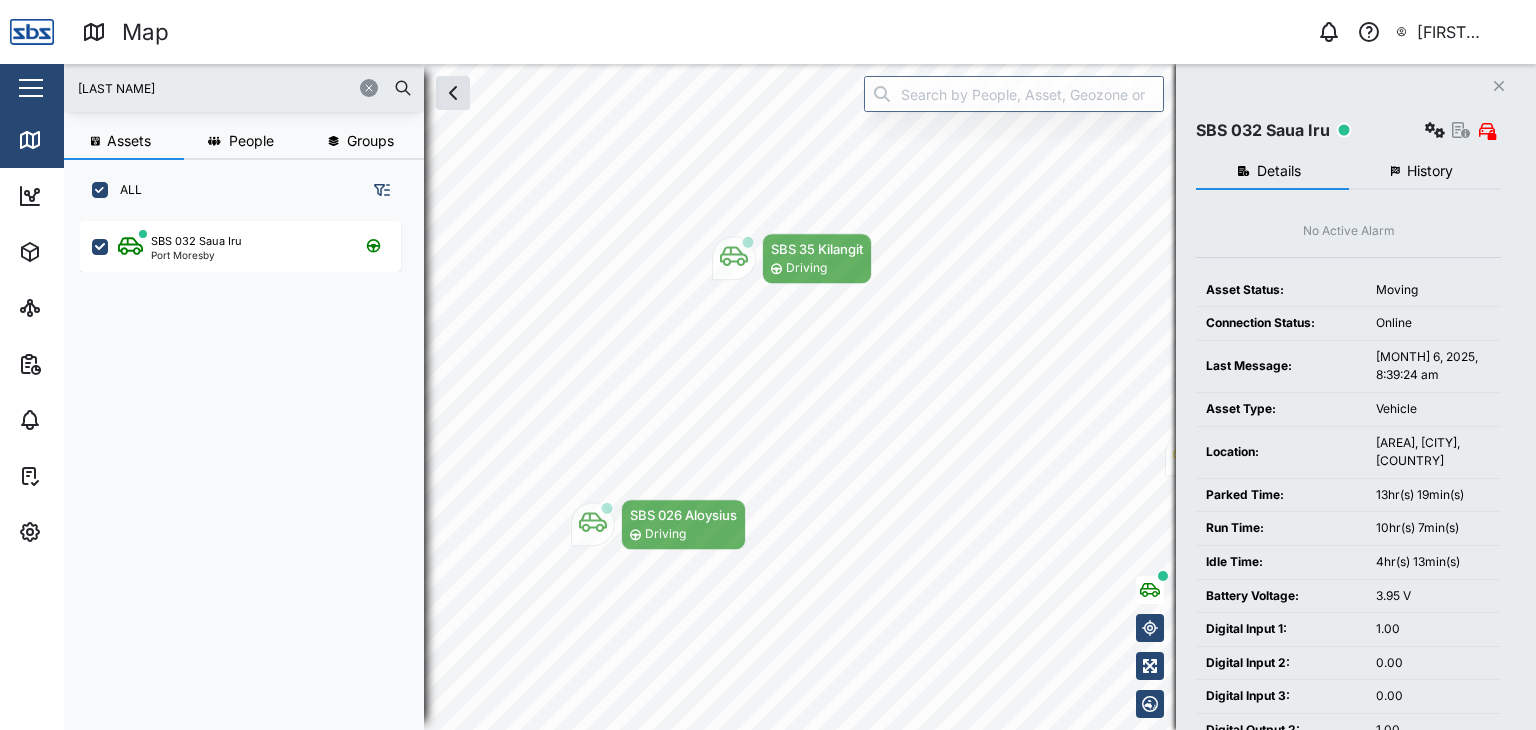 drag, startPoint x: 124, startPoint y: 81, endPoint x: 69, endPoint y: 82, distance: 55.00909 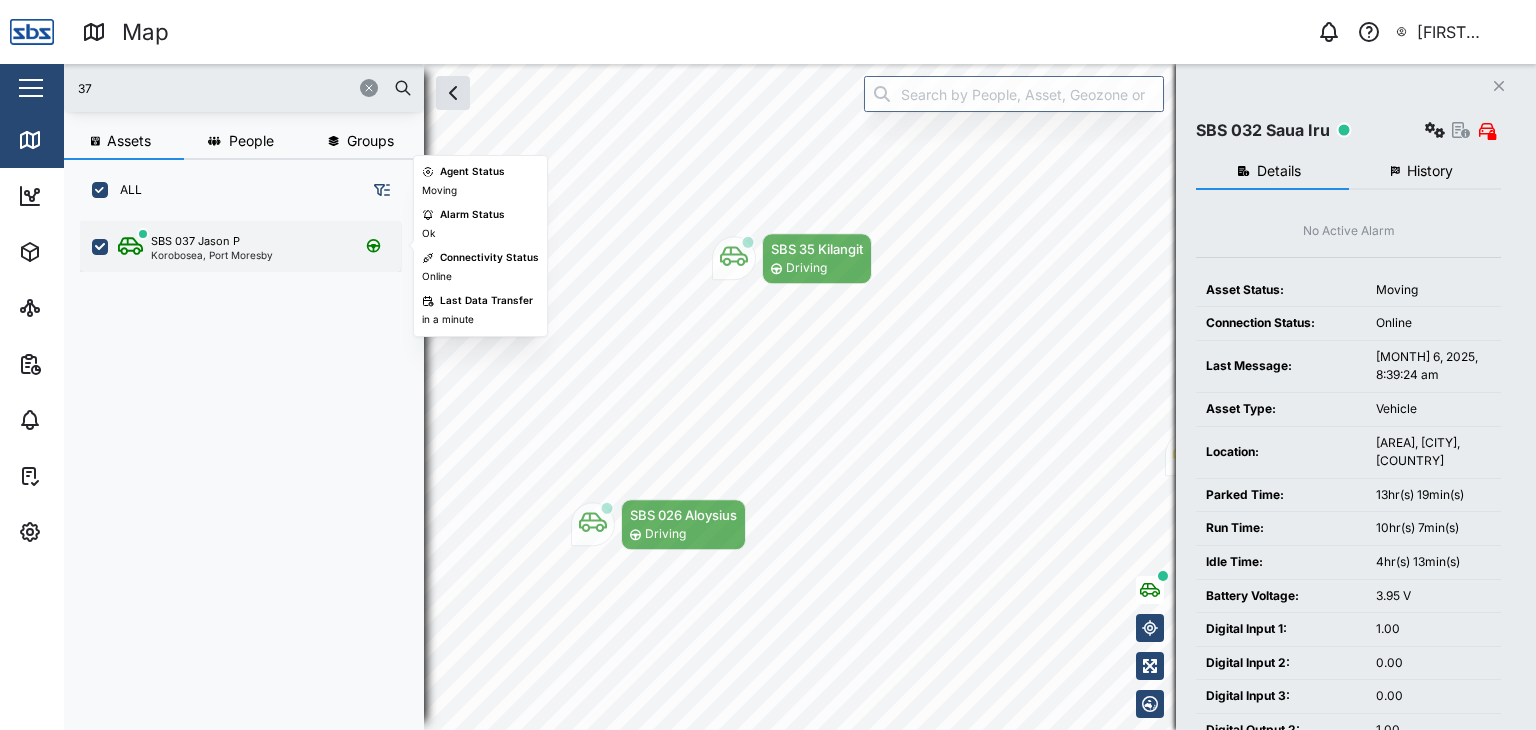 click on "SBS 037 Jason P" at bounding box center (195, 241) 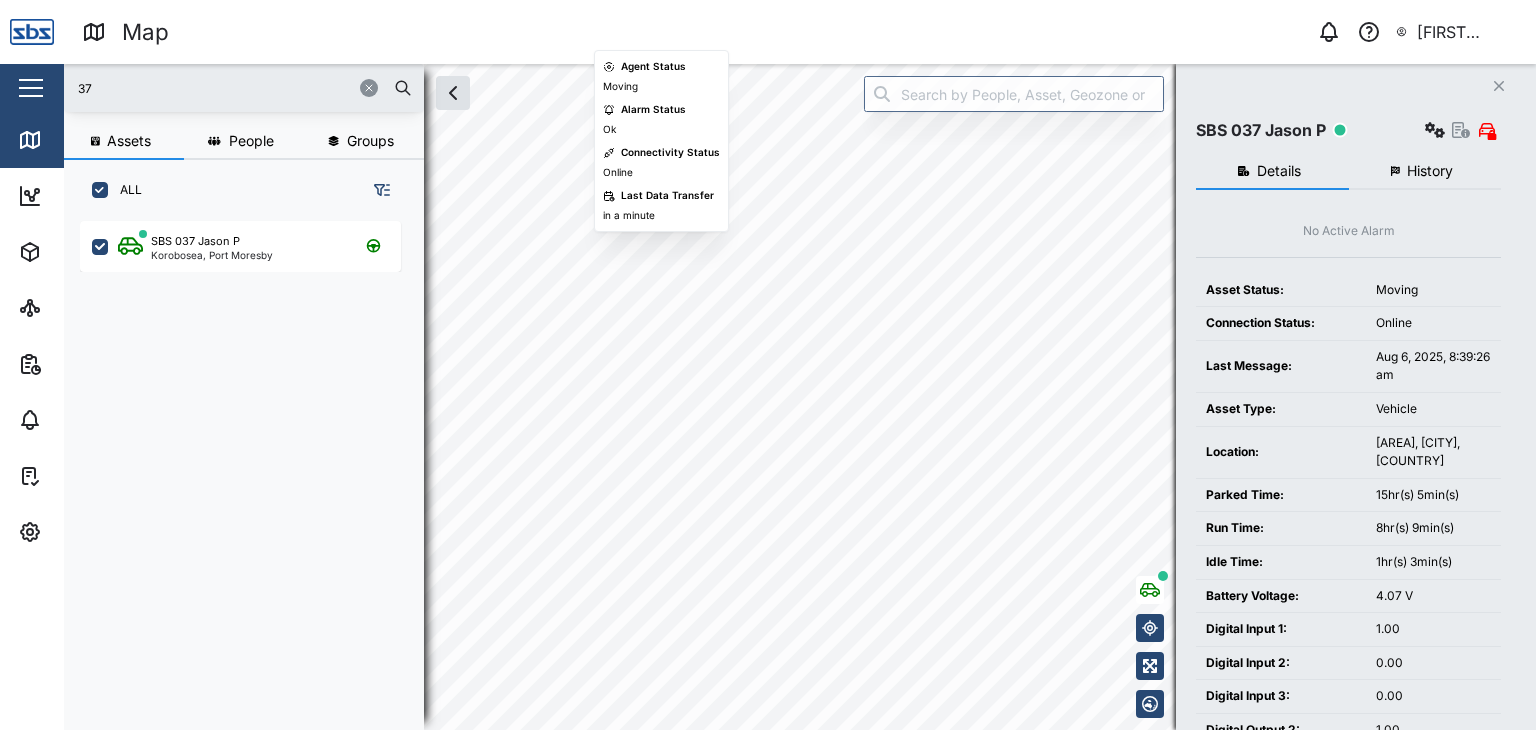 click on "Map 0 Vijay Kumar Close Map Dashboard Assets ATS Camera Generator Personnel Tanks Vehicles Other Assets Sites Reports Viewer Scheduled Generated Alarms Tasks Settings Agent config Agent groups Alarm actions Geozones Organisation Sites Users User groups 37 Assets People Groups ALL SBS 037 Jason P Korobosea,
Port Moresby Close SBS 037 Jason P Details History No Active Alarm Asset Status: Moving Connection Status: Online Last Message: Aug 6, 2025, 8:39:26 am Asset Type: Vehicle Location: Hohola North, Port Moresby, Papua New Guinea Parked Time: 15hr(s) 5min(s) Run Time: 8hr(s) 9min(s) Idle Time: 1hr(s) 3min(s) Battery Voltage: 4.07 V Digital Input 1: 1.00 Digital Input 2: 0.00 Digital Input 3: 0.00 Digital Output 2: 1.00 Digital Output 3: 0.00 Engine Ignition Status: 1.00 Ext Power Source Voltage: 14.12 V Fuel Level Liter: - Position Altitude: 71.00 m Position Direction: 245.00 Position Hdop: 0.50 Position Satellites: 20.00 Position Speed: 35.00 Kph Vehicle Mileage: 320416.21 km" at bounding box center (768, 365) 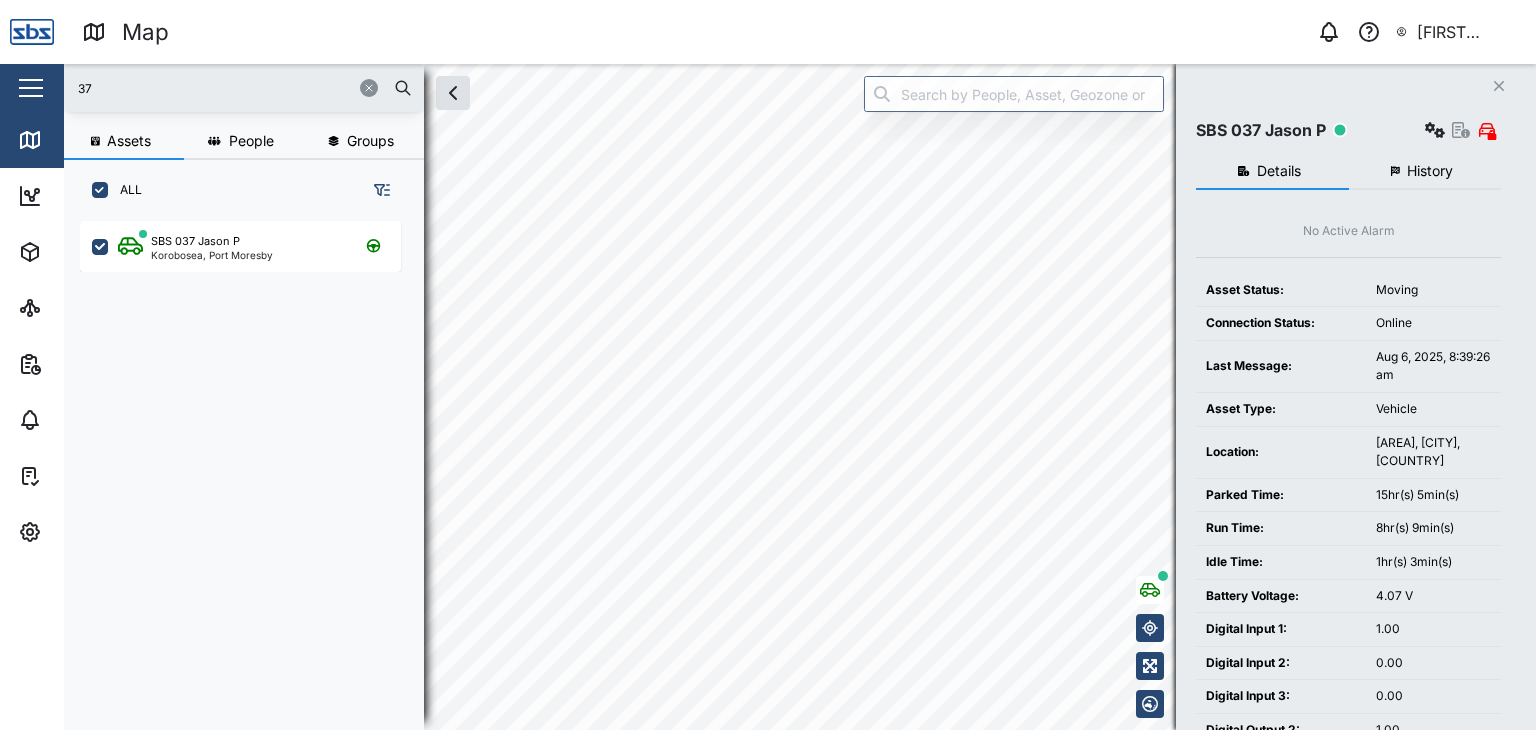 drag, startPoint x: 134, startPoint y: 93, endPoint x: 49, endPoint y: 81, distance: 85.84288 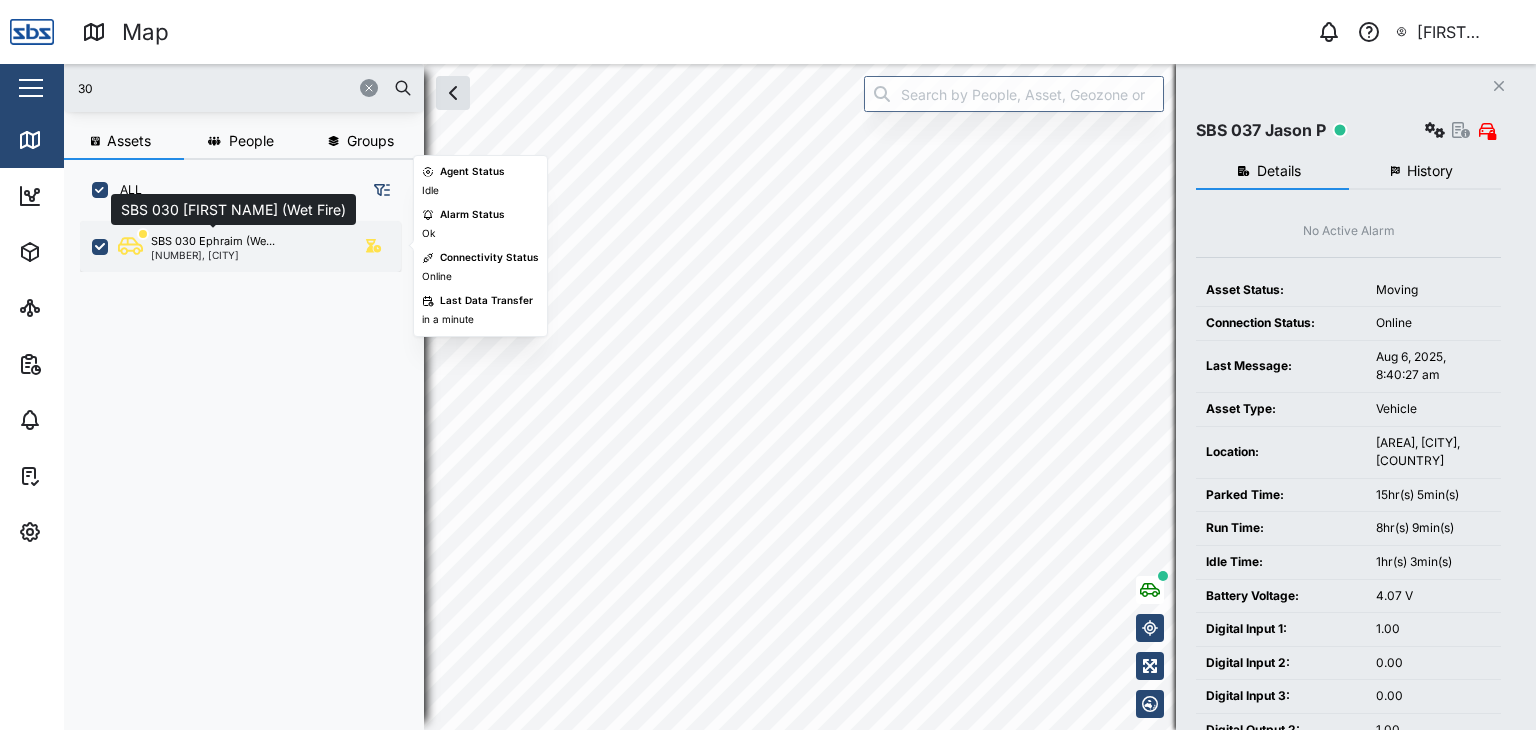 click on "SBS 030  Ephraim (We..." at bounding box center [213, 241] 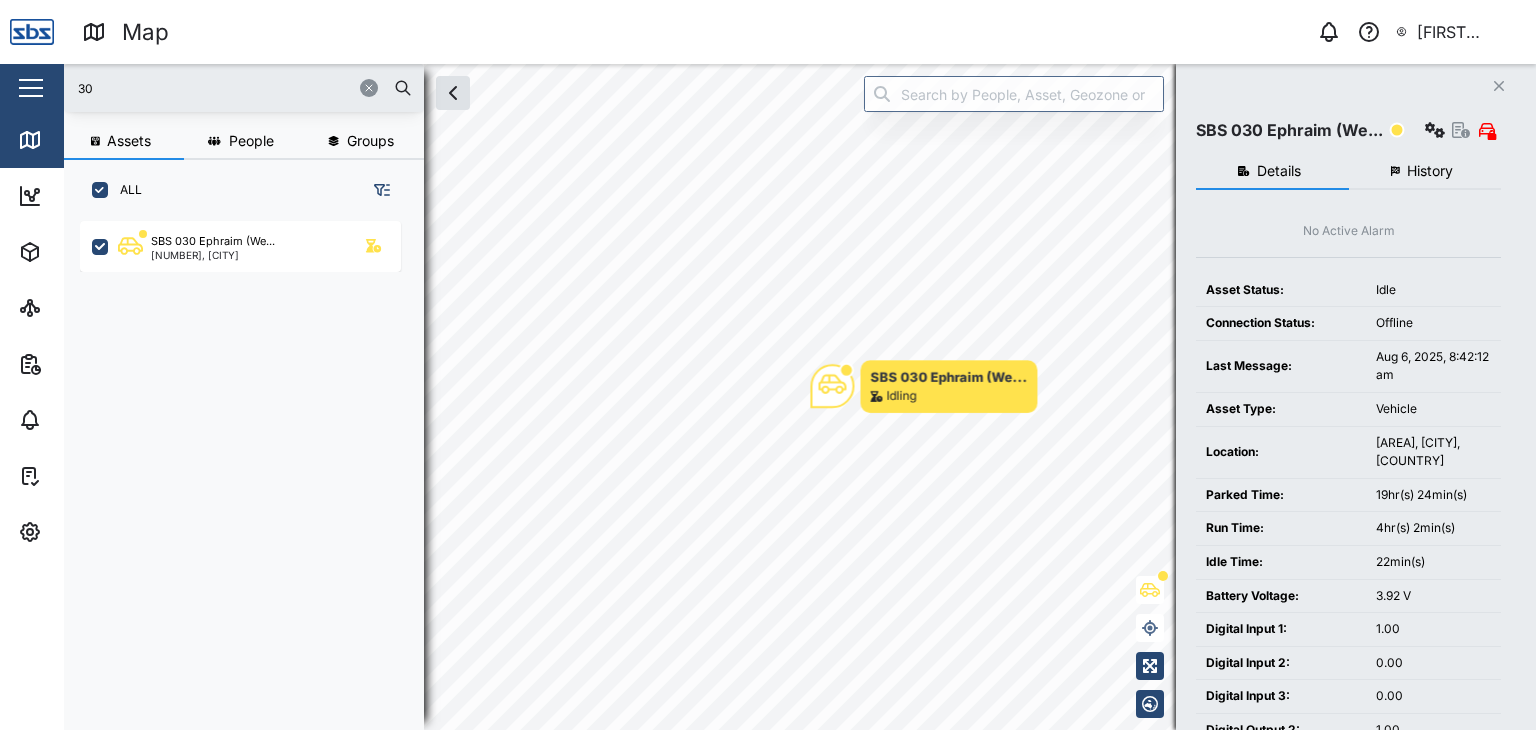 drag, startPoint x: 146, startPoint y: 87, endPoint x: 57, endPoint y: 69, distance: 90.80198 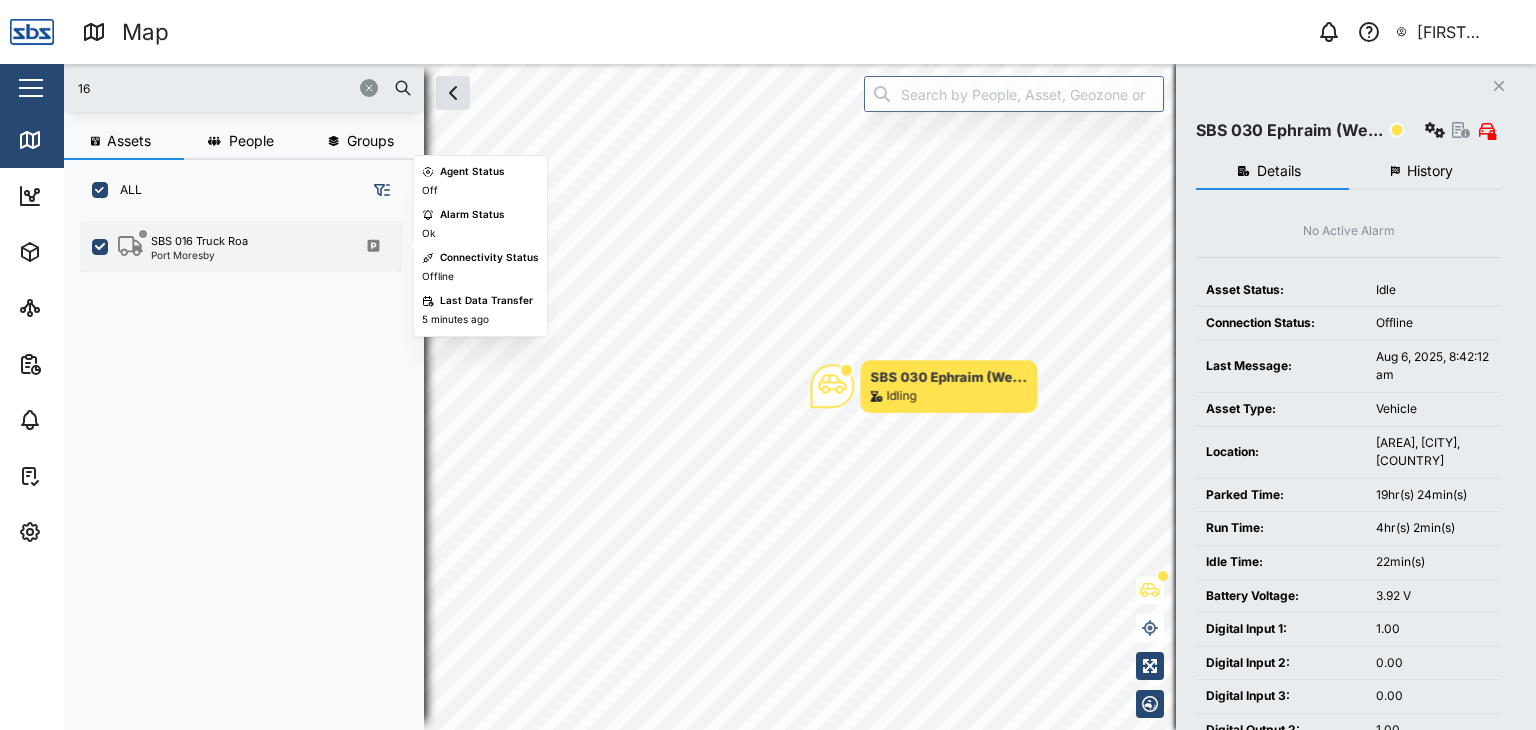 click on "Port Moresby" at bounding box center [199, 255] 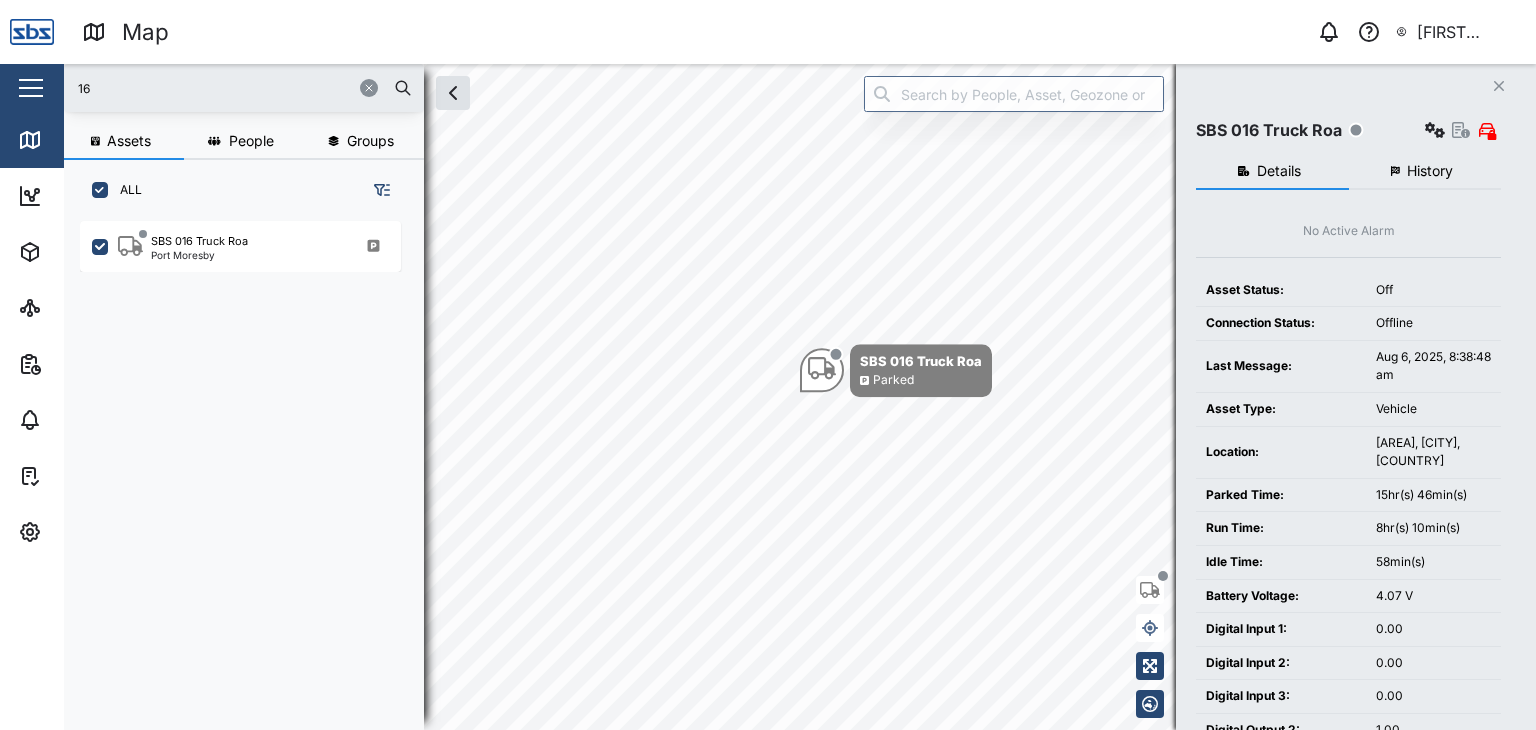 drag, startPoint x: 103, startPoint y: 85, endPoint x: 68, endPoint y: 87, distance: 35.057095 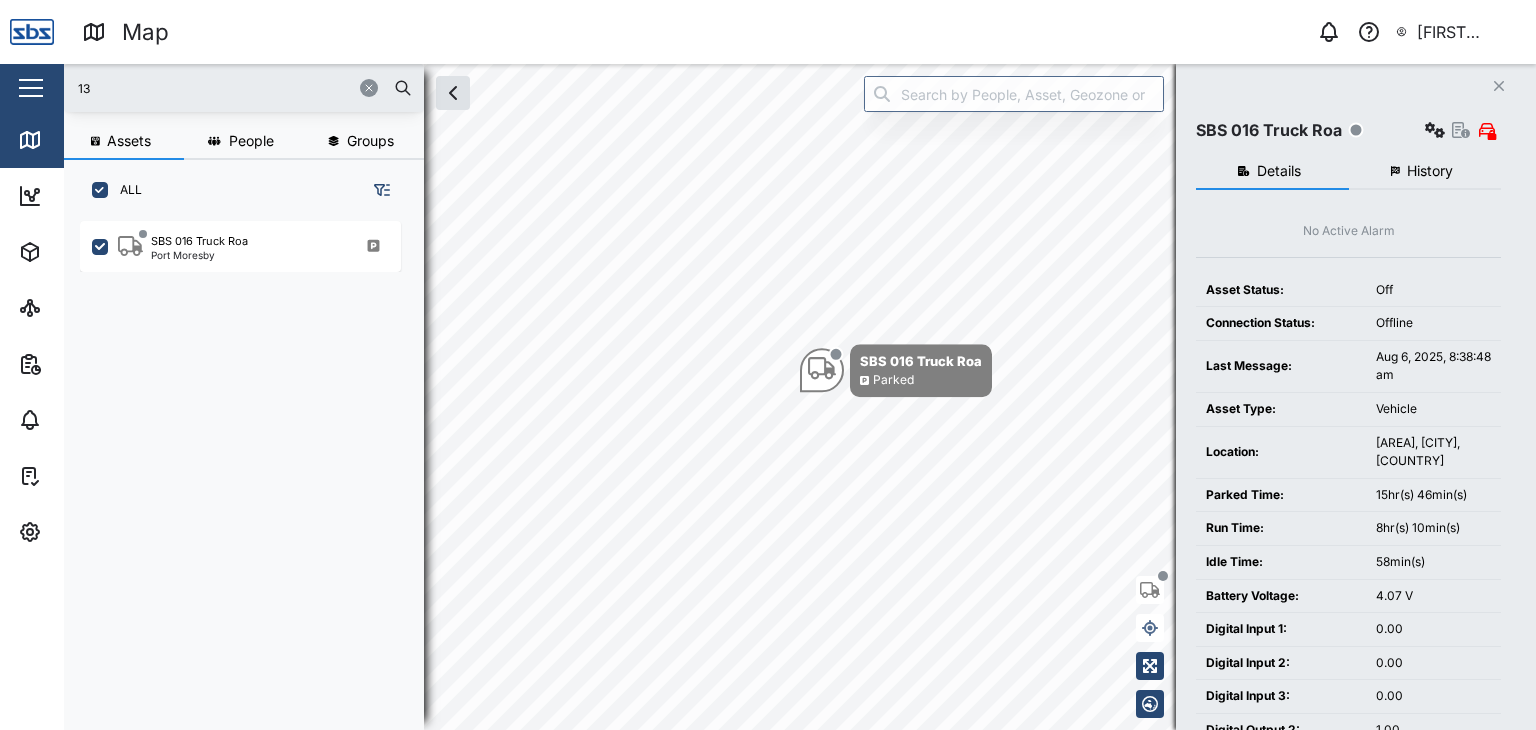 type on "13" 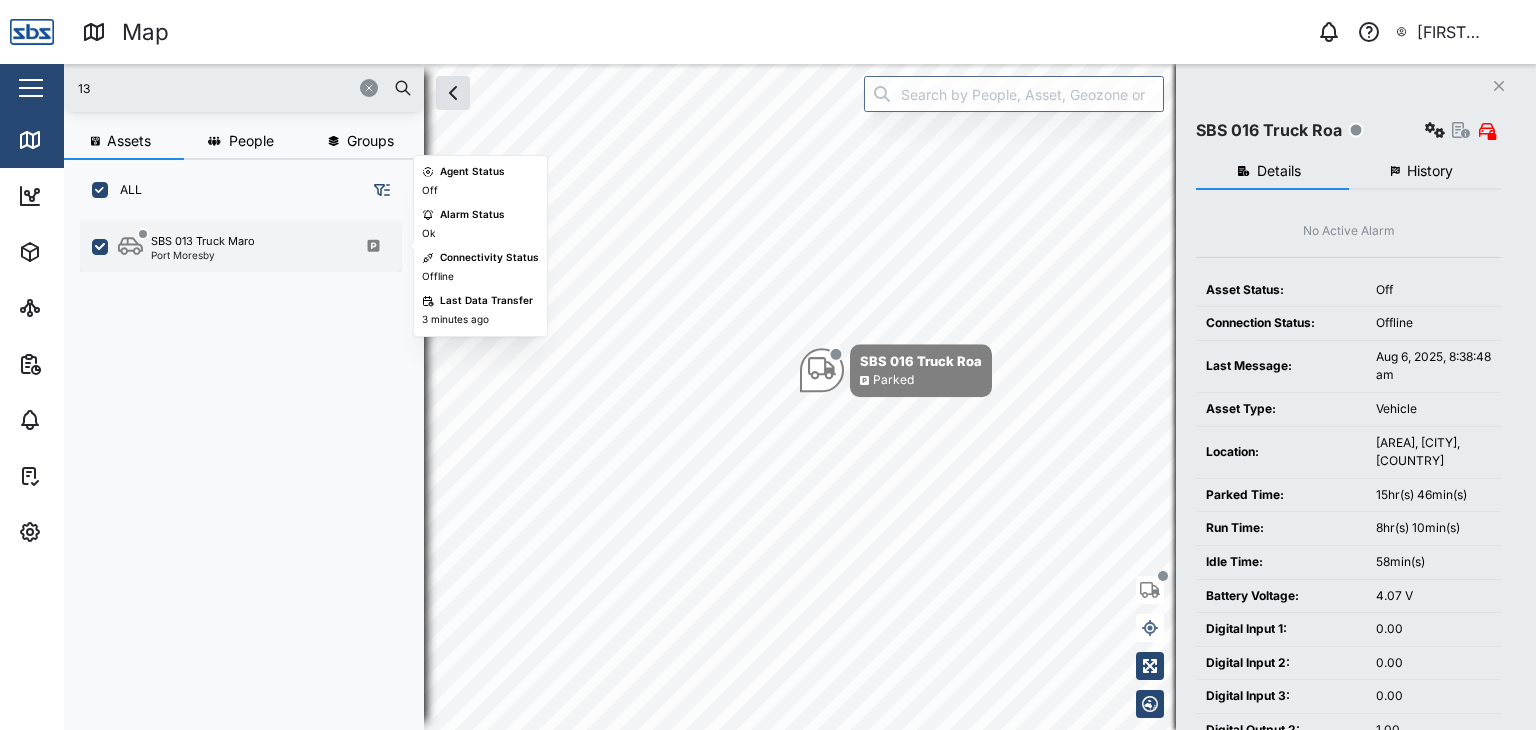 click on "Port Moresby" at bounding box center [203, 255] 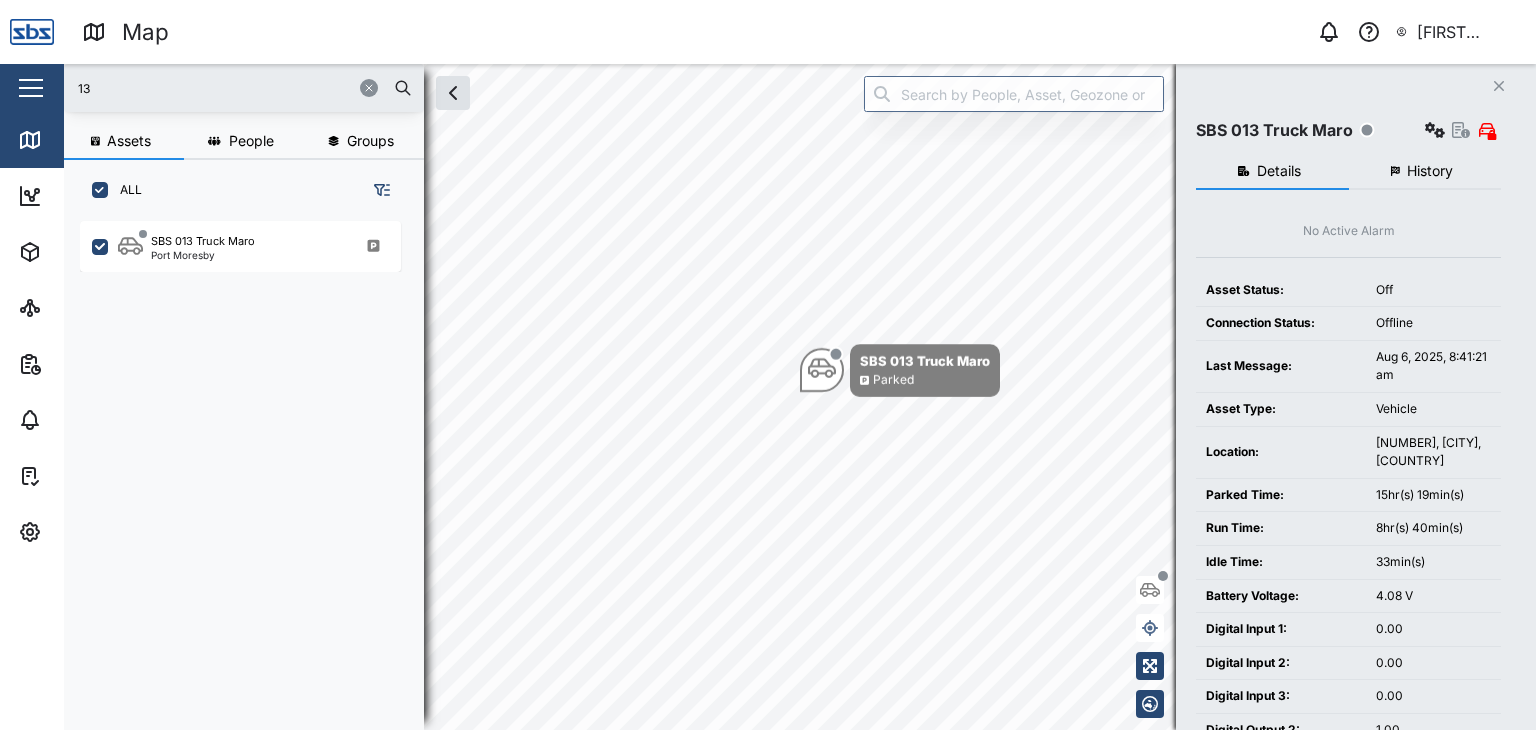 click on "13" at bounding box center [244, 88] 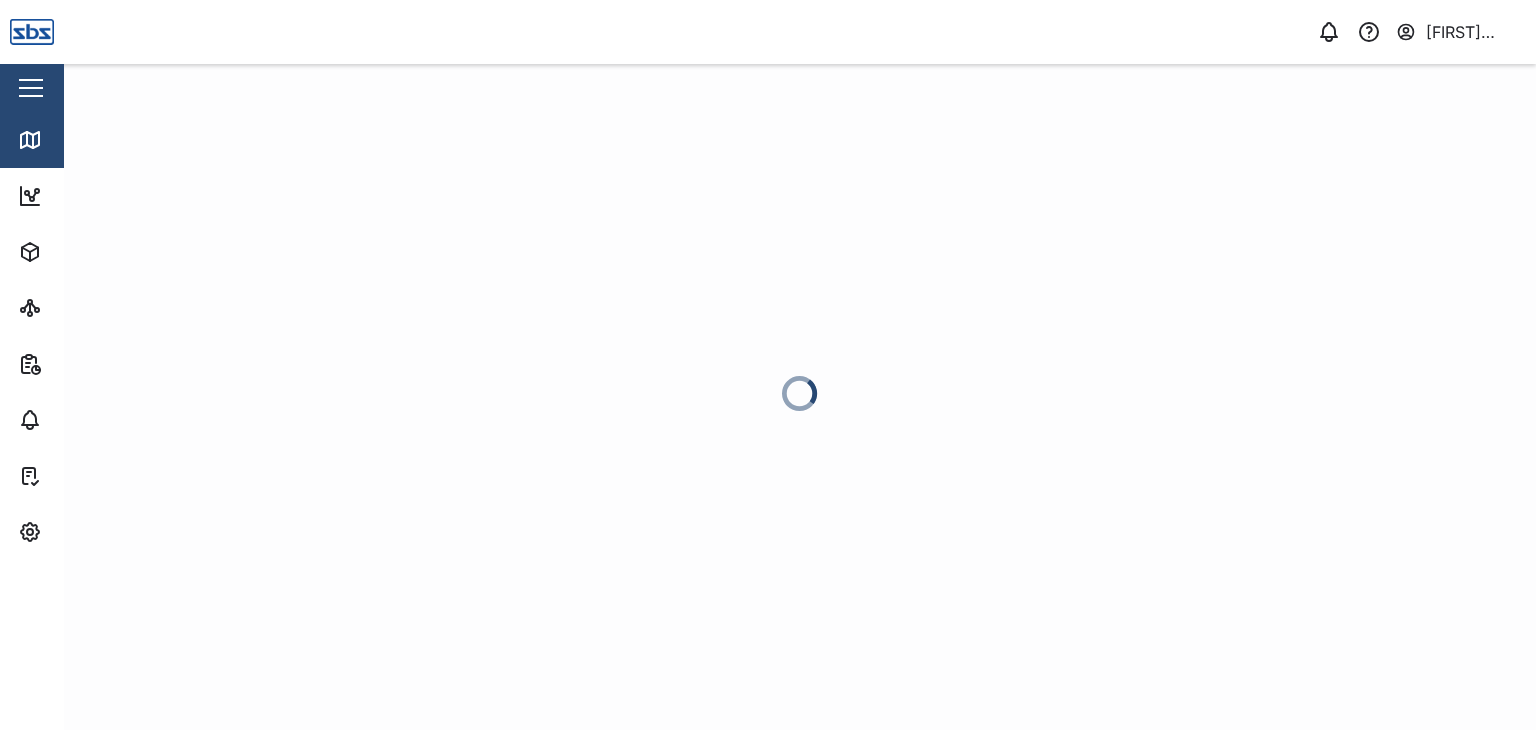 scroll, scrollTop: 0, scrollLeft: 0, axis: both 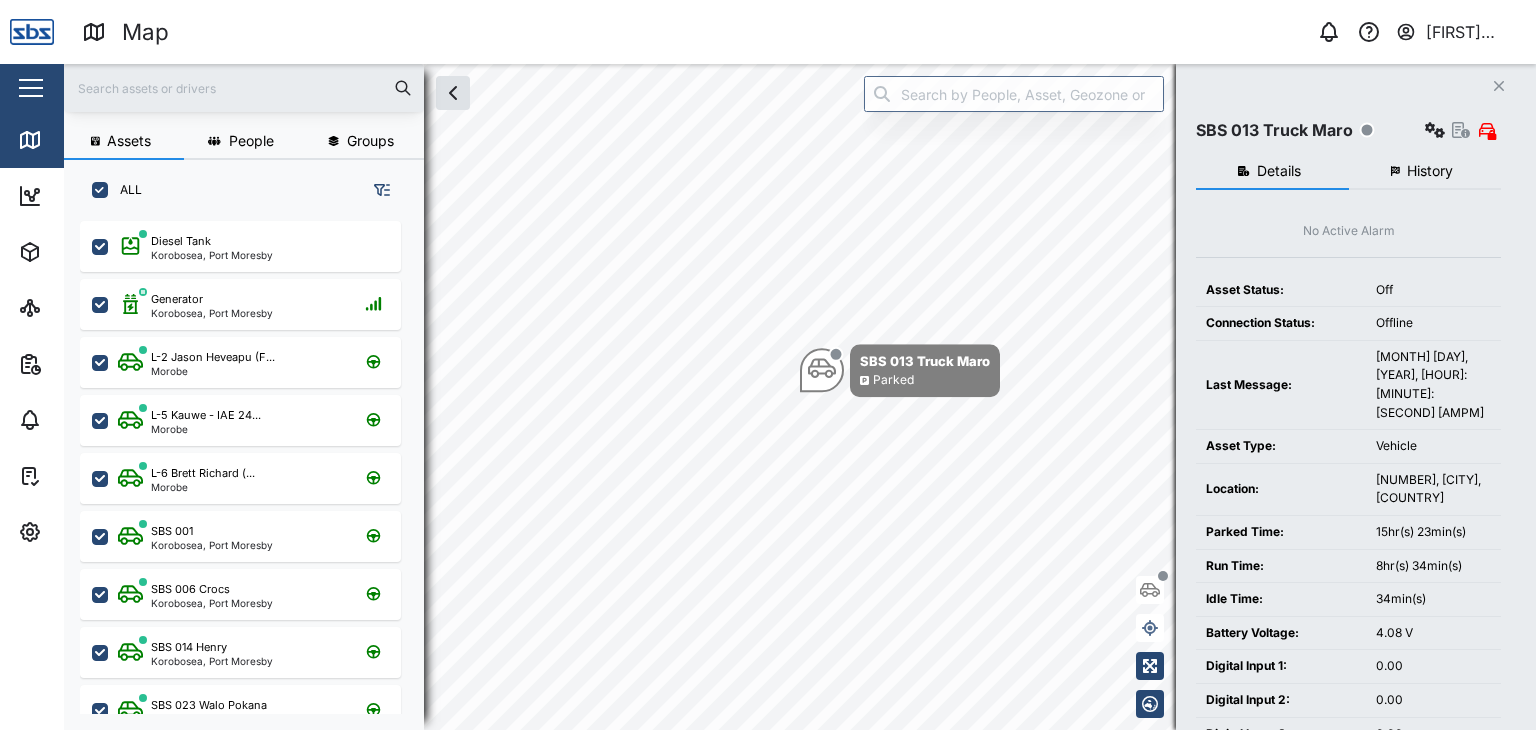 click at bounding box center (244, 88) 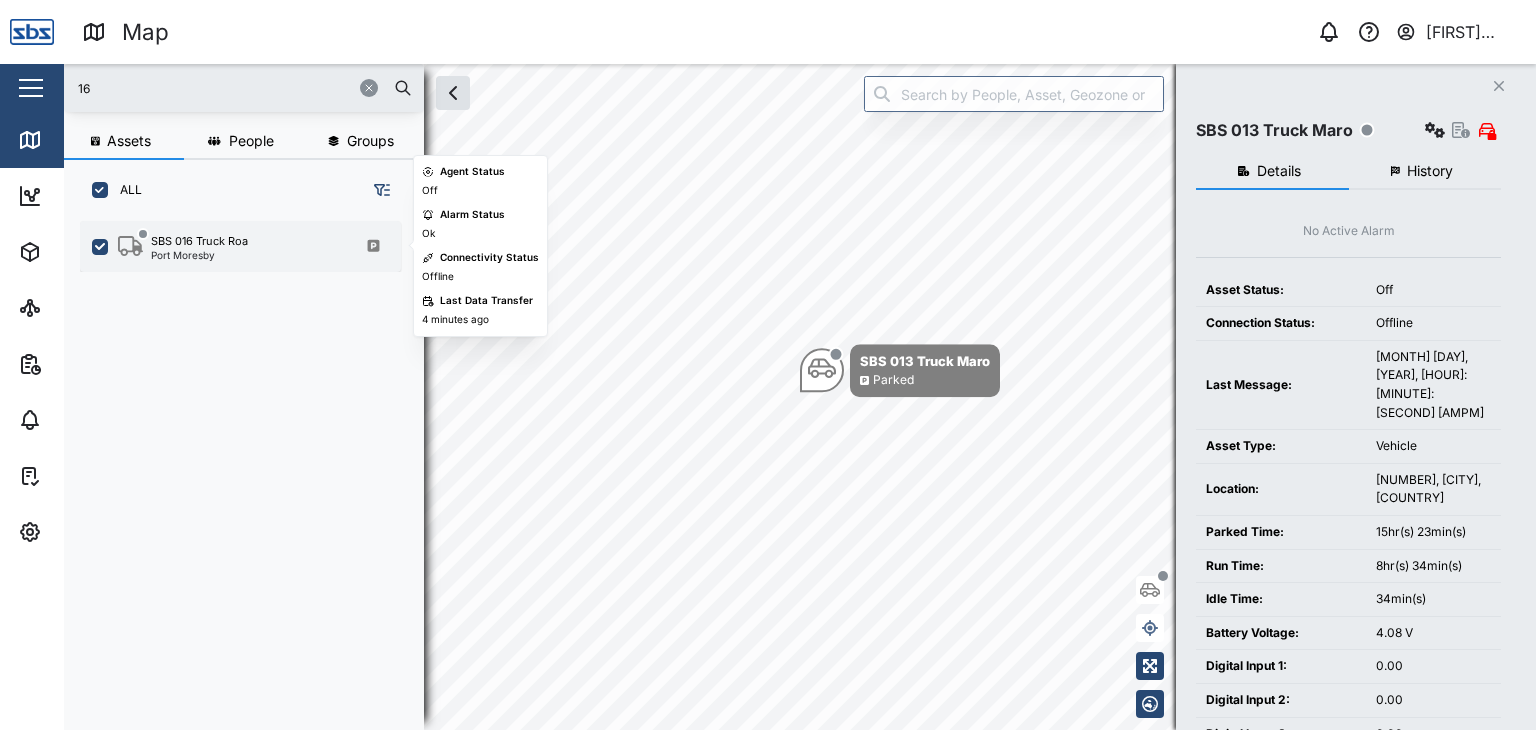 type on "16" 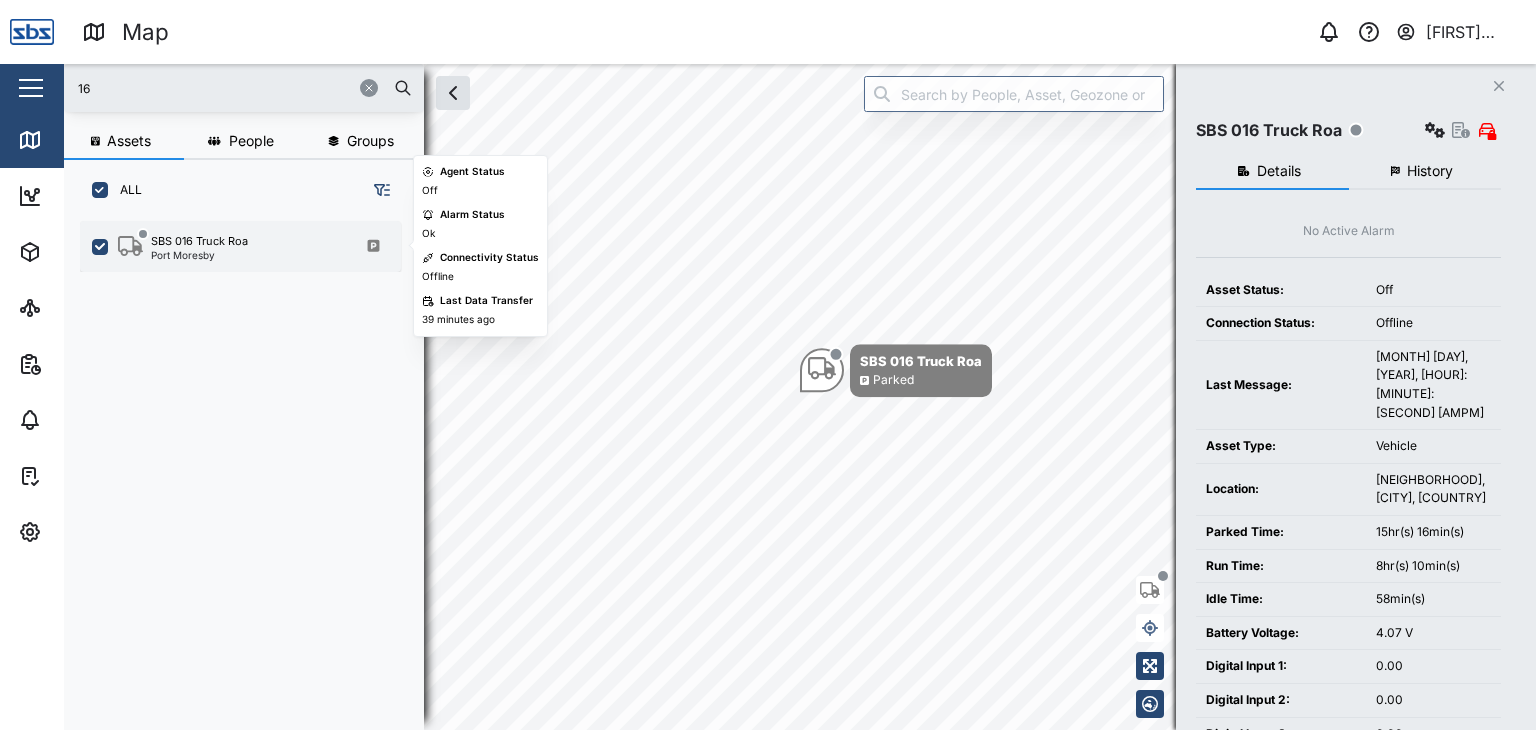 click on "SBS 016 Truck Roa" at bounding box center (199, 241) 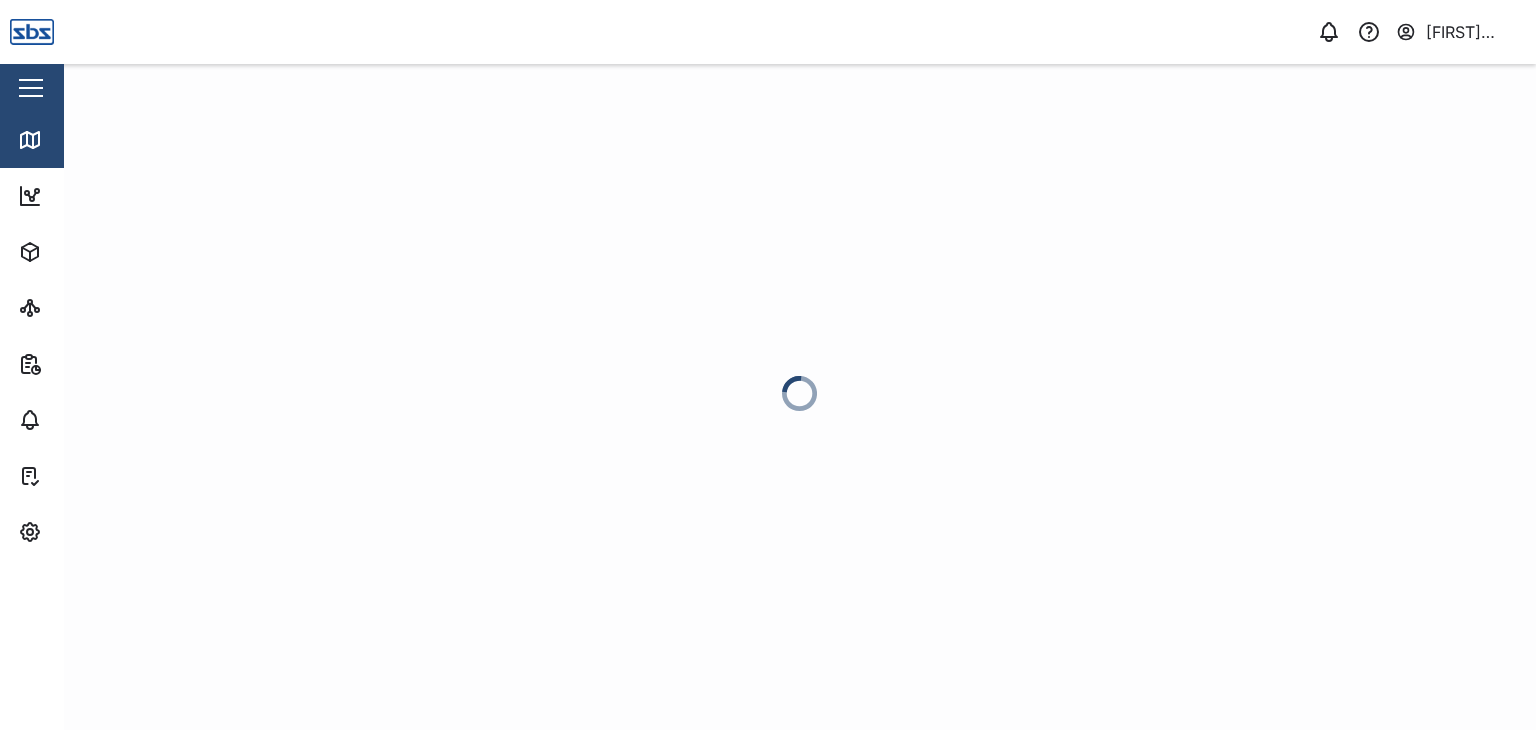 scroll, scrollTop: 0, scrollLeft: 0, axis: both 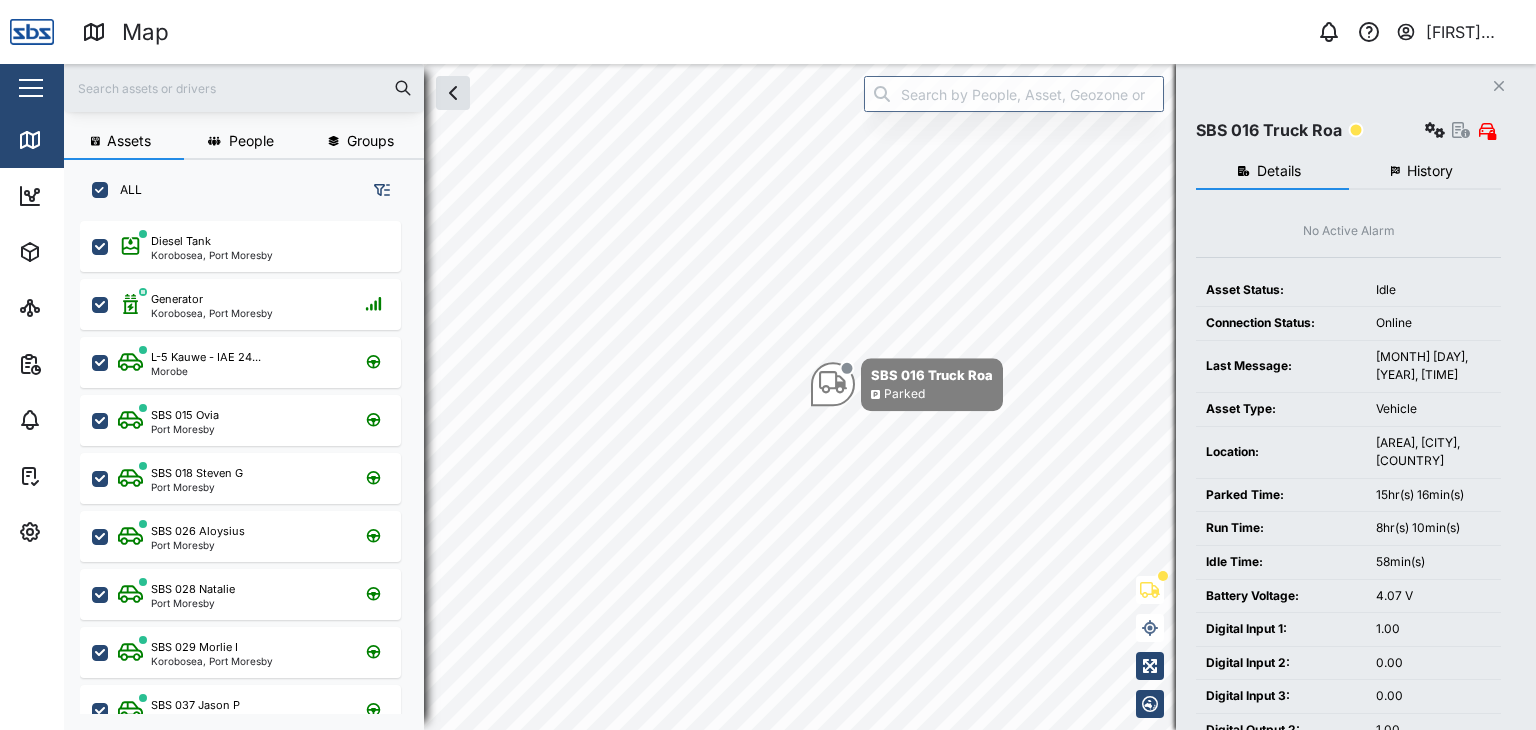 click at bounding box center (244, 88) 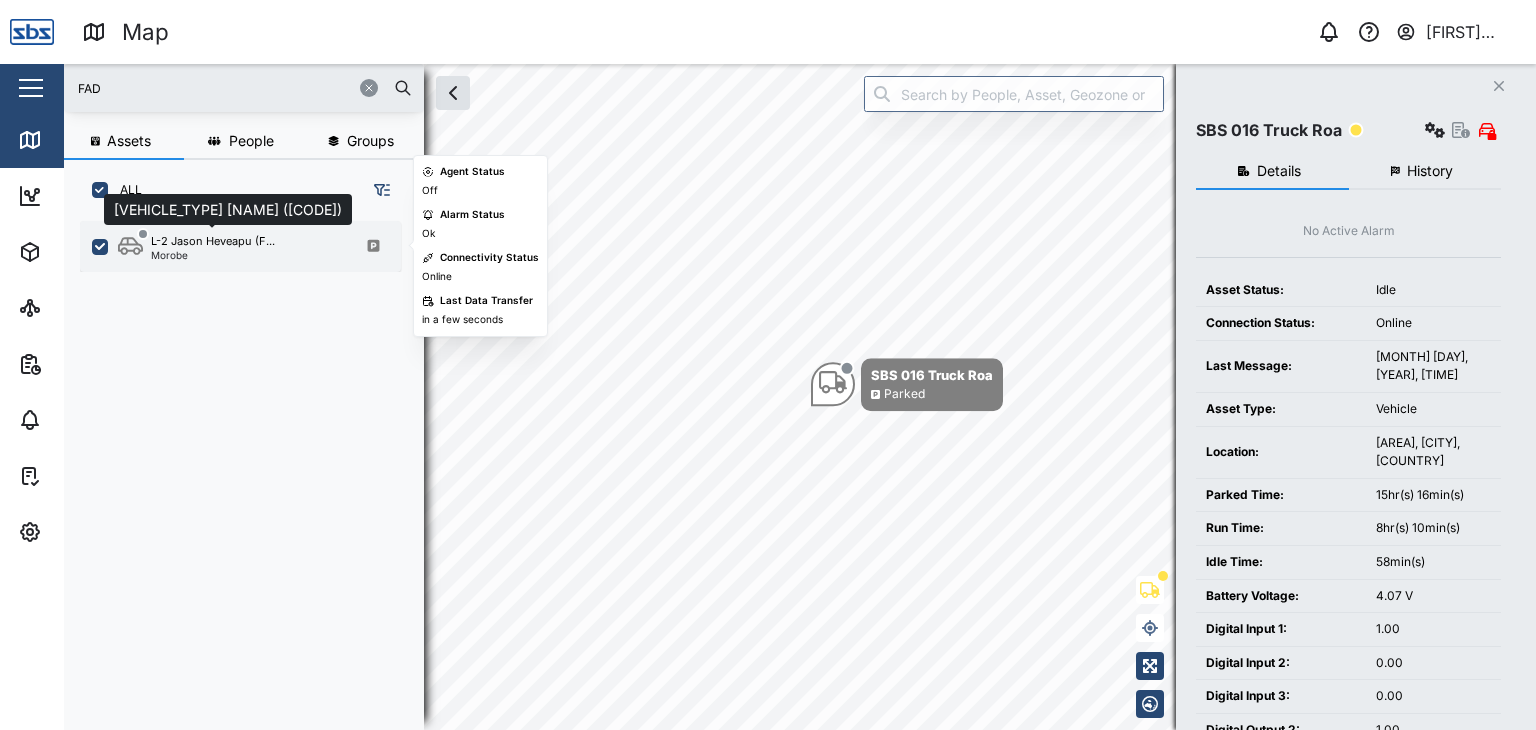 type on "FAD" 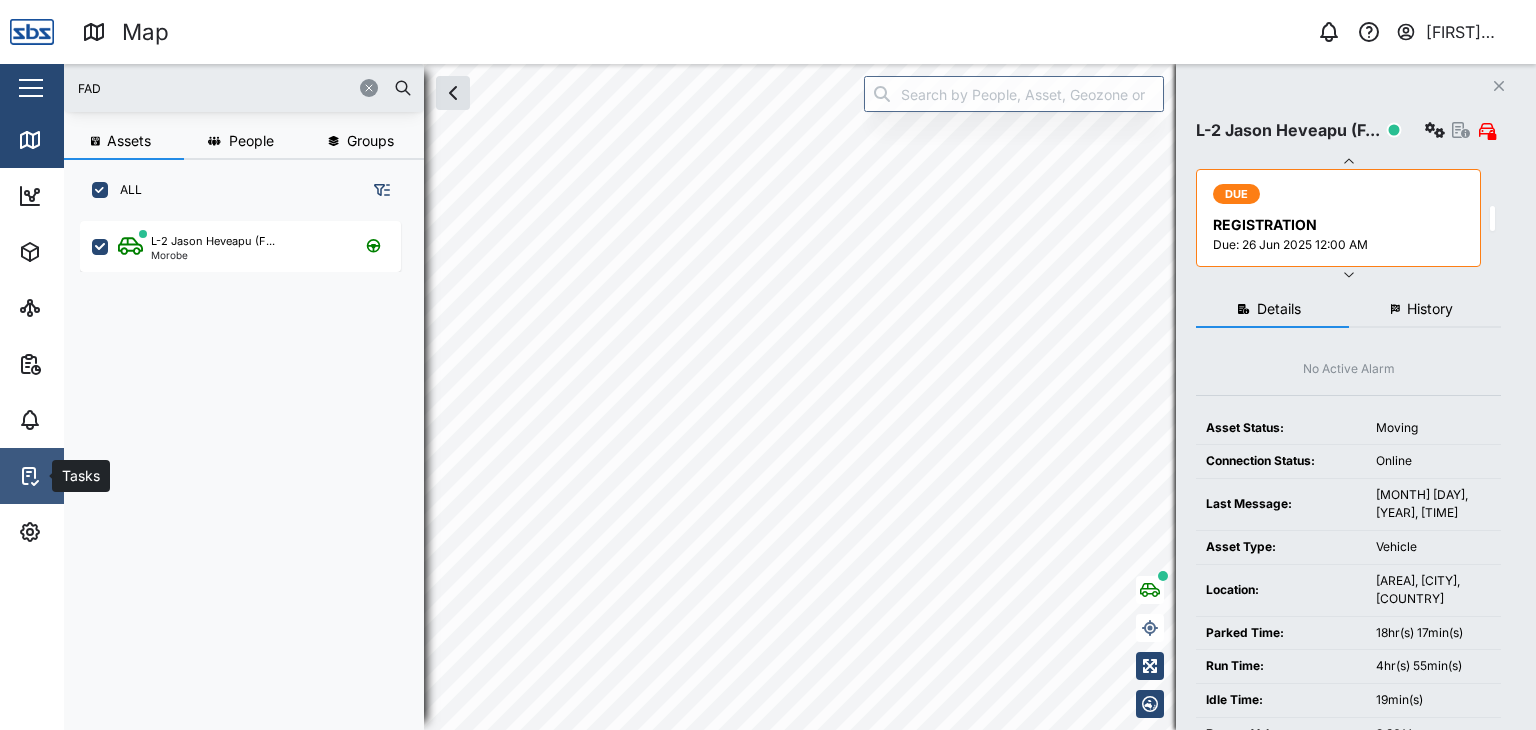 click 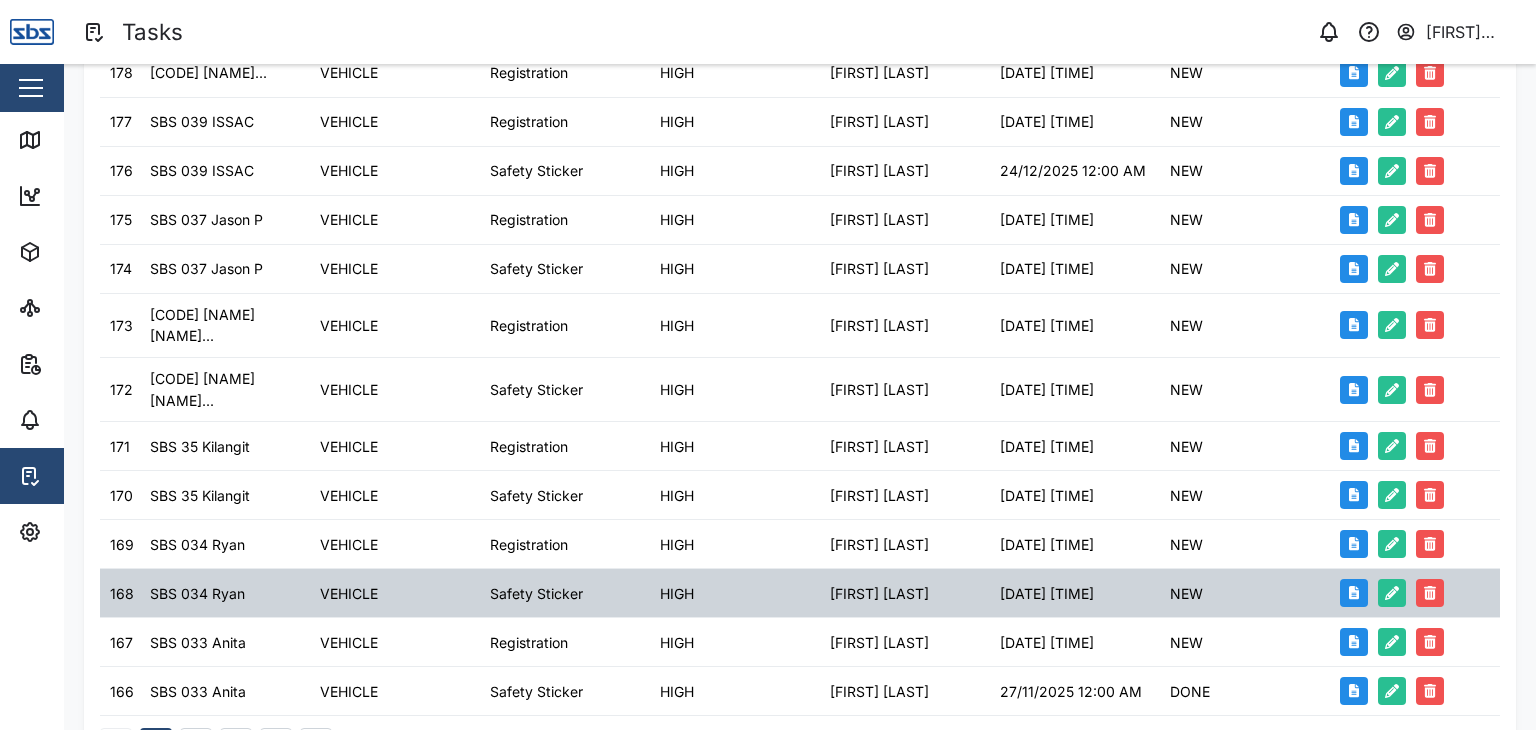scroll, scrollTop: 604, scrollLeft: 0, axis: vertical 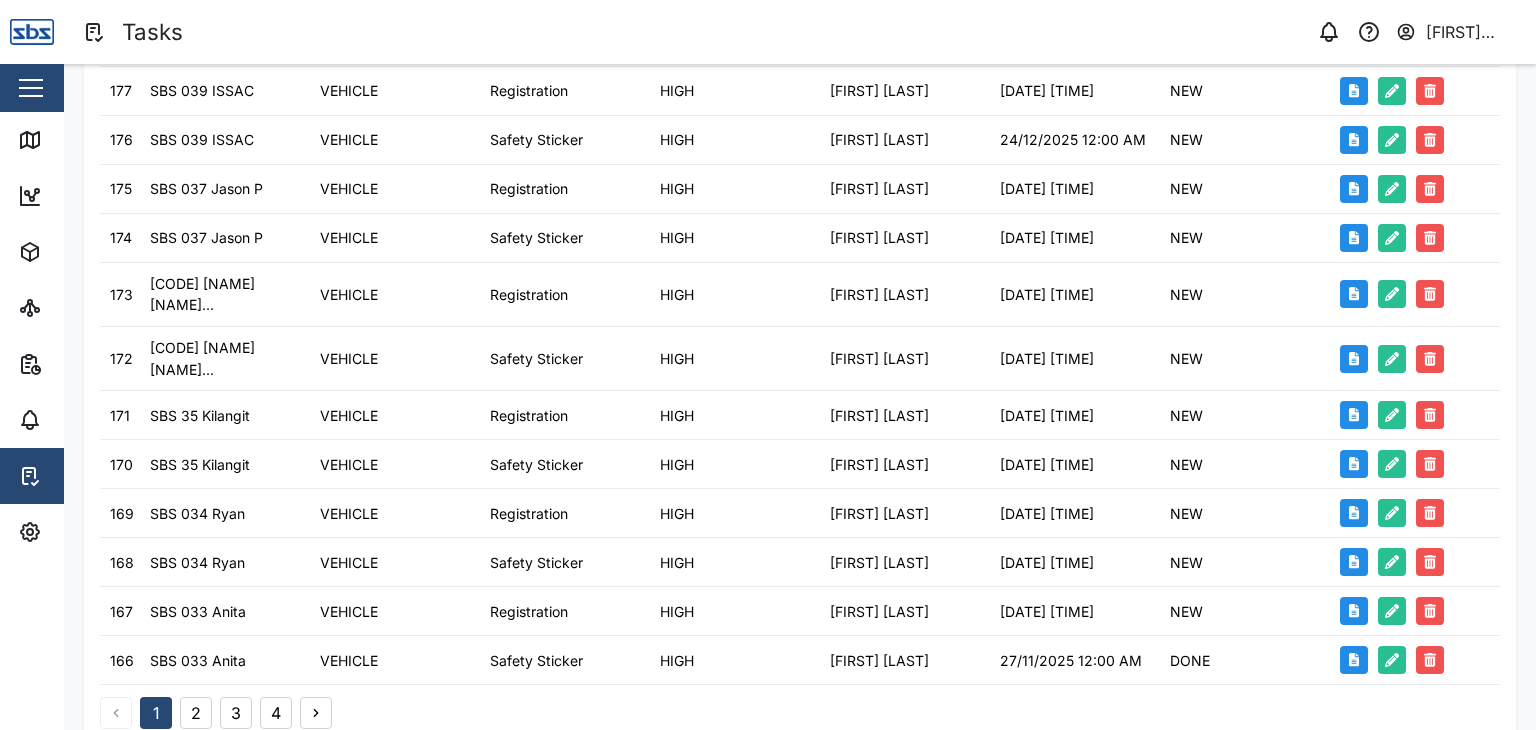 click on "4" at bounding box center (276, 713) 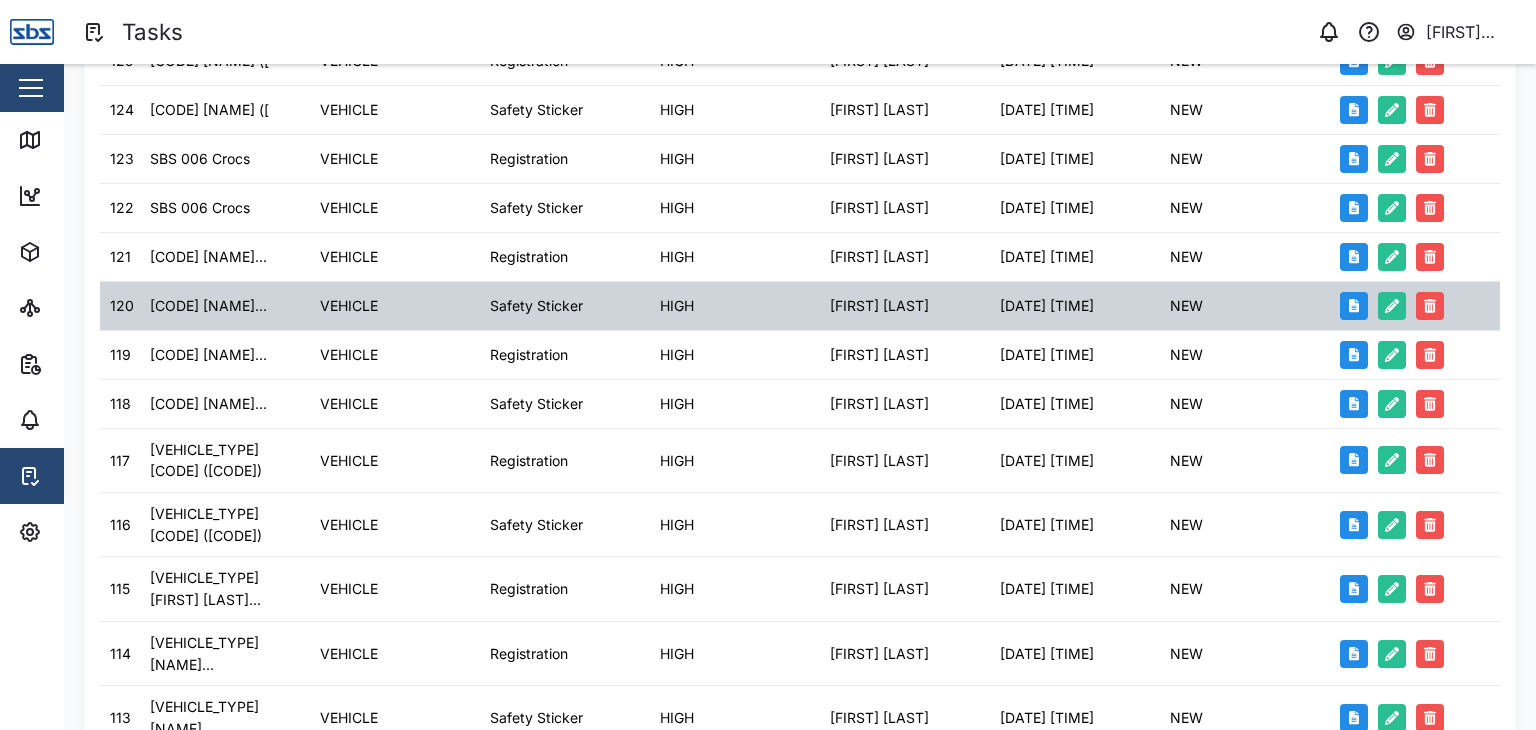 scroll, scrollTop: 507, scrollLeft: 0, axis: vertical 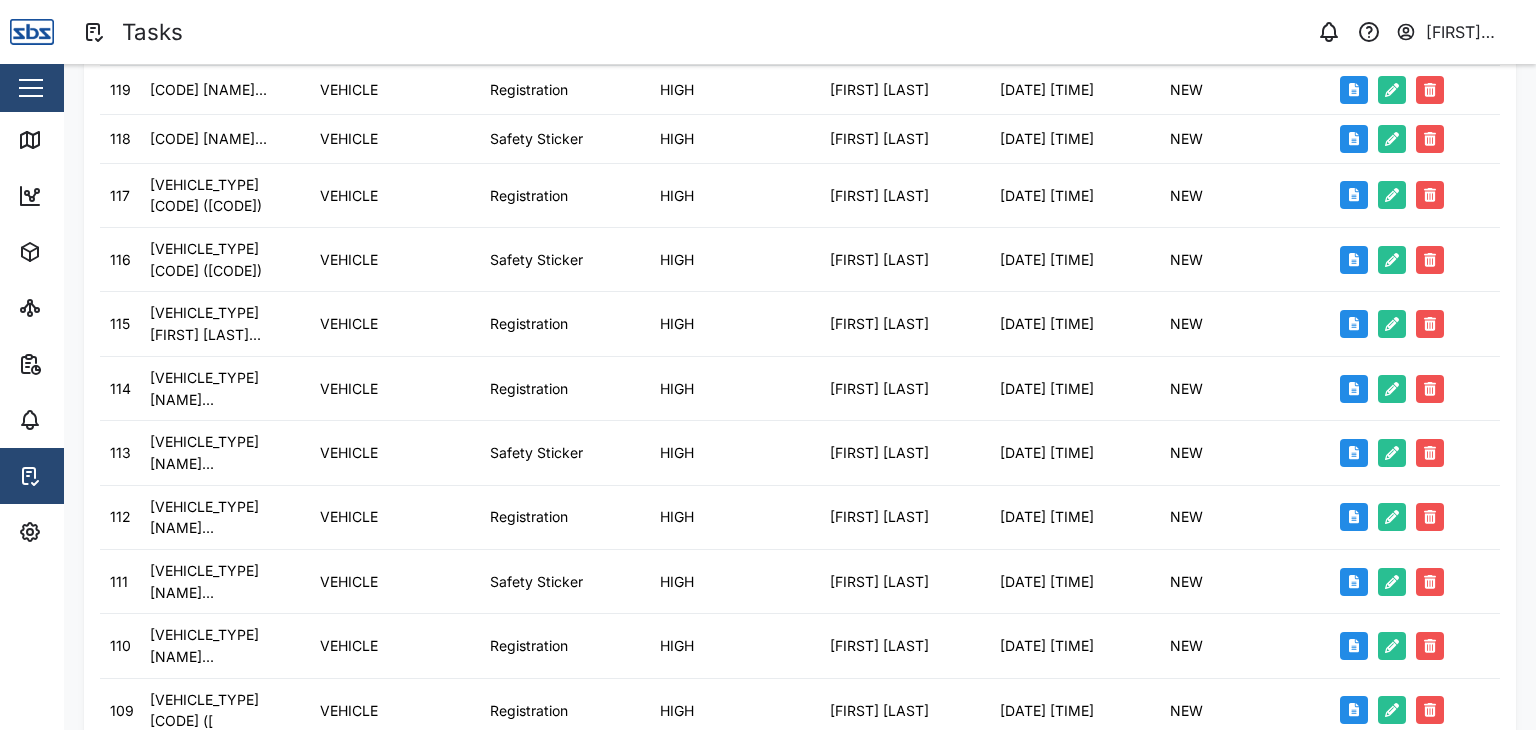 click on "4" at bounding box center (276, 835) 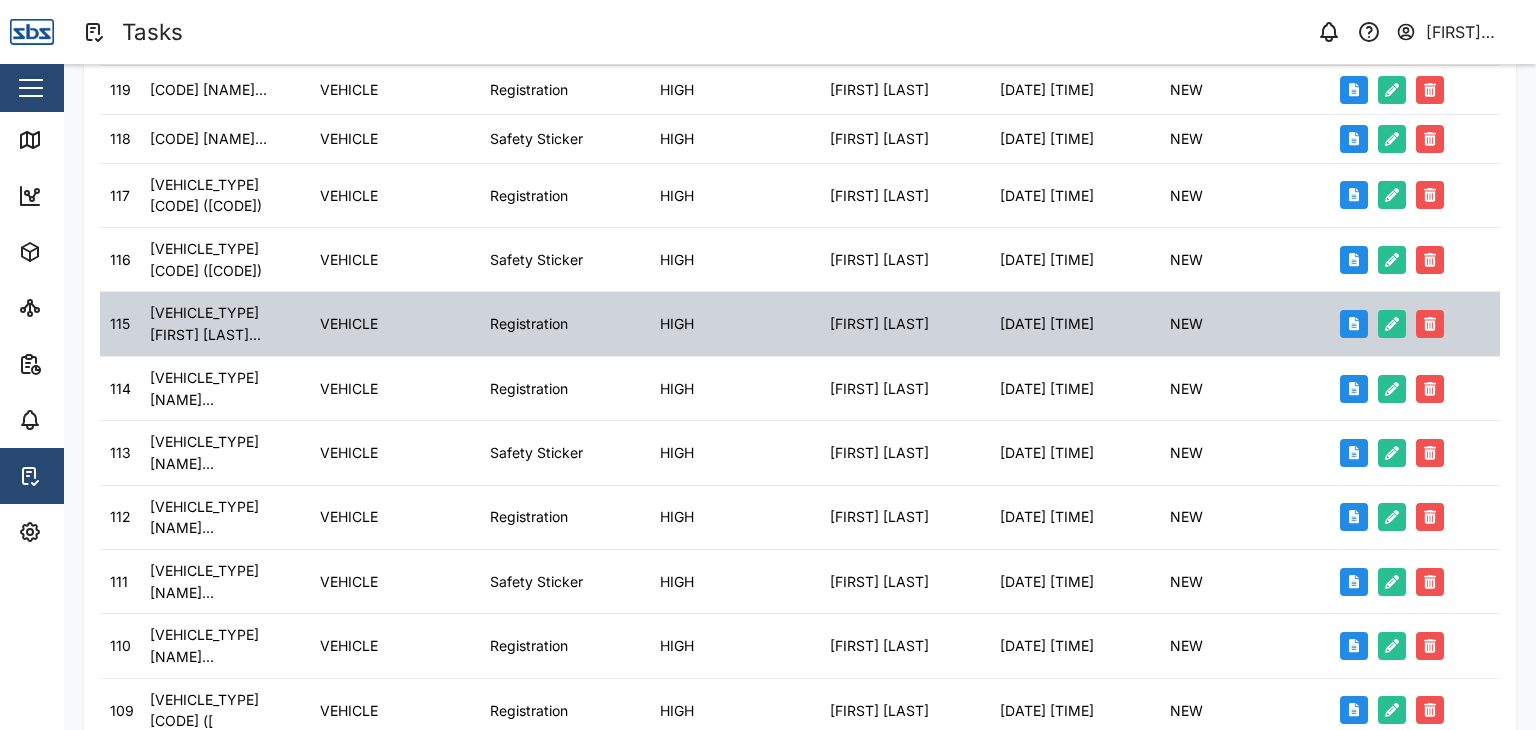 scroll, scrollTop: 0, scrollLeft: 0, axis: both 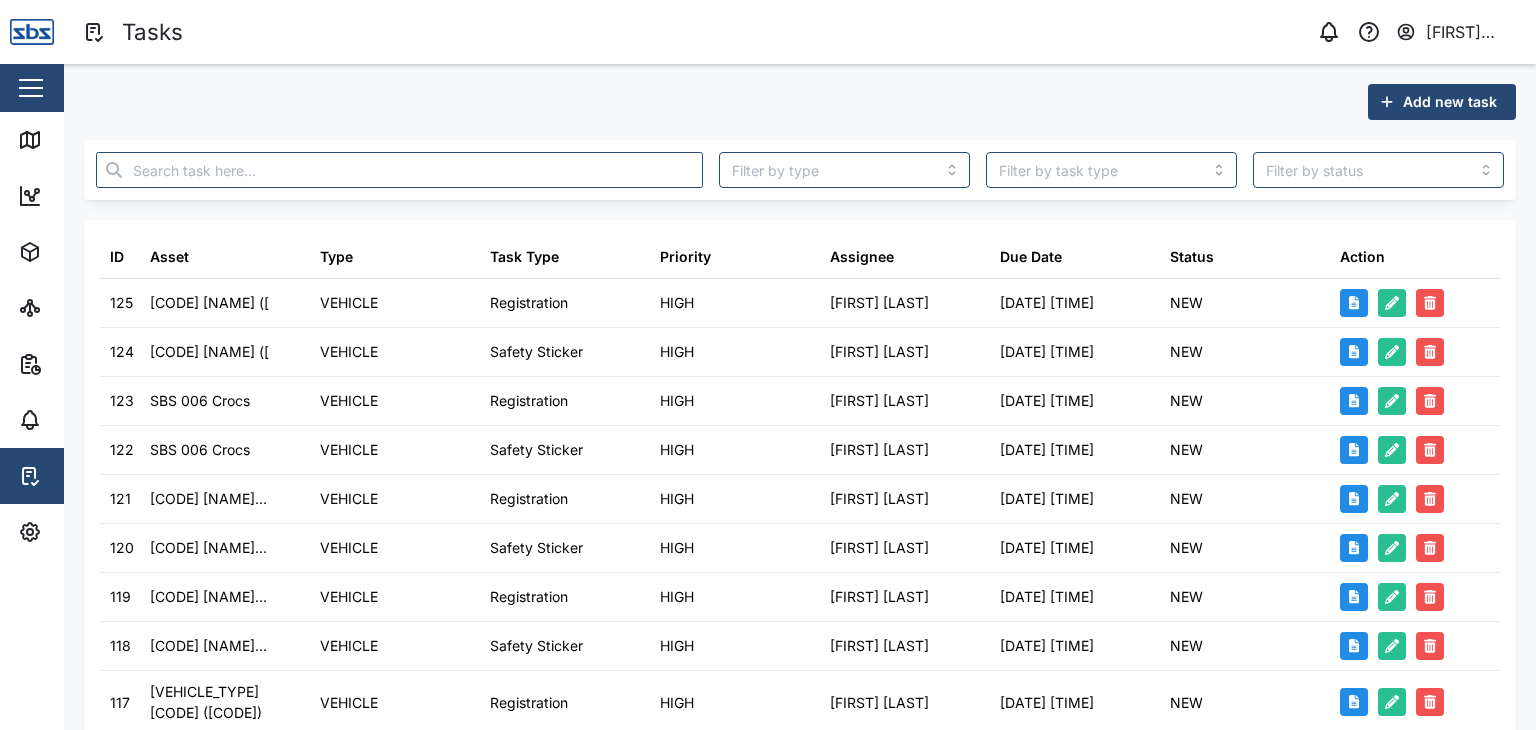 click on "Add new task" at bounding box center (1450, 102) 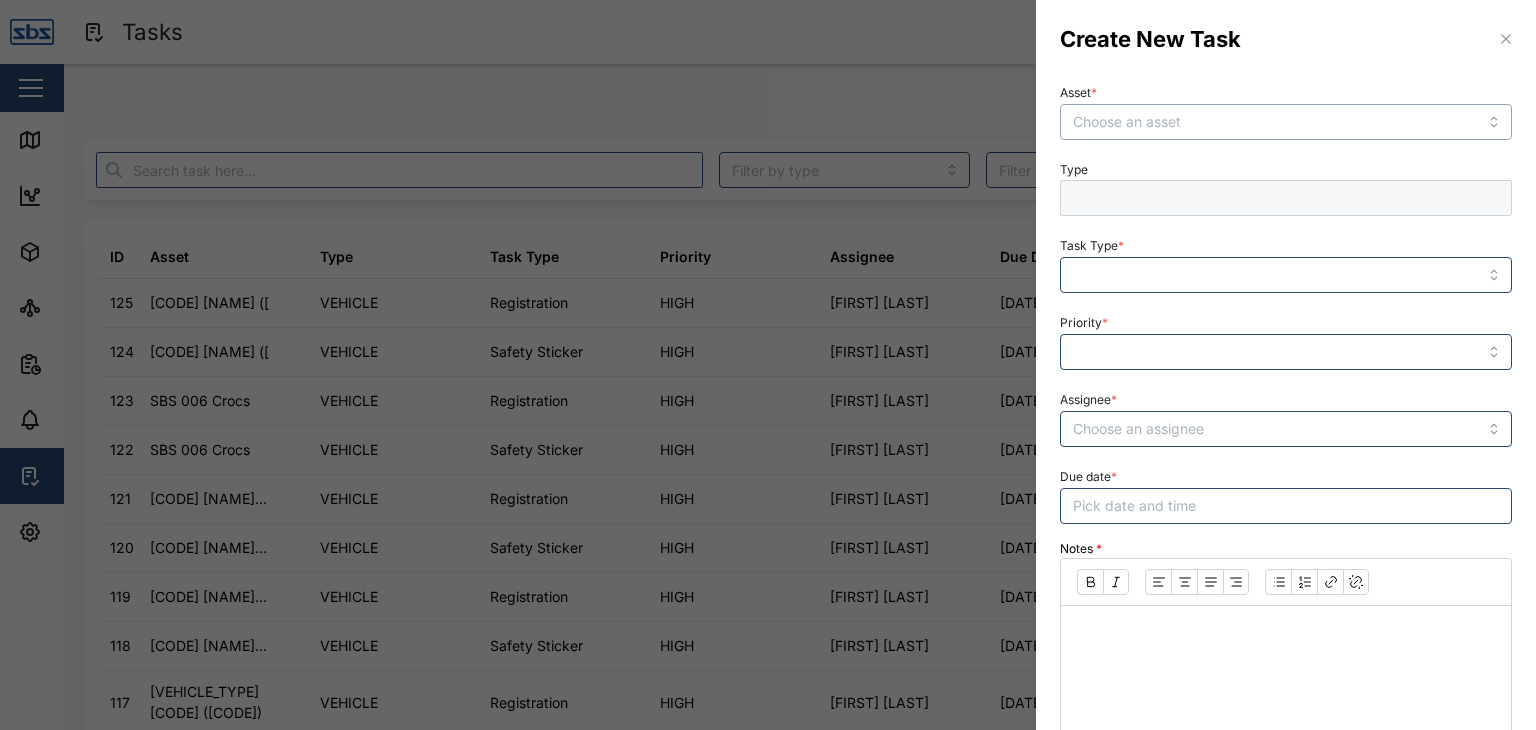 click on "Asset  *" at bounding box center (1286, 122) 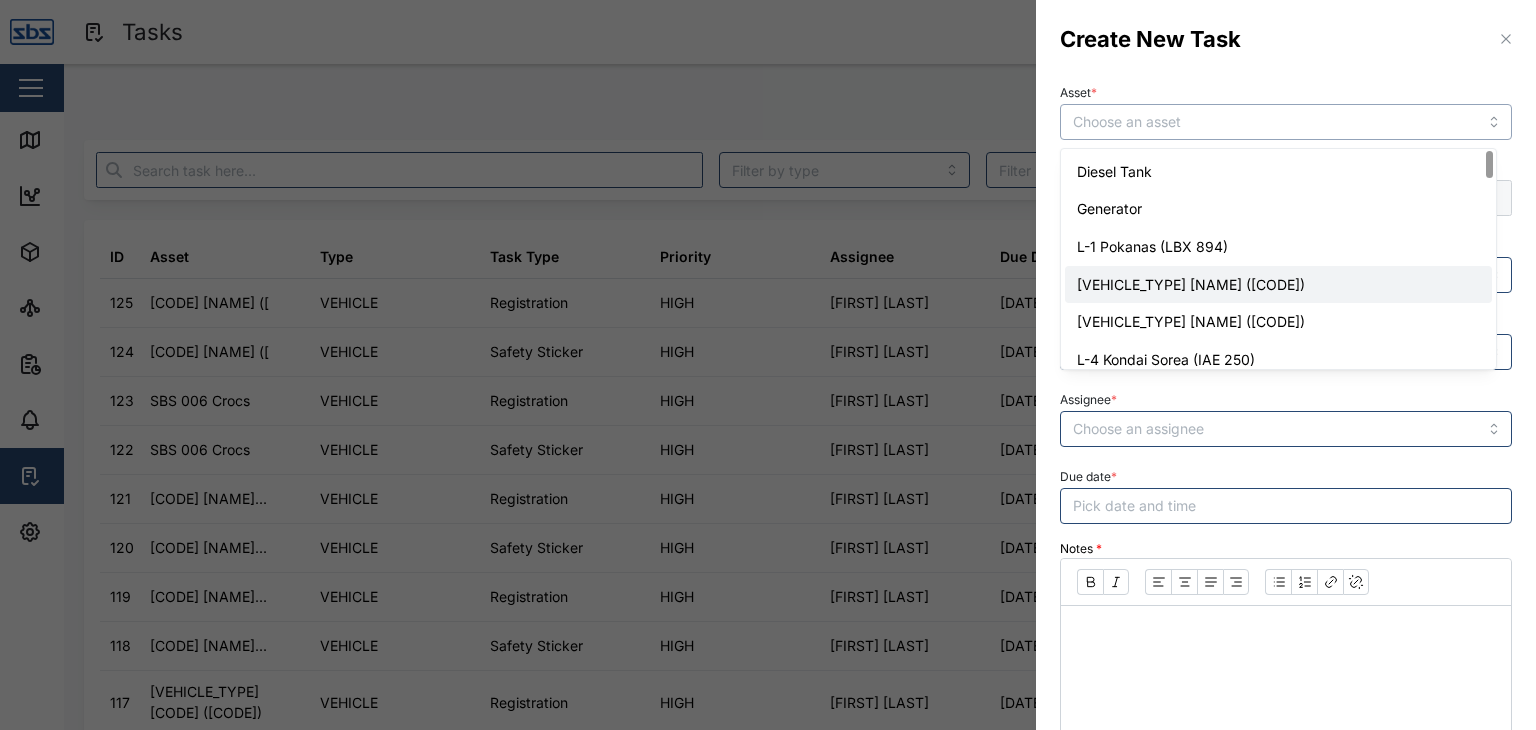 type on "L-2 [FIRST] [LAST] (FAD 401)" 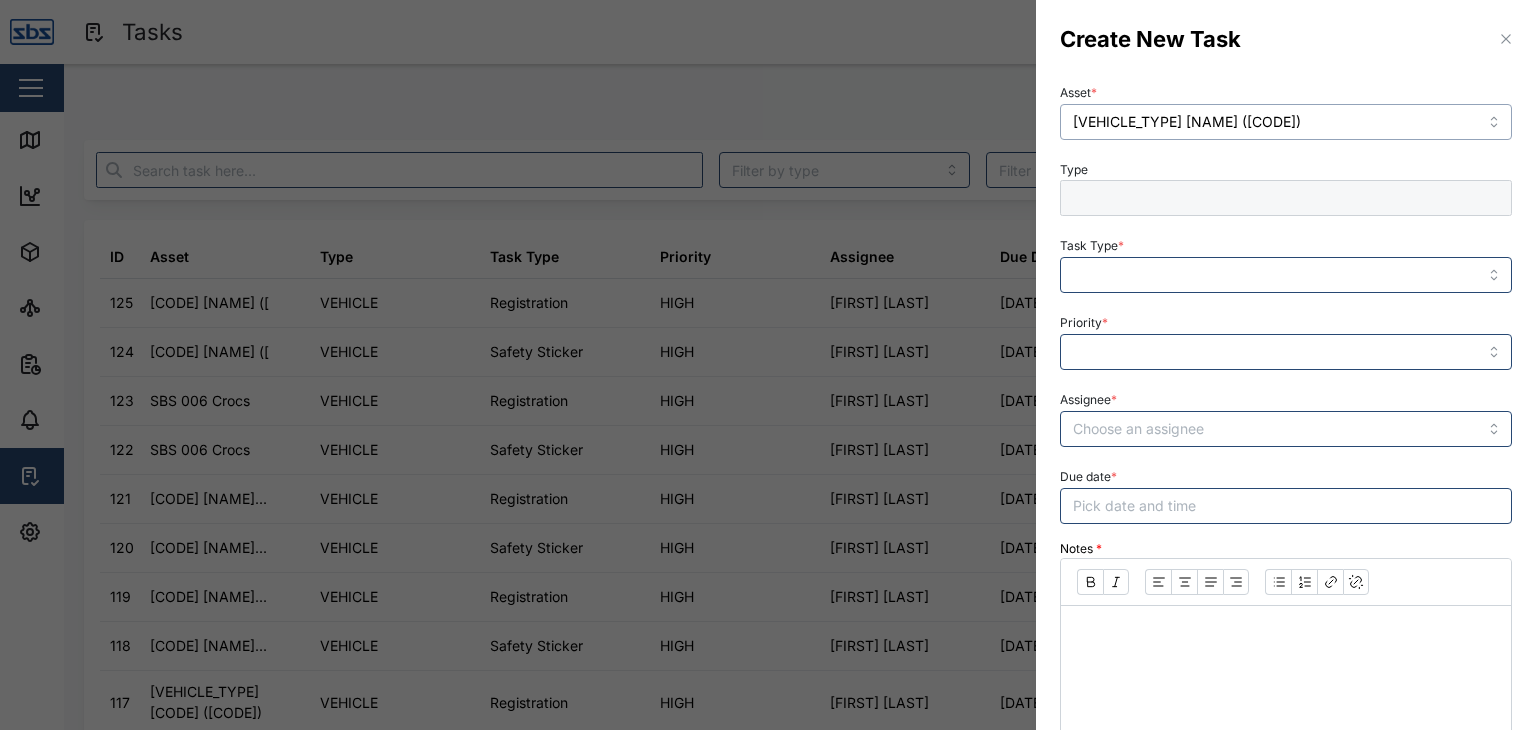 type on "VEHICLE" 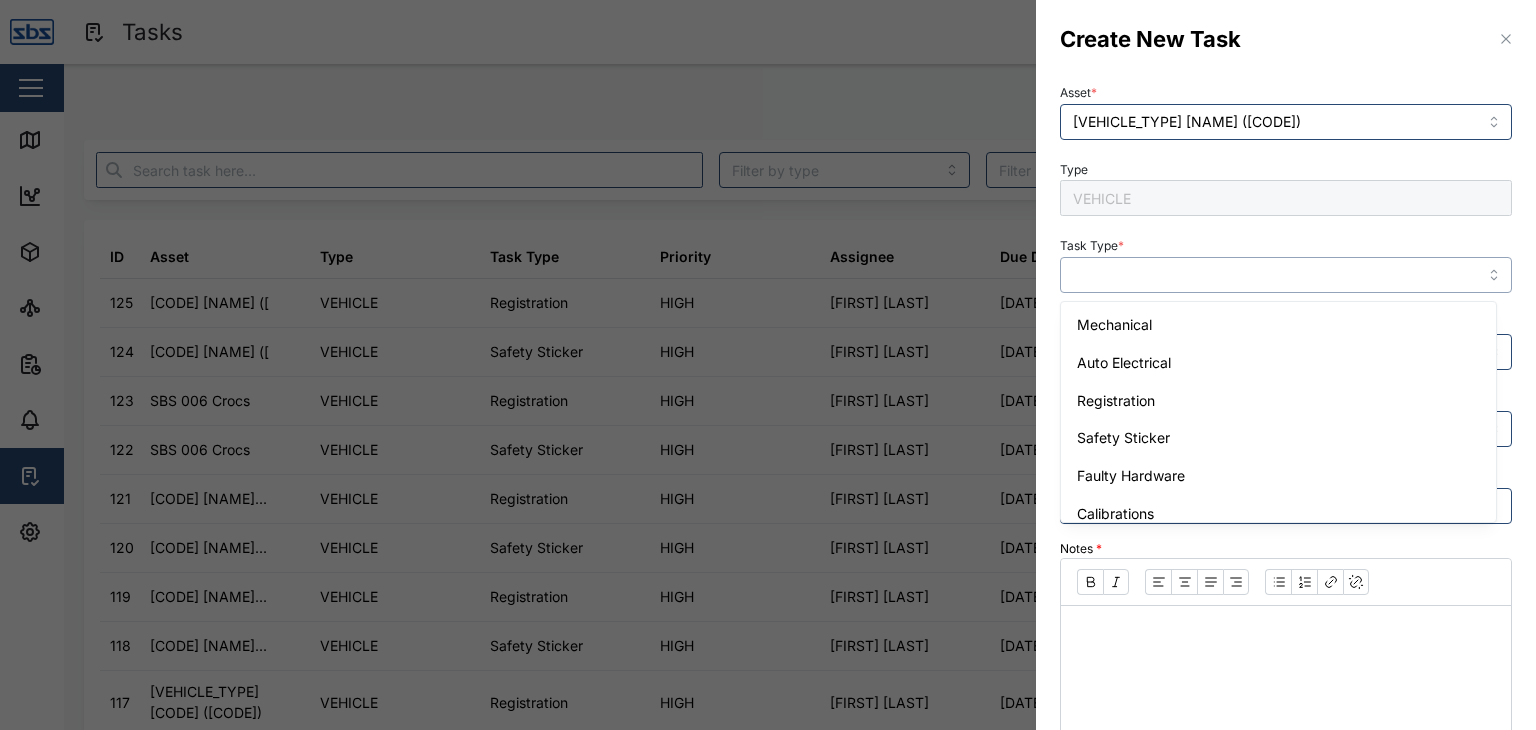 click on "Task Type  *" at bounding box center [1286, 275] 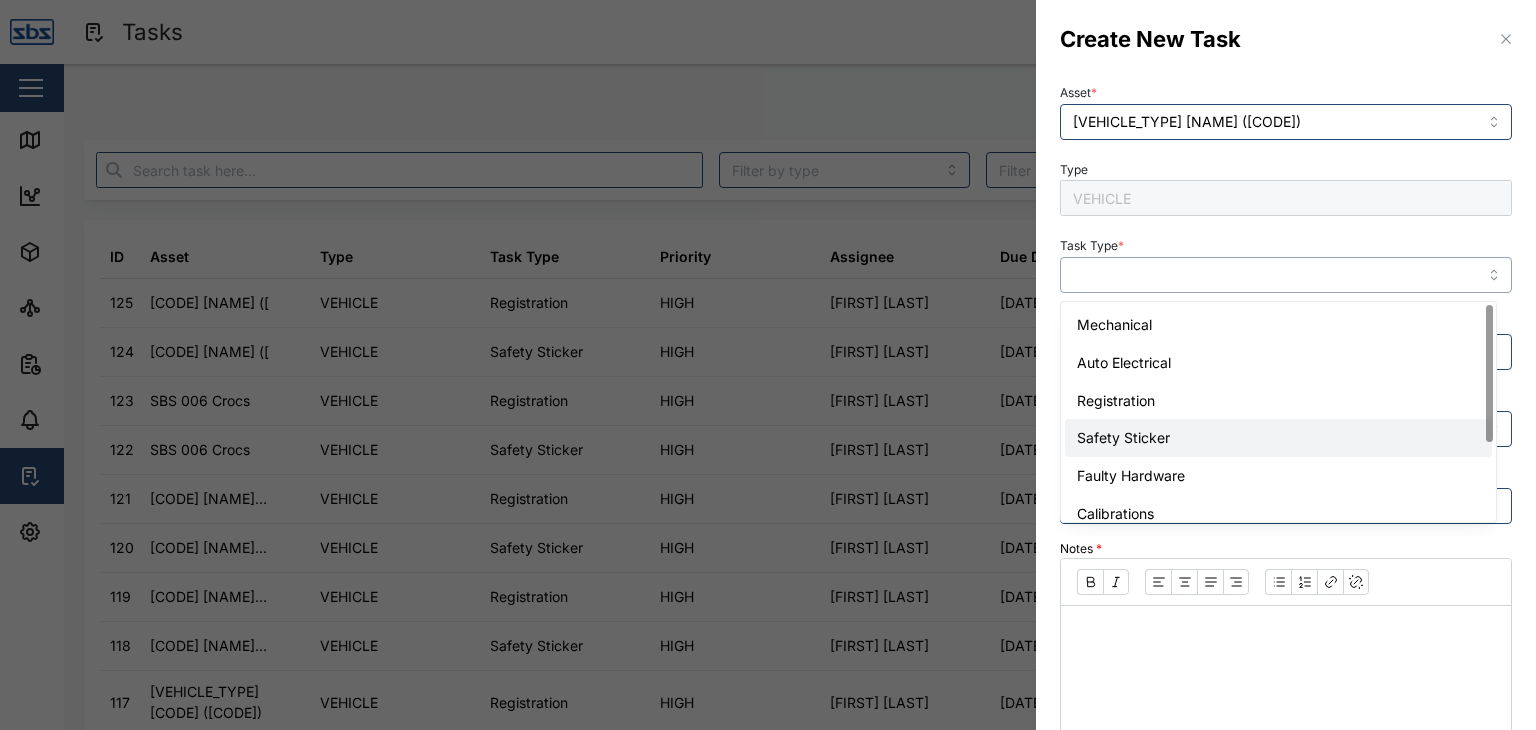 type on "Safety Sticker" 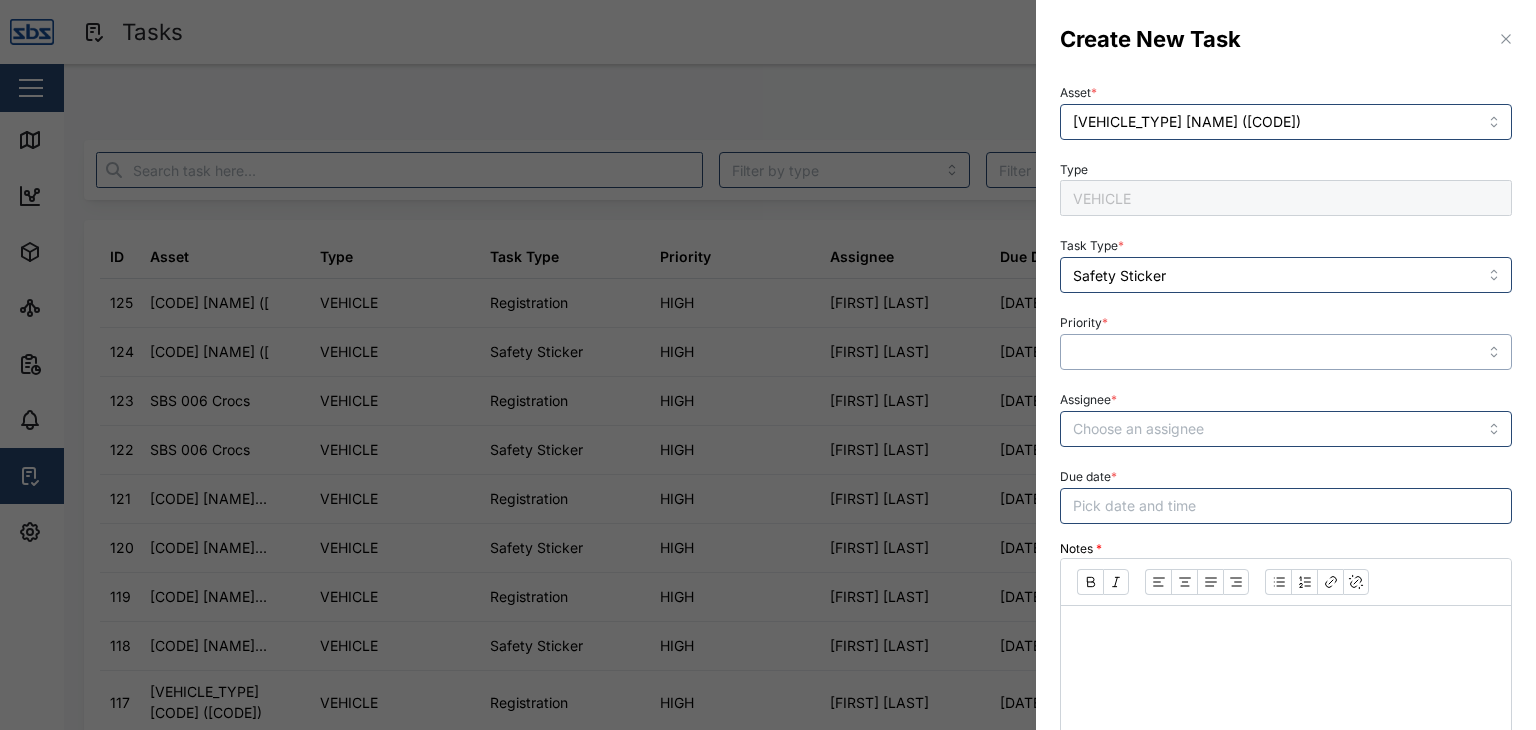click on "Priority  *" at bounding box center [1286, 352] 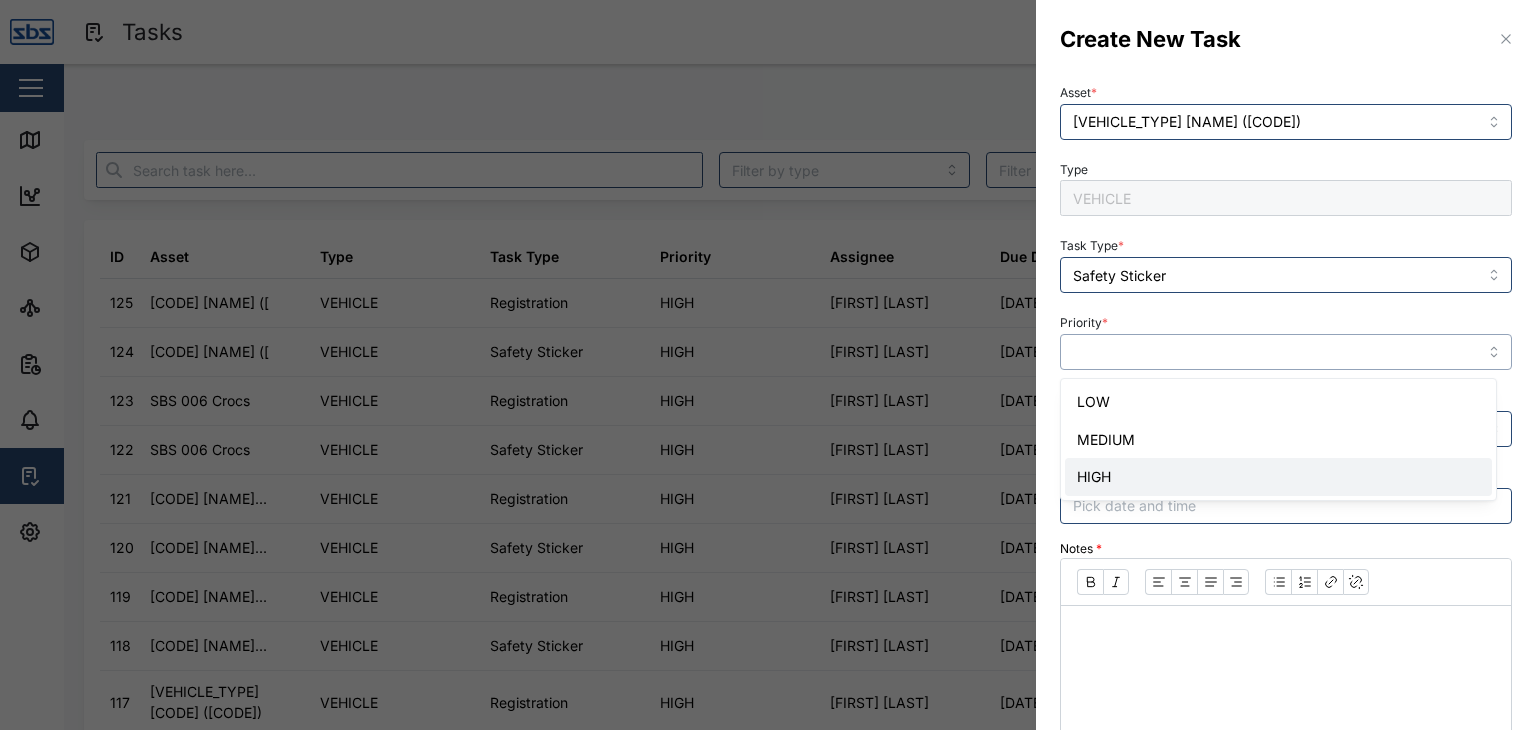 type on "HIGH" 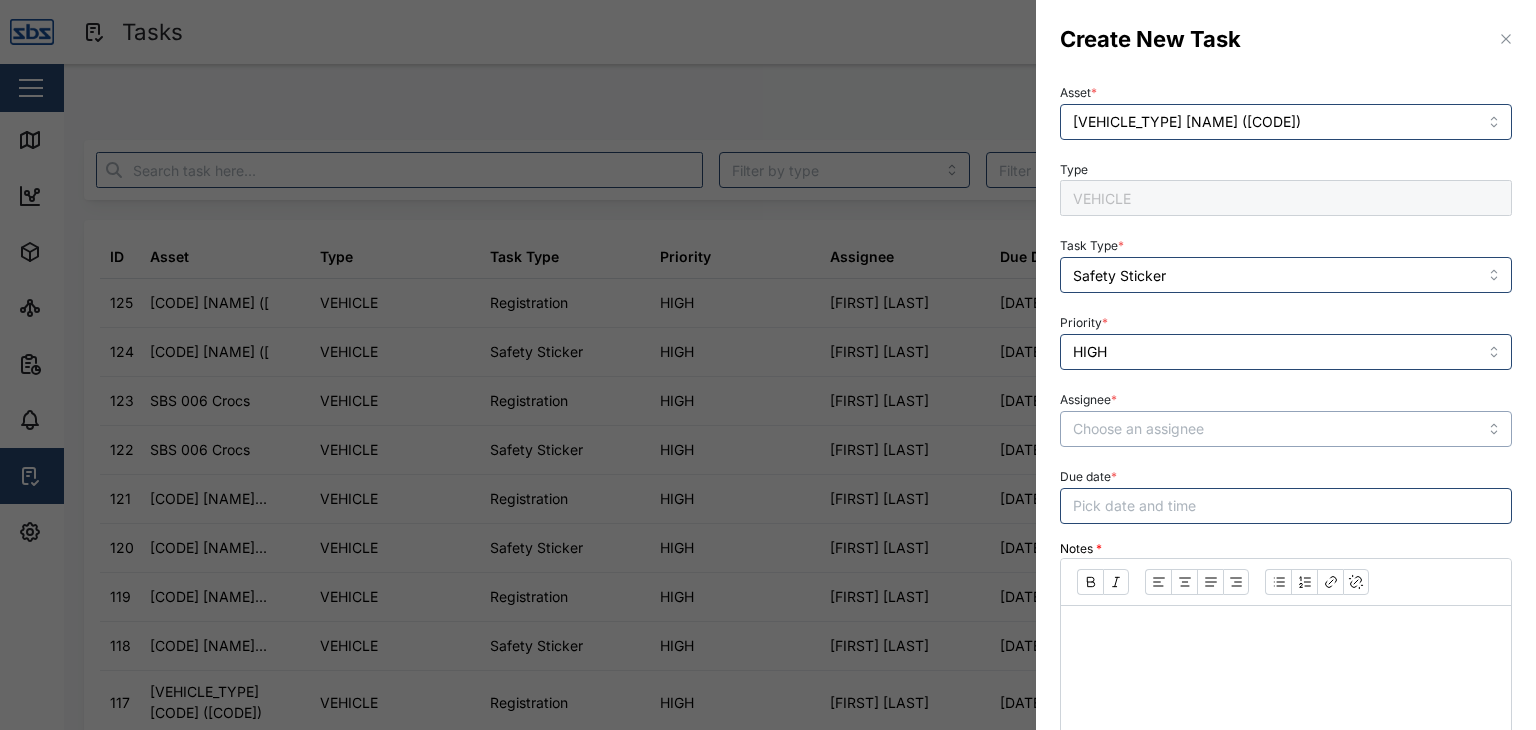 click on "Assignee  *" at bounding box center (1286, 429) 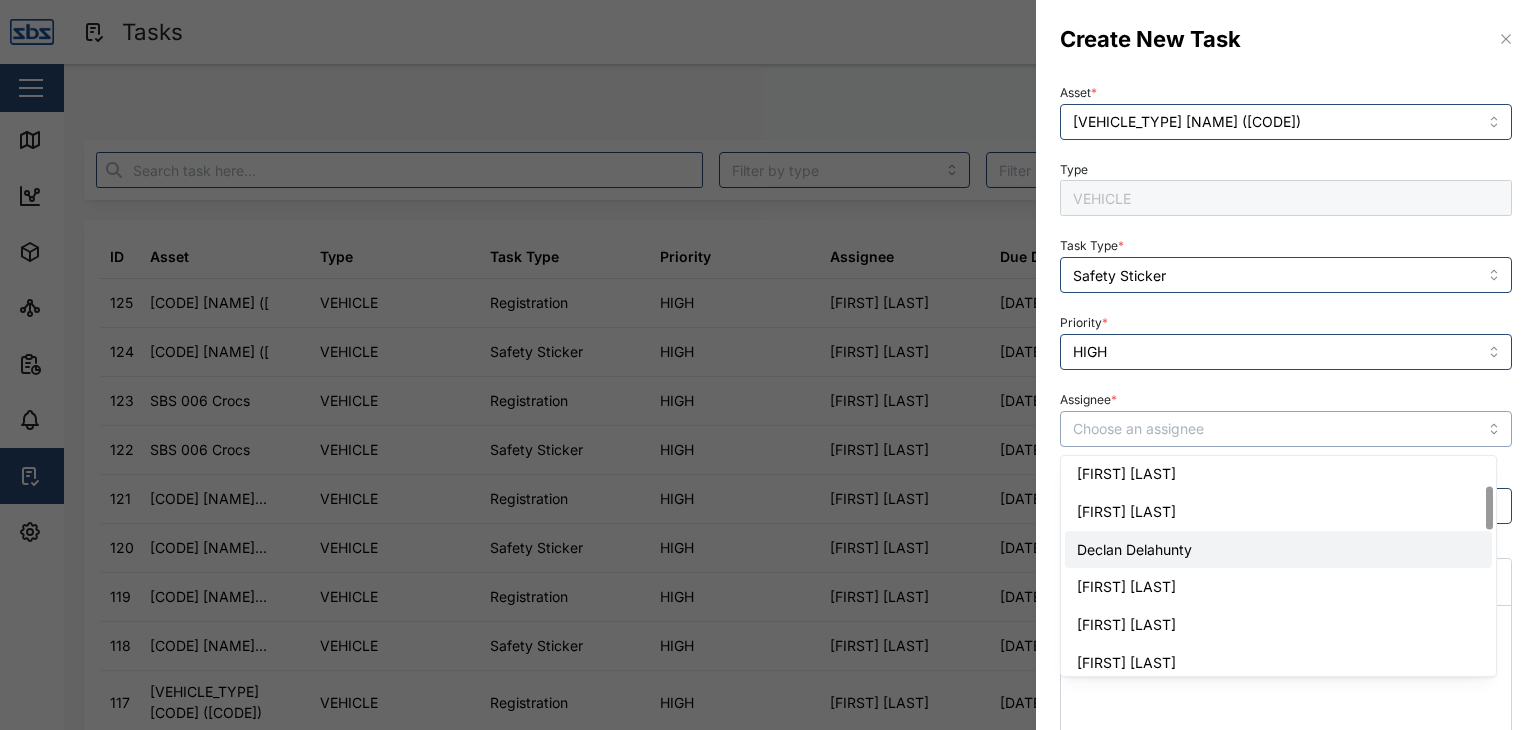 scroll, scrollTop: 280, scrollLeft: 0, axis: vertical 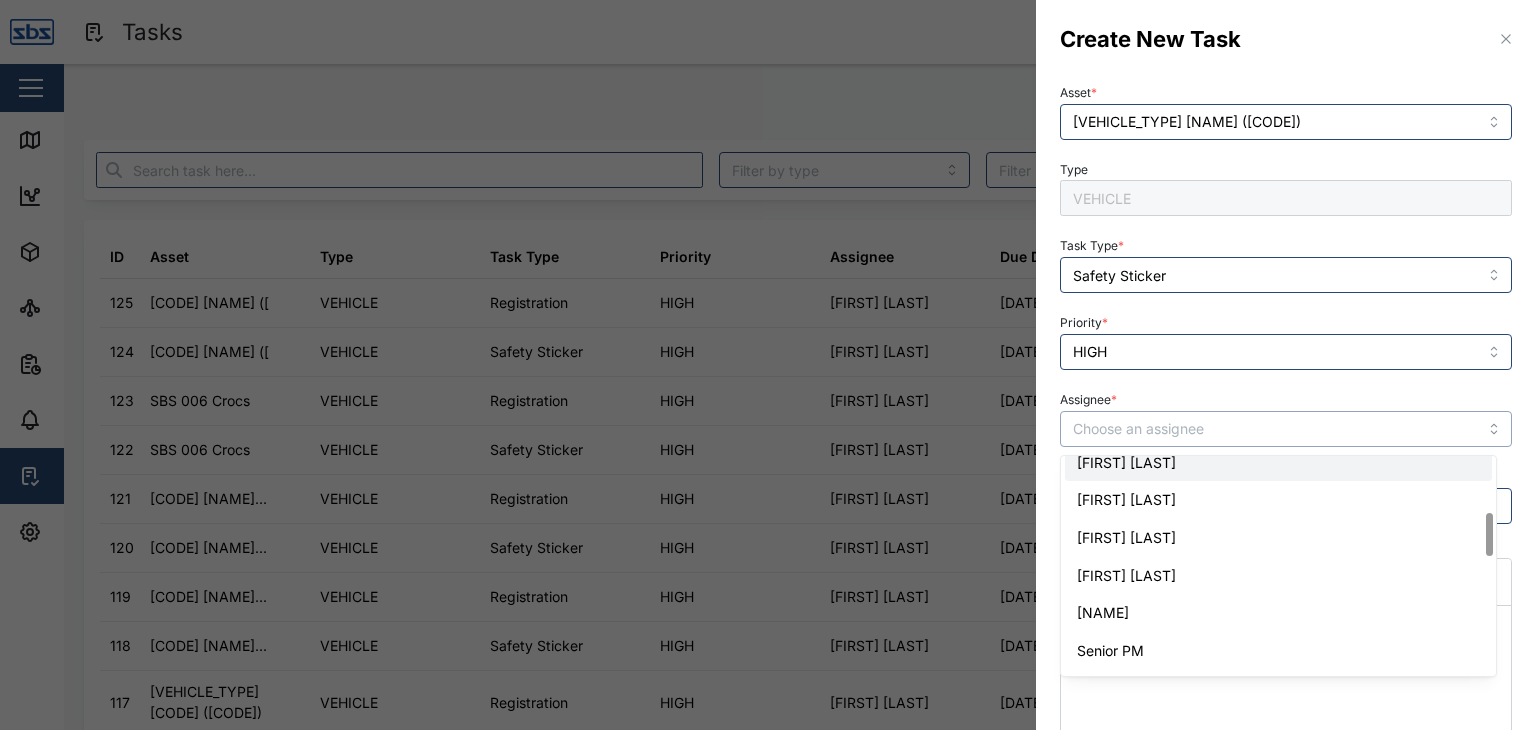 type on "[FIRST] [LAST]" 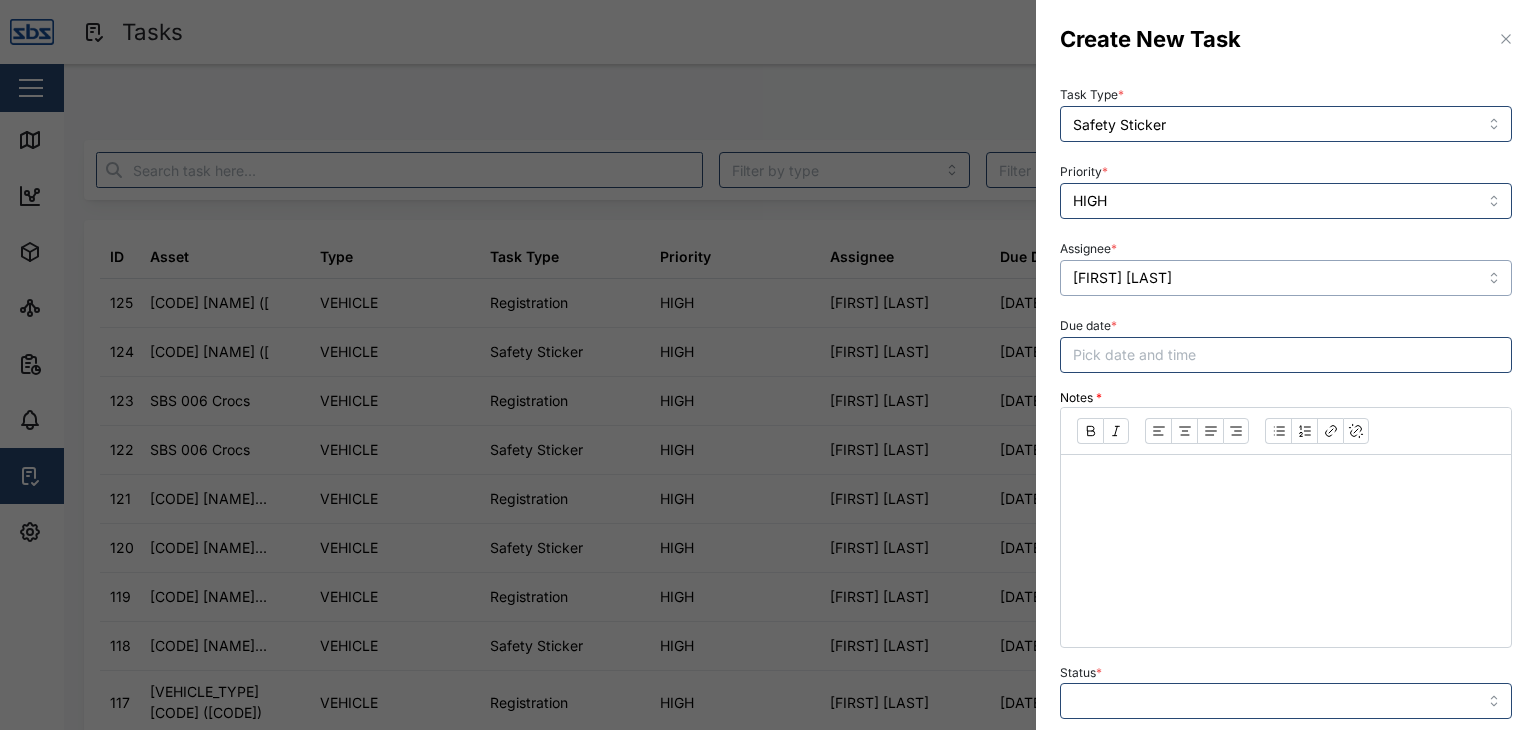 scroll, scrollTop: 200, scrollLeft: 0, axis: vertical 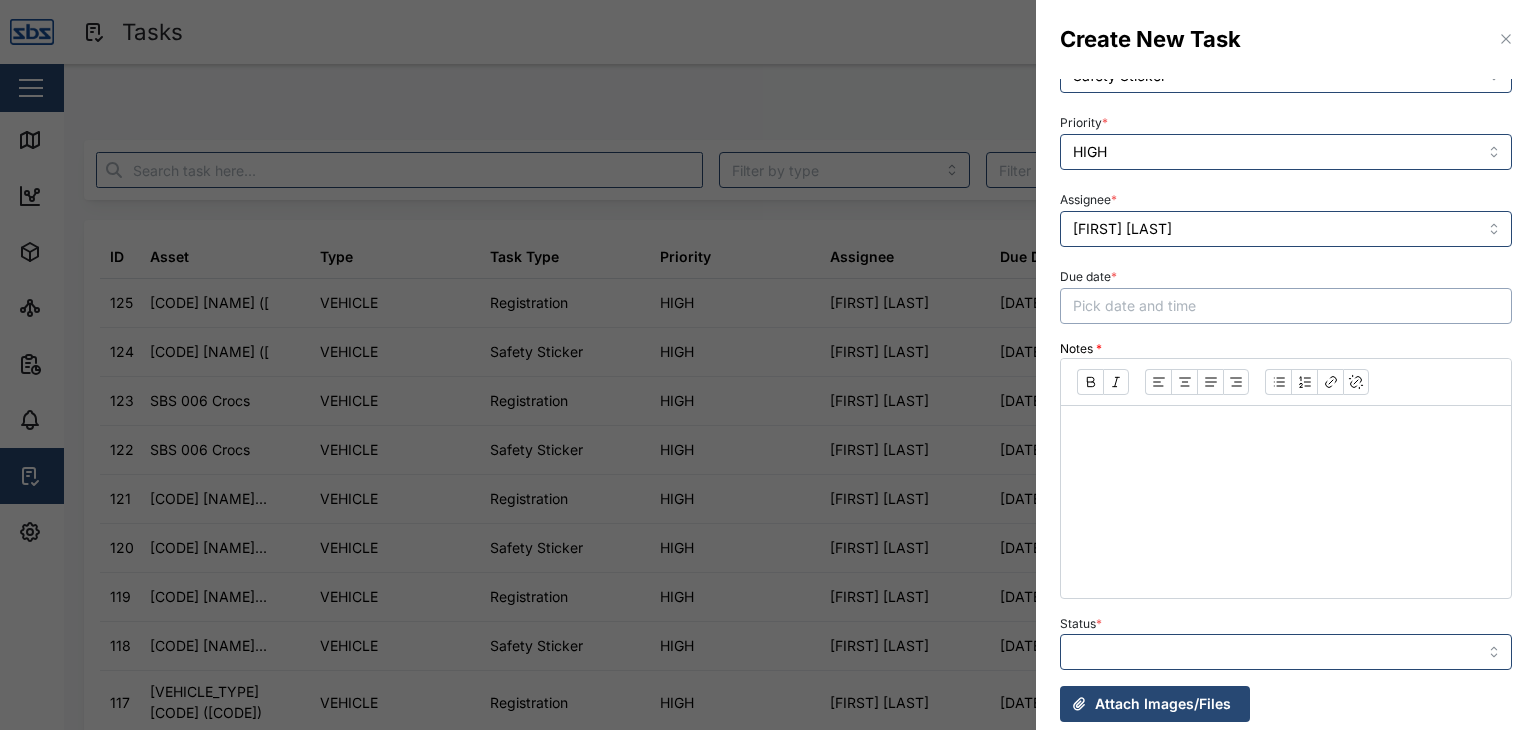 click on "Pick date and time" at bounding box center [1286, 306] 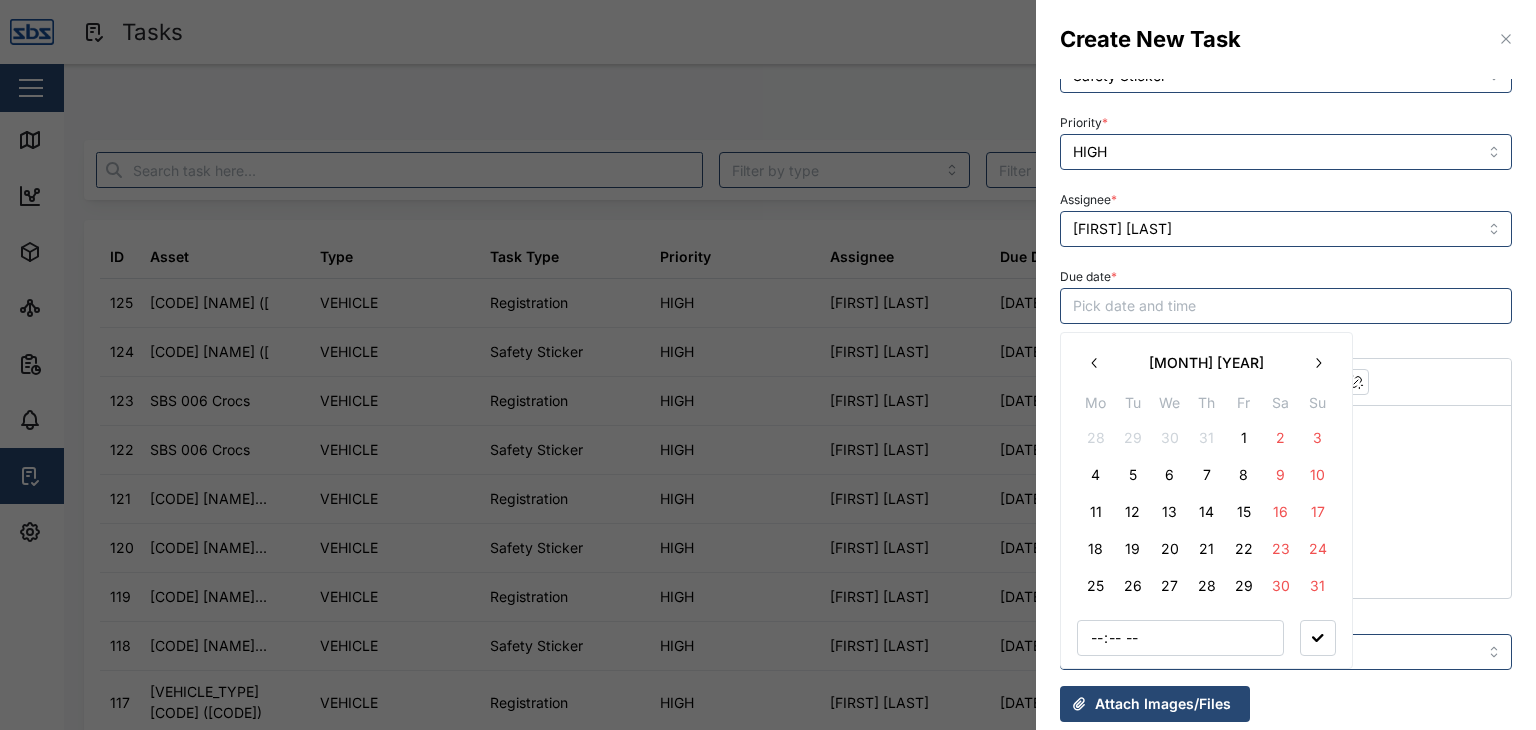 click 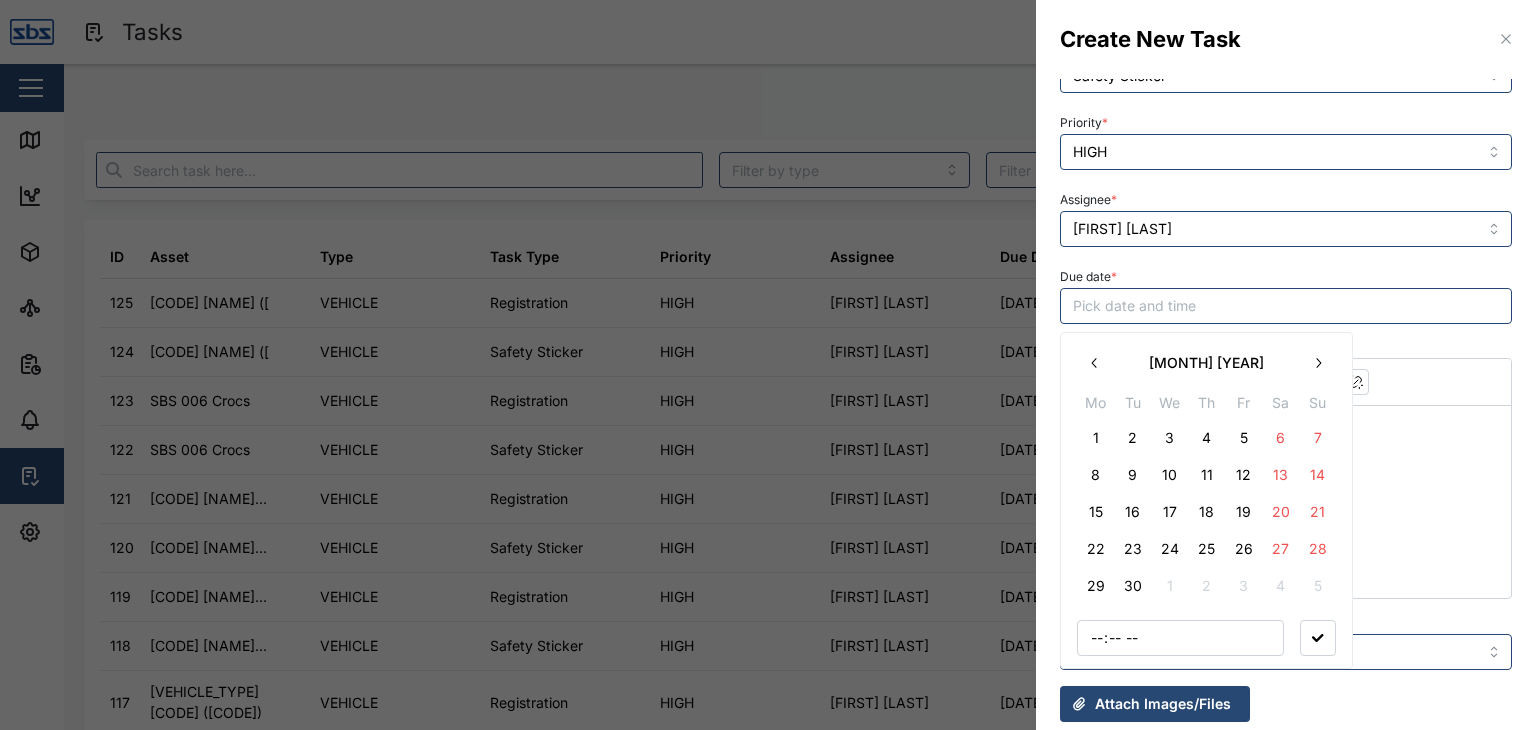 click 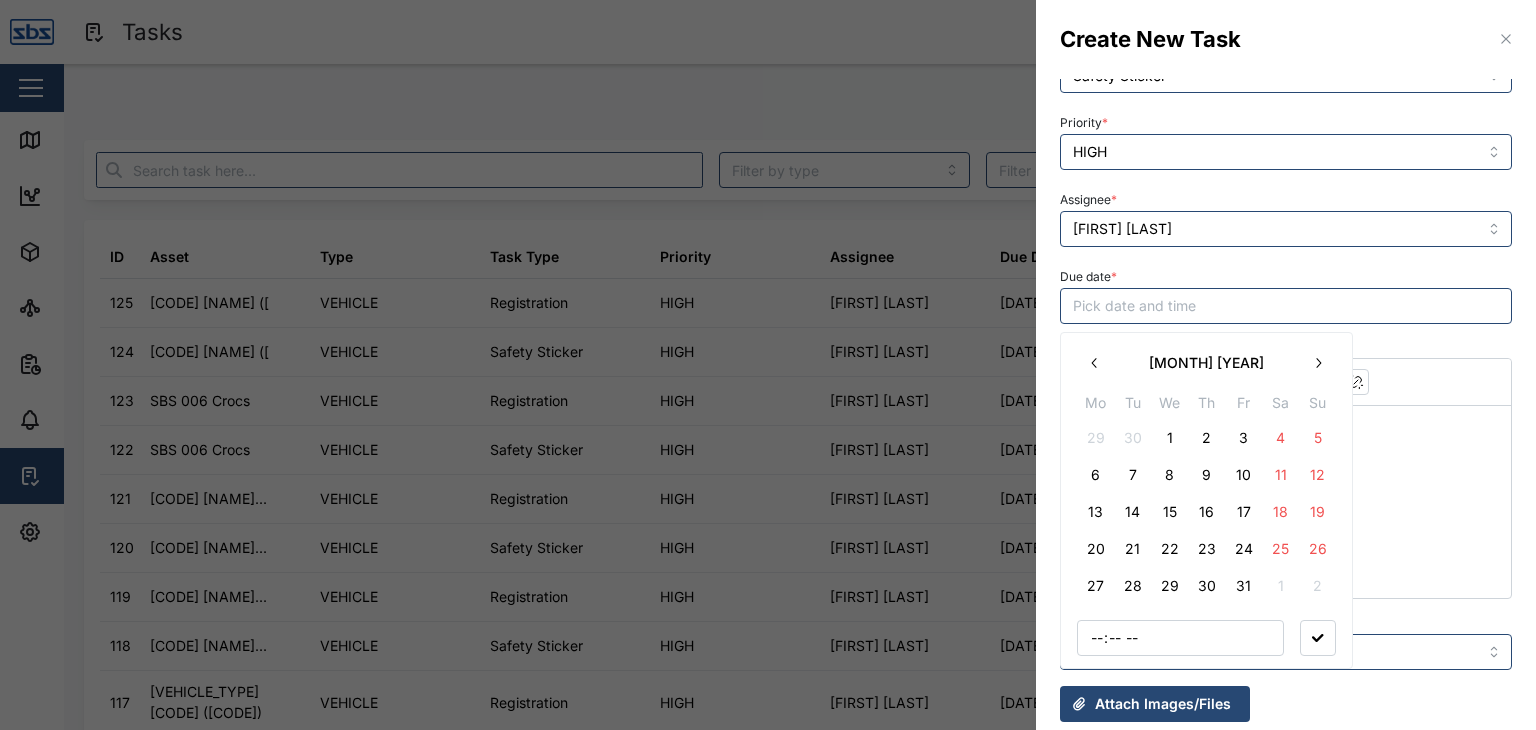 click 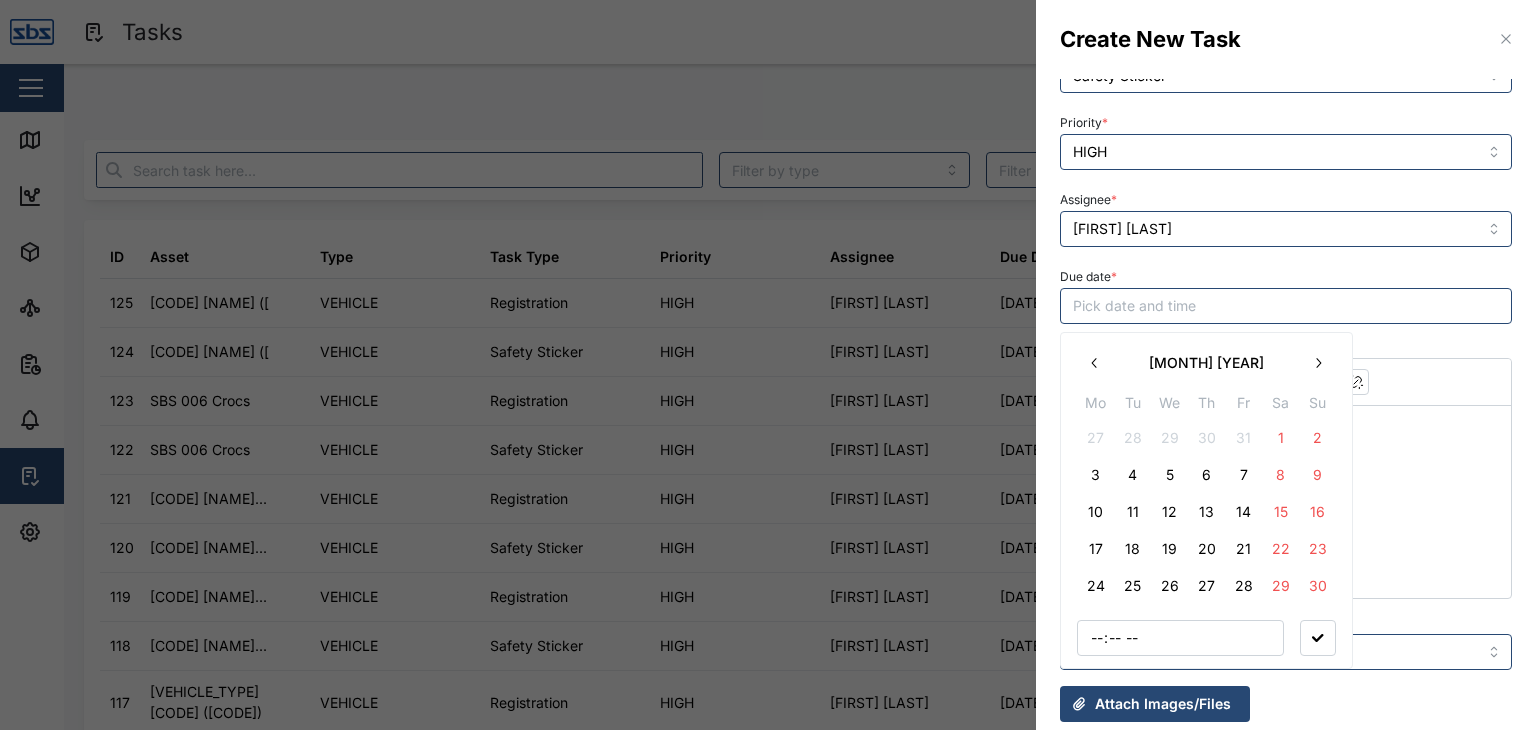 click 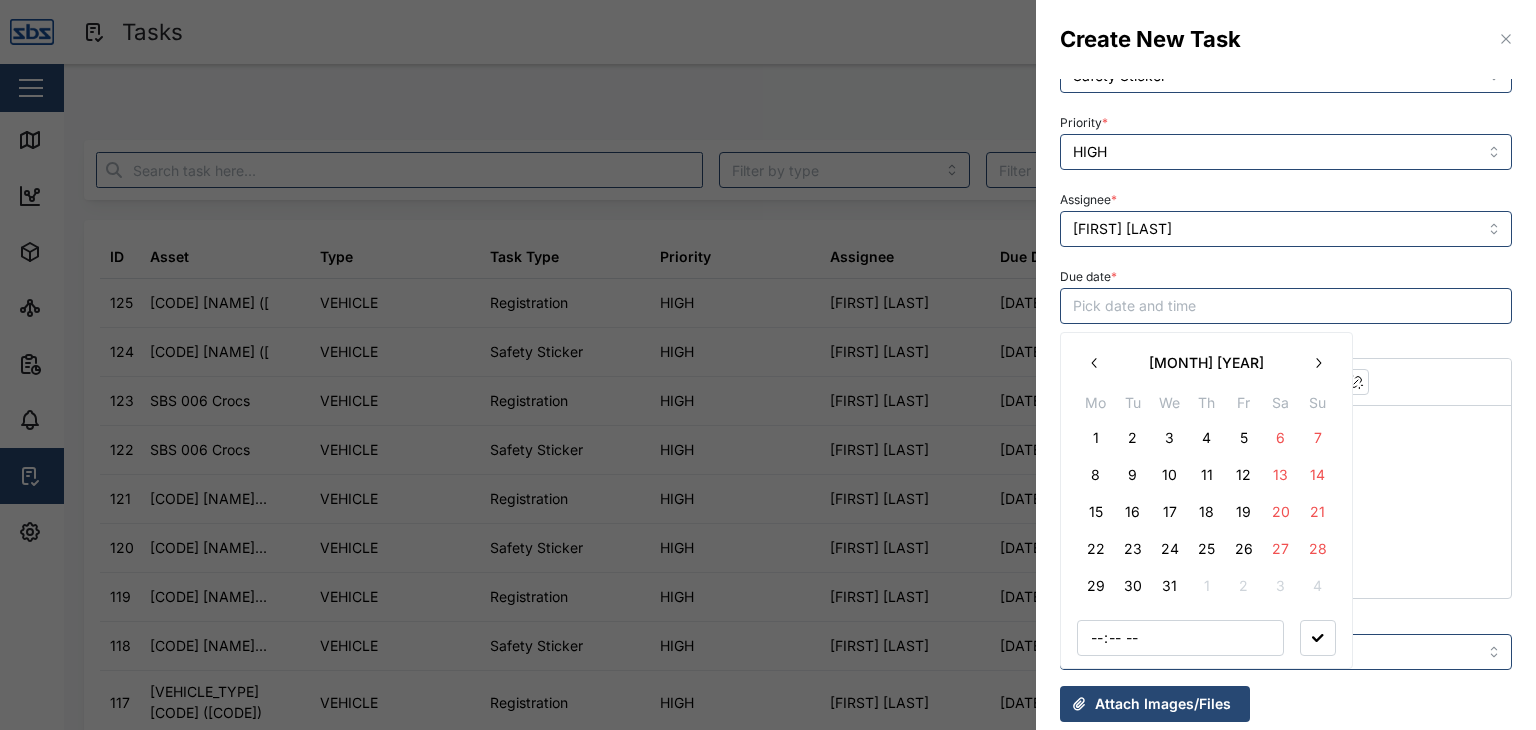 click 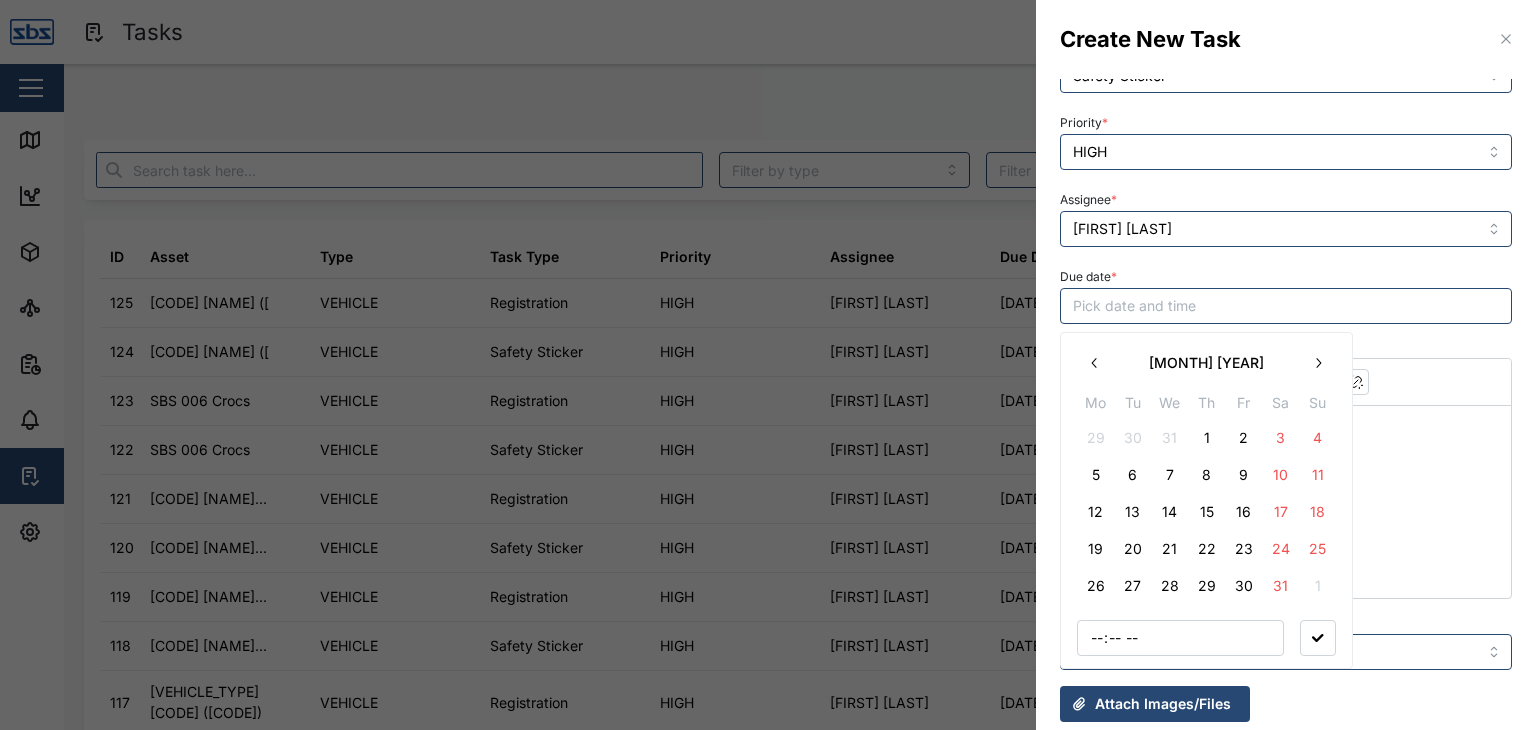 click on "14" at bounding box center [1170, 512] 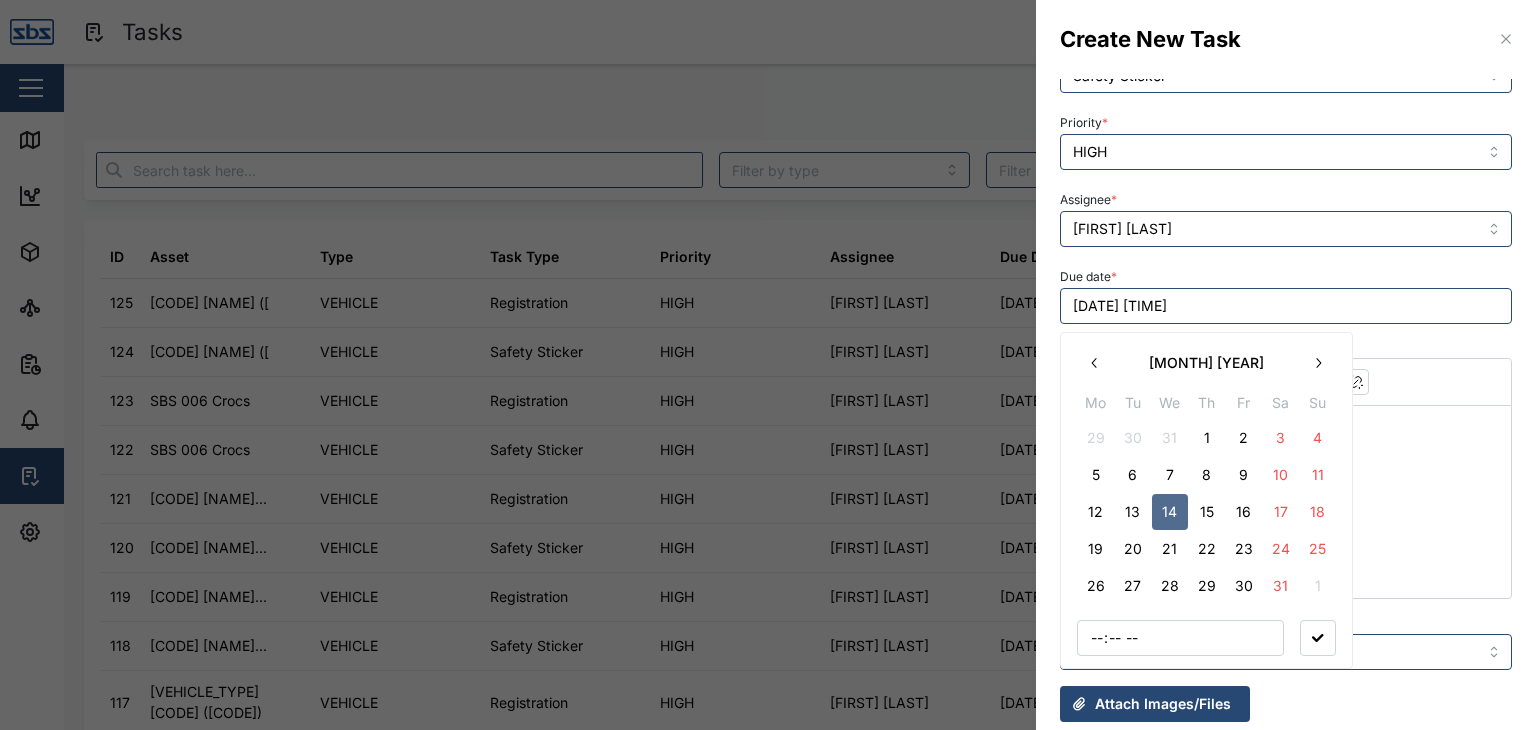 click 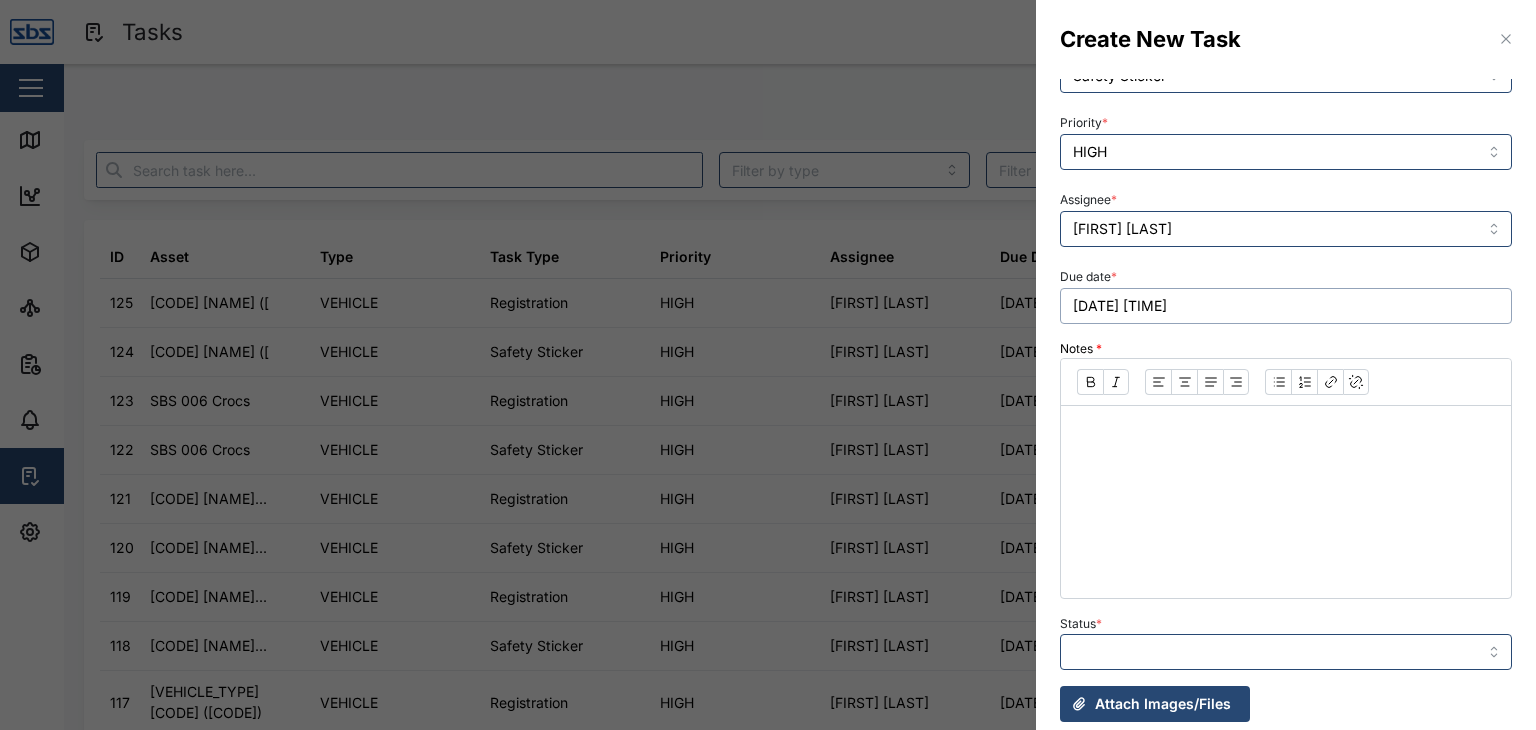 scroll, scrollTop: 280, scrollLeft: 0, axis: vertical 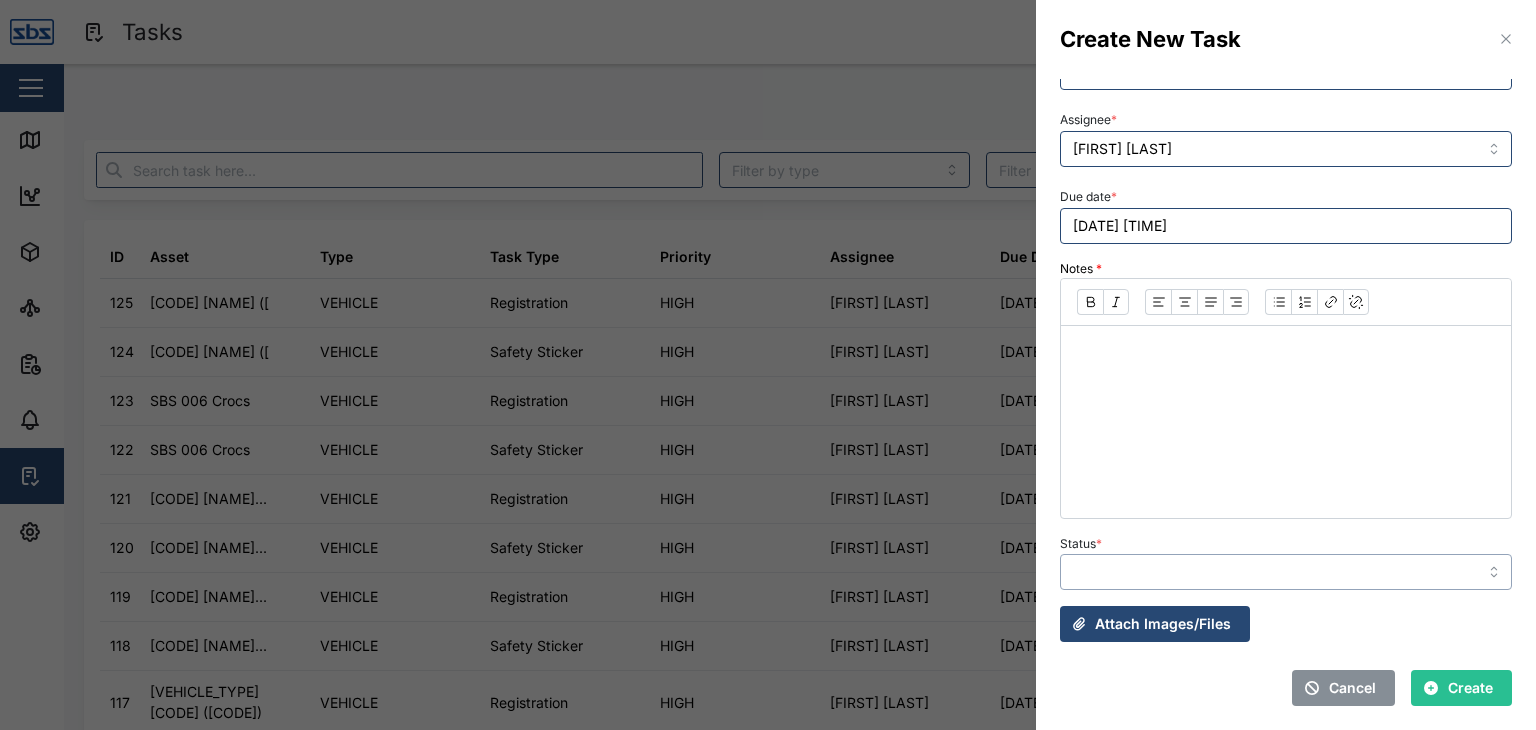 click on "Status  *" at bounding box center [1286, 572] 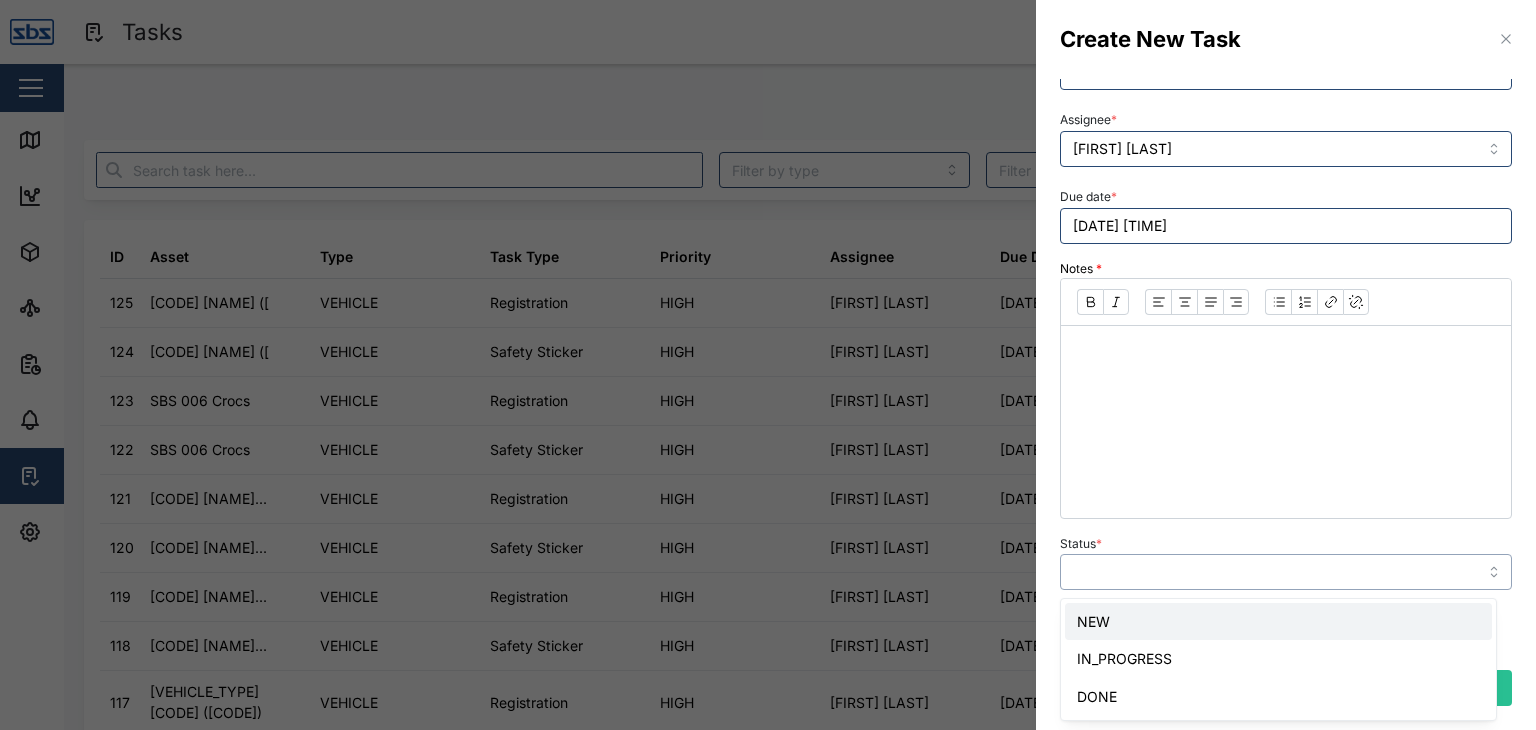 type on "NEW" 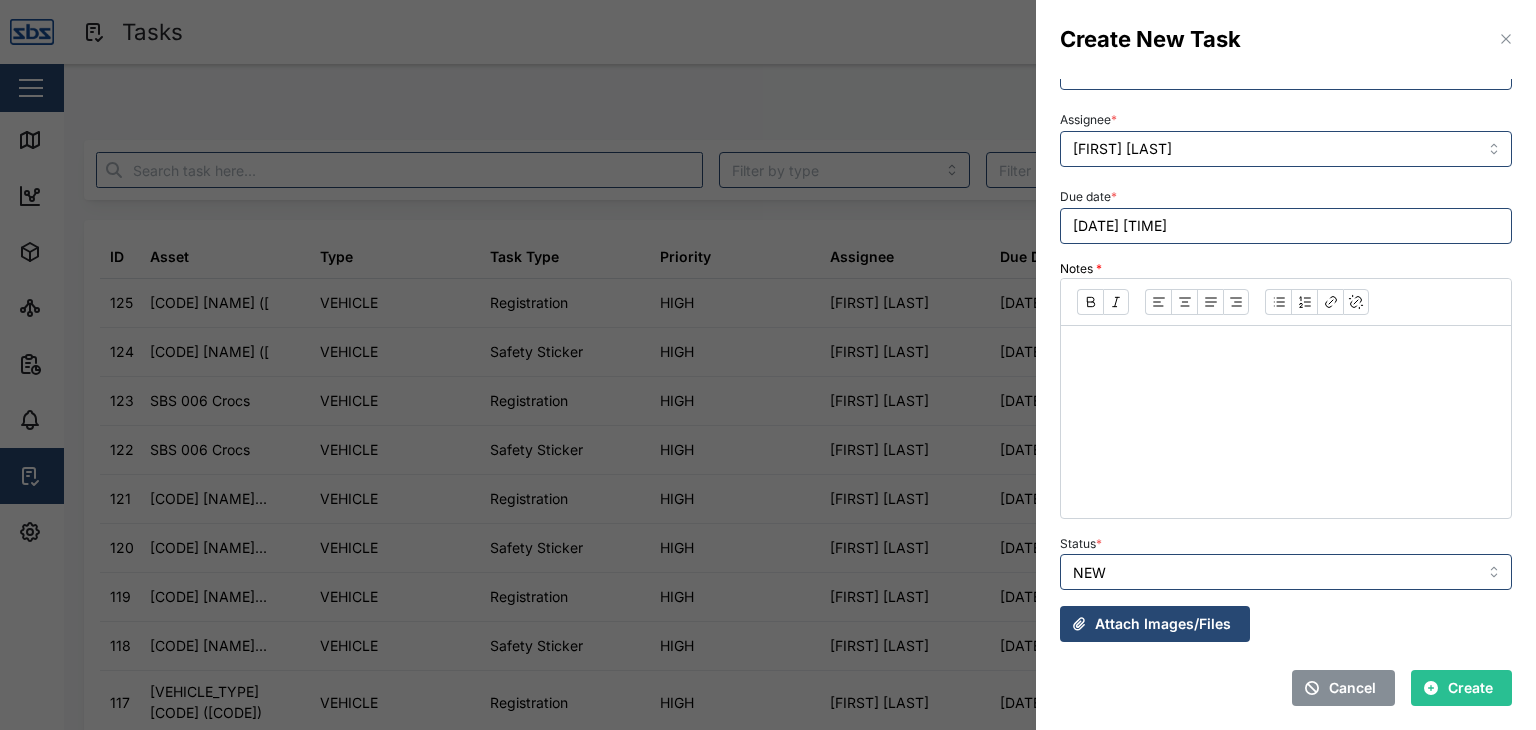 click on "Create" at bounding box center (1470, 688) 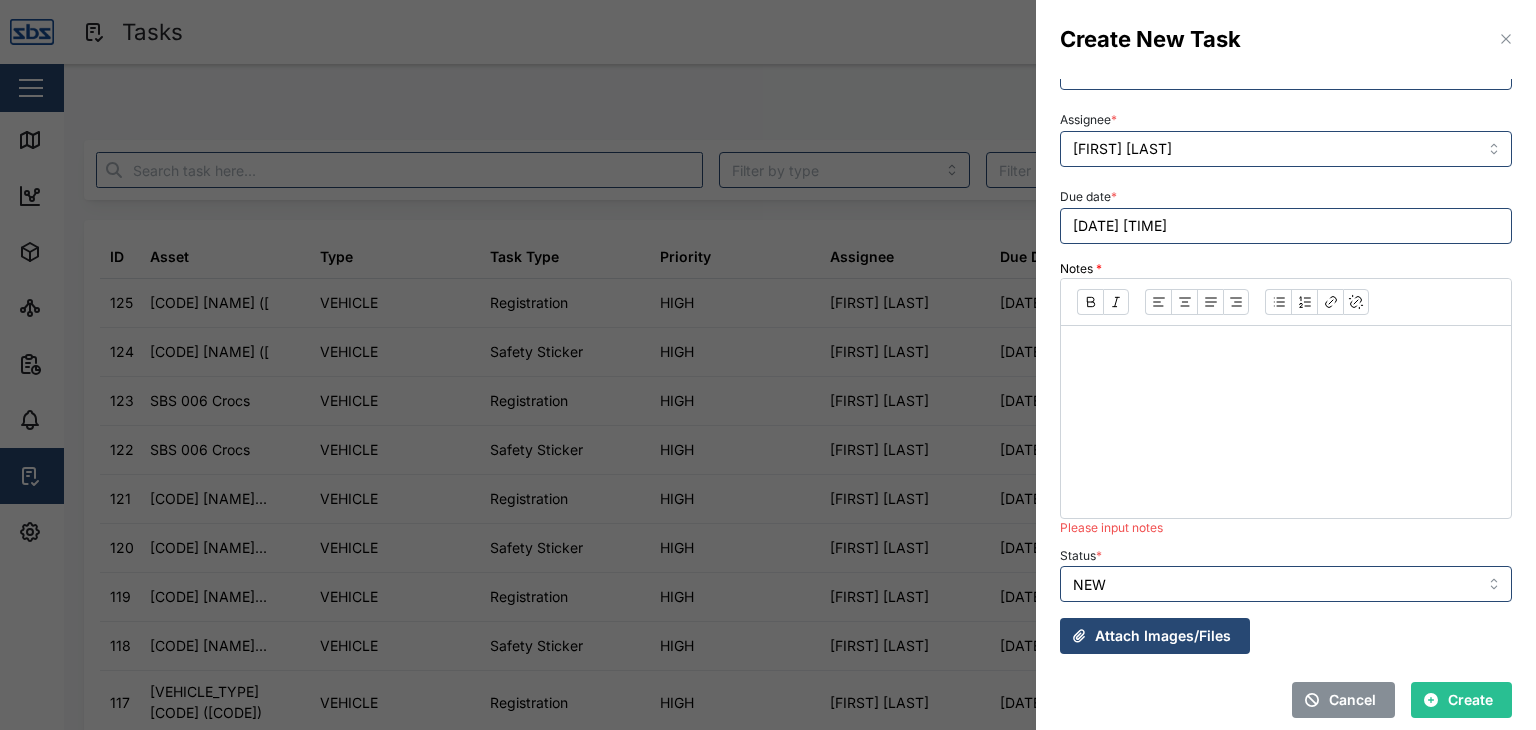 click at bounding box center [1286, 354] 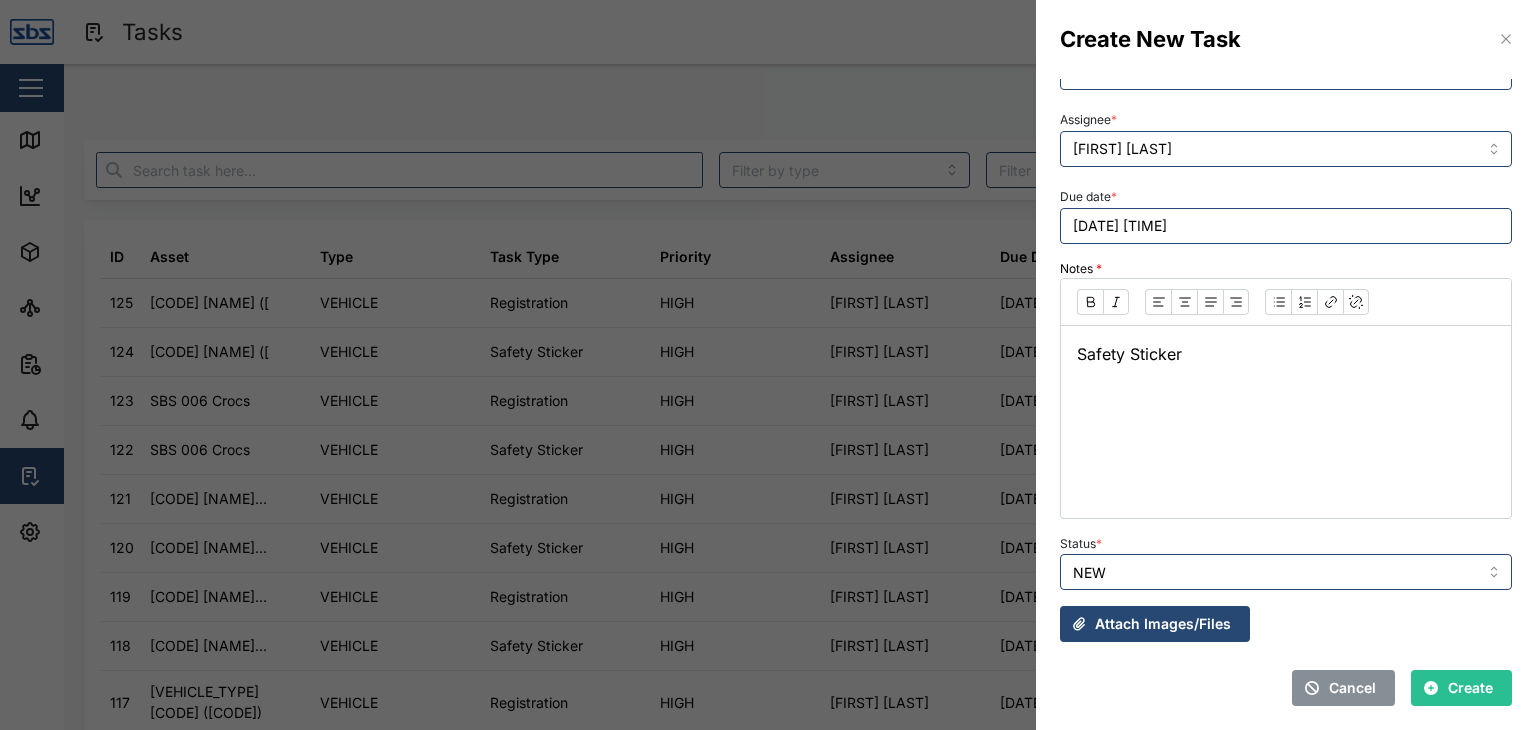 click on "Create" at bounding box center [1470, 688] 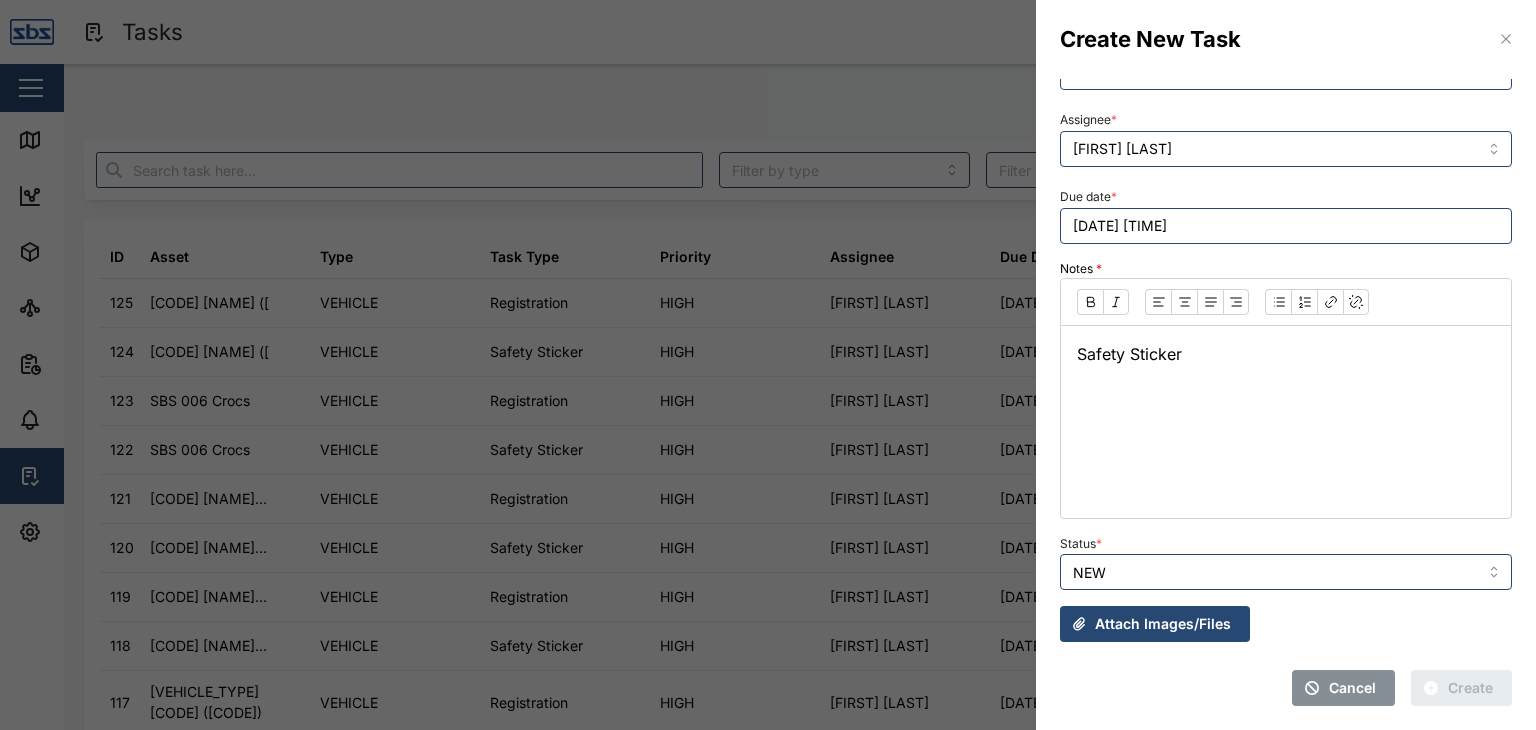 type 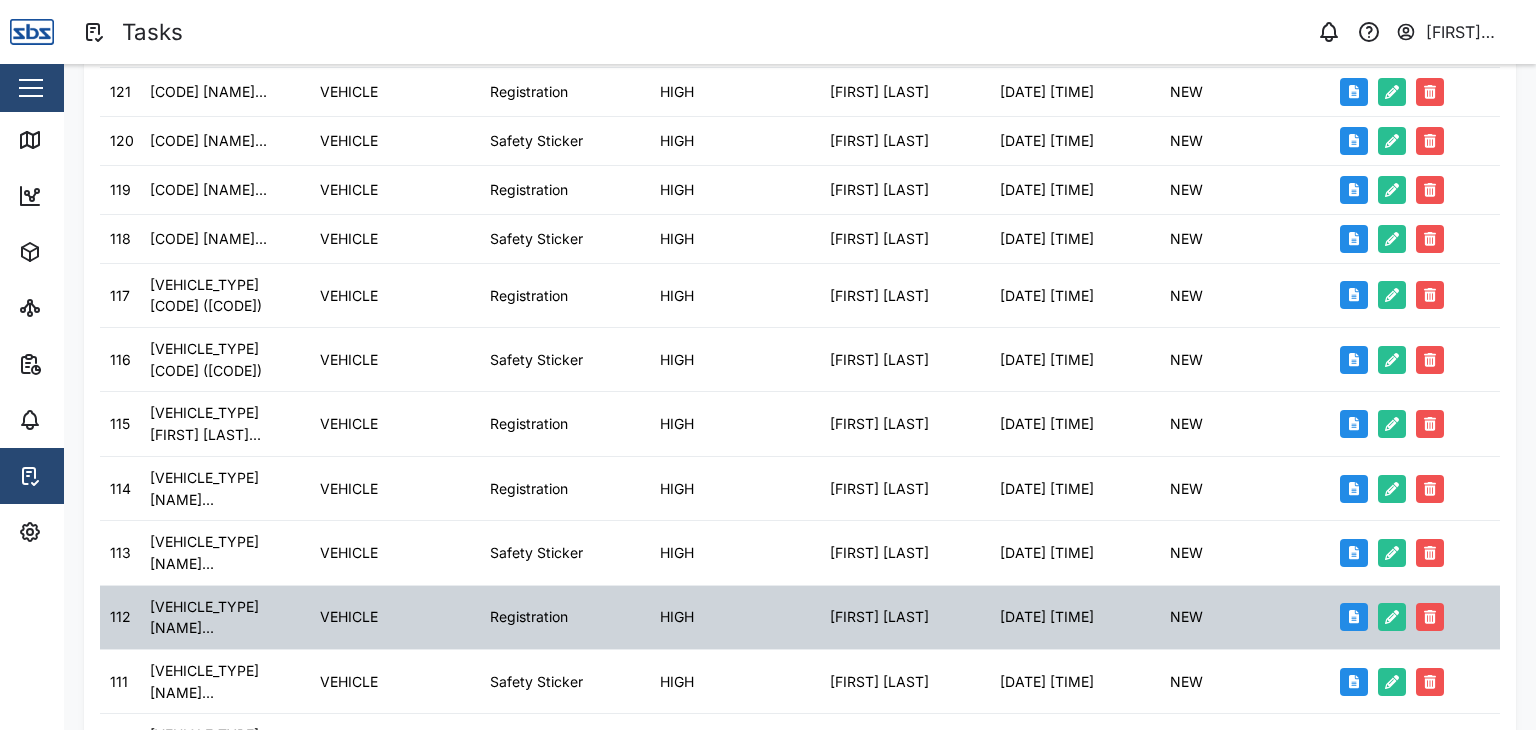 scroll, scrollTop: 556, scrollLeft: 0, axis: vertical 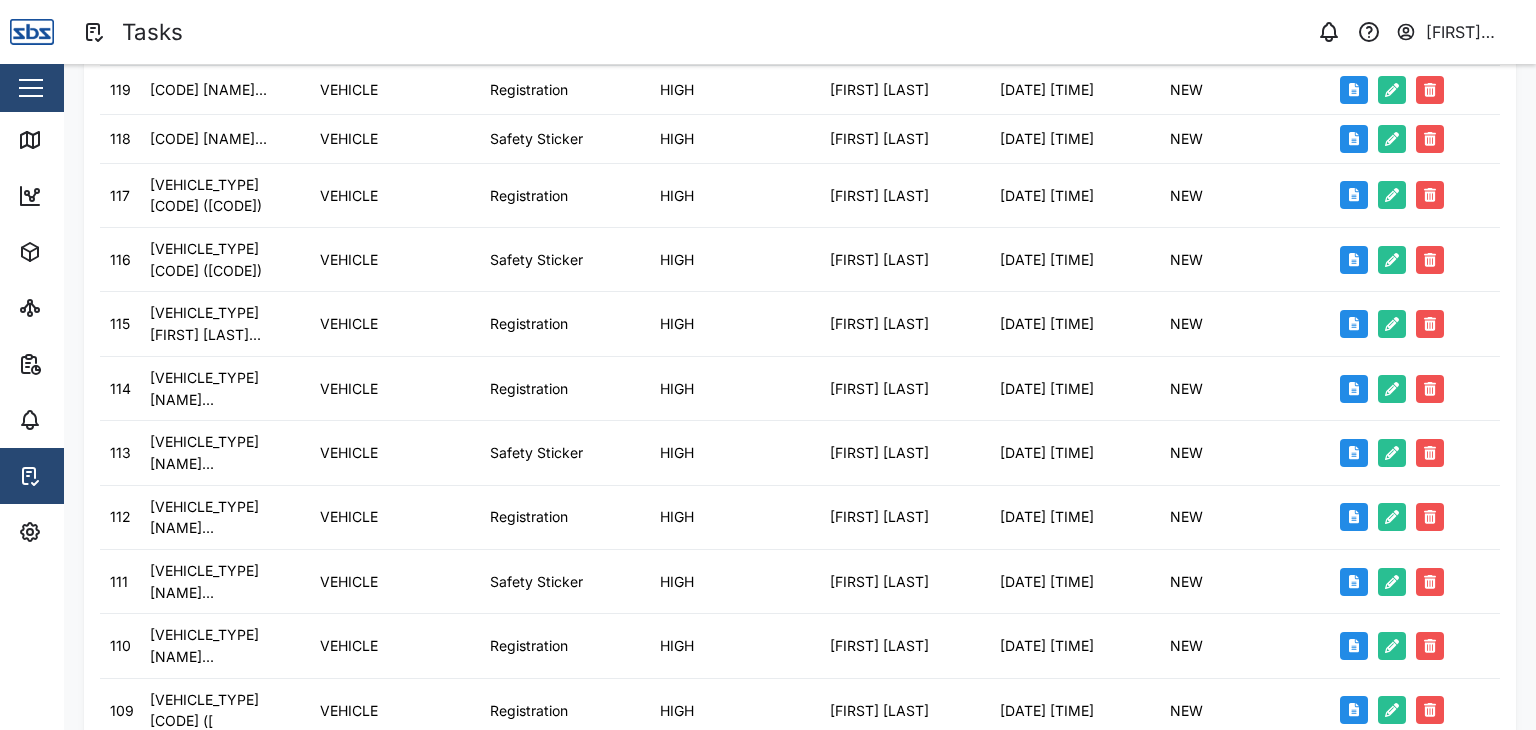 click on "1 2 3 4" at bounding box center [216, 835] 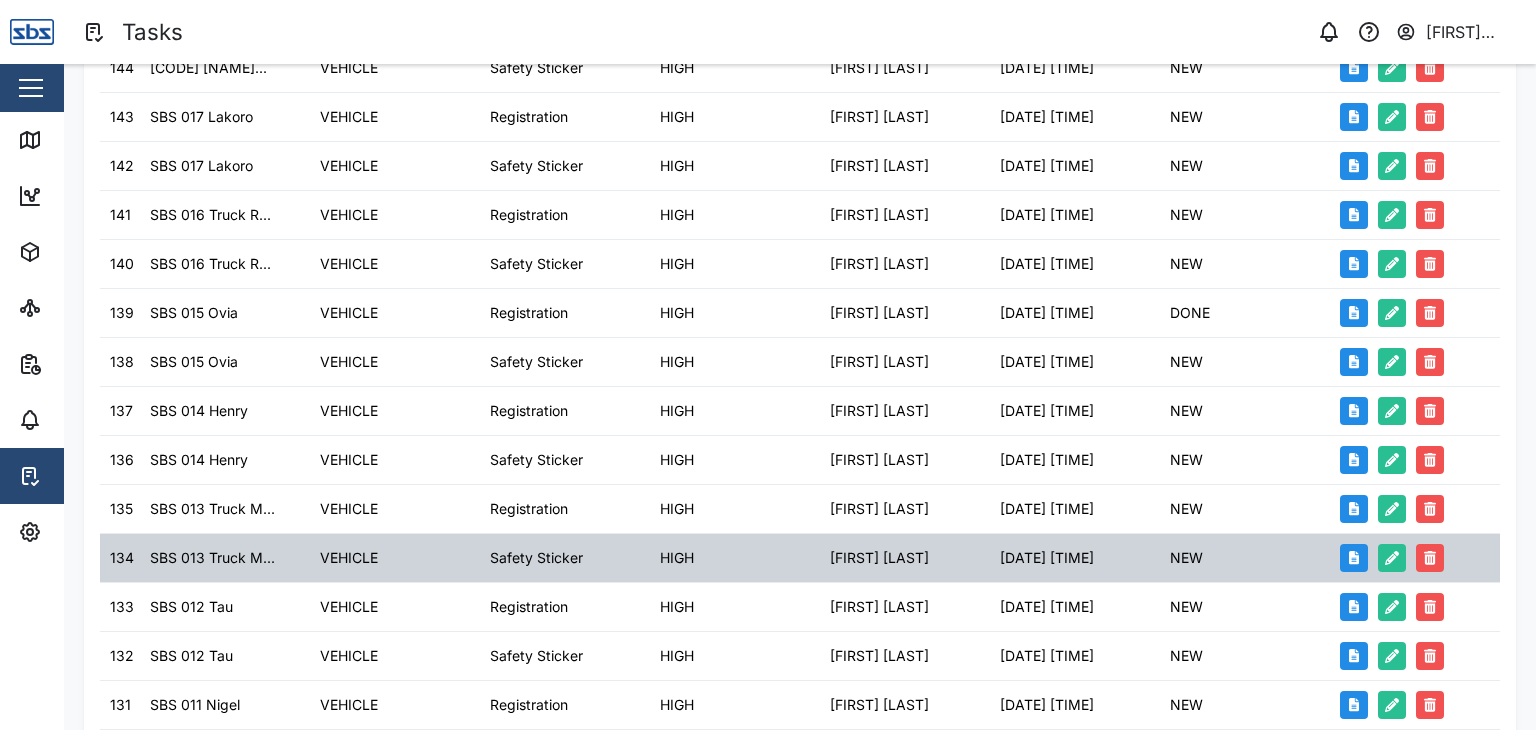 scroll, scrollTop: 0, scrollLeft: 0, axis: both 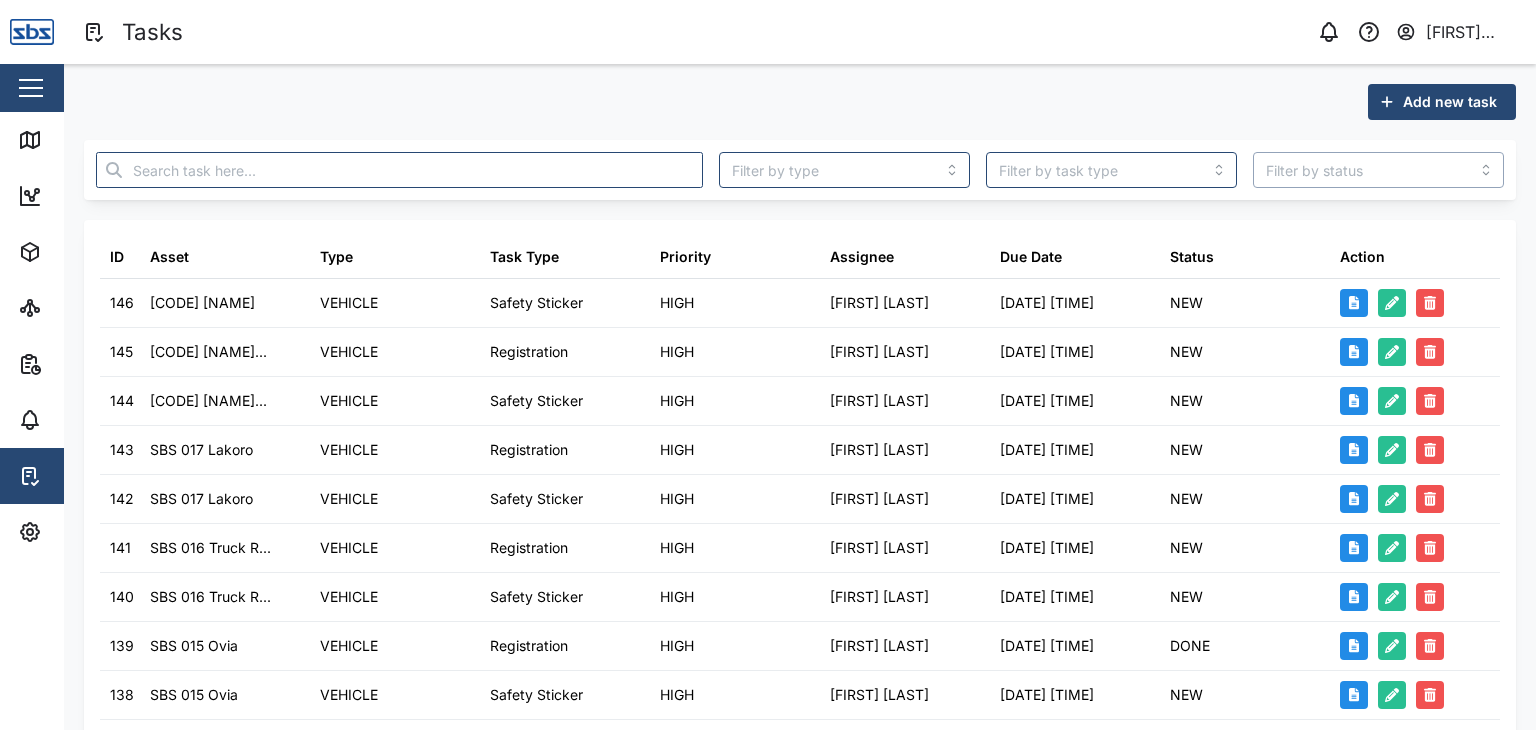 click at bounding box center [1378, 170] 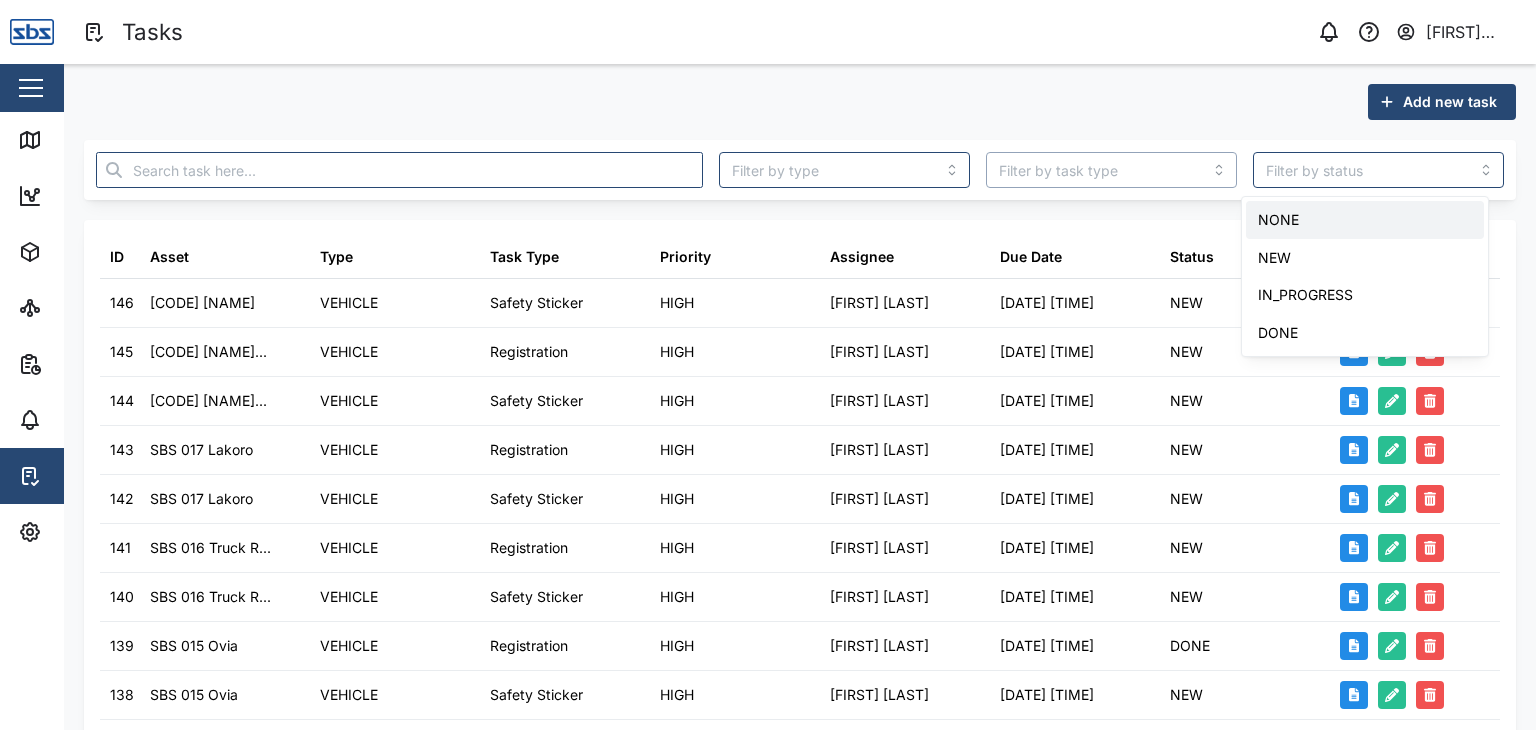 click at bounding box center (1111, 170) 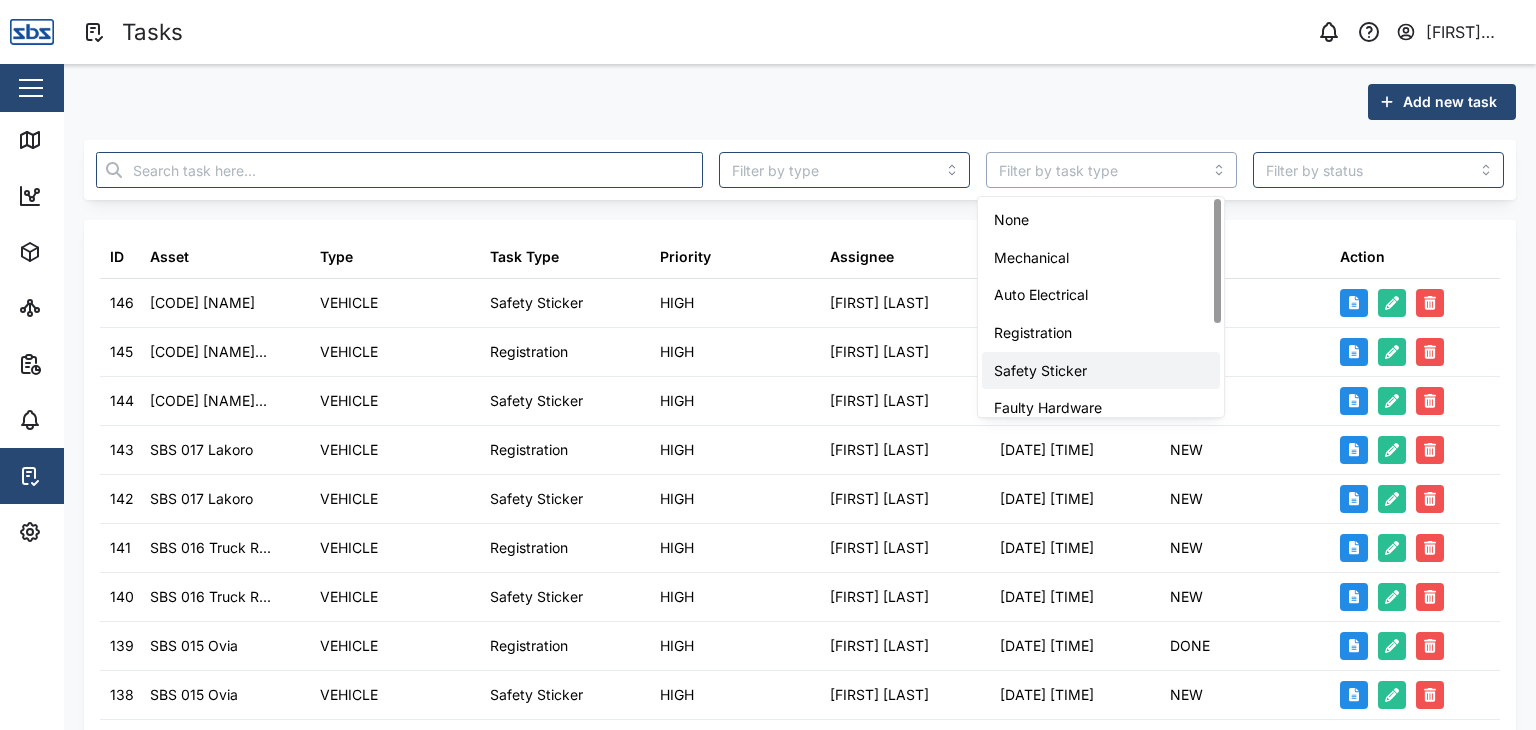 type on "Safety Sticker" 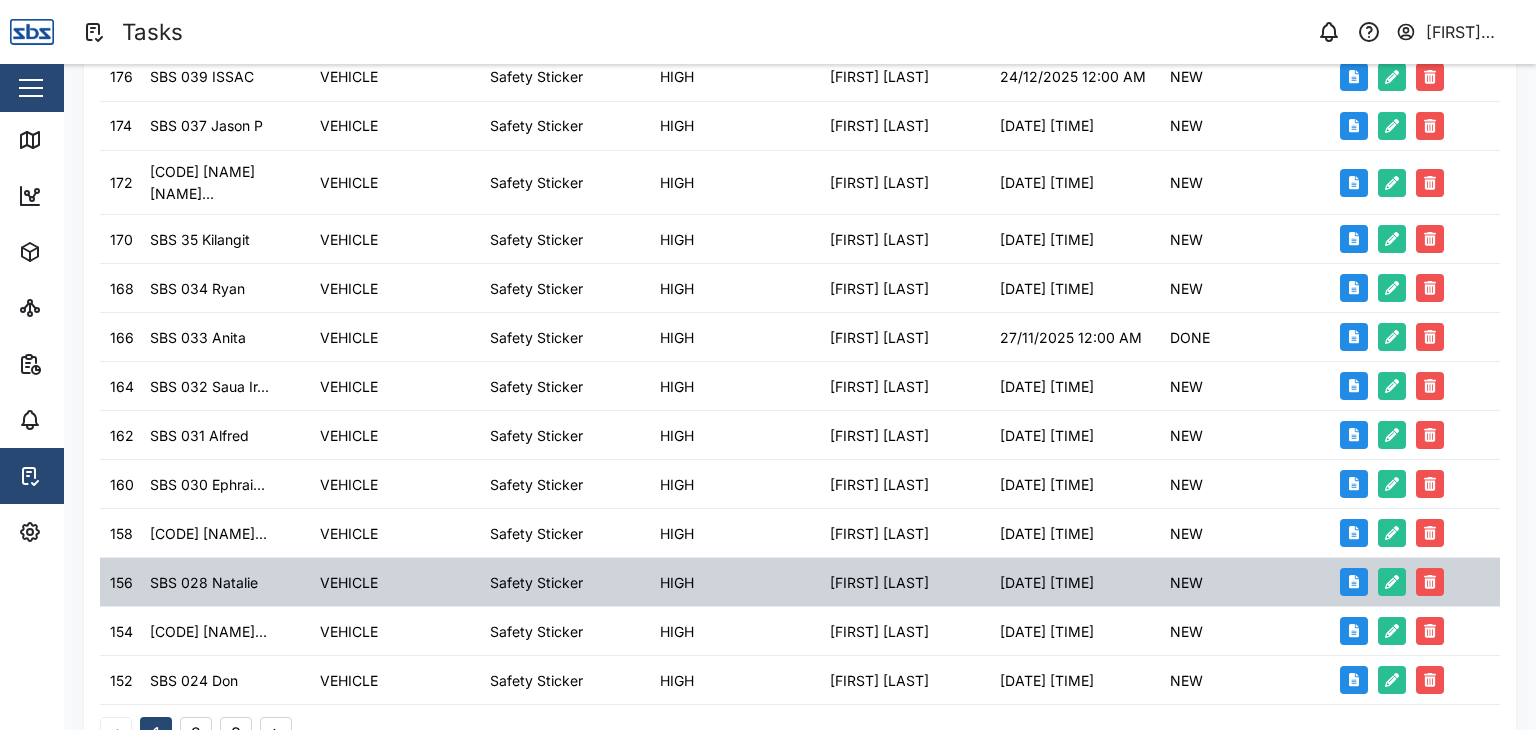 scroll, scrollTop: 600, scrollLeft: 0, axis: vertical 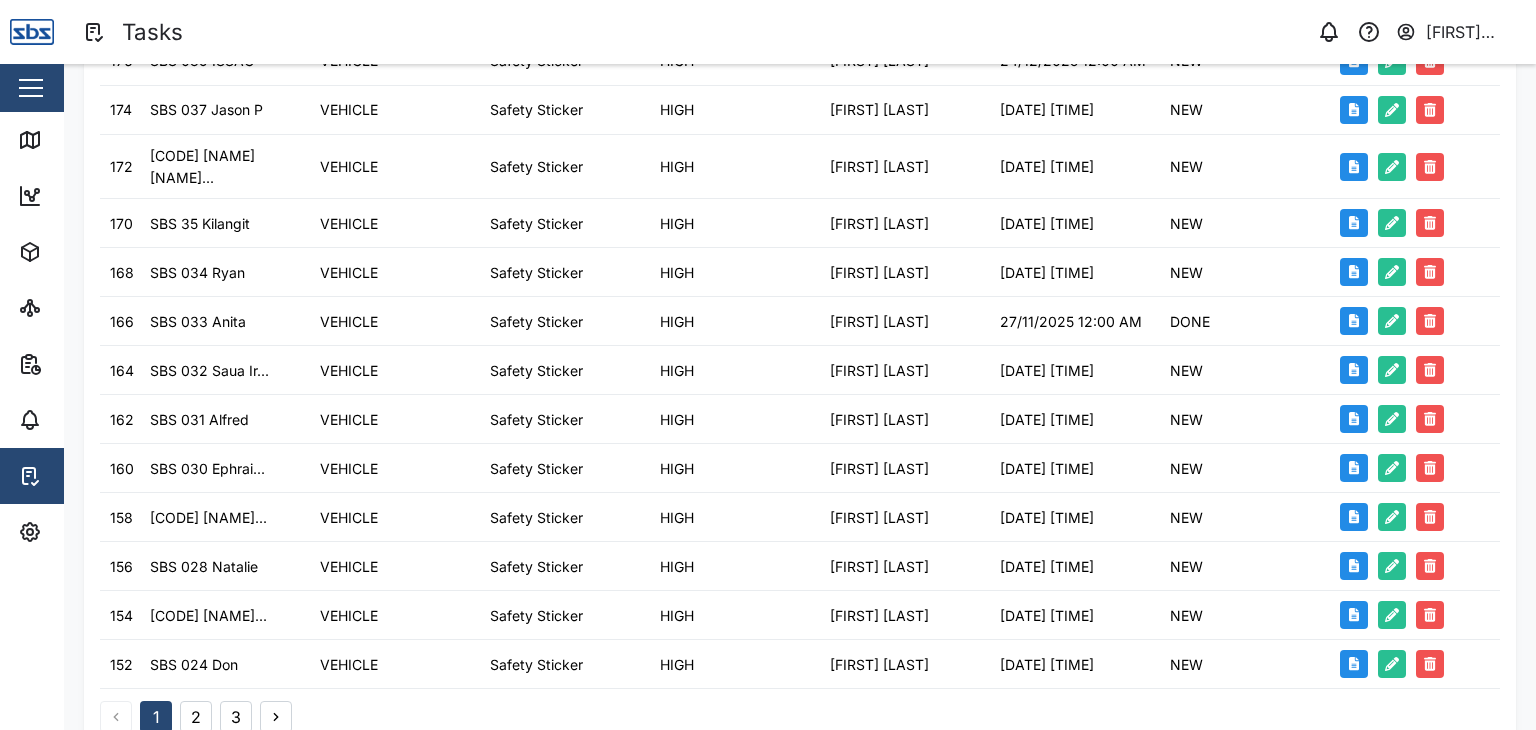click on "2" at bounding box center (196, 717) 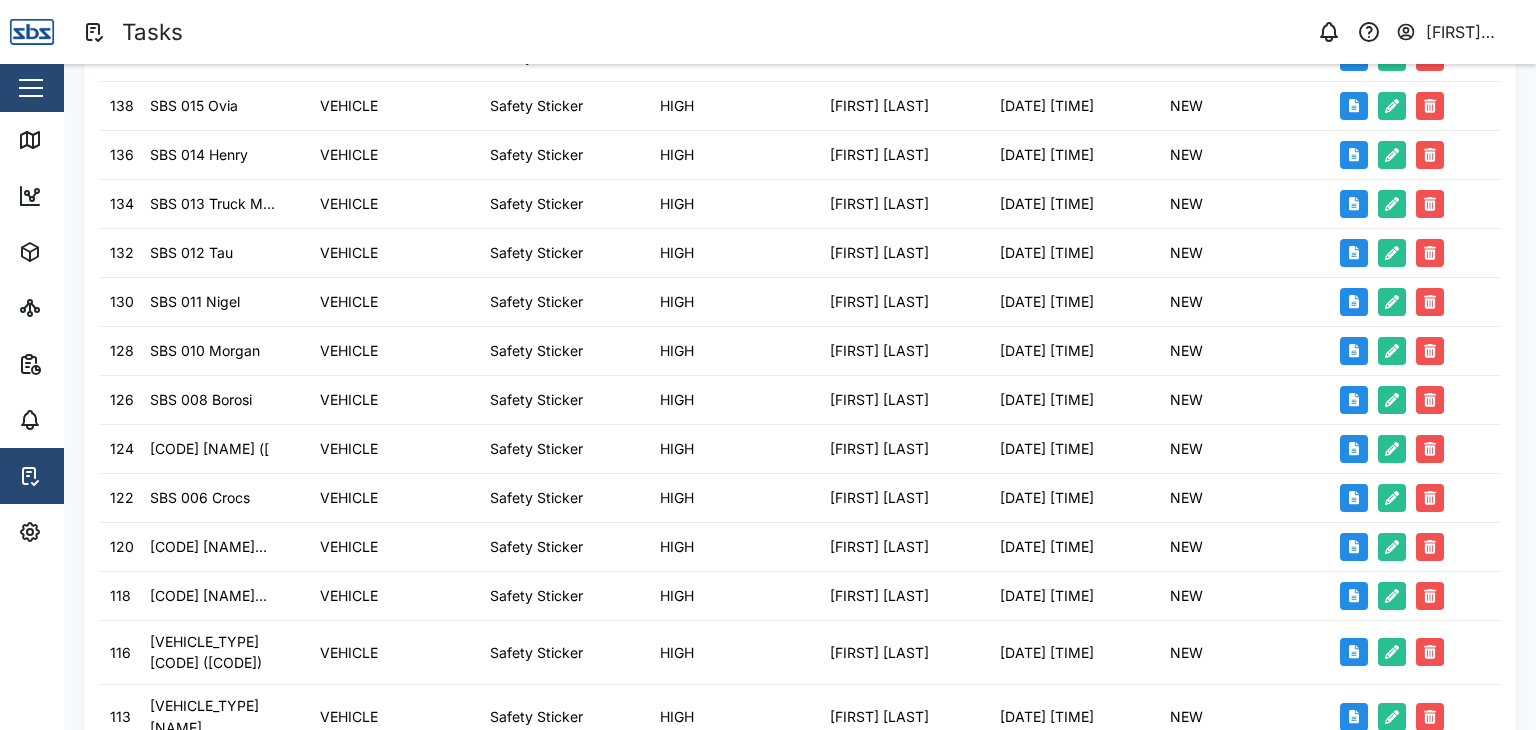 scroll, scrollTop: 600, scrollLeft: 0, axis: vertical 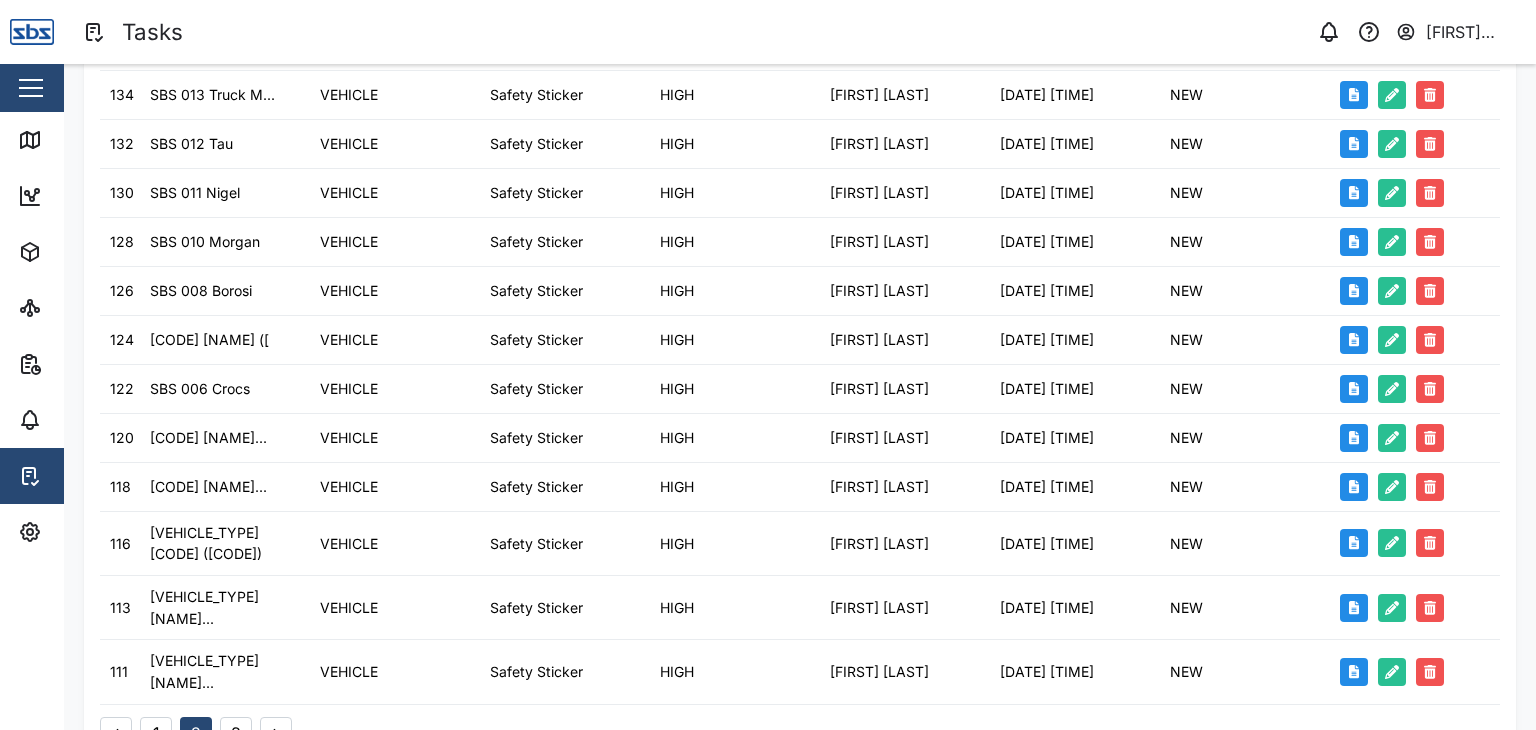 click on "3" at bounding box center [236, 733] 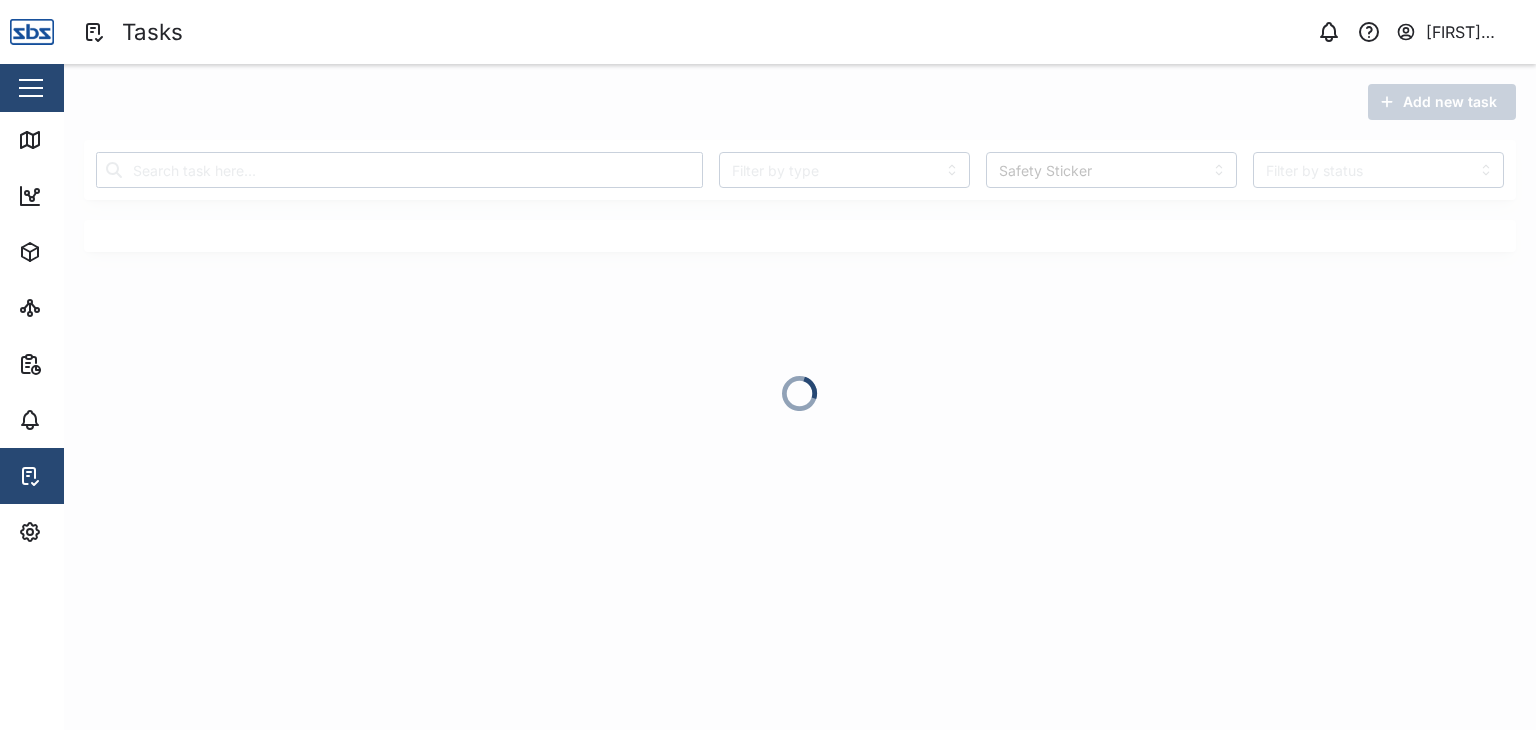 scroll, scrollTop: 0, scrollLeft: 0, axis: both 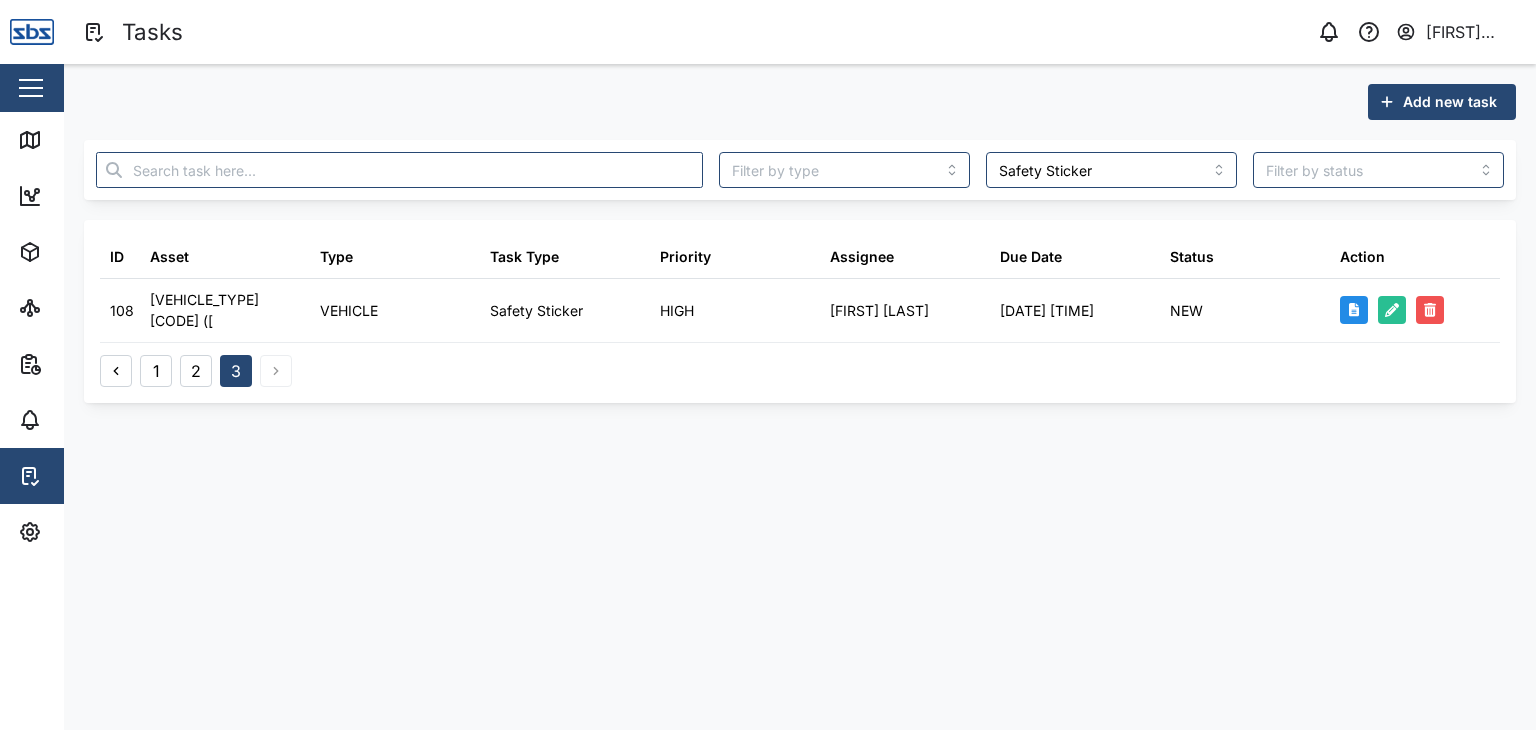 click on "1" at bounding box center [156, 371] 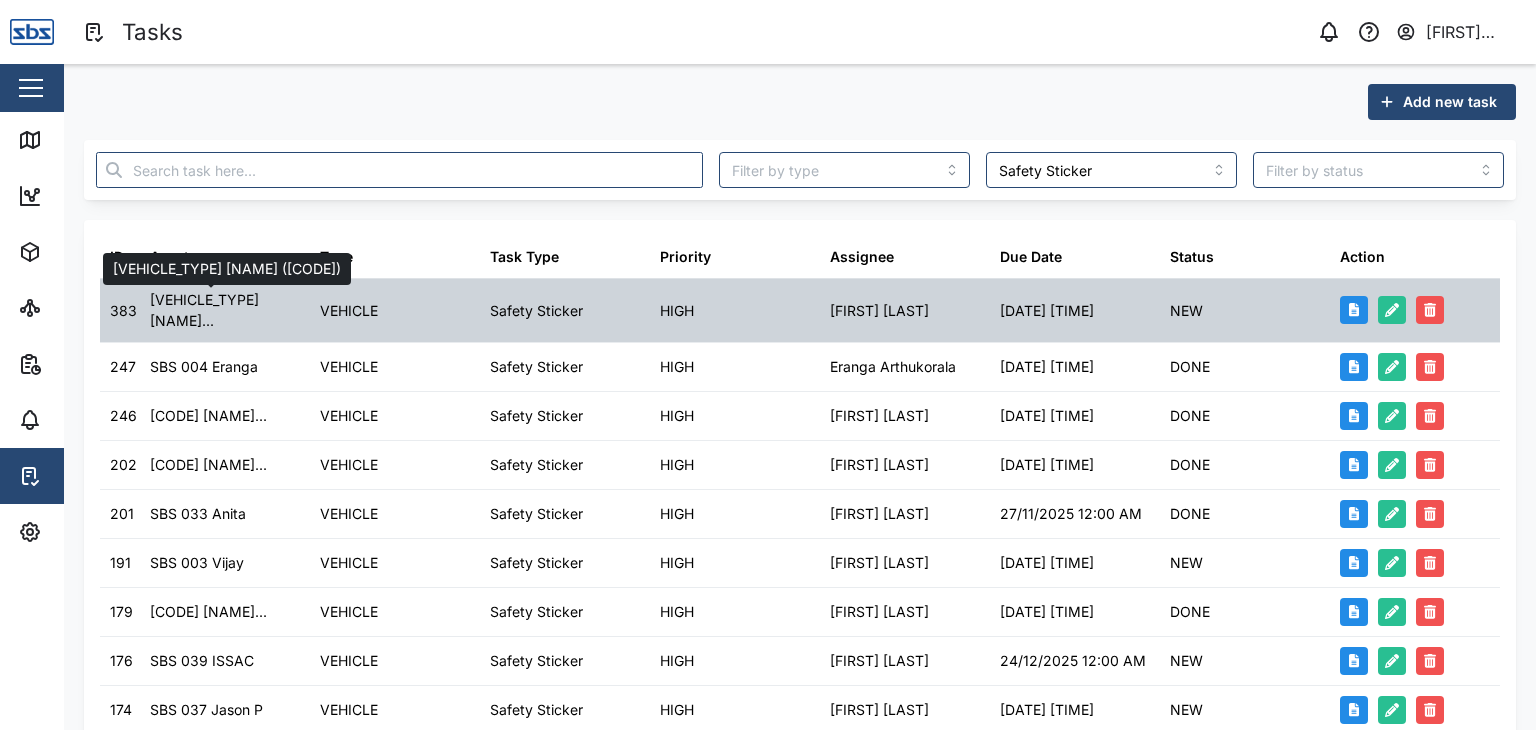 click on "L-2 [FIRST] [LAST]..." at bounding box center (225, 310) 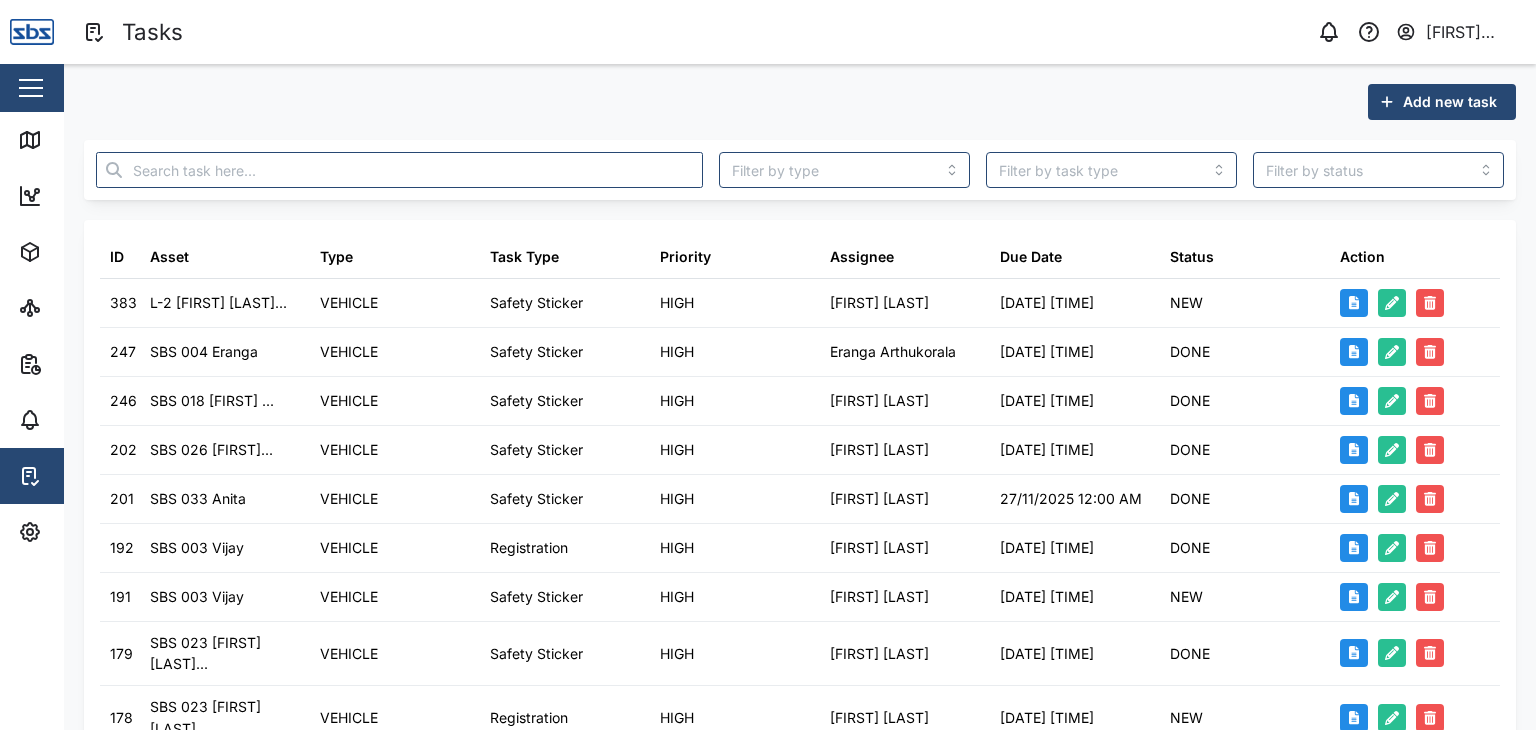 scroll, scrollTop: 0, scrollLeft: 0, axis: both 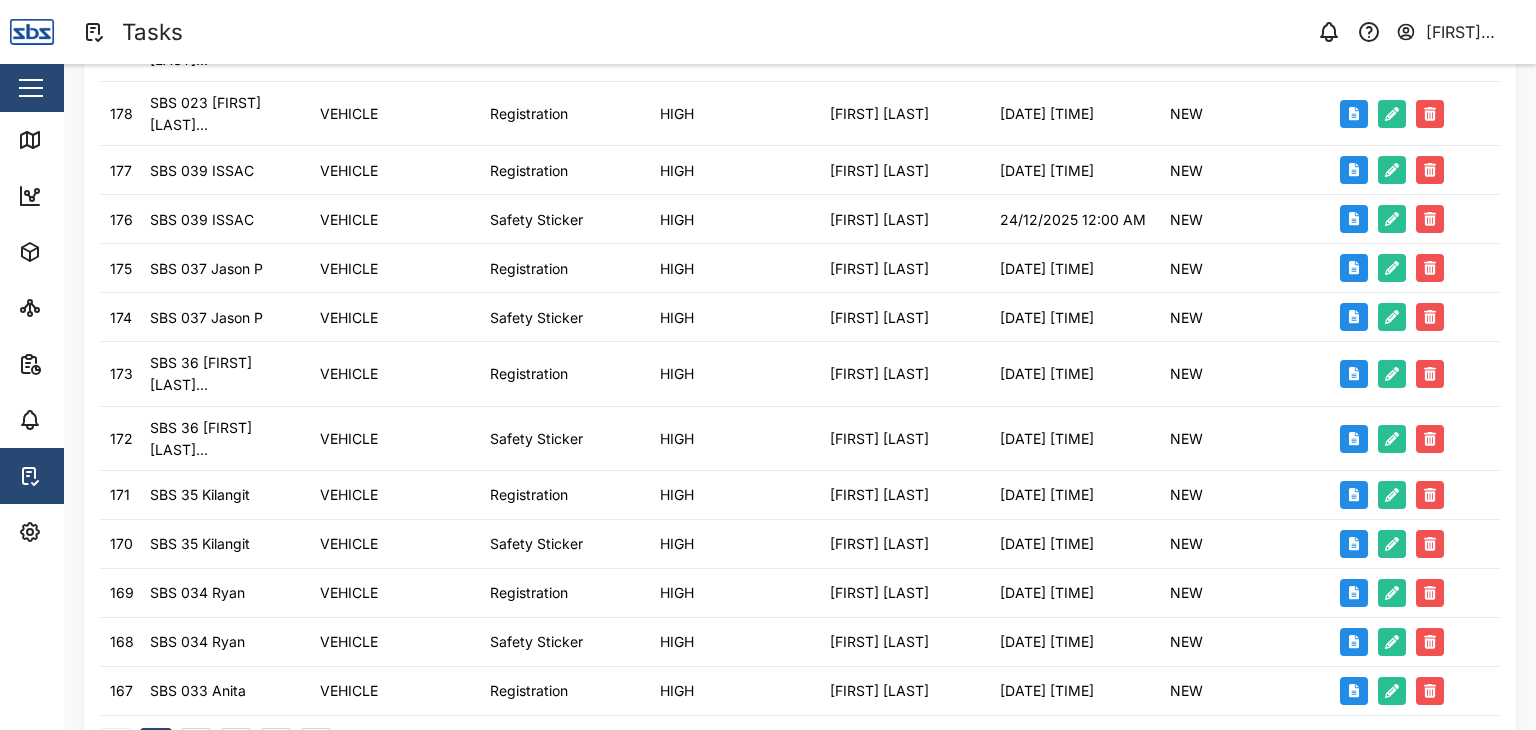 click on "2" at bounding box center (196, 744) 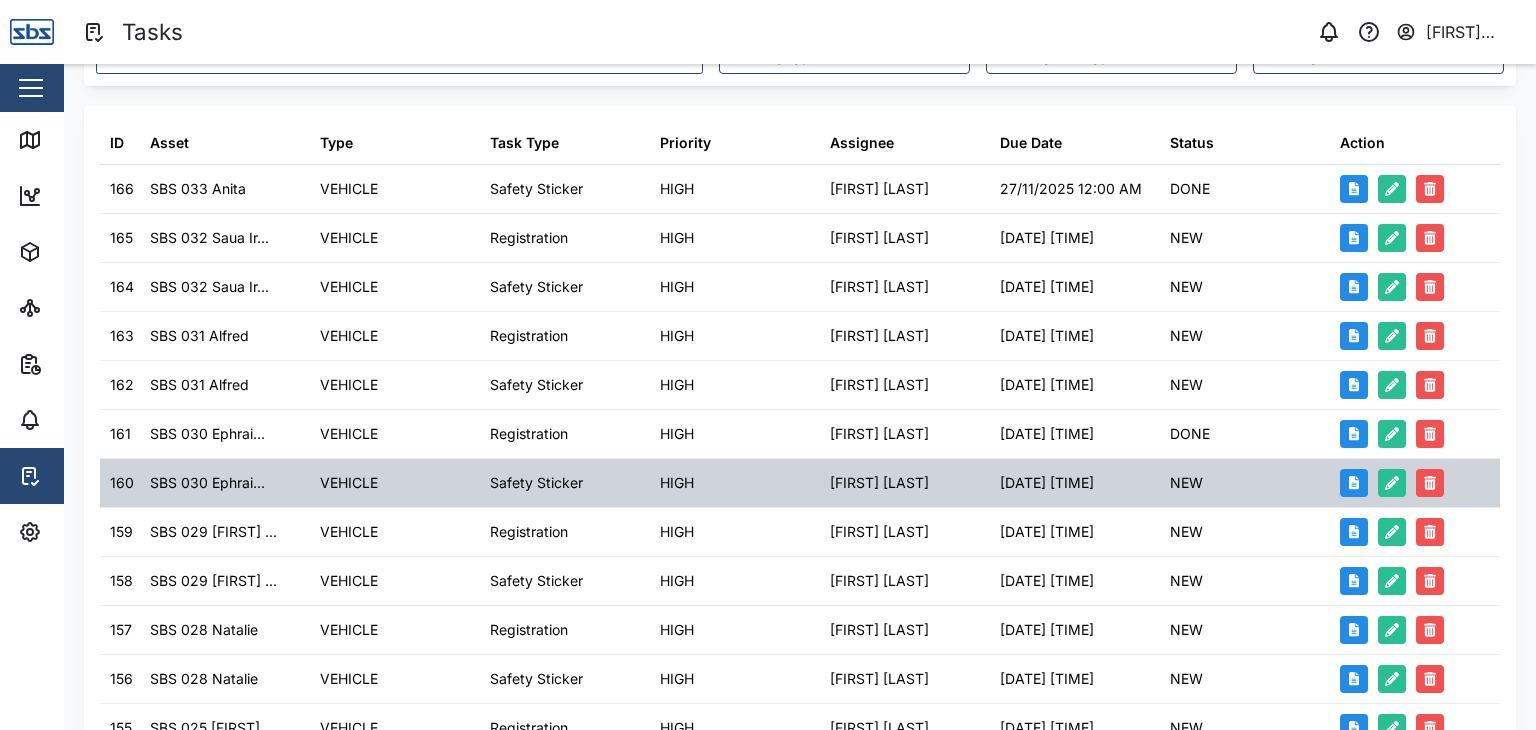 scroll, scrollTop: 604, scrollLeft: 0, axis: vertical 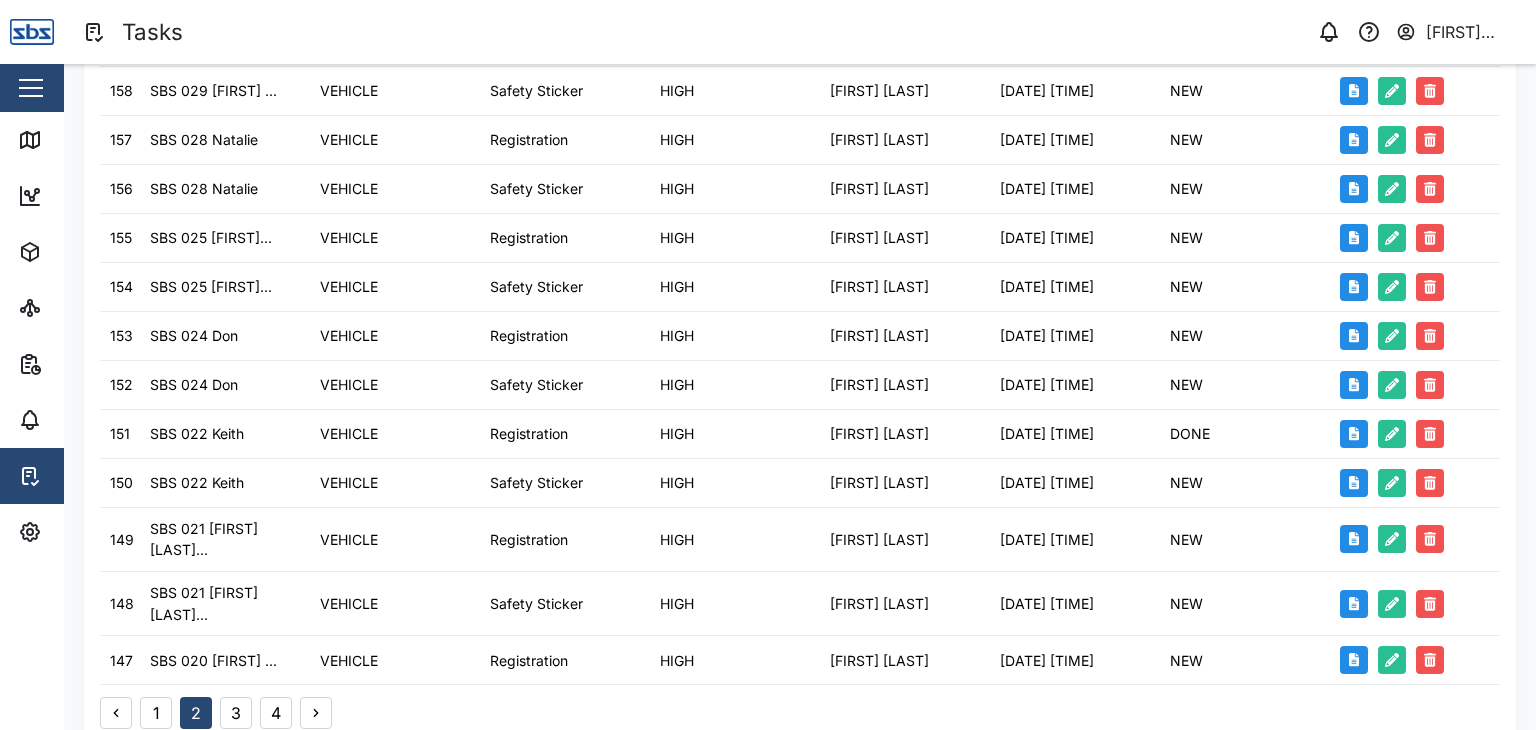 click on "3" at bounding box center [236, 713] 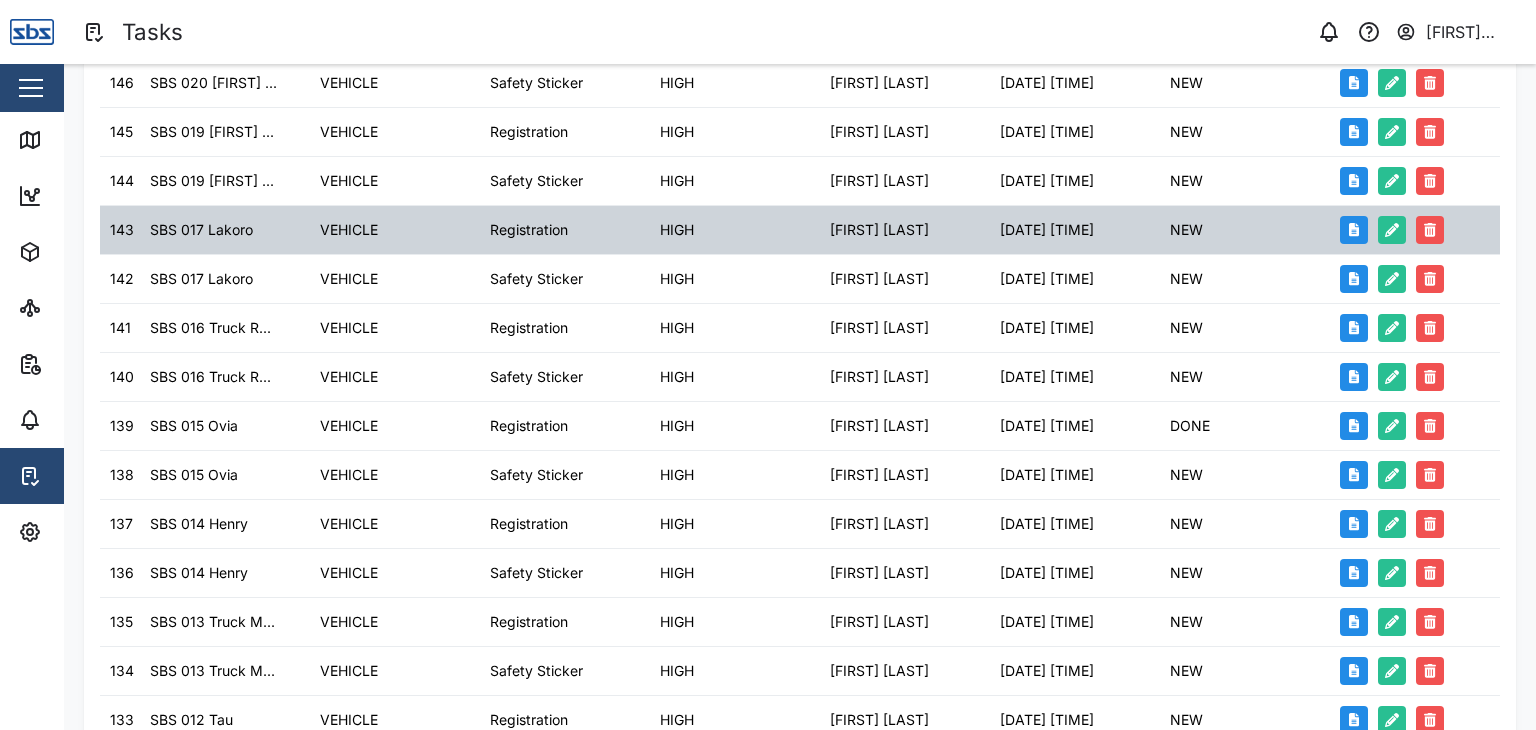 scroll, scrollTop: 604, scrollLeft: 0, axis: vertical 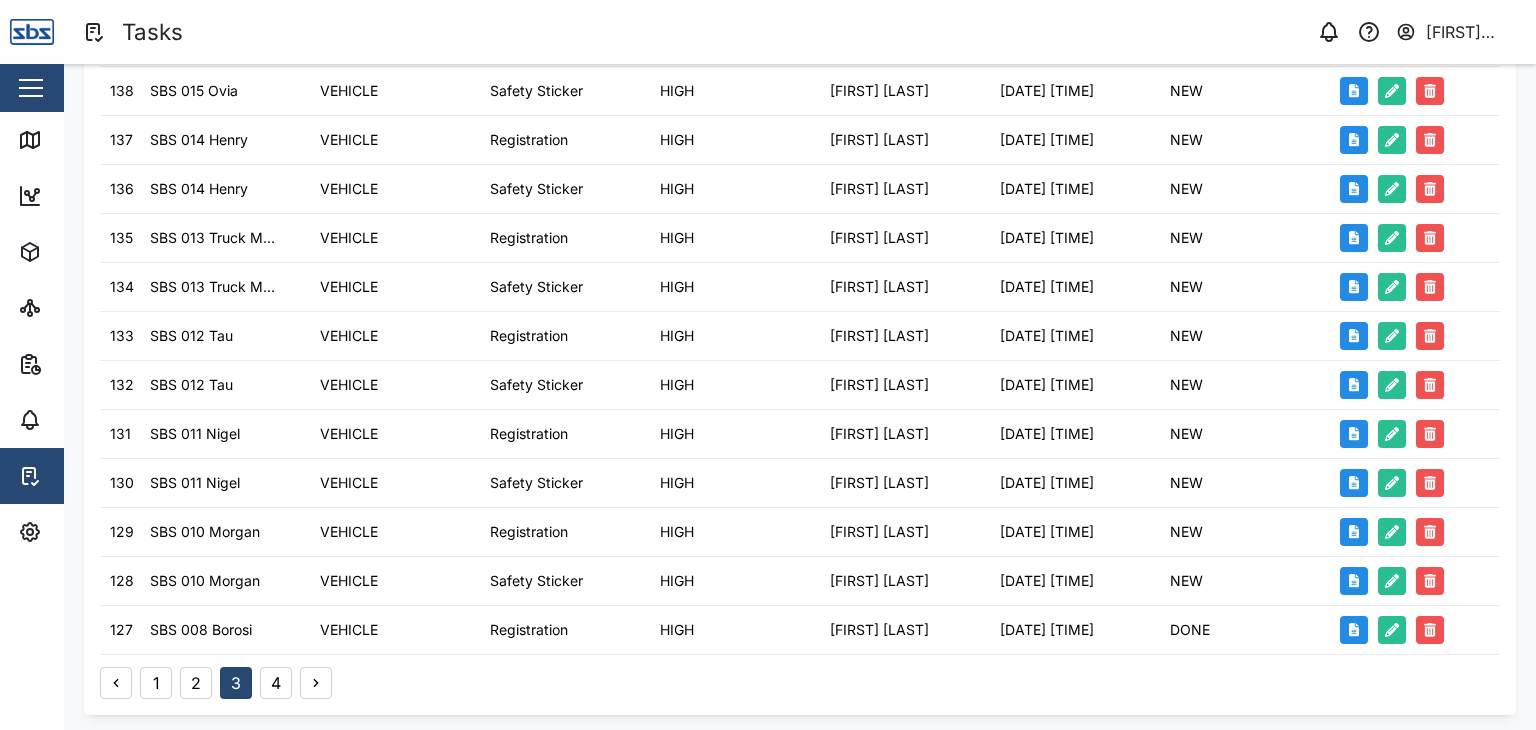 click on "4" at bounding box center (276, 683) 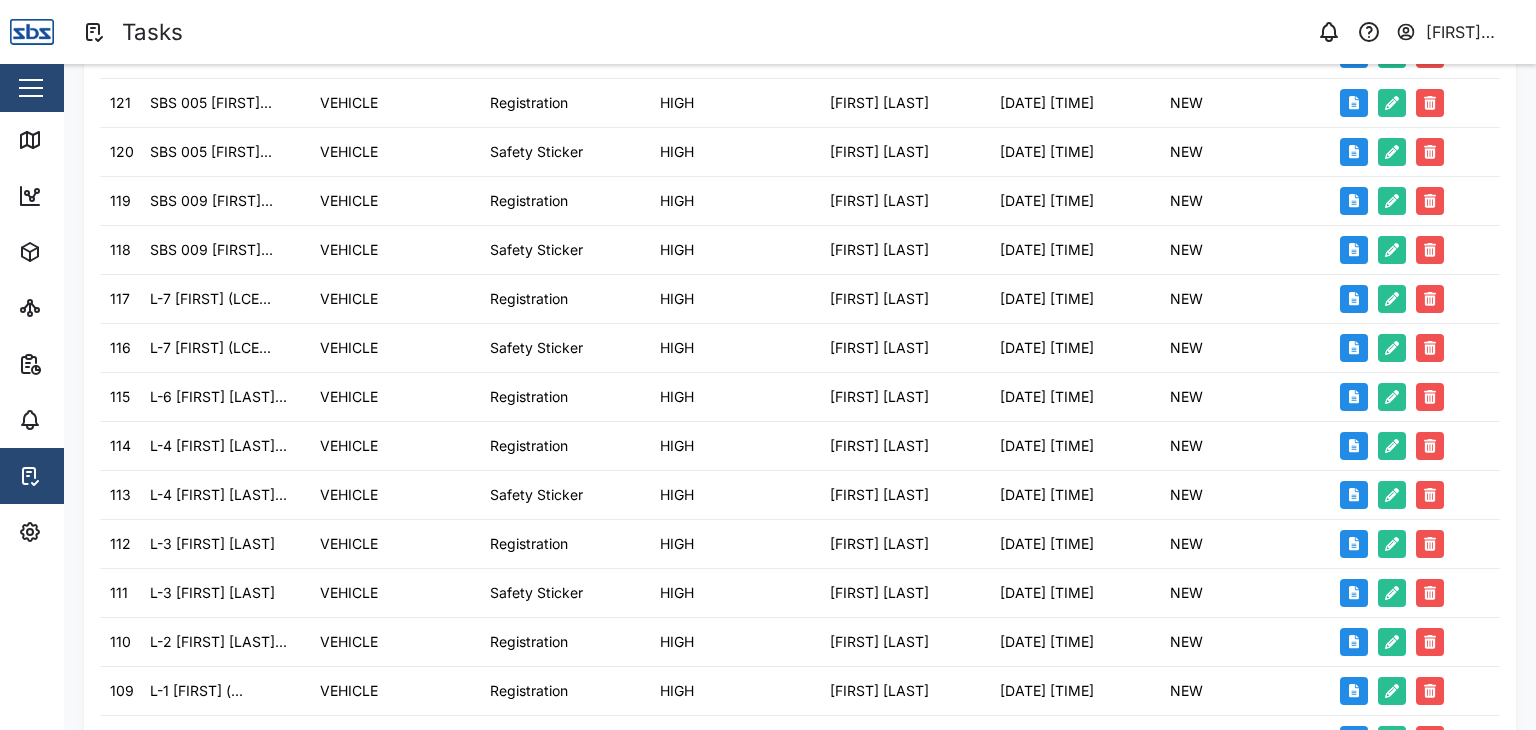 scroll, scrollTop: 556, scrollLeft: 0, axis: vertical 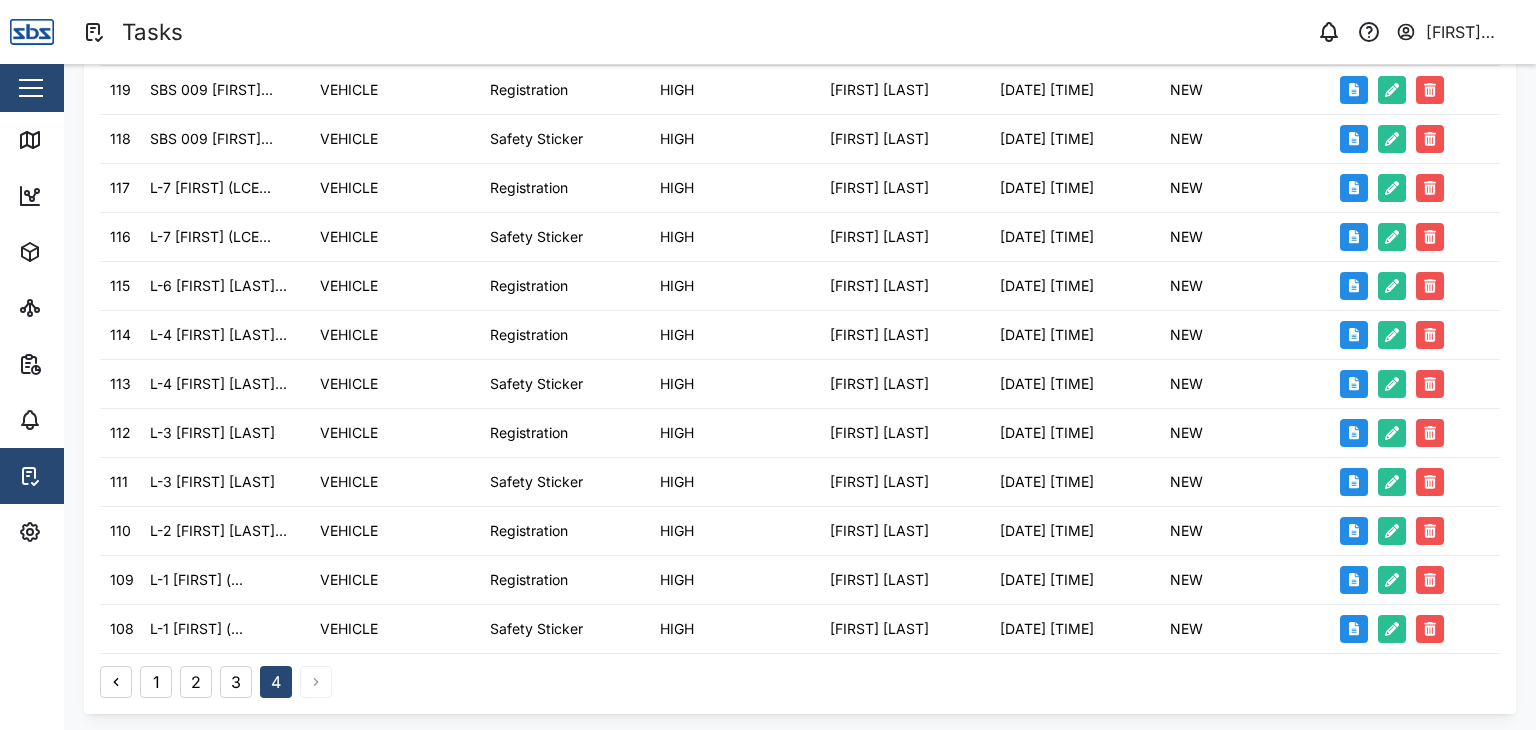 click on "1 2 3 4" at bounding box center (216, 682) 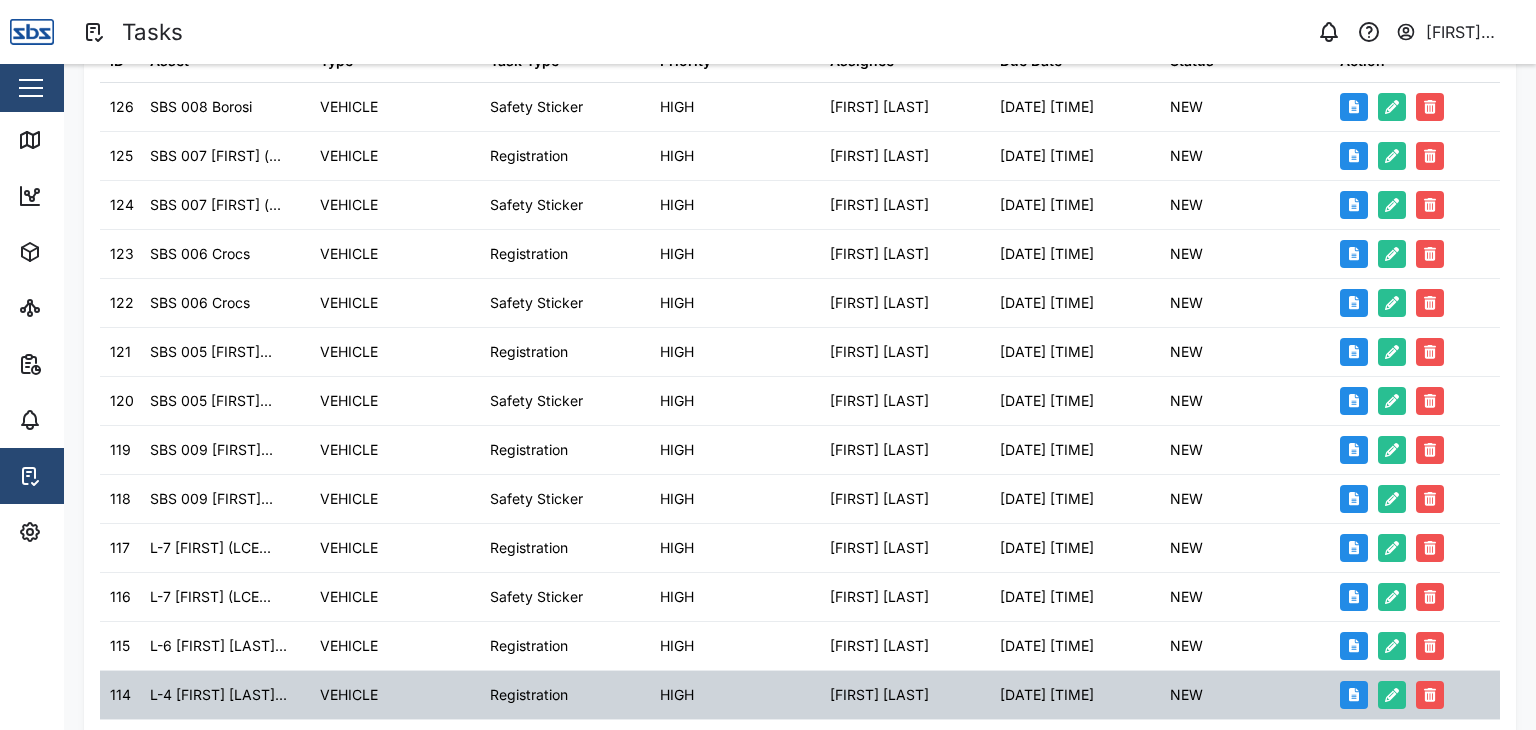 scroll, scrollTop: 556, scrollLeft: 0, axis: vertical 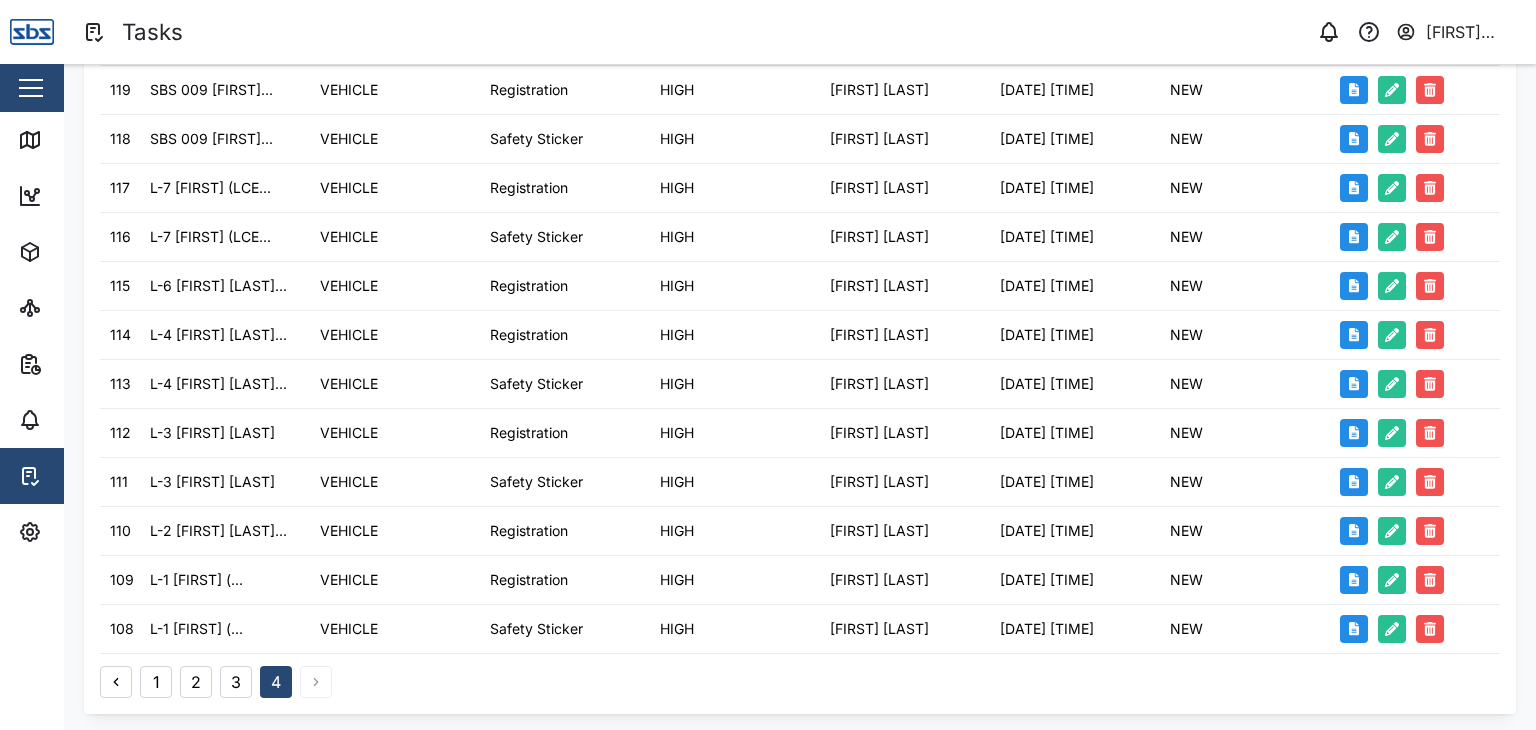click on "1" at bounding box center [156, 682] 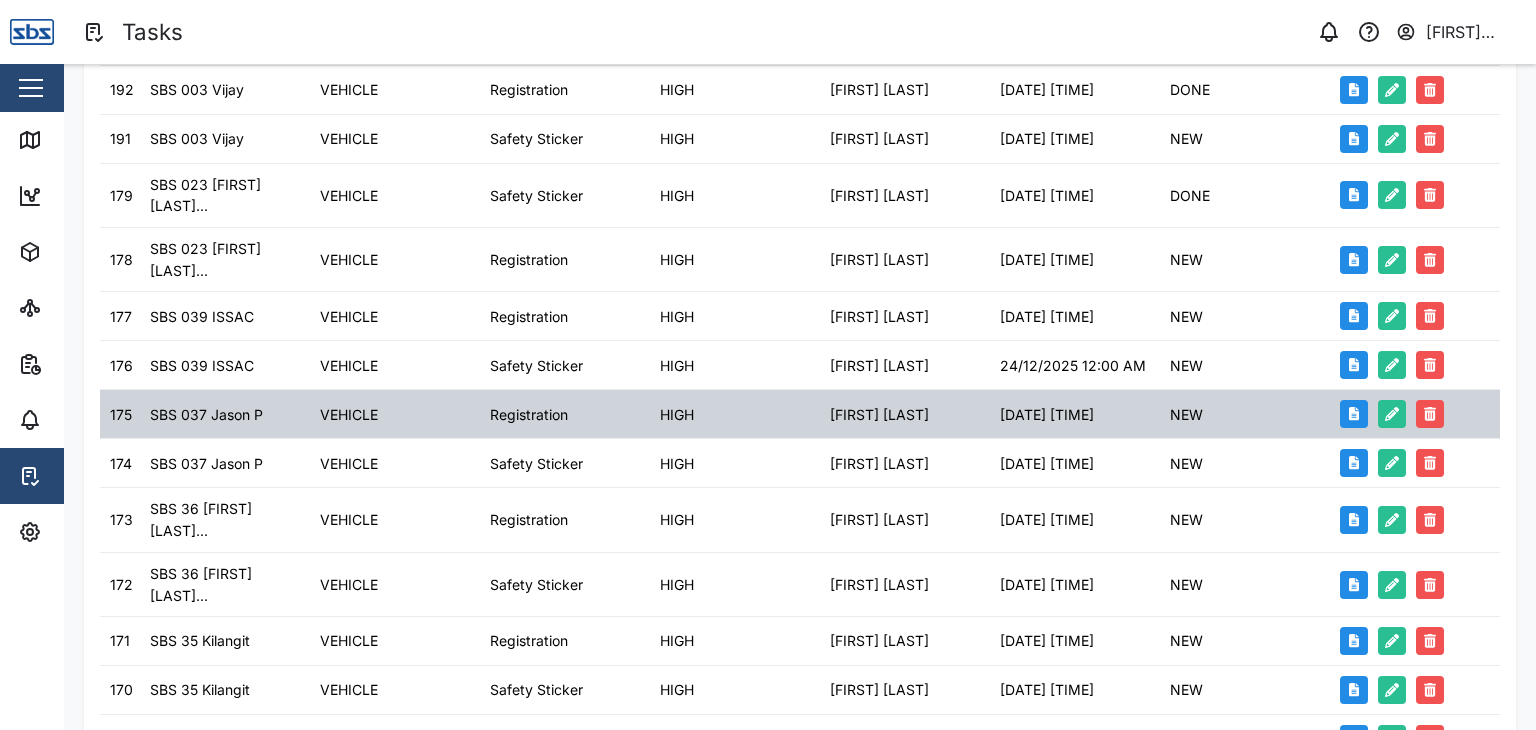 scroll, scrollTop: 604, scrollLeft: 0, axis: vertical 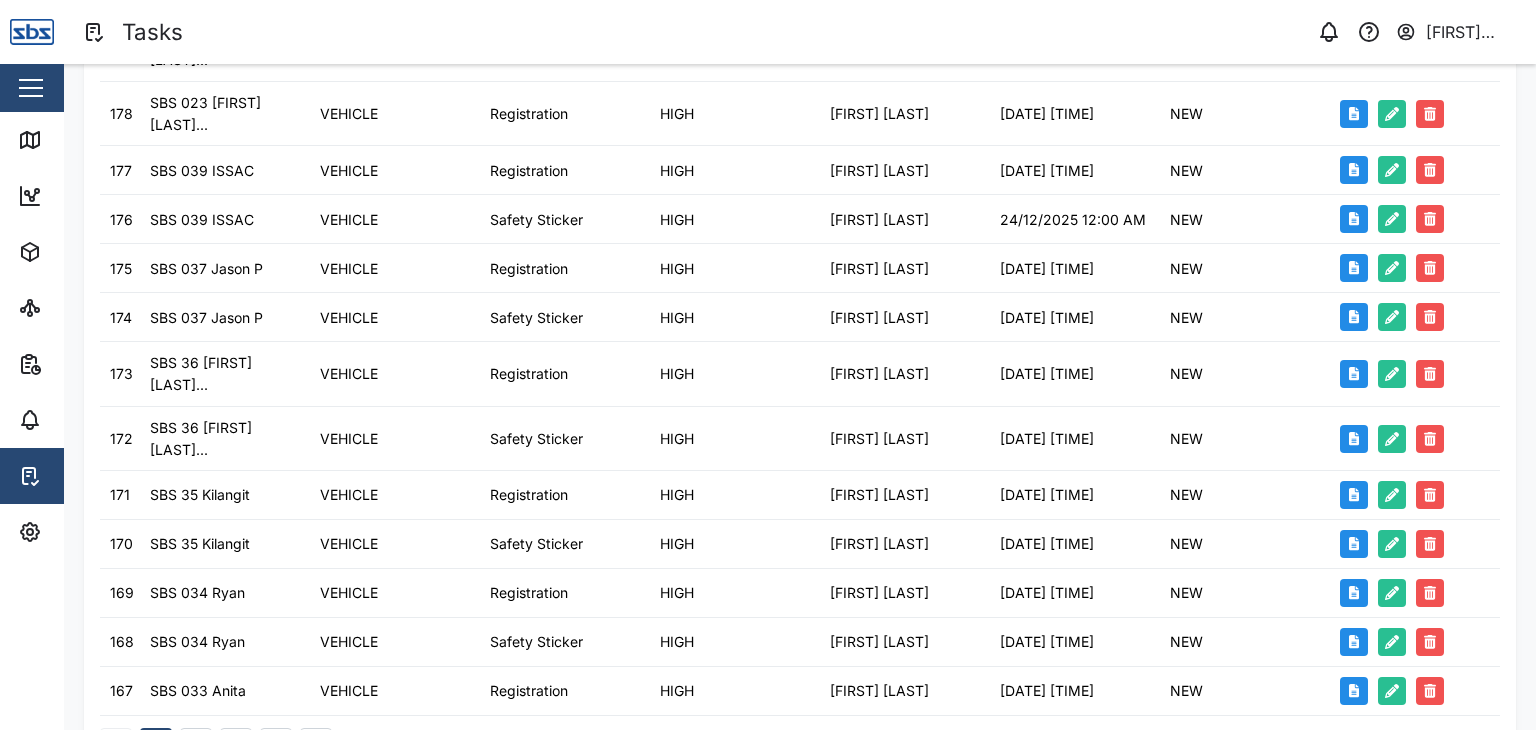click on "2" at bounding box center (196, 744) 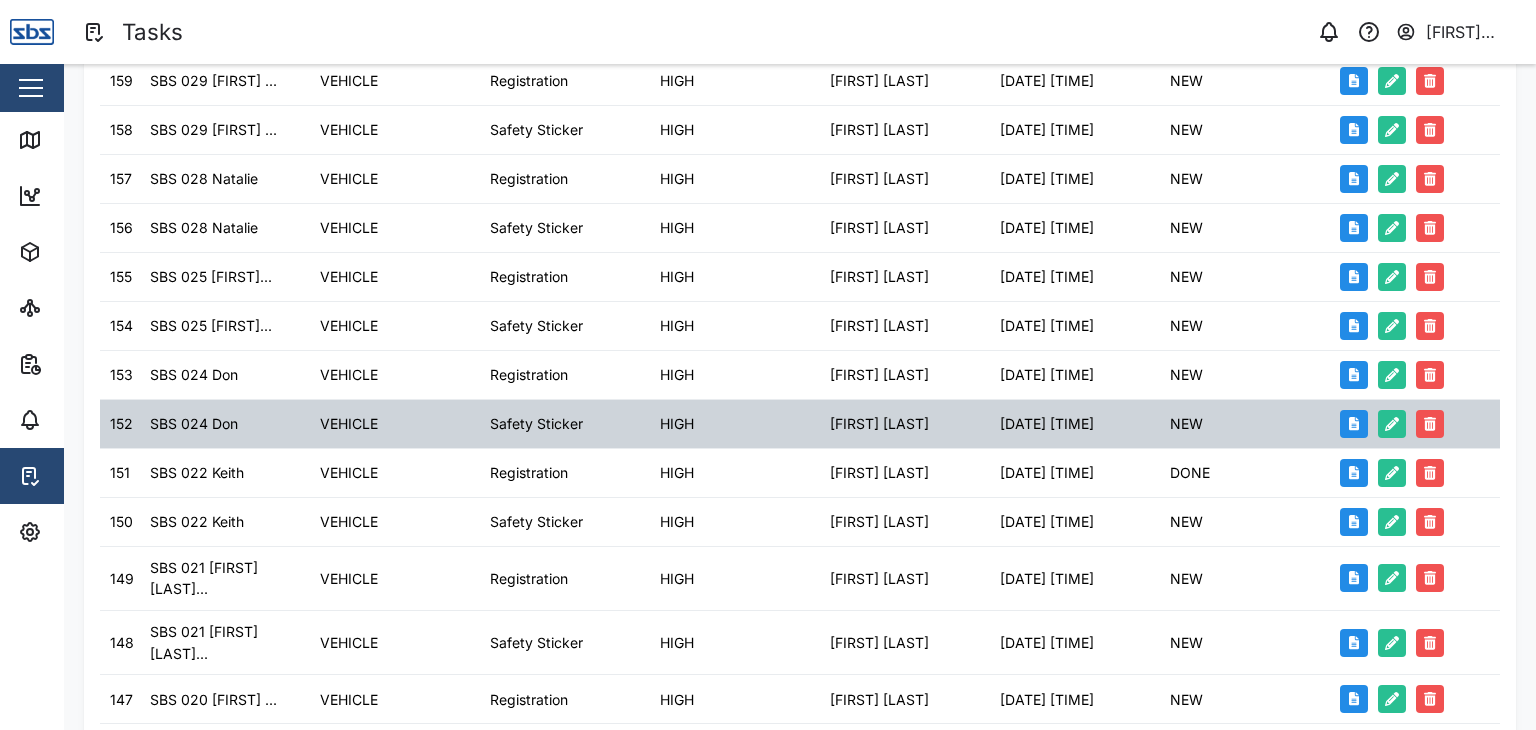 scroll, scrollTop: 600, scrollLeft: 0, axis: vertical 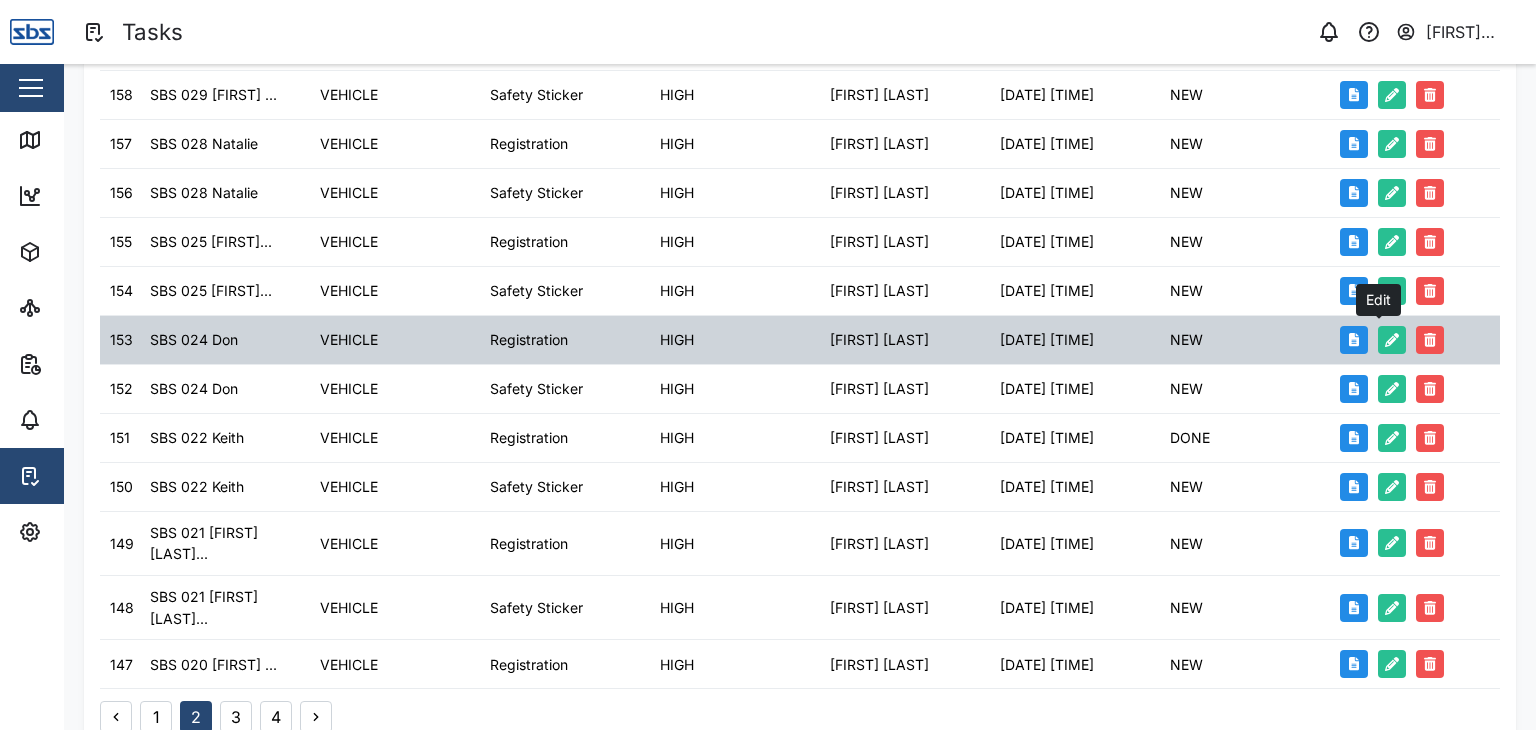 click at bounding box center [1392, 340] 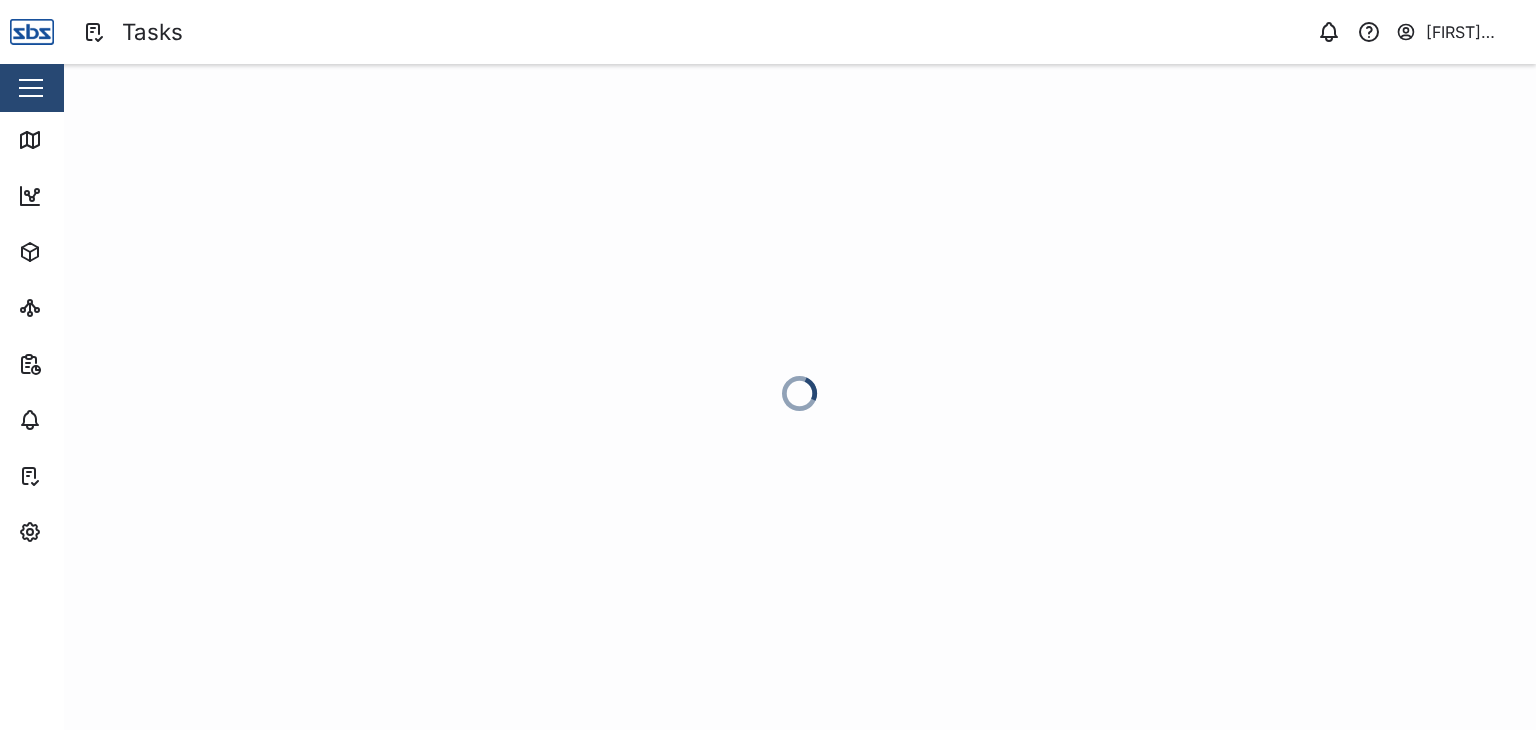 scroll, scrollTop: 0, scrollLeft: 0, axis: both 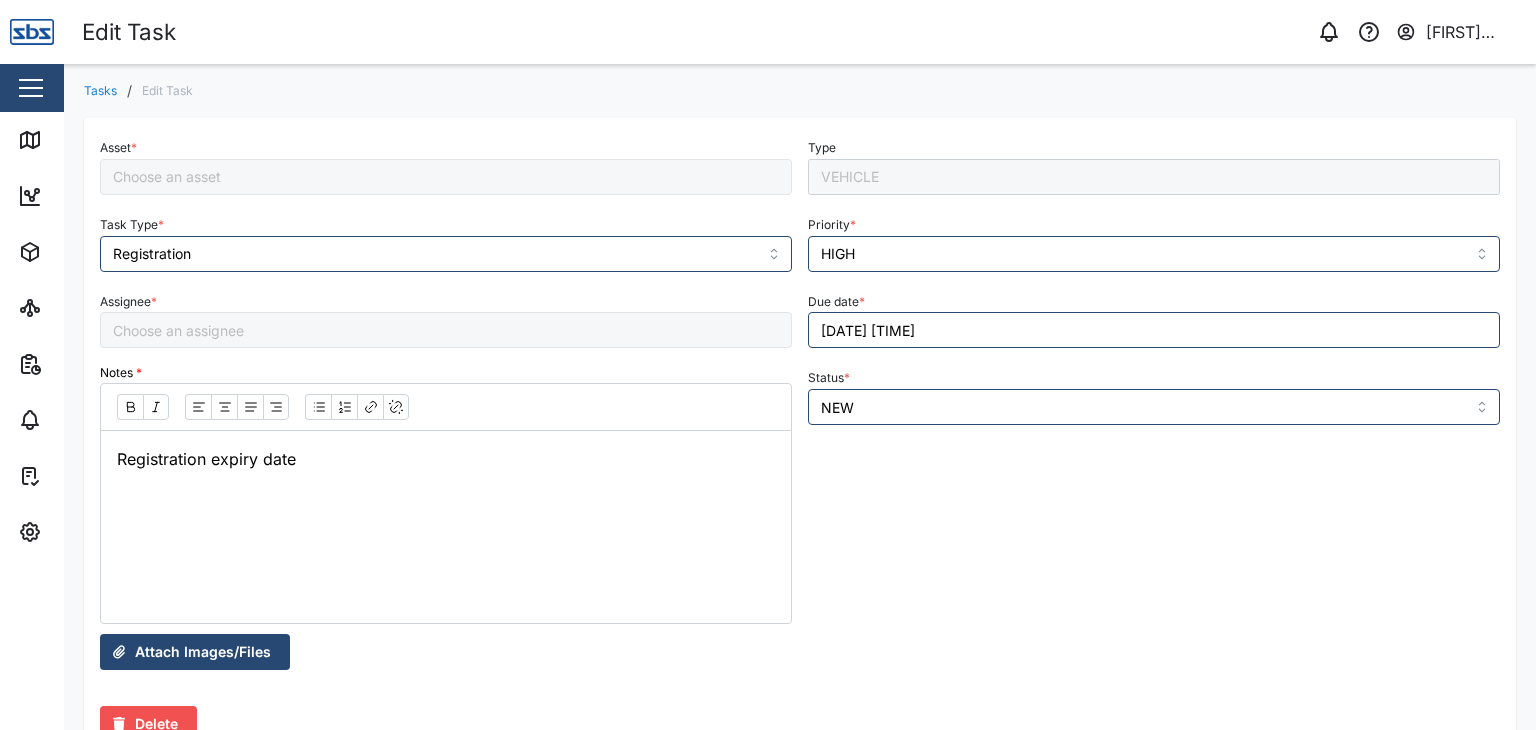 type on "[FIRST] [LAST]" 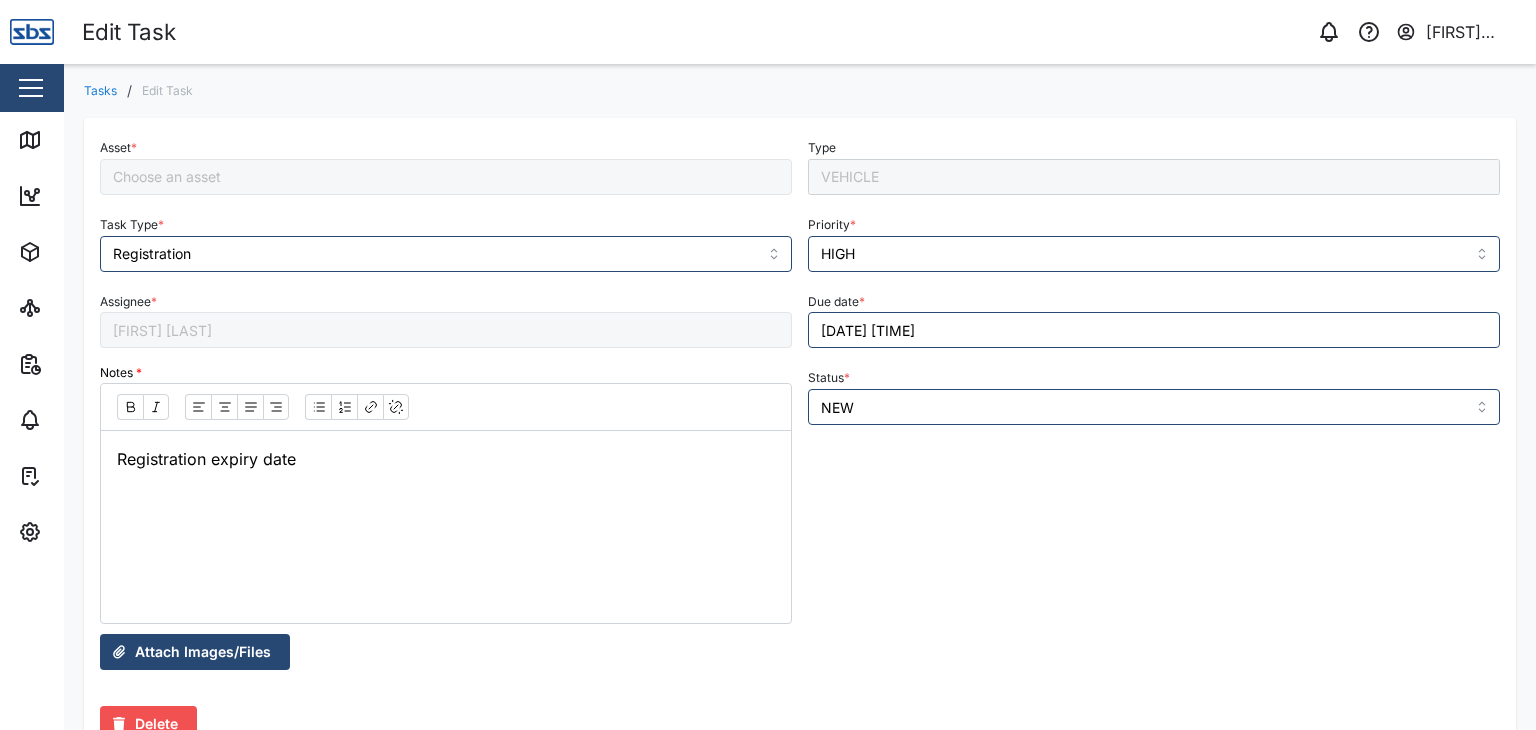 type on "SBS 024 Don" 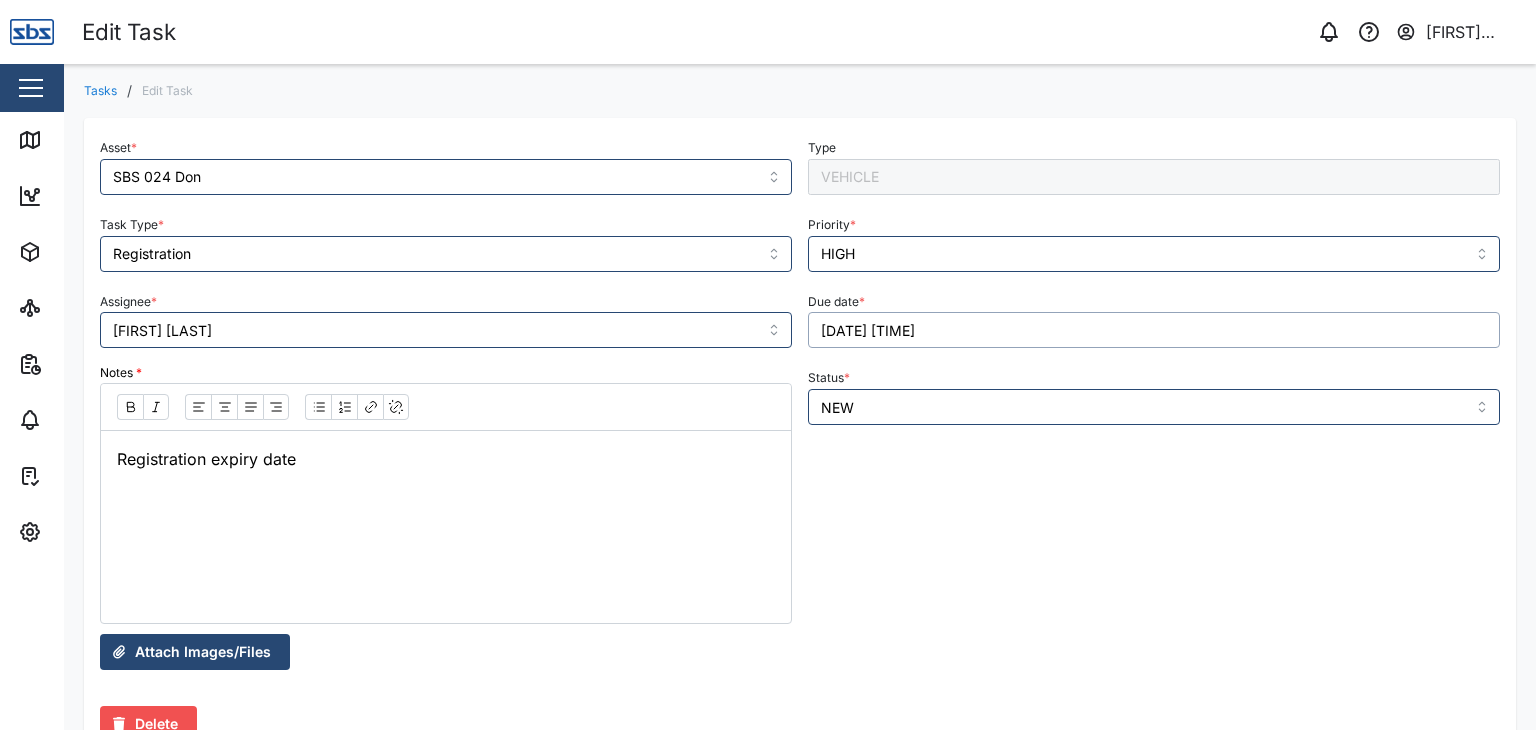 click on "[DATE] [TIME]" at bounding box center (1154, 330) 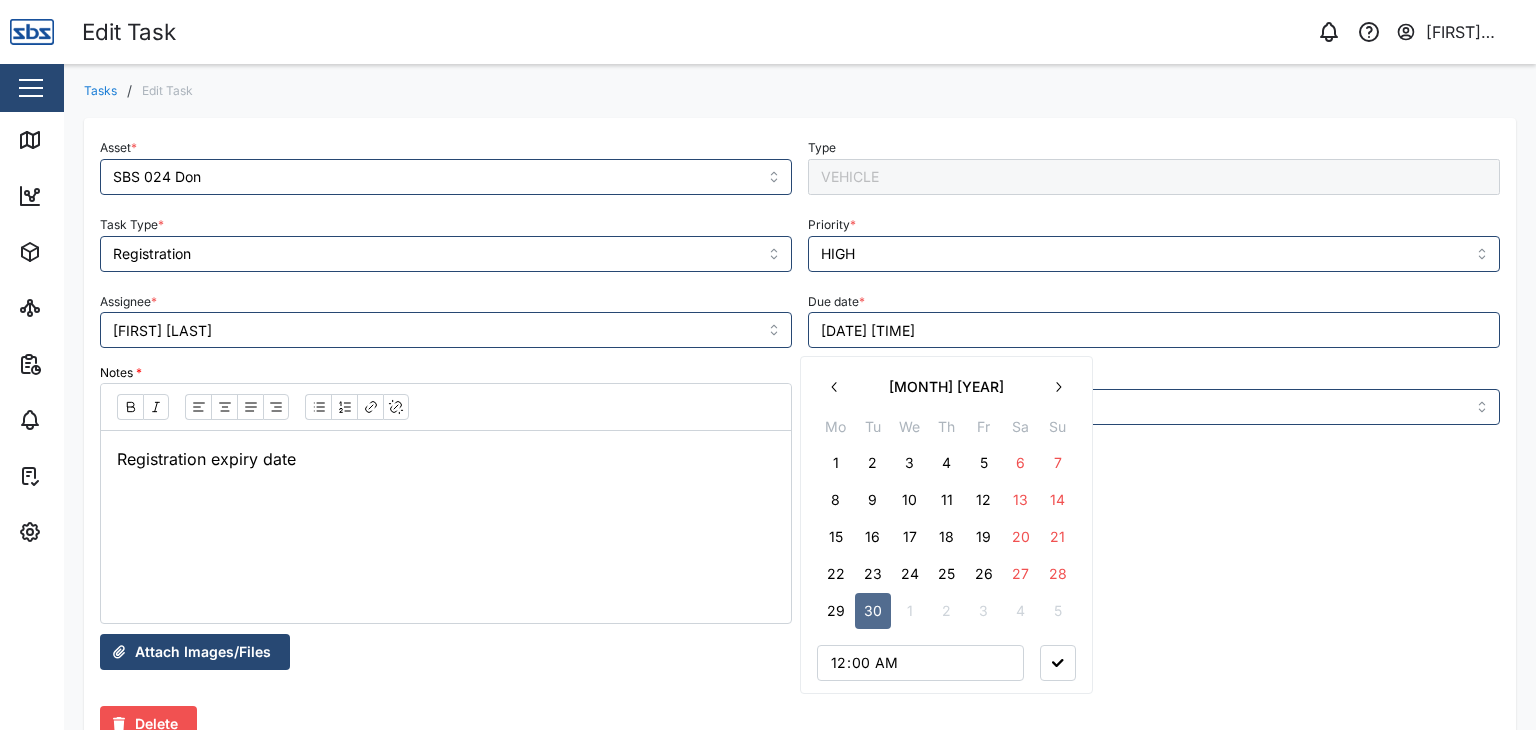 click 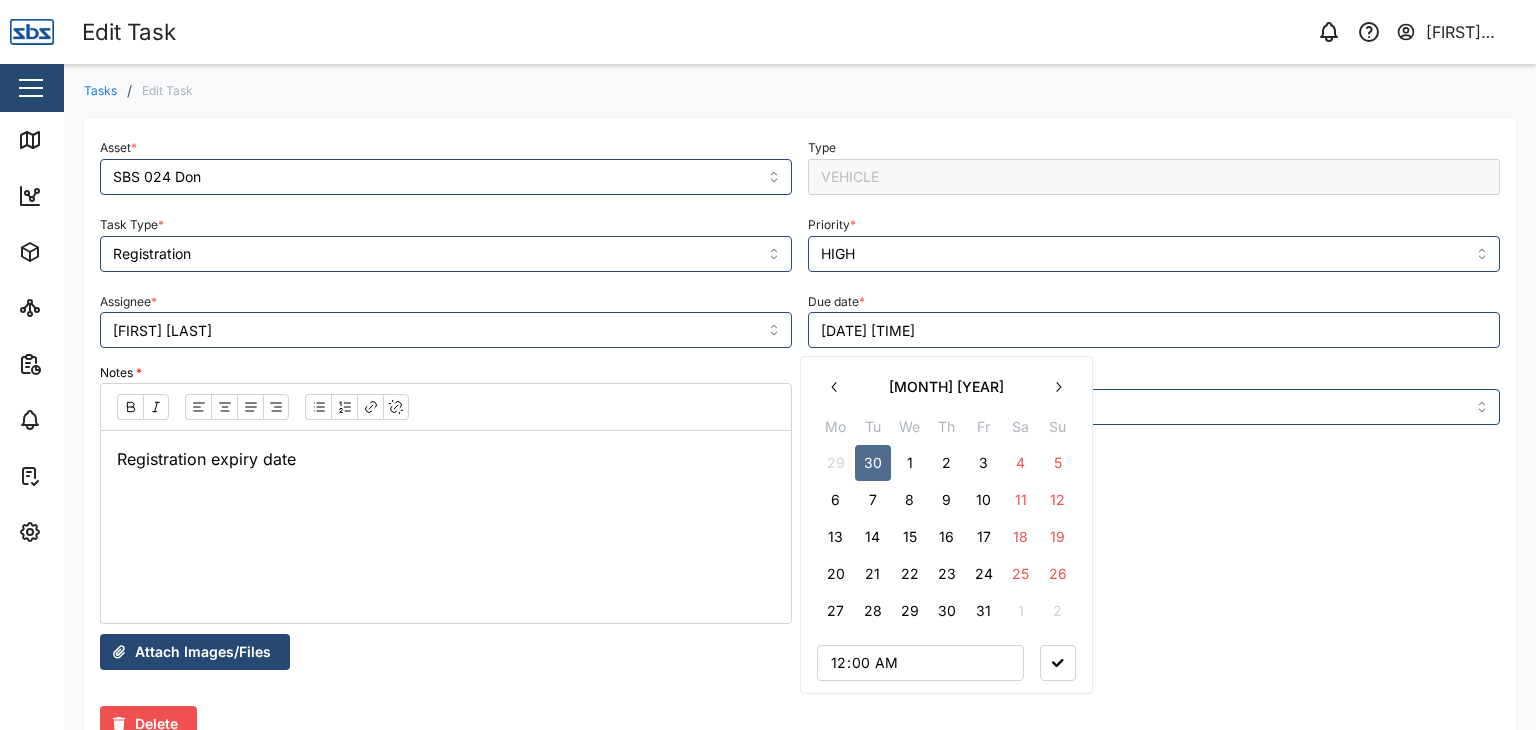 click 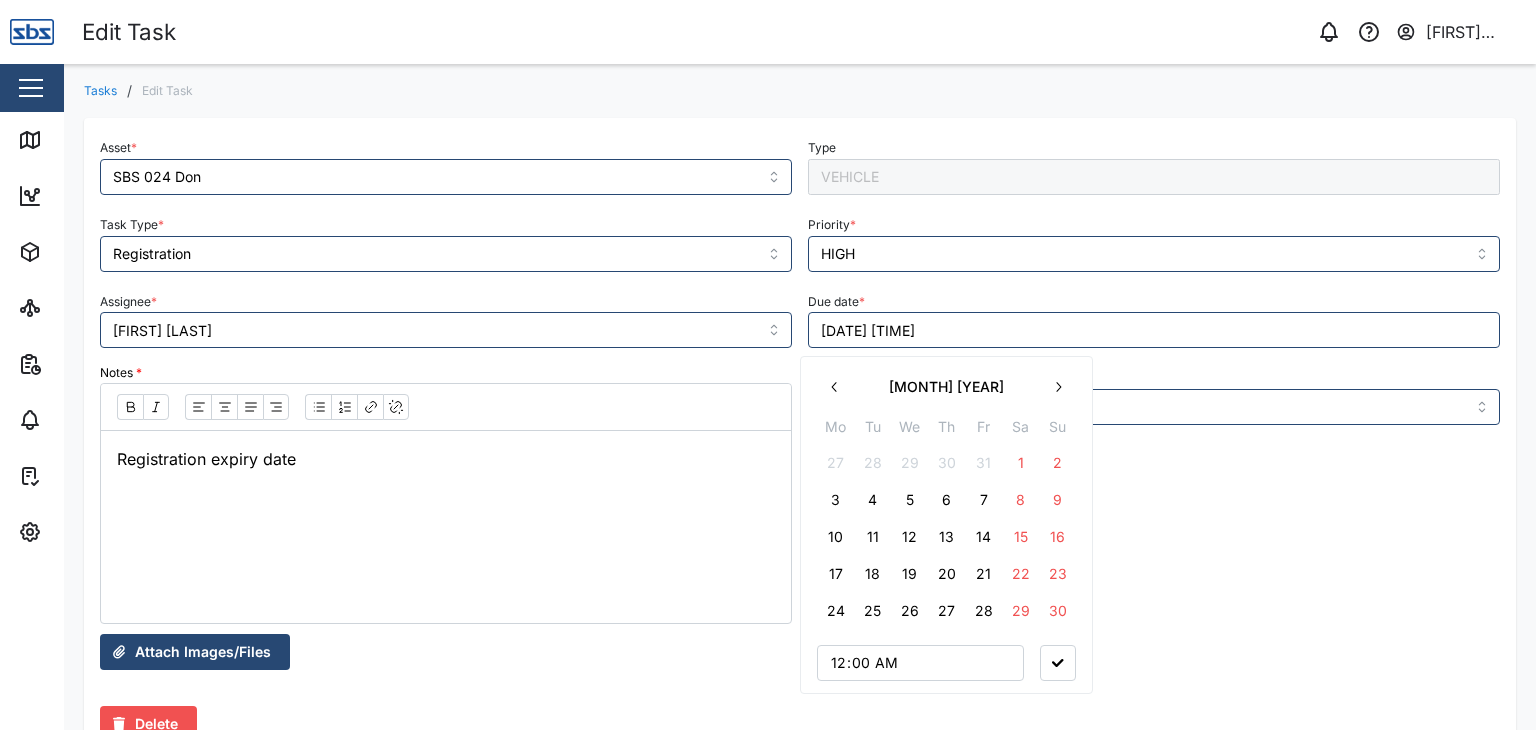 click 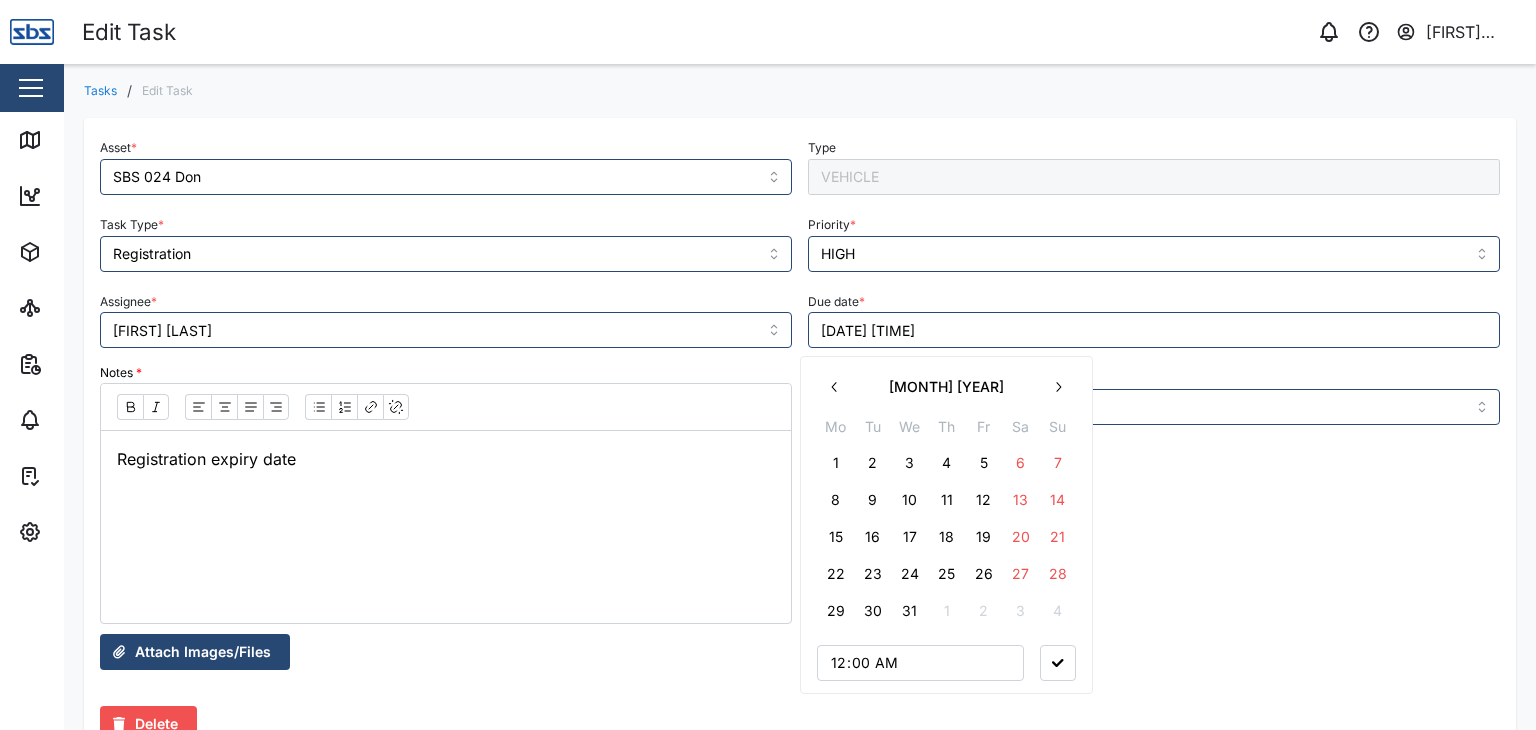 click 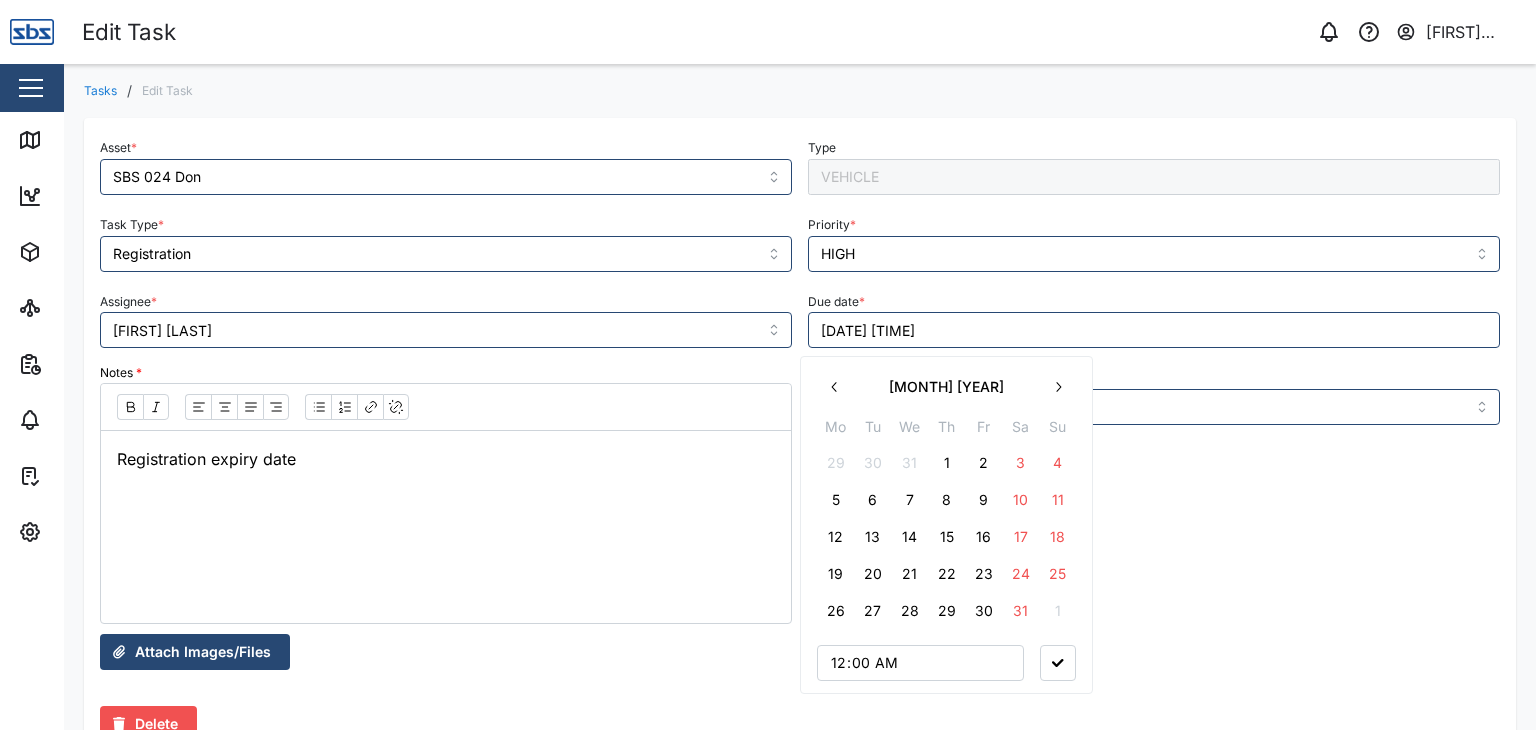 click 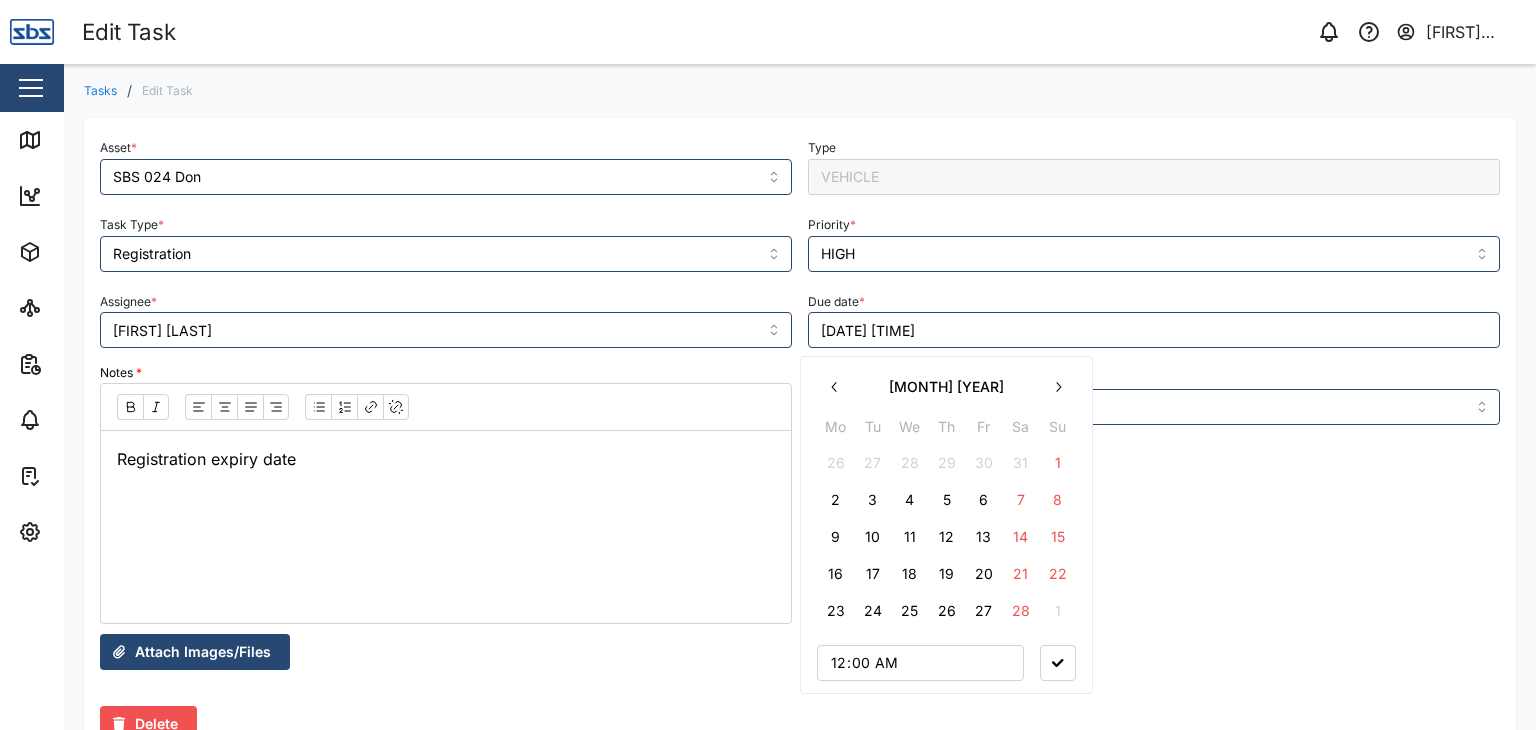 click on "4" at bounding box center (910, 500) 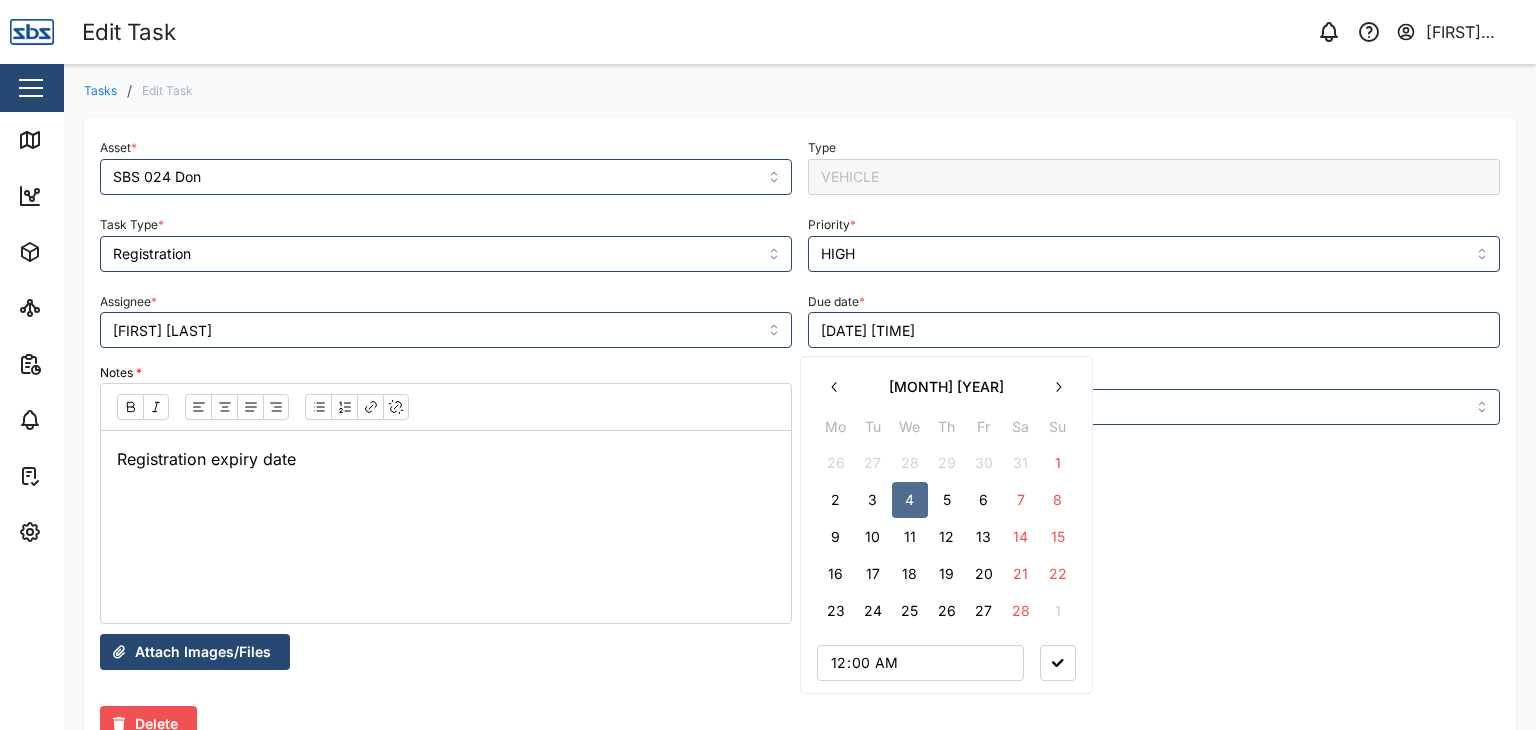 click at bounding box center (1058, 663) 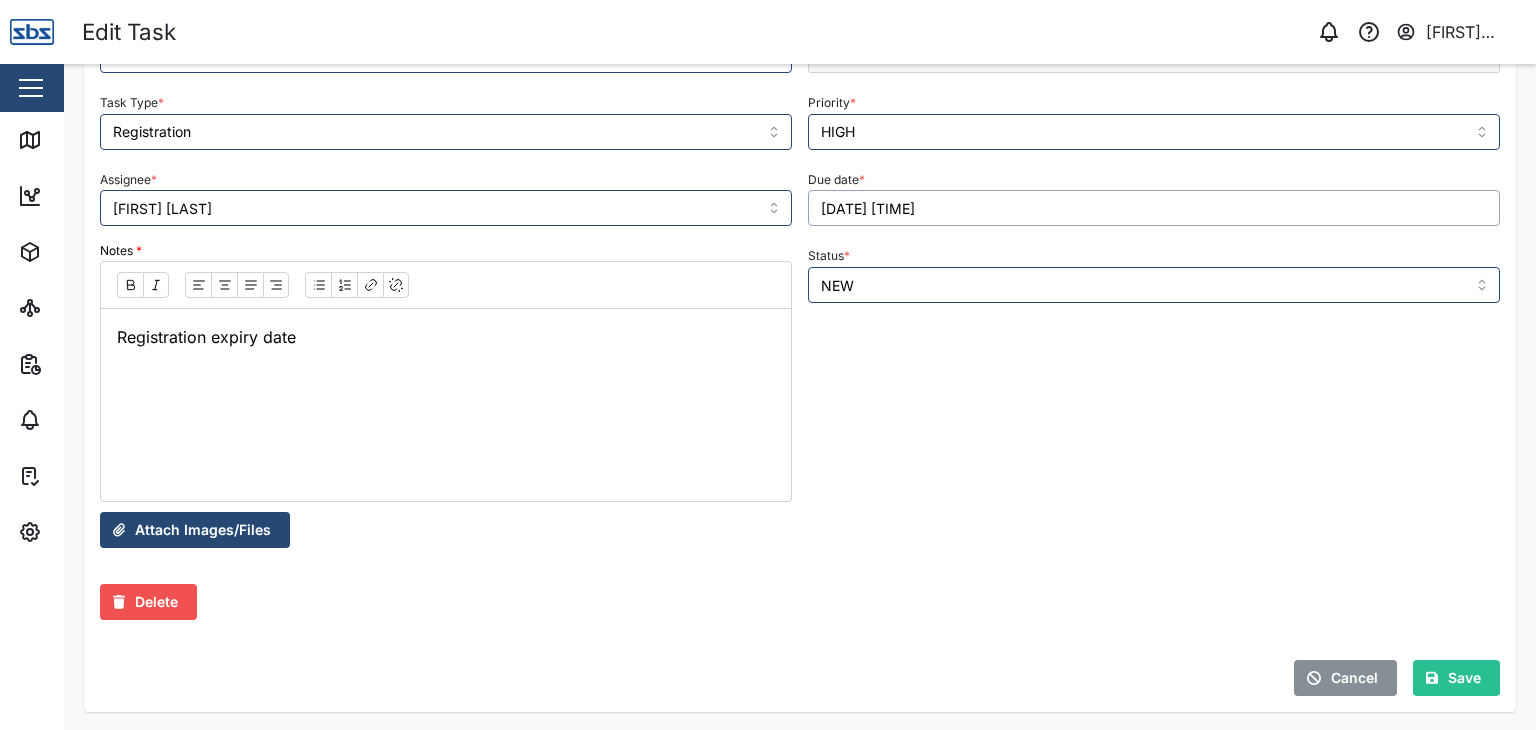 scroll, scrollTop: 144, scrollLeft: 0, axis: vertical 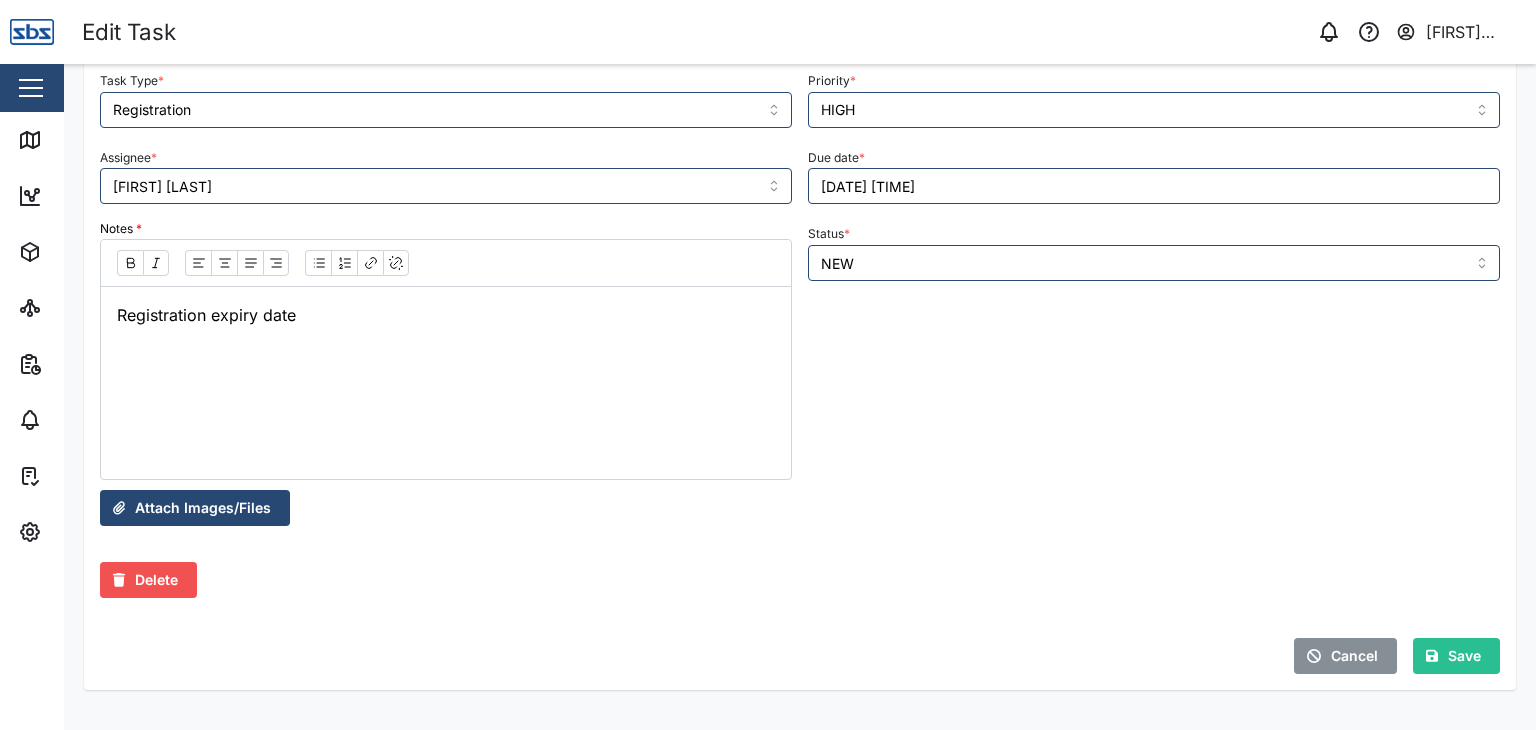 click on "Save" at bounding box center [1464, 656] 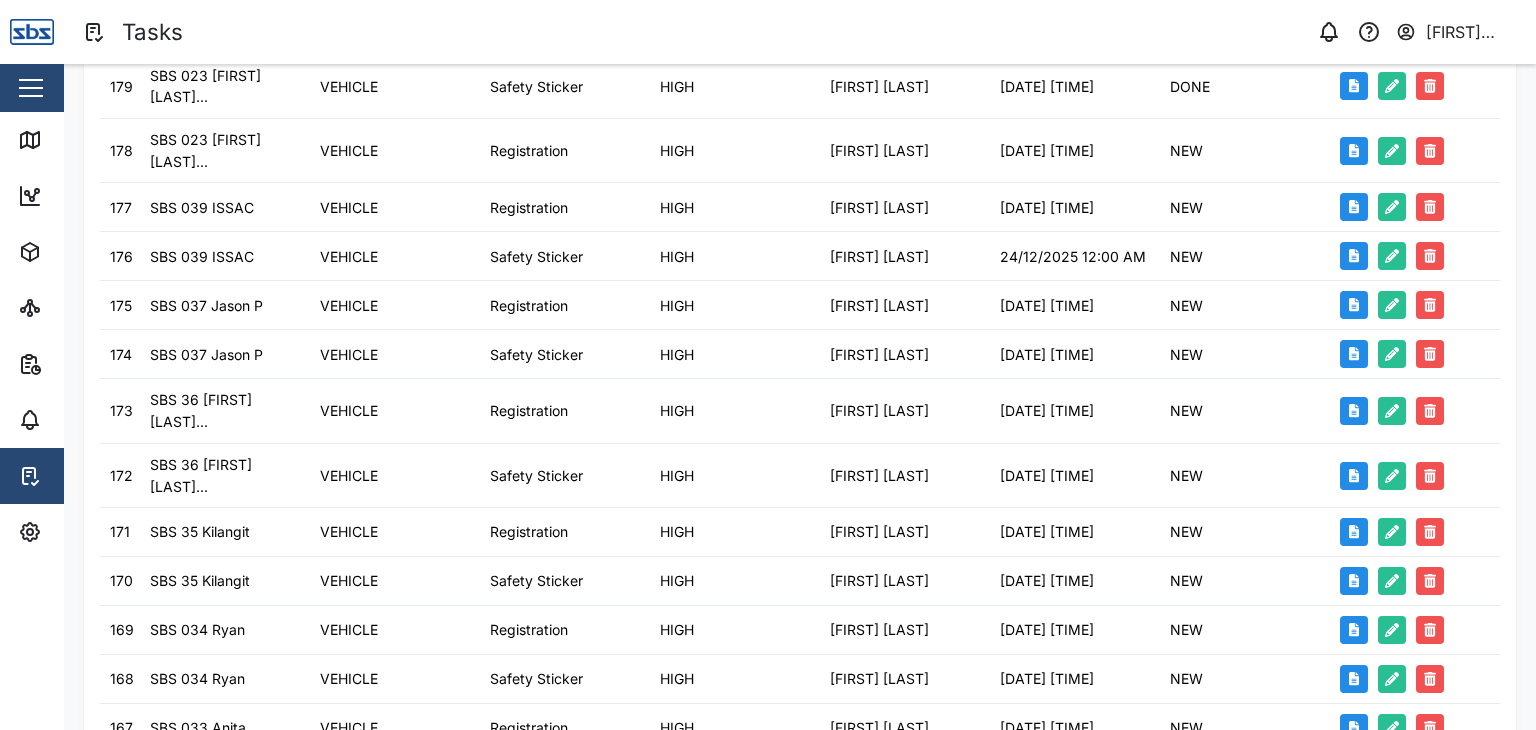 scroll, scrollTop: 600, scrollLeft: 0, axis: vertical 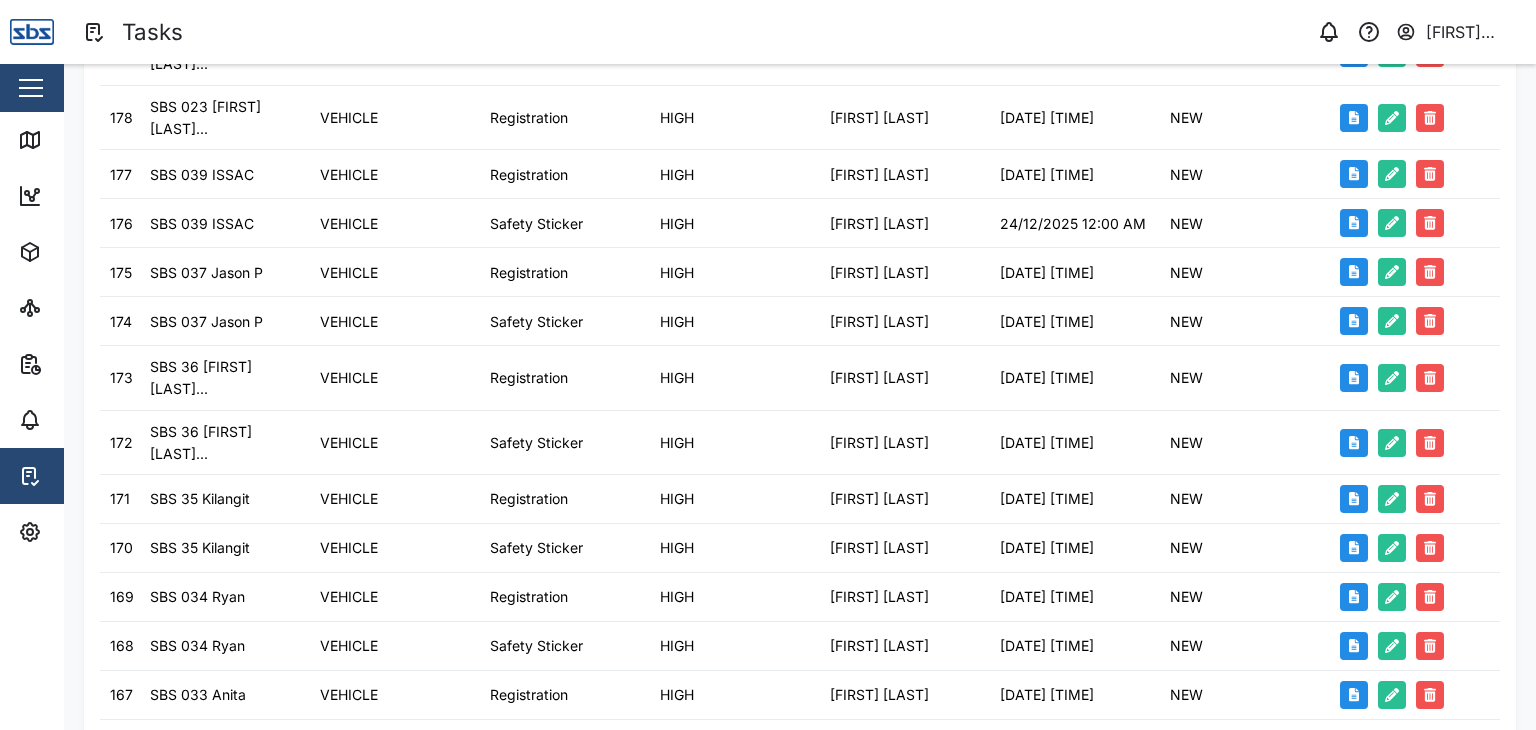 click on "2" at bounding box center [196, 748] 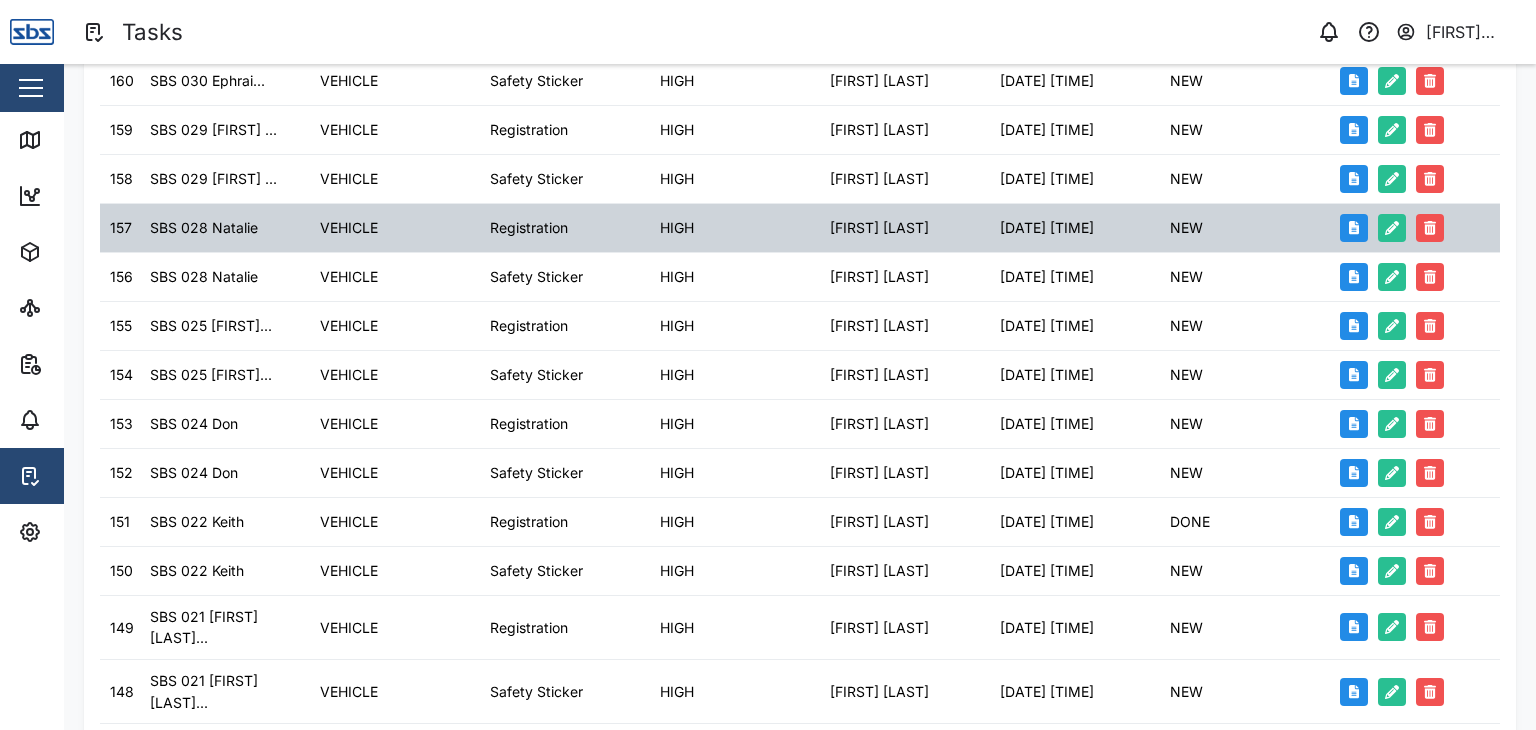 scroll, scrollTop: 604, scrollLeft: 0, axis: vertical 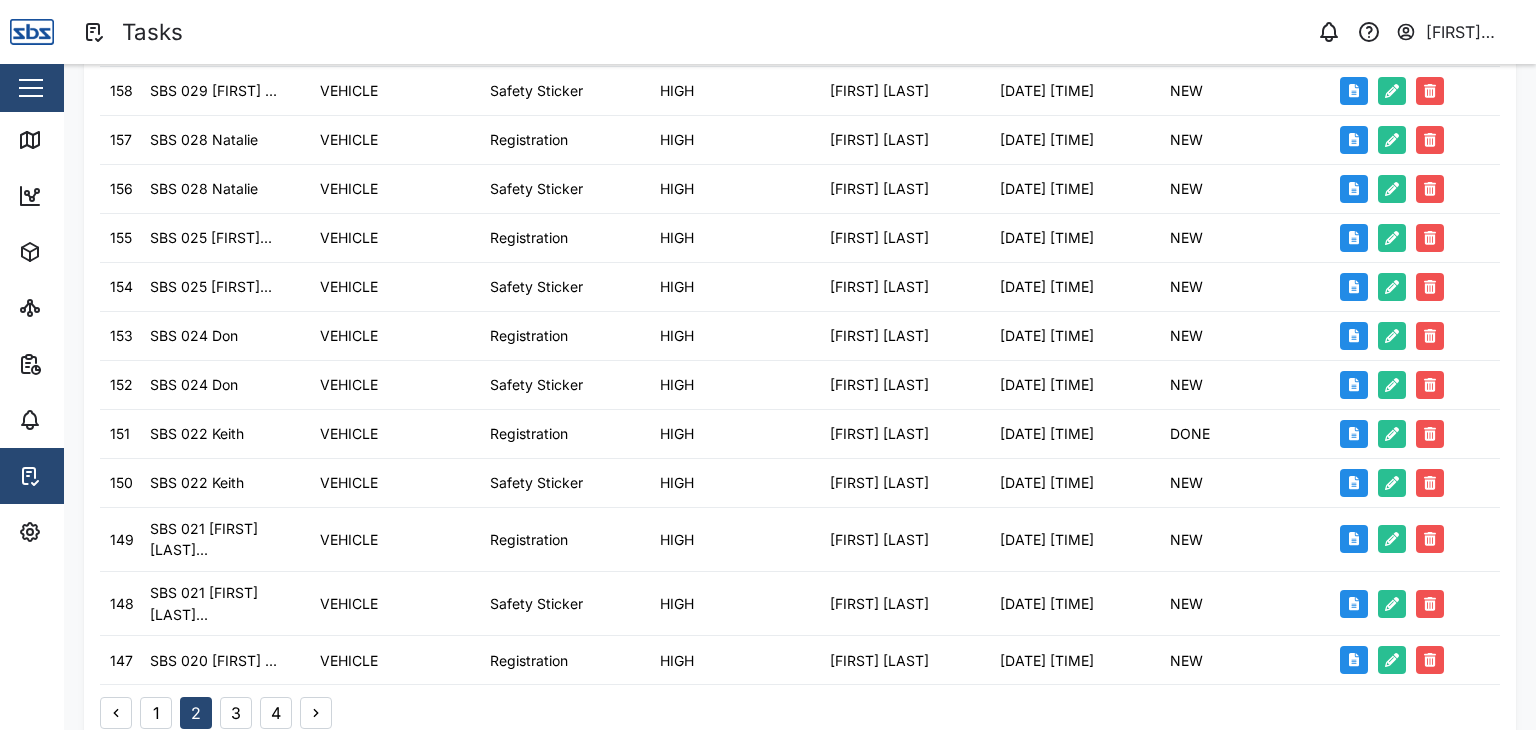 click on "3" at bounding box center [236, 713] 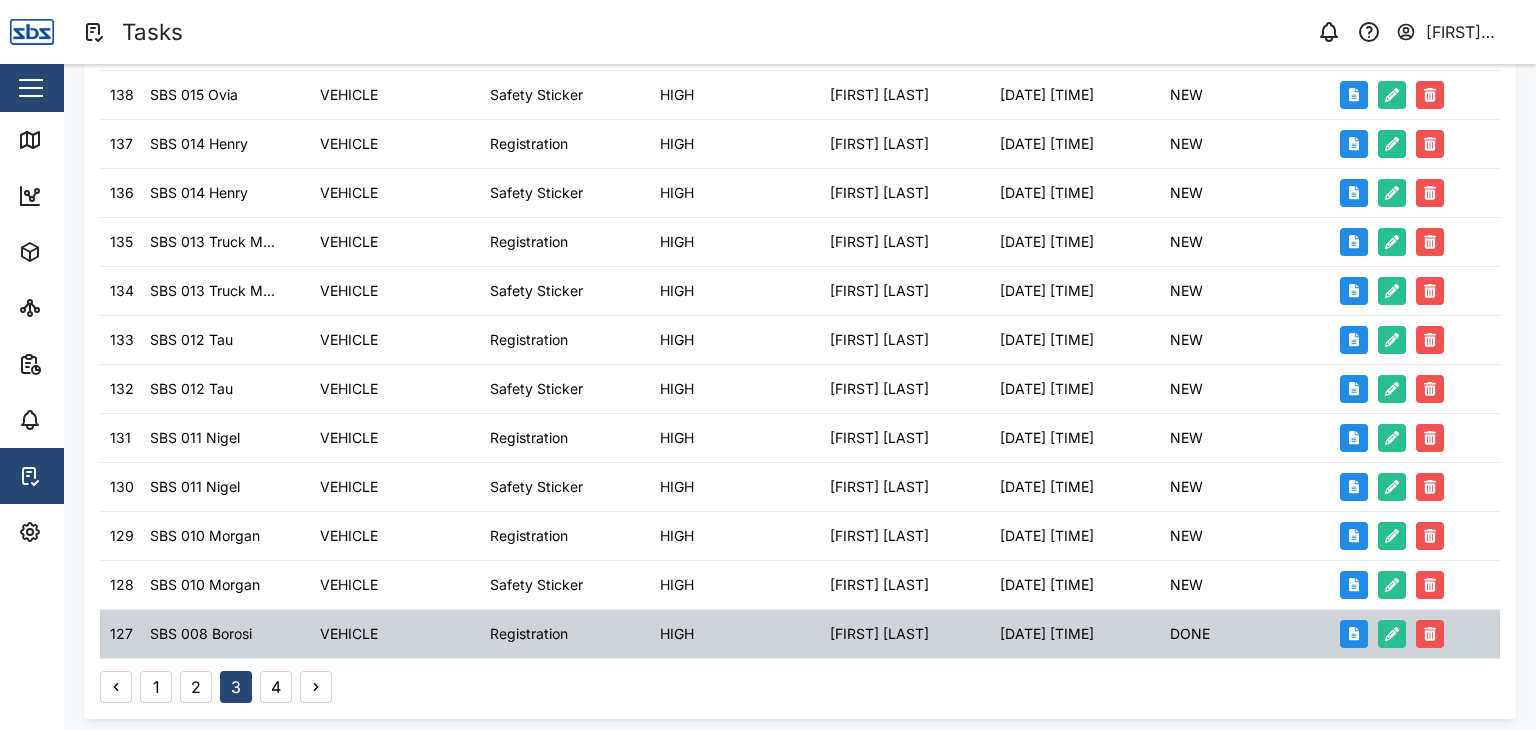 scroll, scrollTop: 604, scrollLeft: 0, axis: vertical 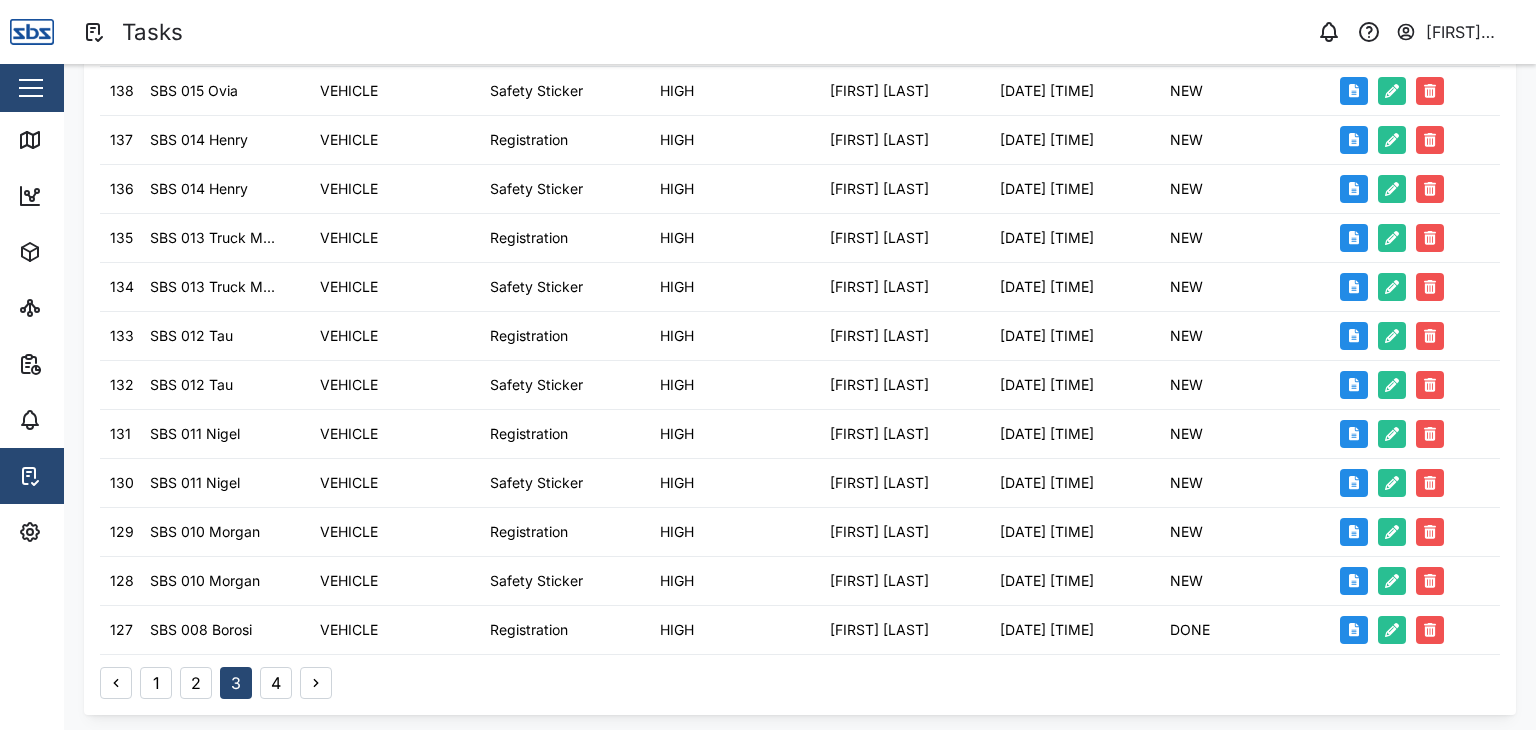 click on "4" at bounding box center (276, 683) 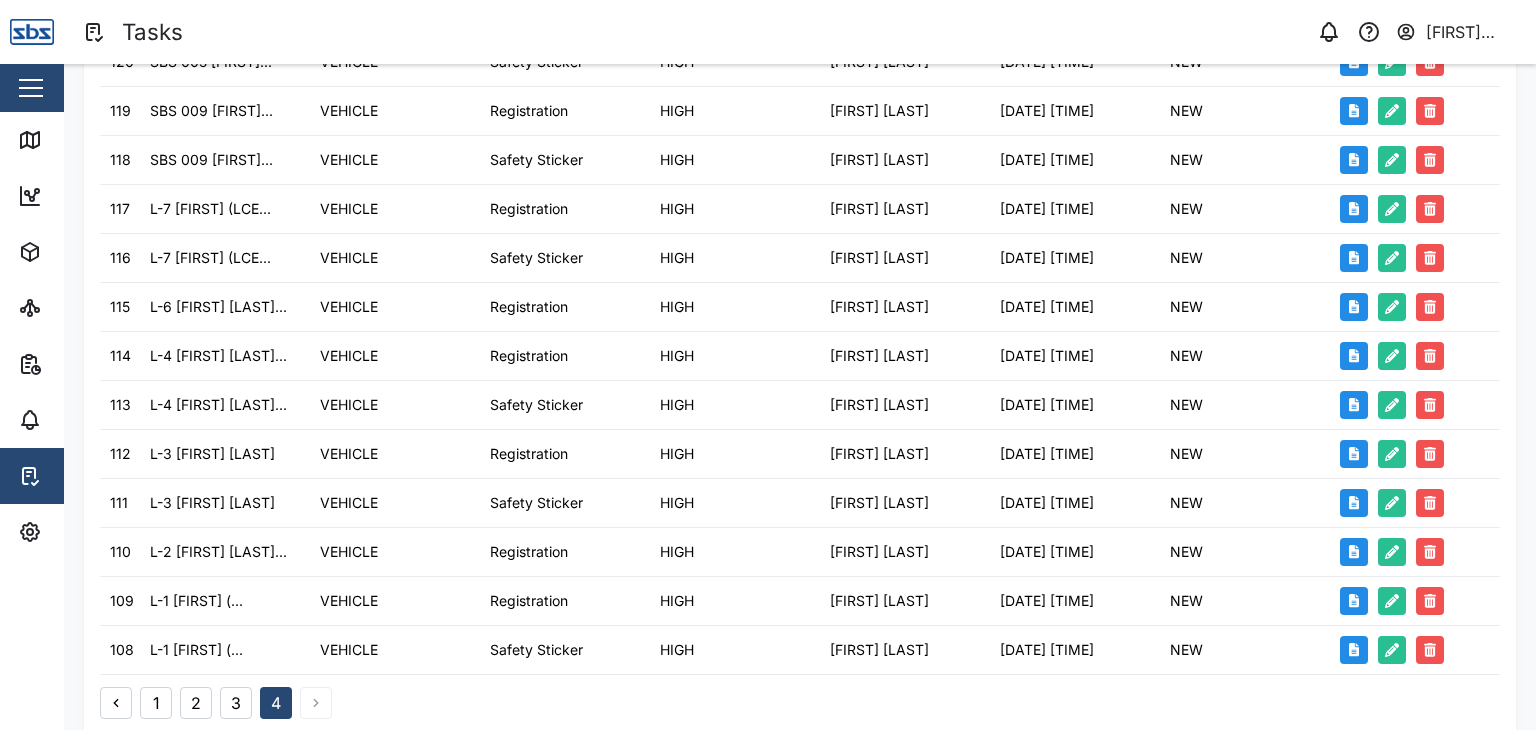 scroll, scrollTop: 556, scrollLeft: 0, axis: vertical 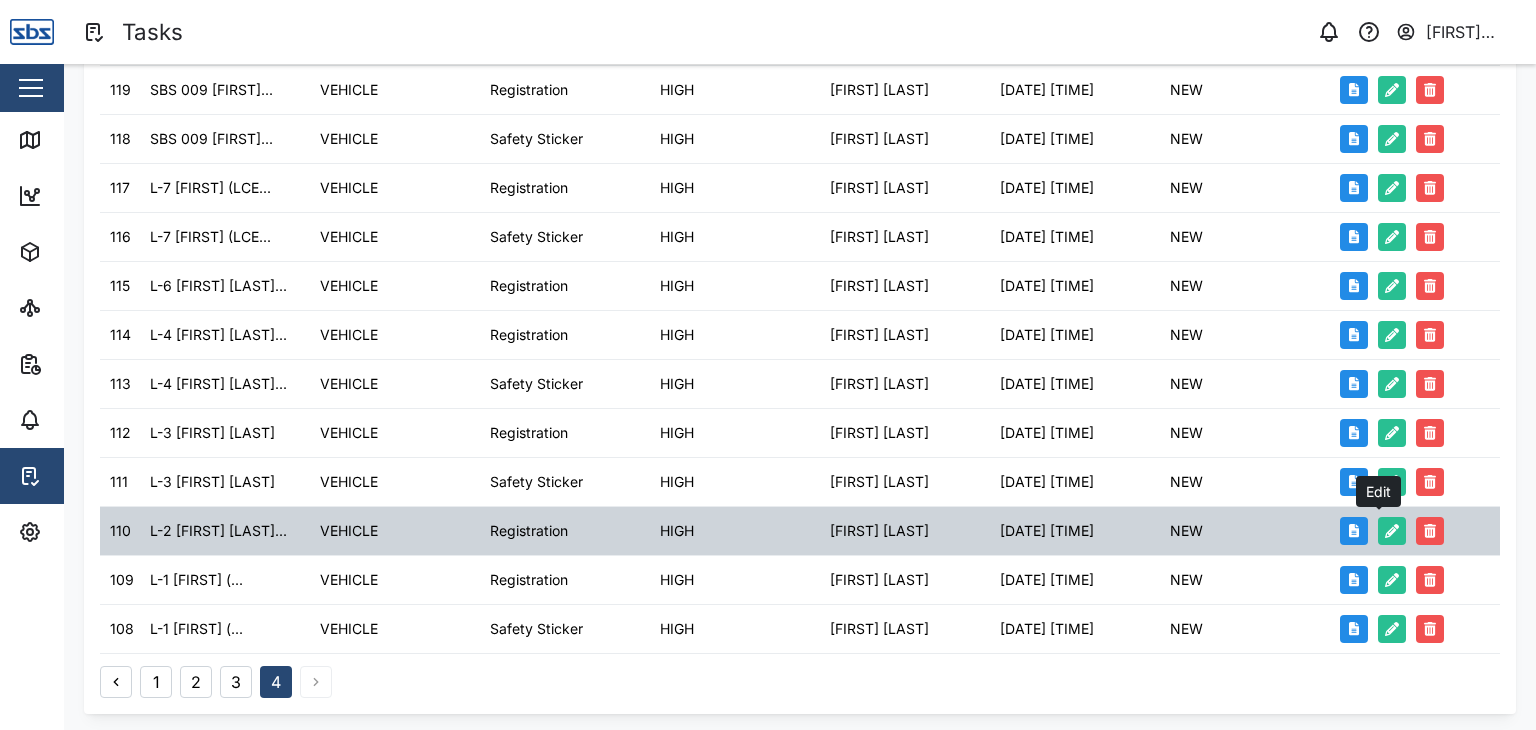 click at bounding box center [1392, 531] 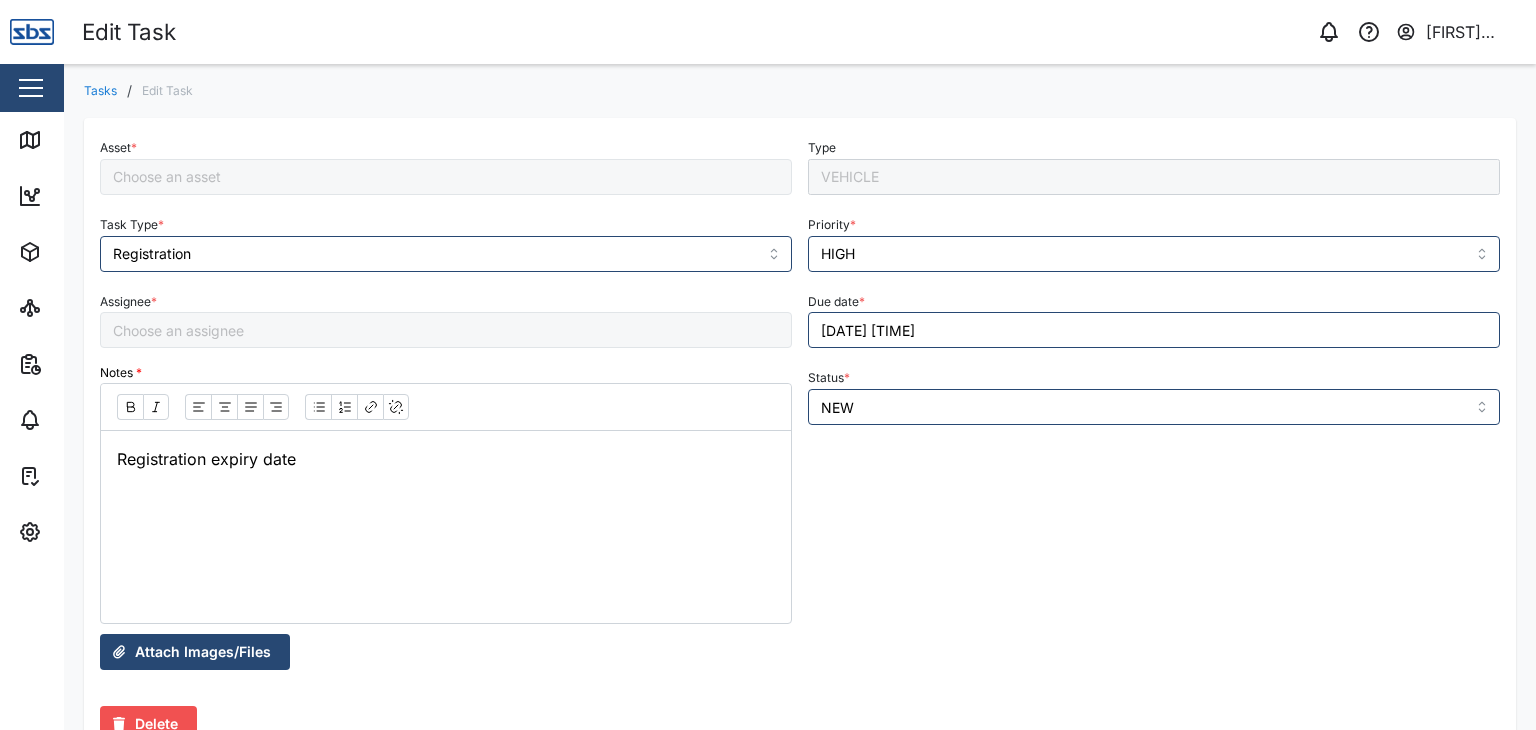 type on "[FIRST] [LAST]" 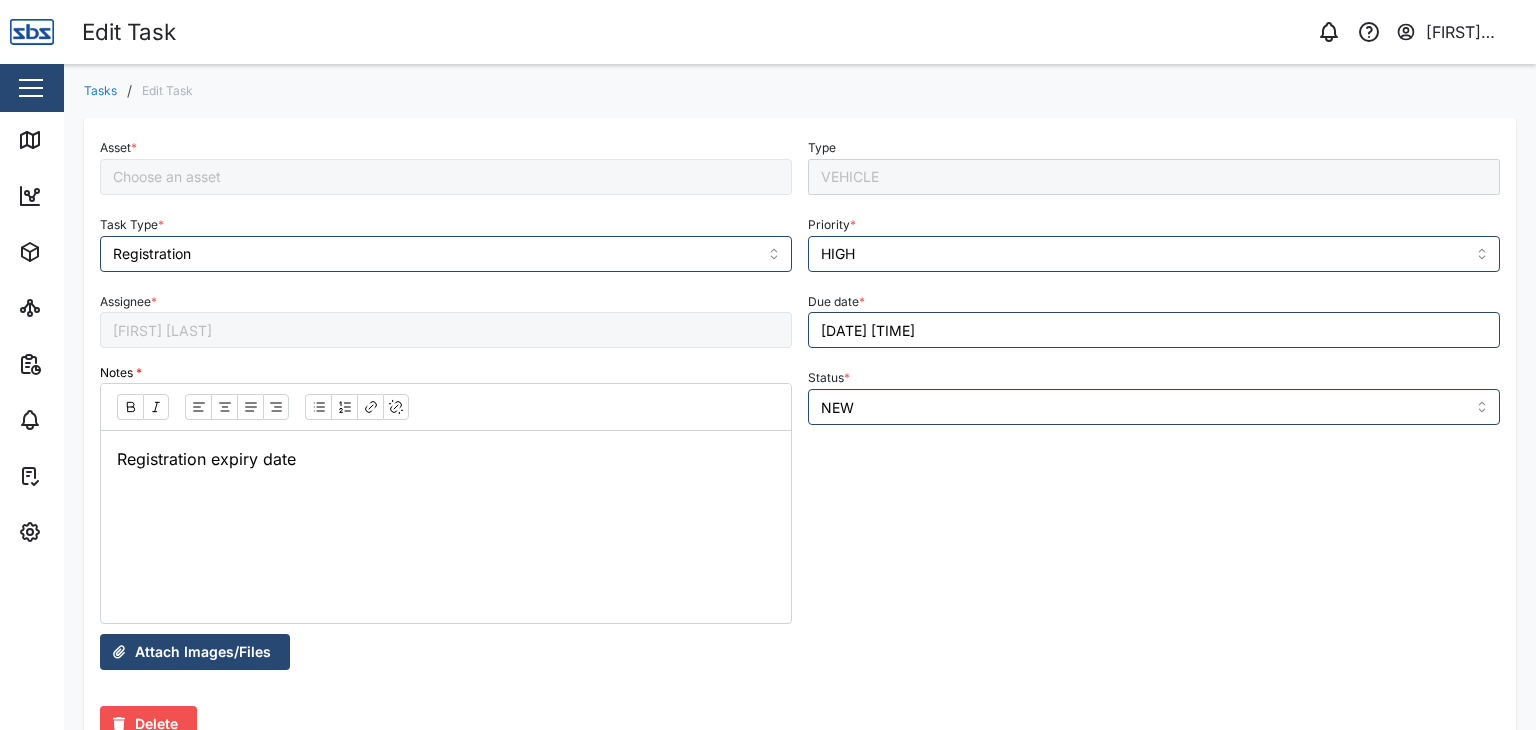 type on "L-2 [FIRST] [LAST] (FAD 401)" 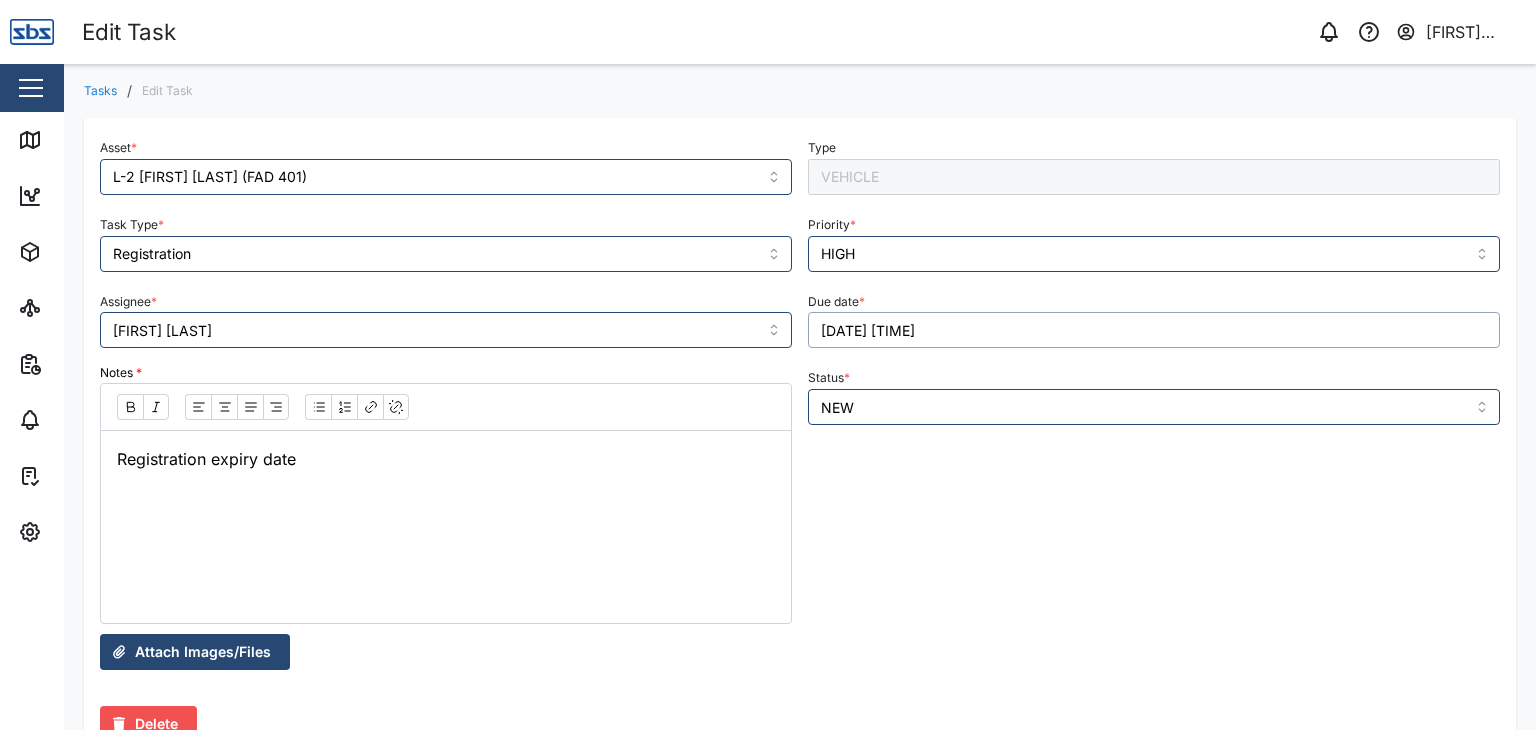 click on "[DATE] [TIME]" at bounding box center (1154, 330) 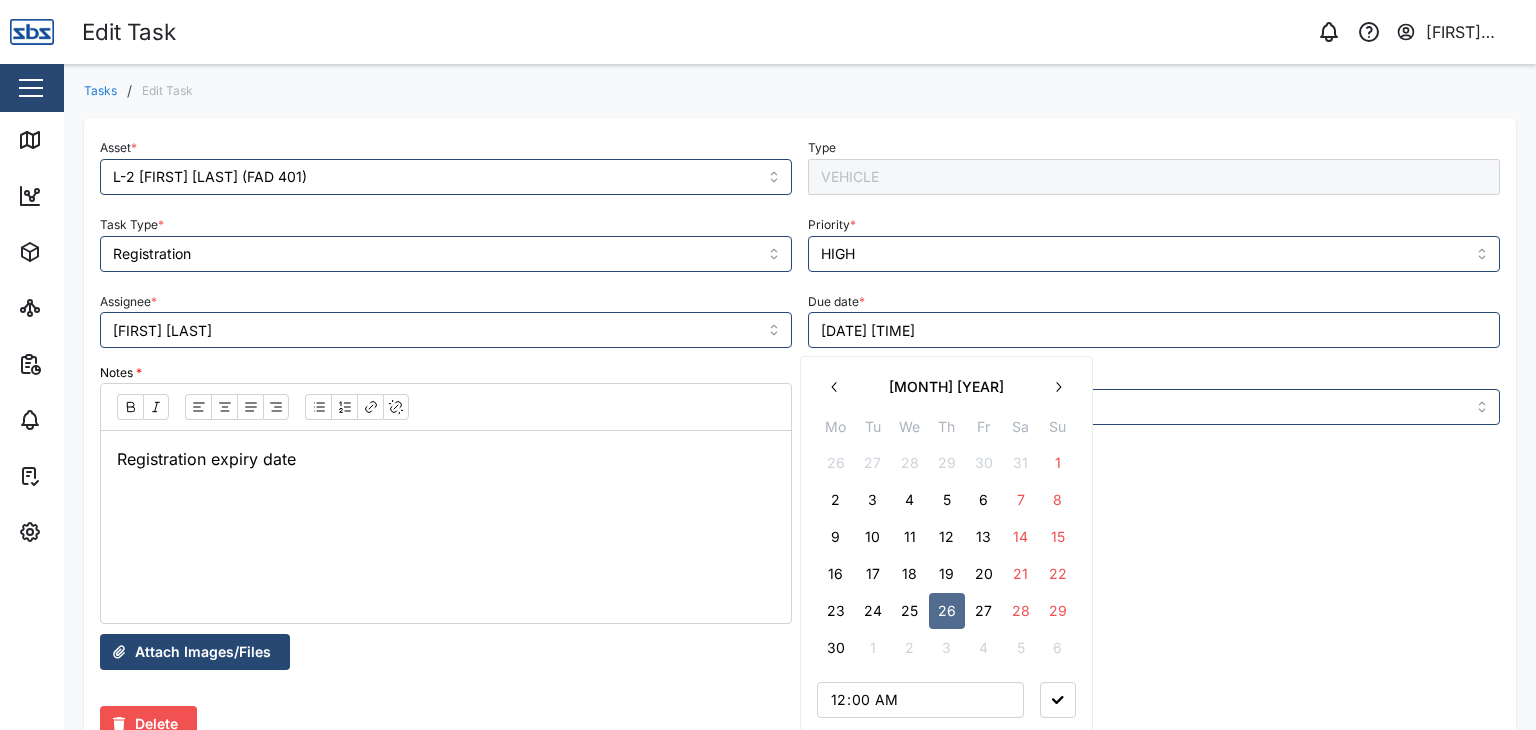 click 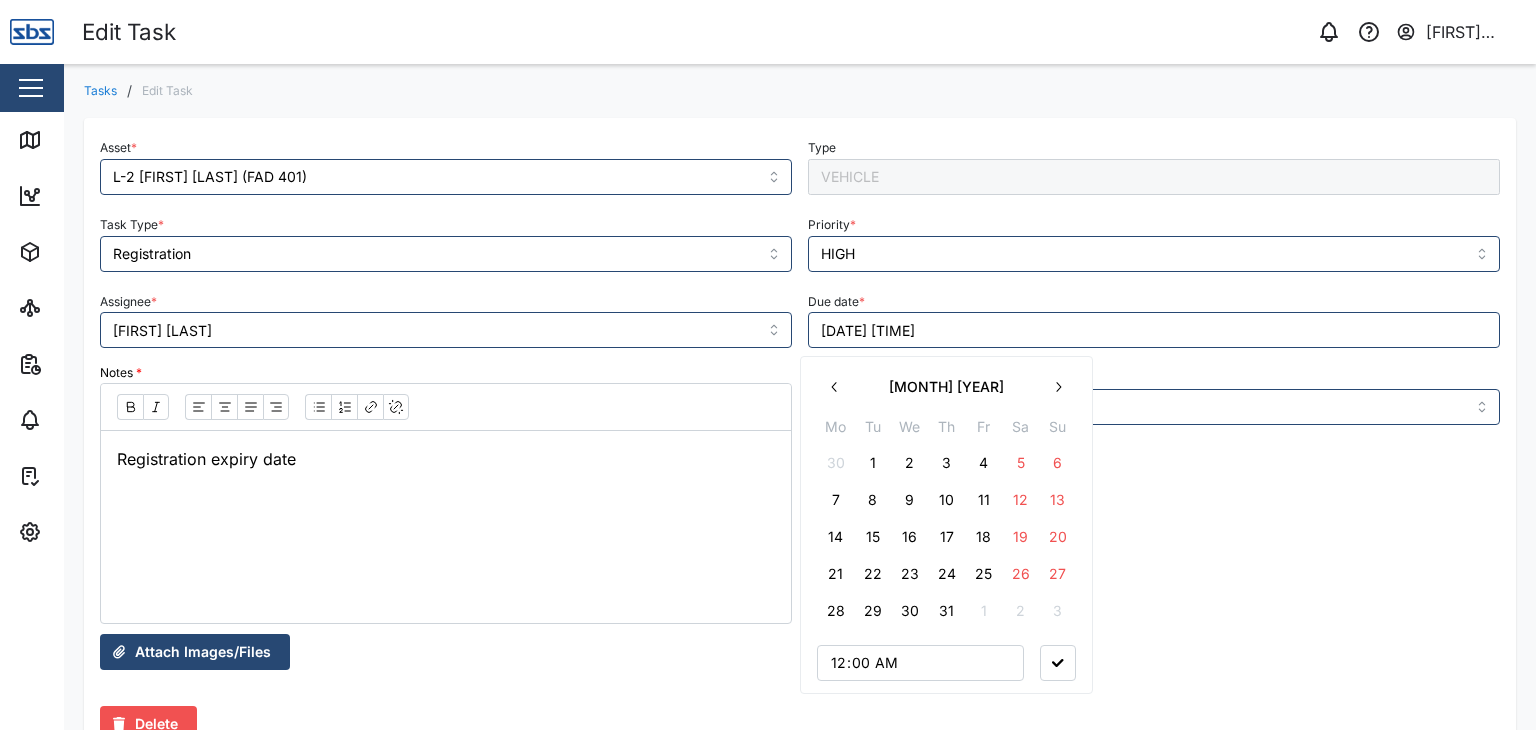 click 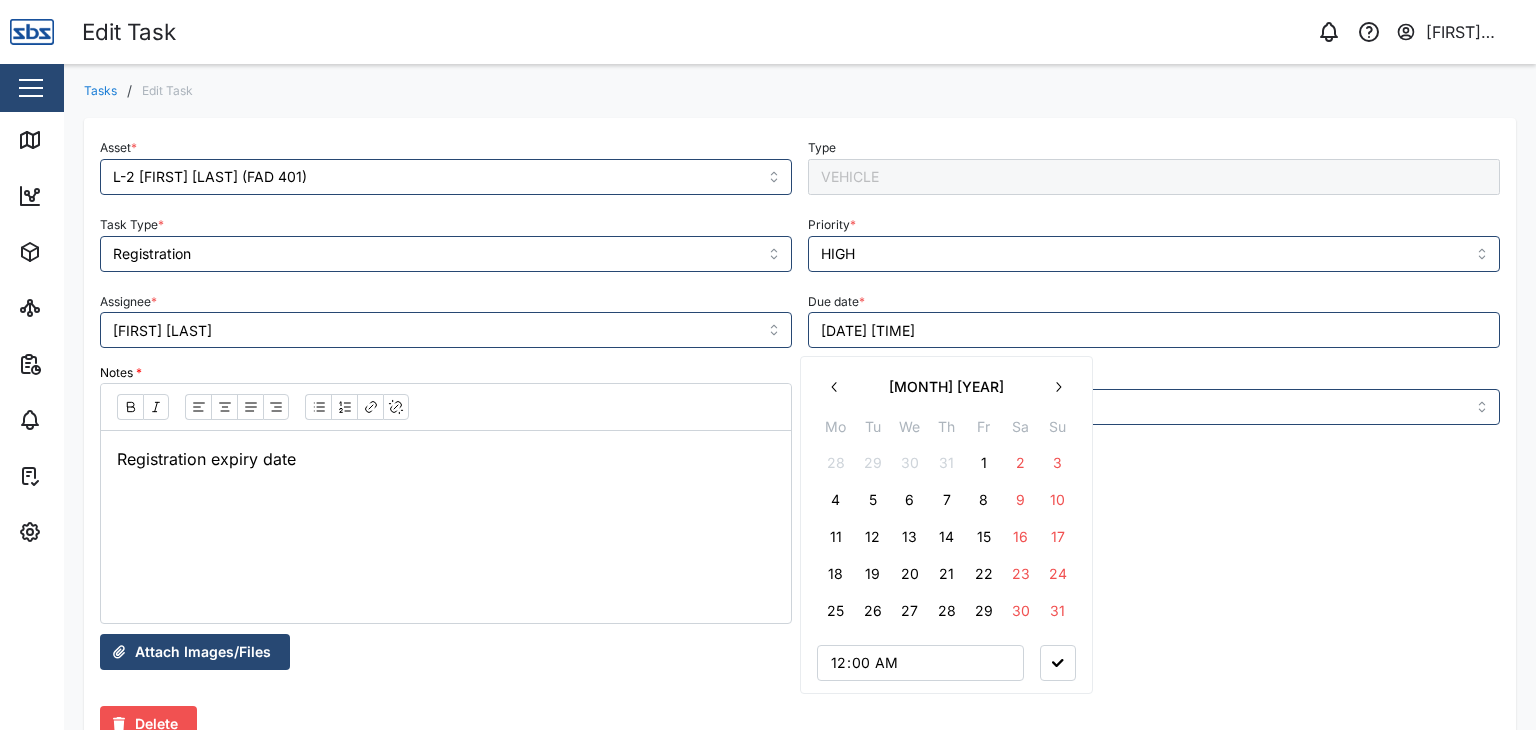 click 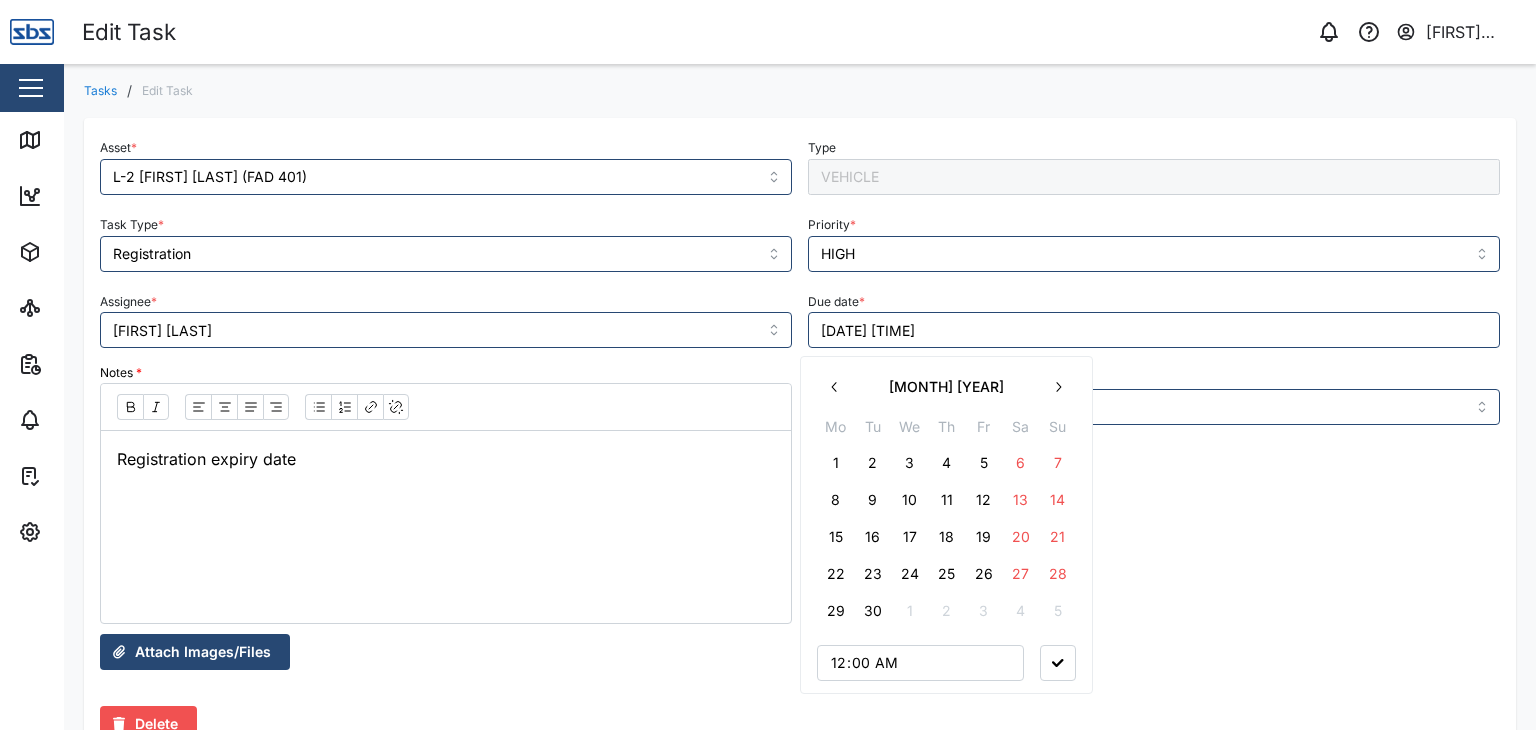 click 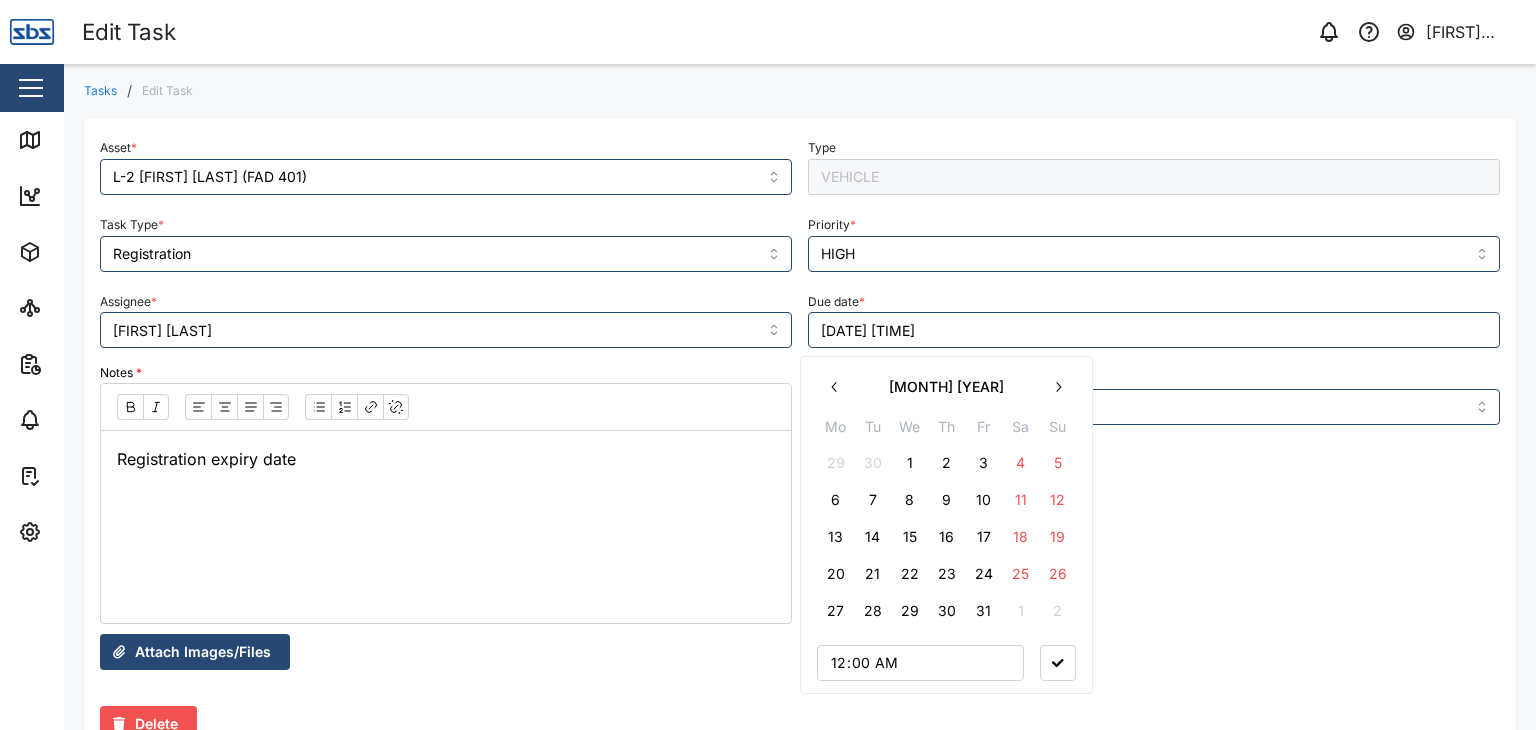click 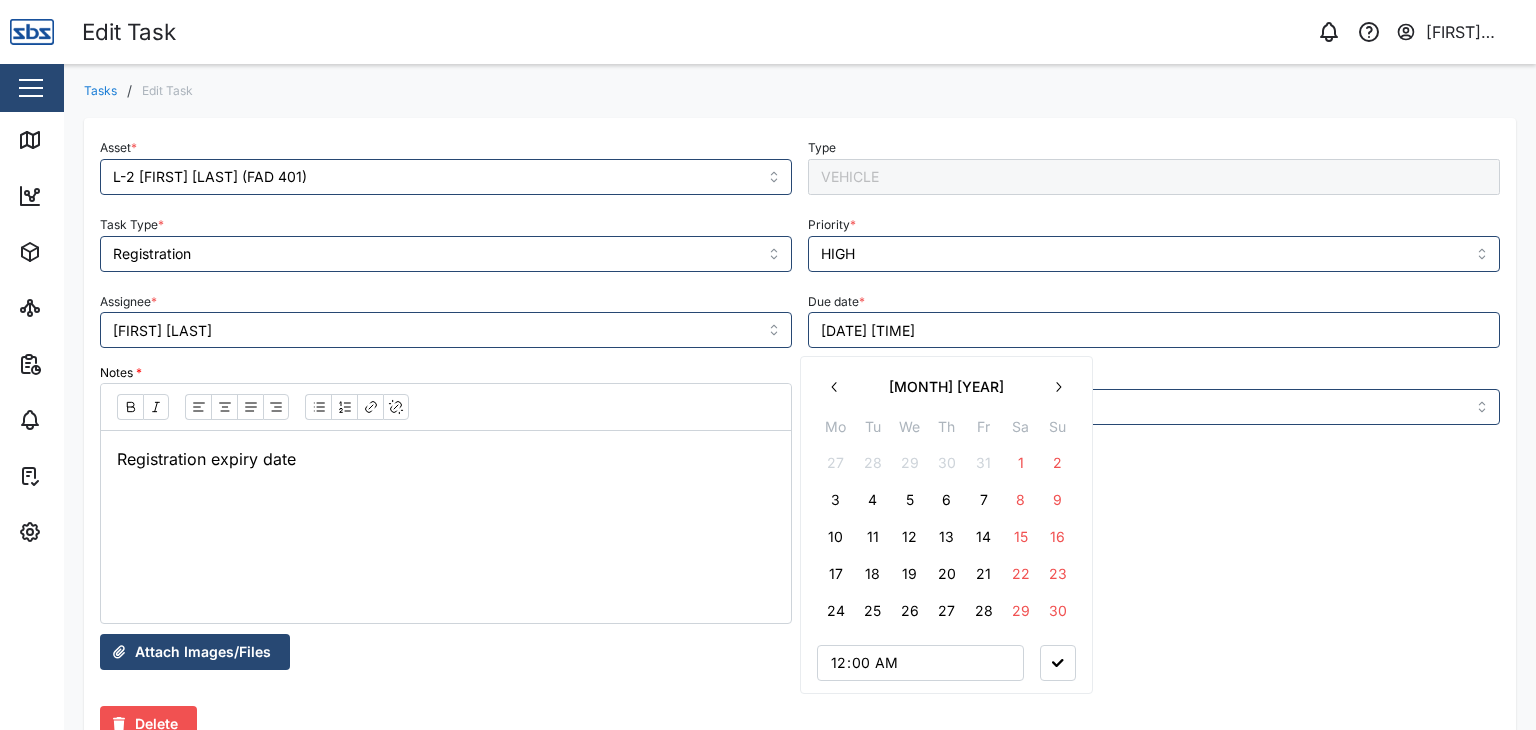 click 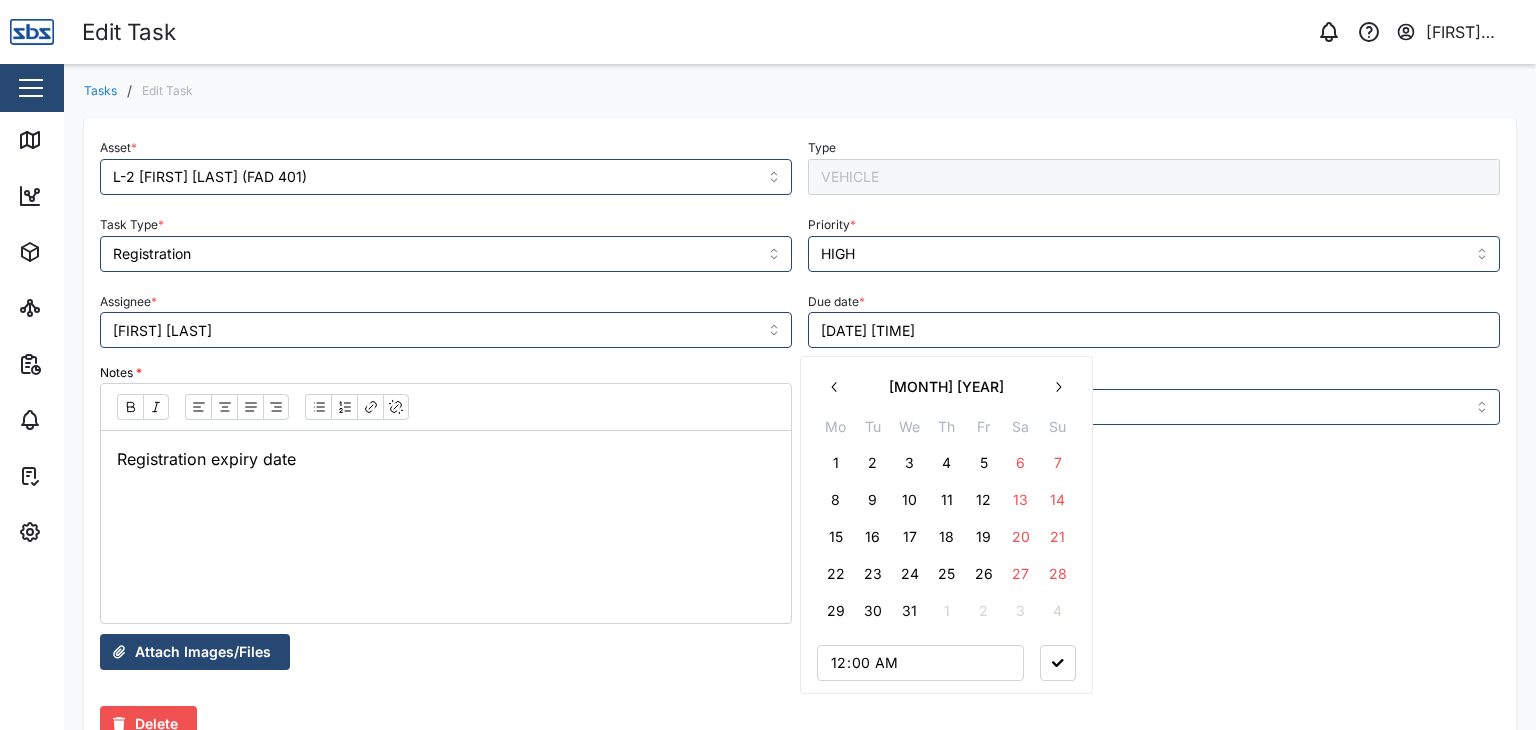 click 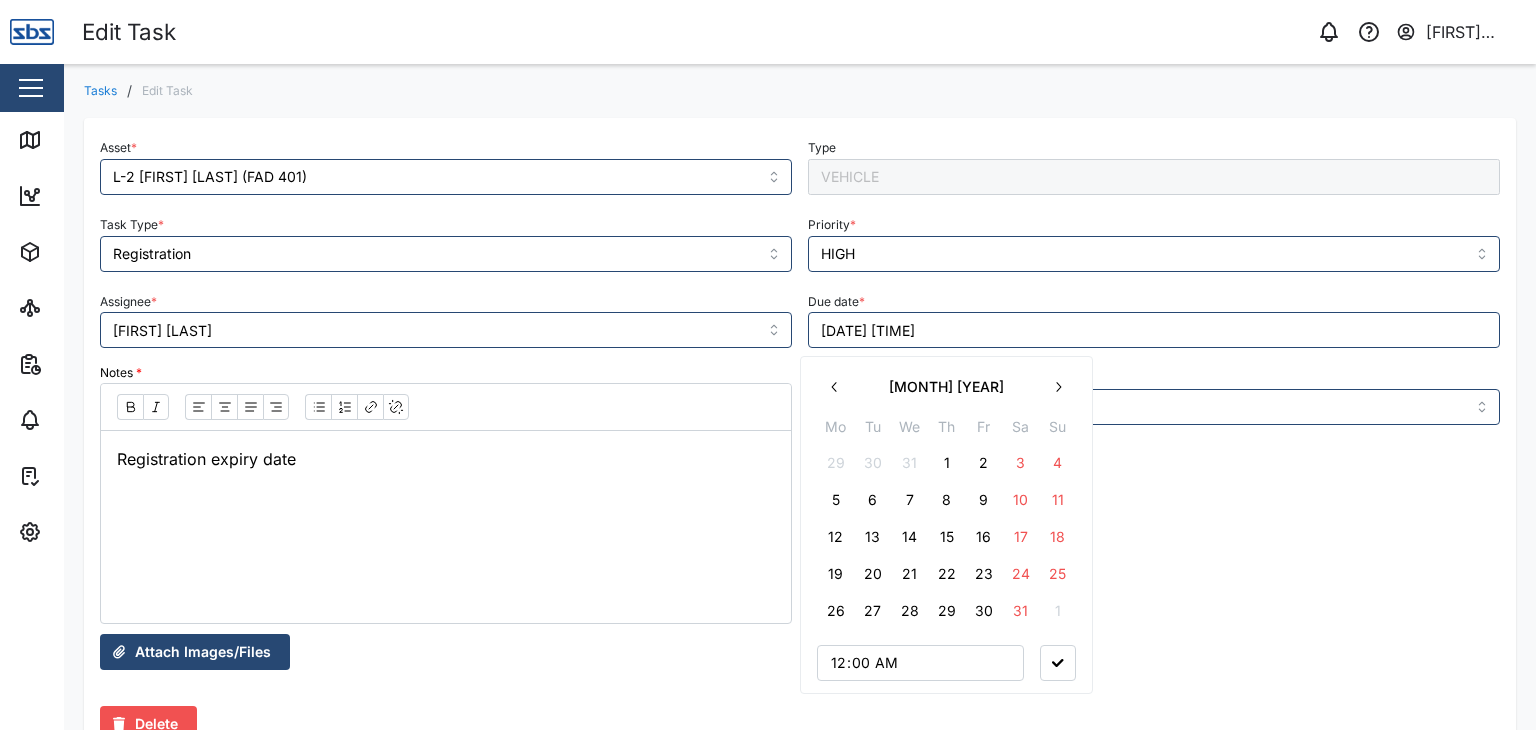 click 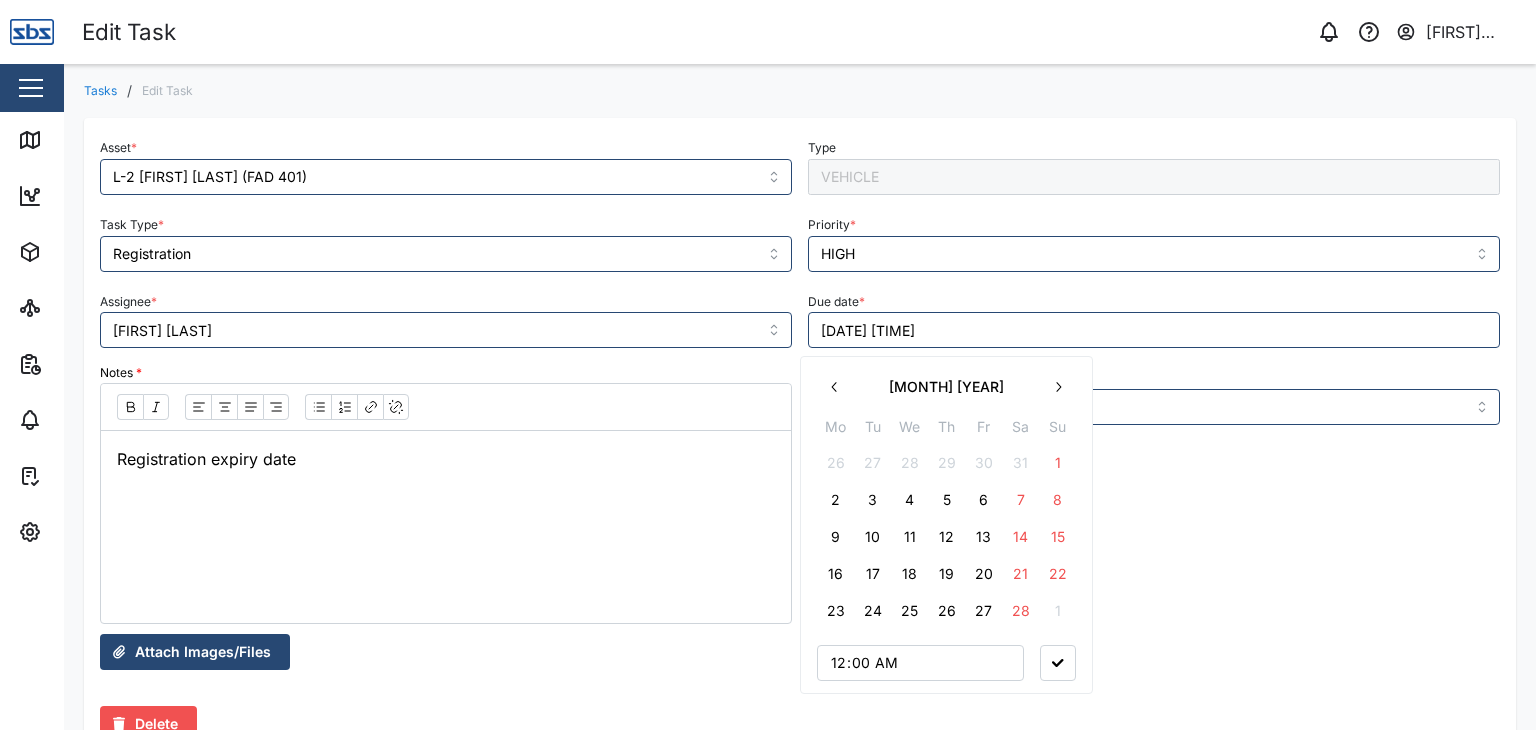 click 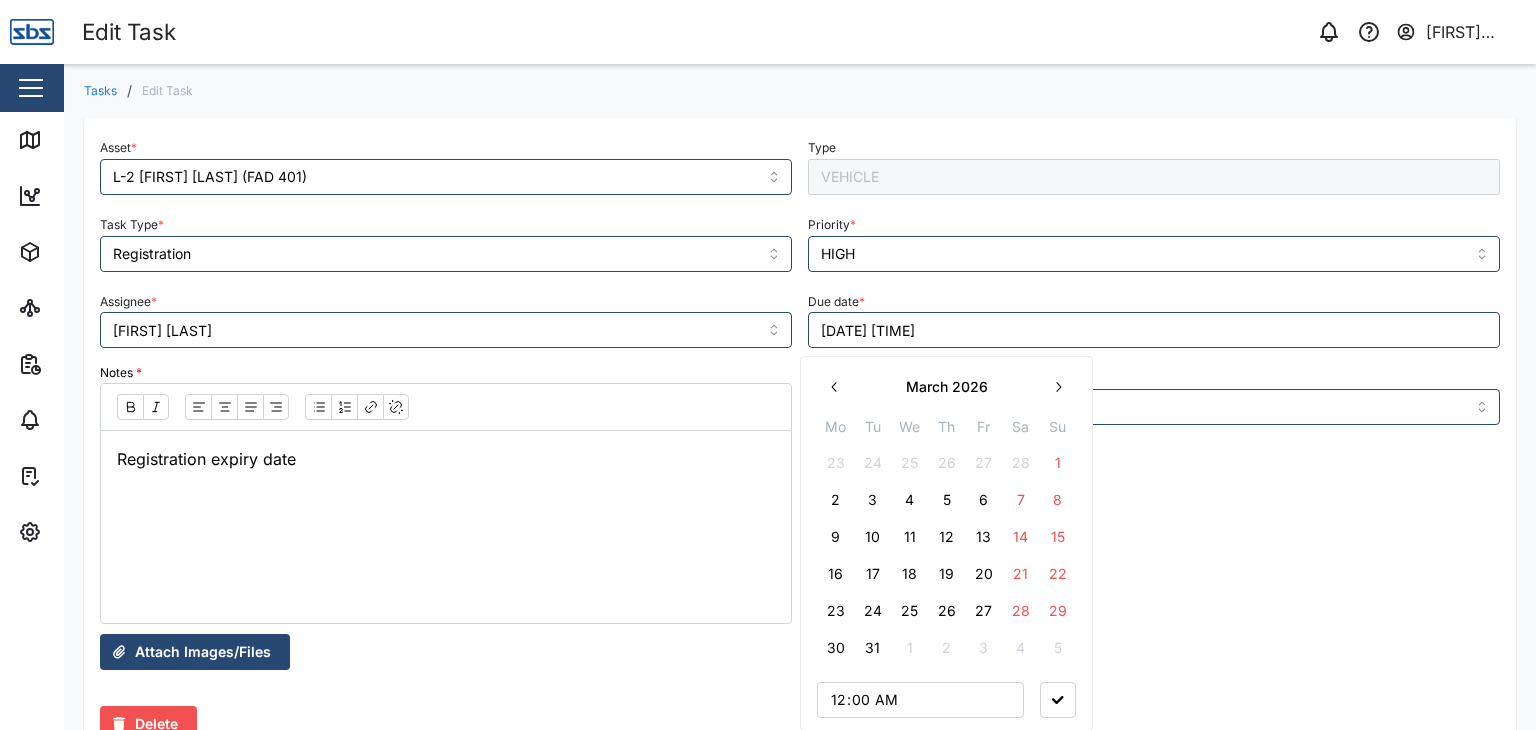 click 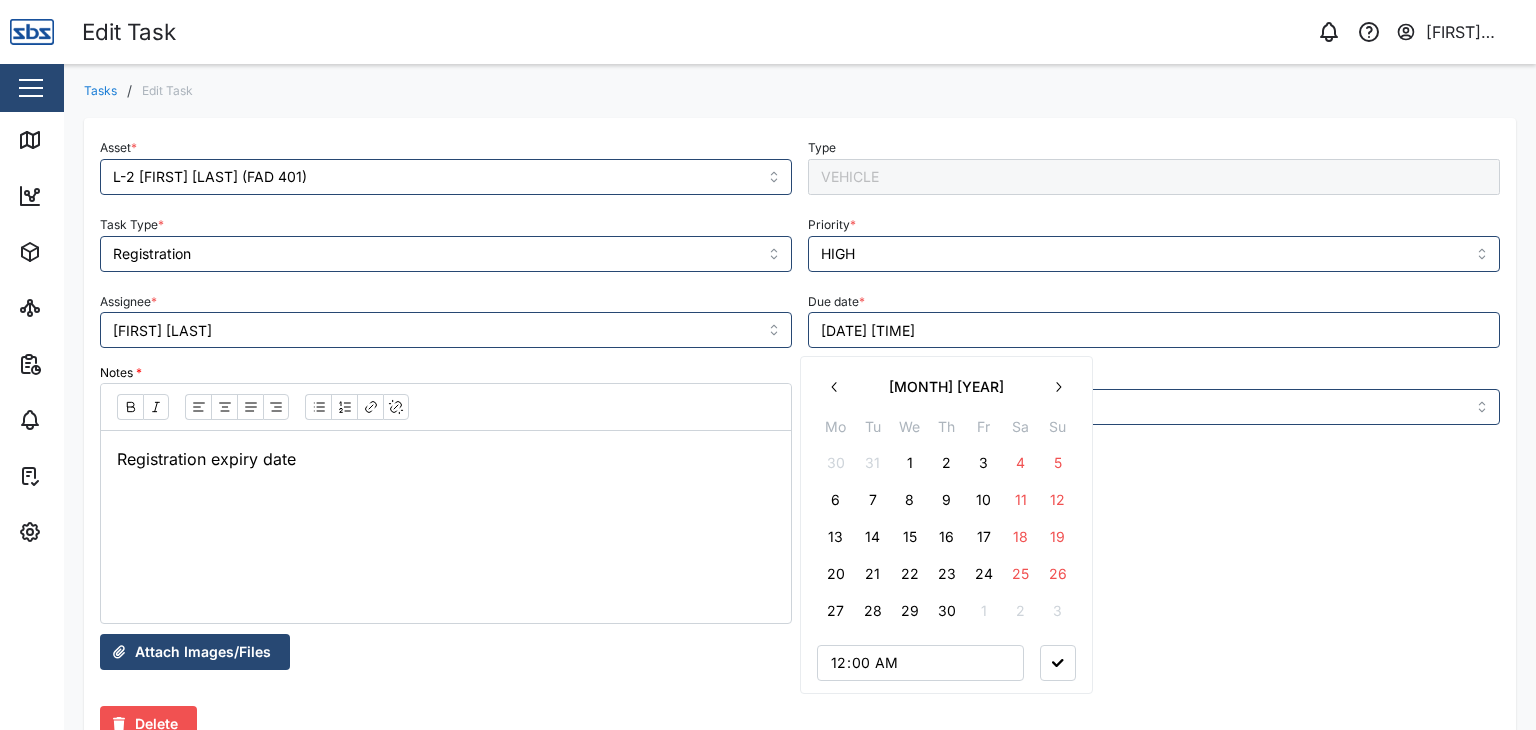click 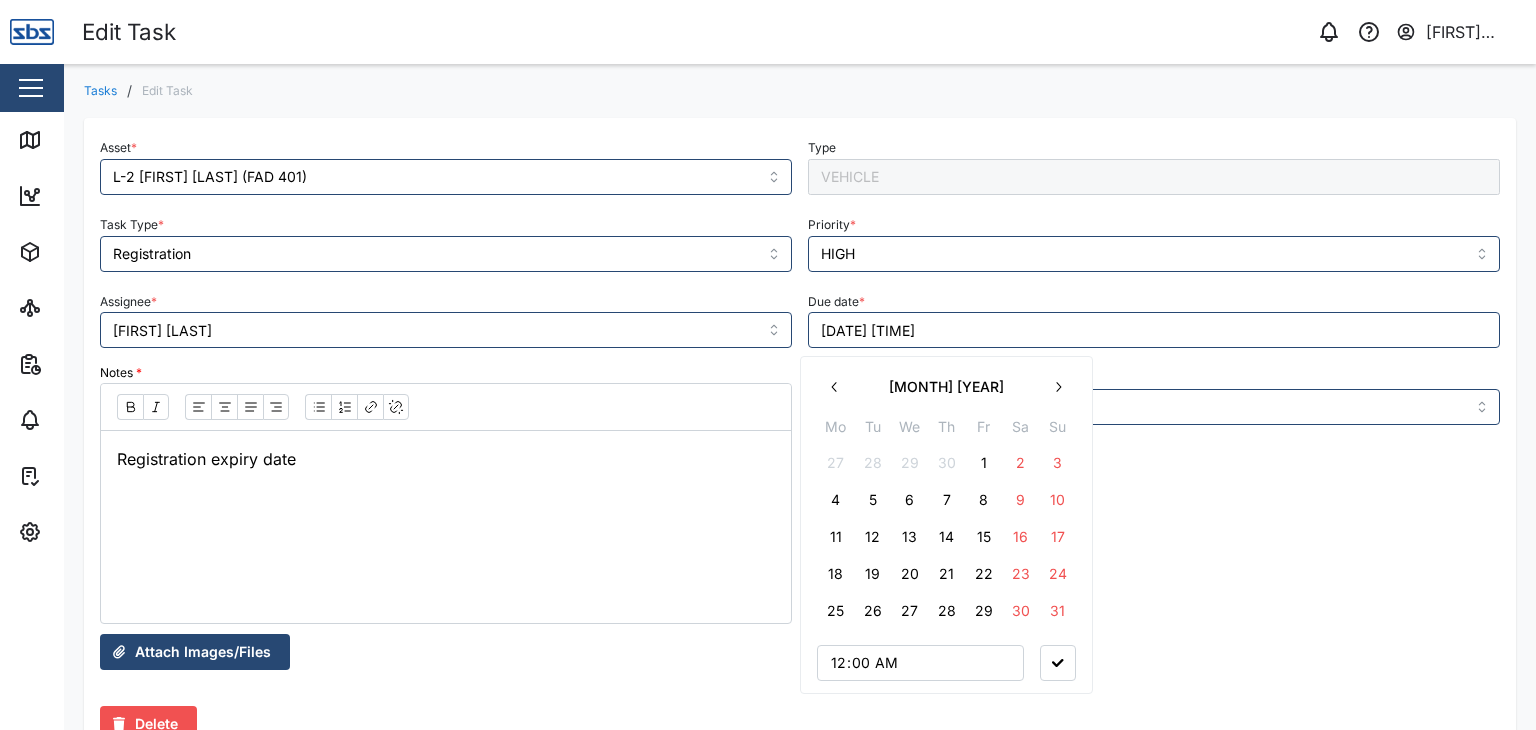 click 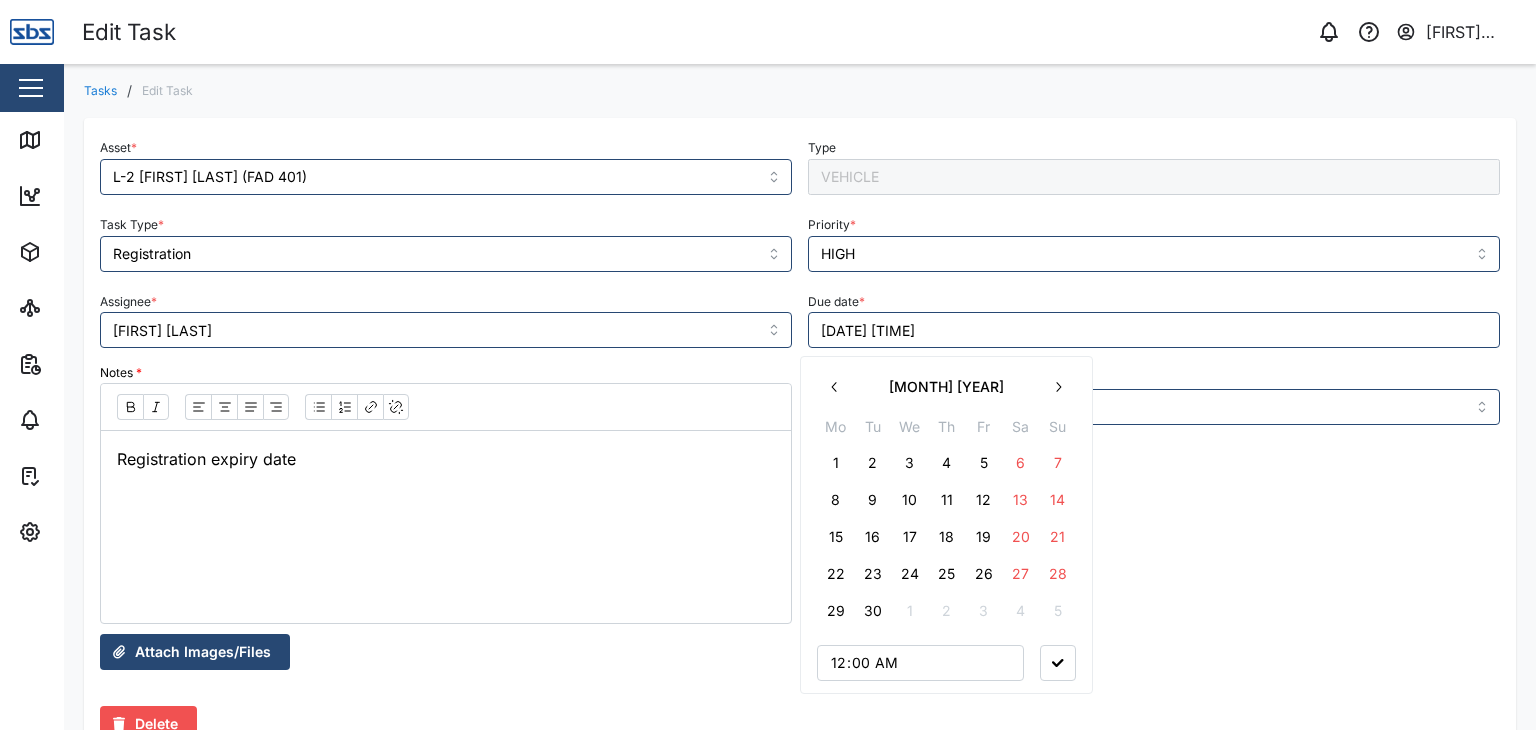 click on "26" at bounding box center [984, 574] 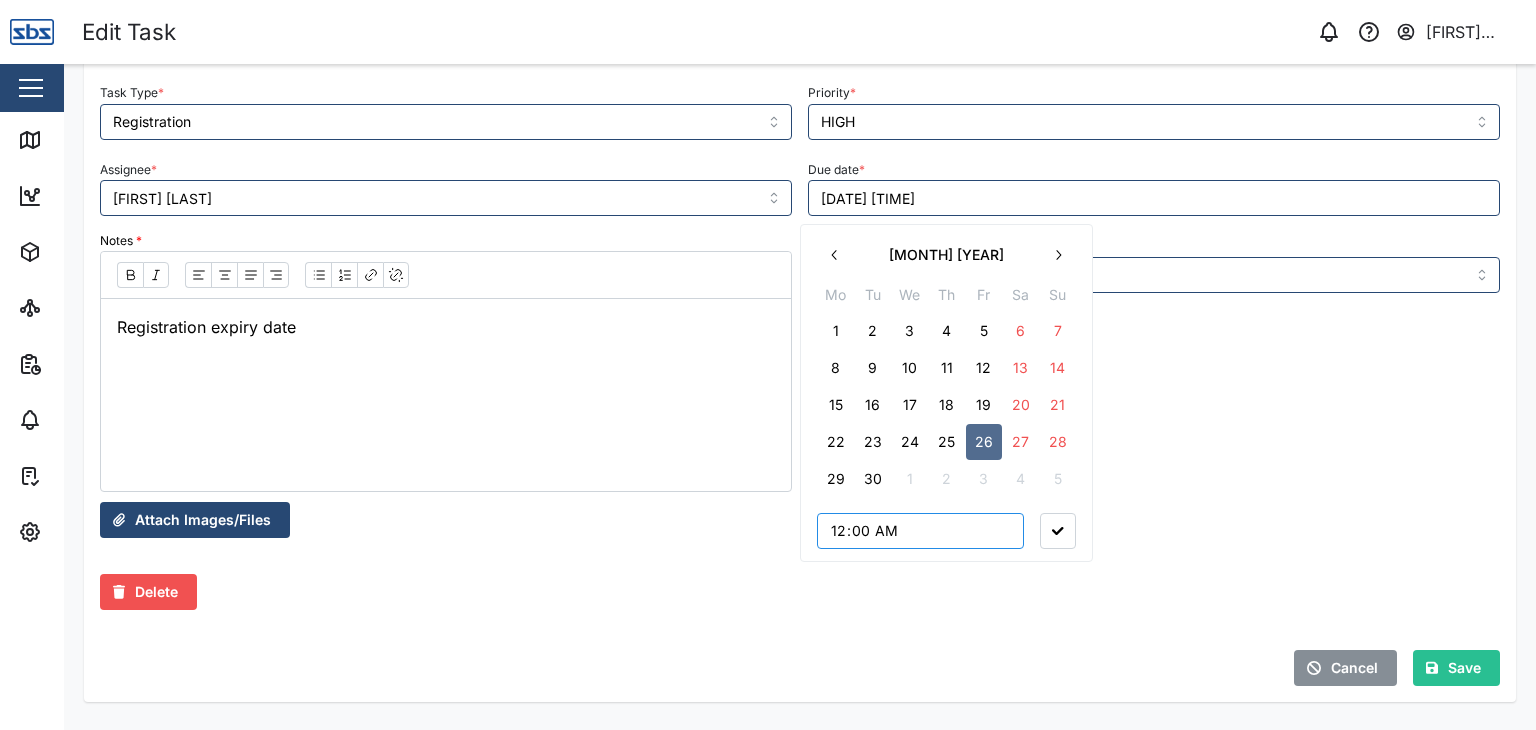 scroll, scrollTop: 144, scrollLeft: 0, axis: vertical 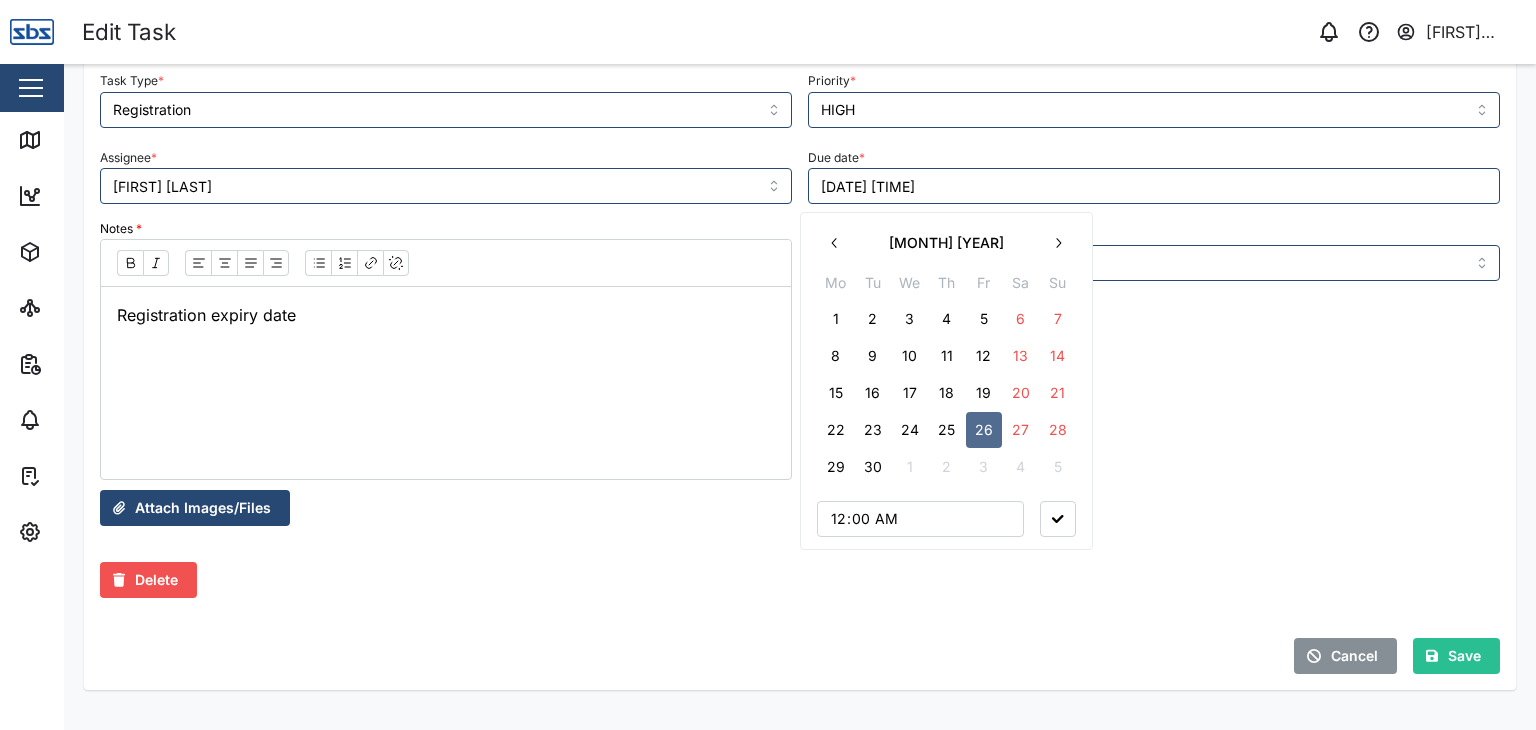 click 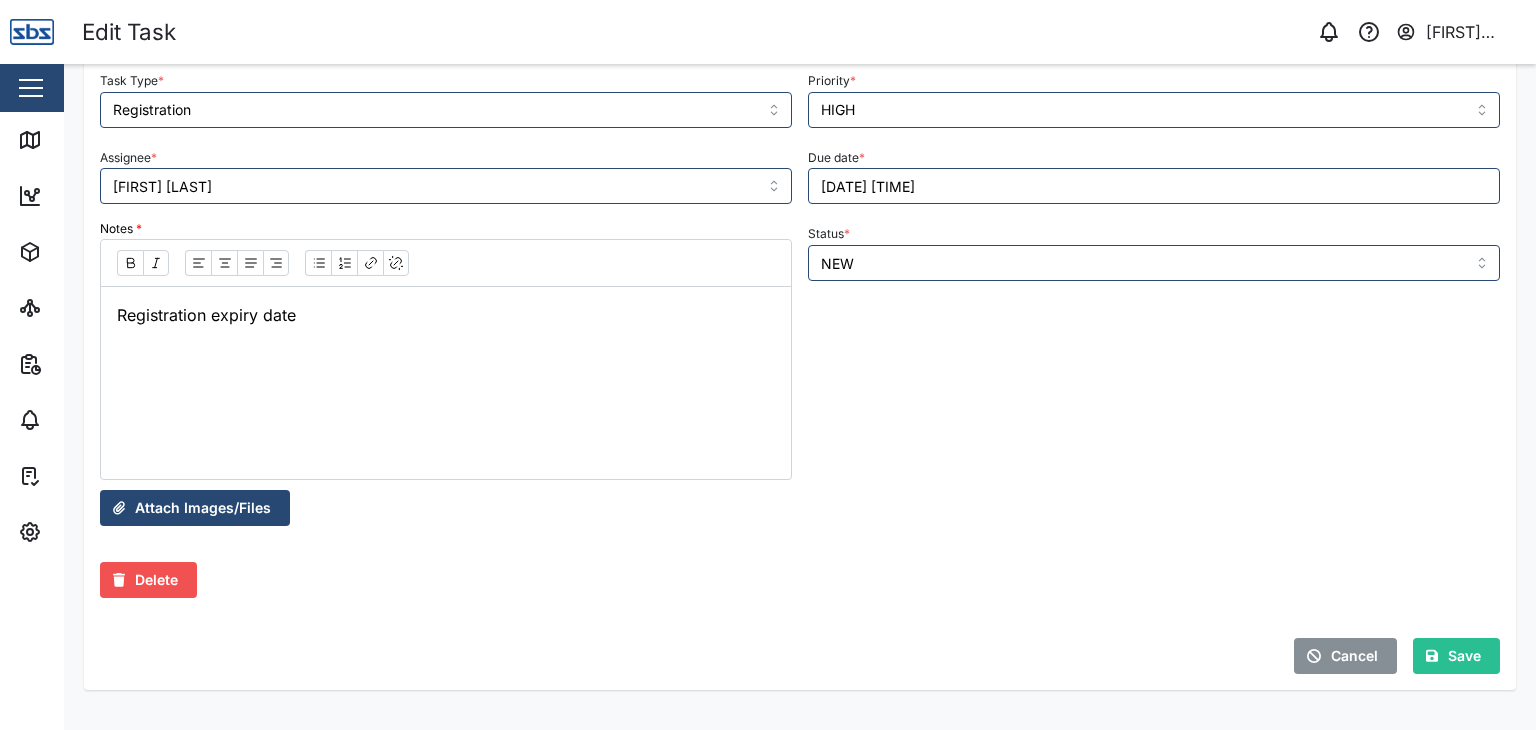 click on "Save" at bounding box center [1464, 656] 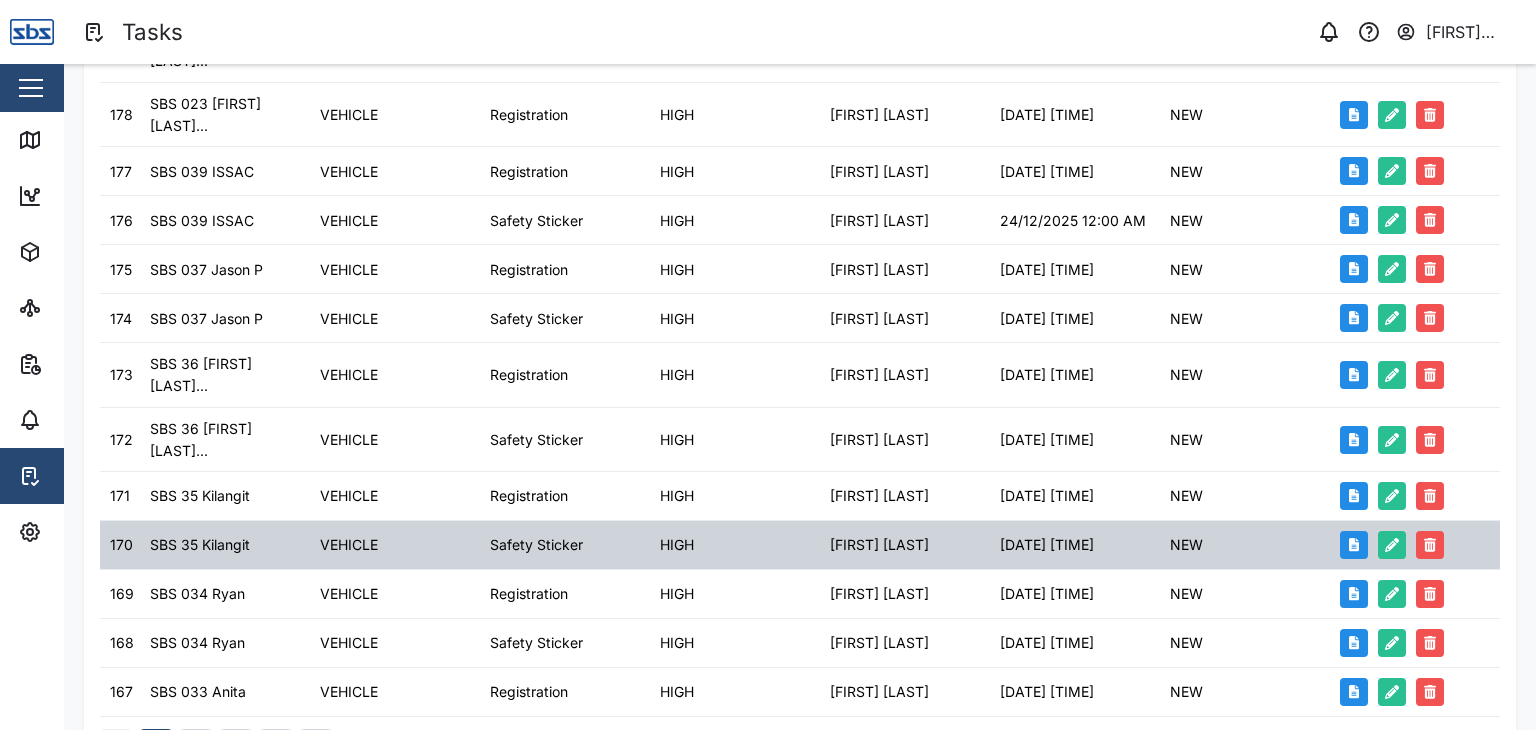 scroll, scrollTop: 604, scrollLeft: 0, axis: vertical 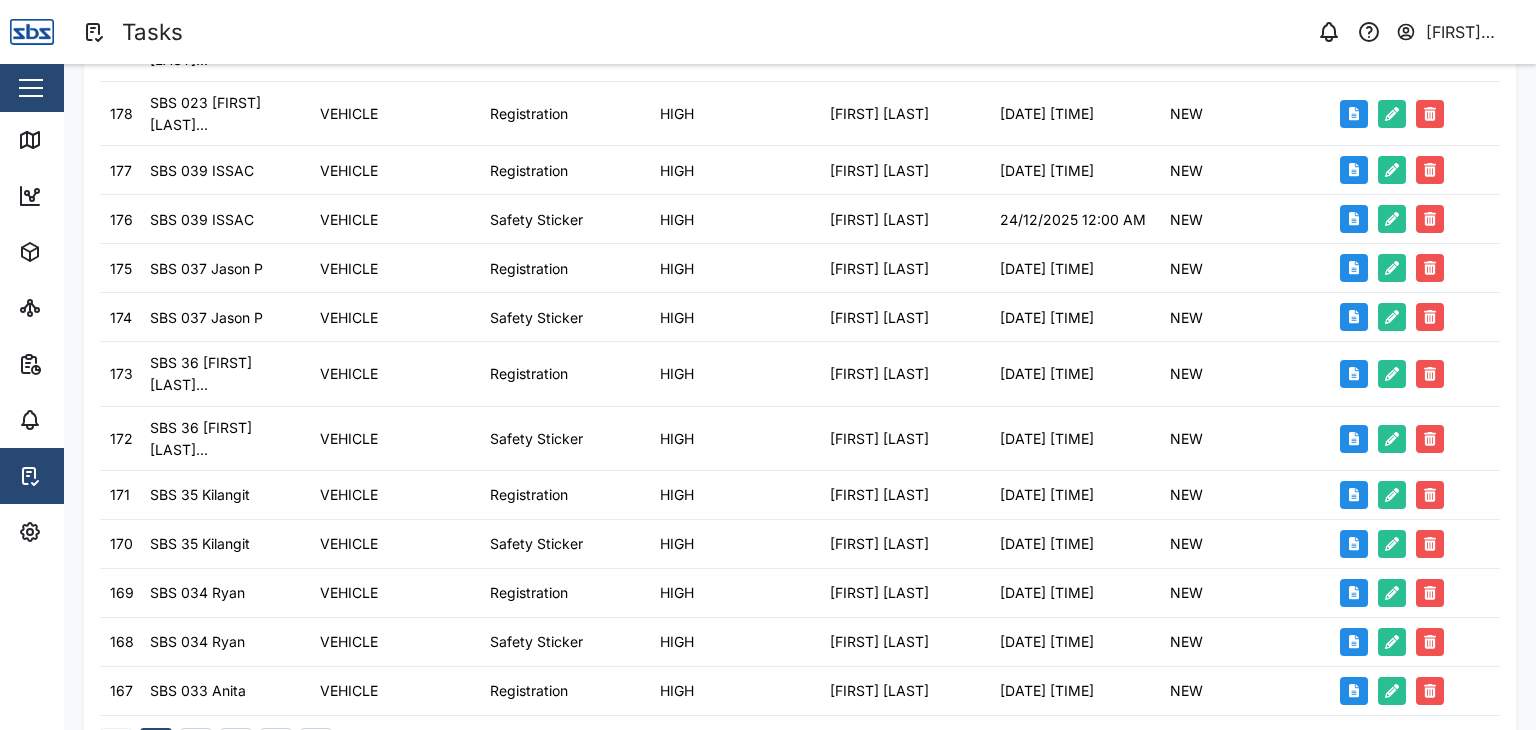 click on "2" at bounding box center (196, 744) 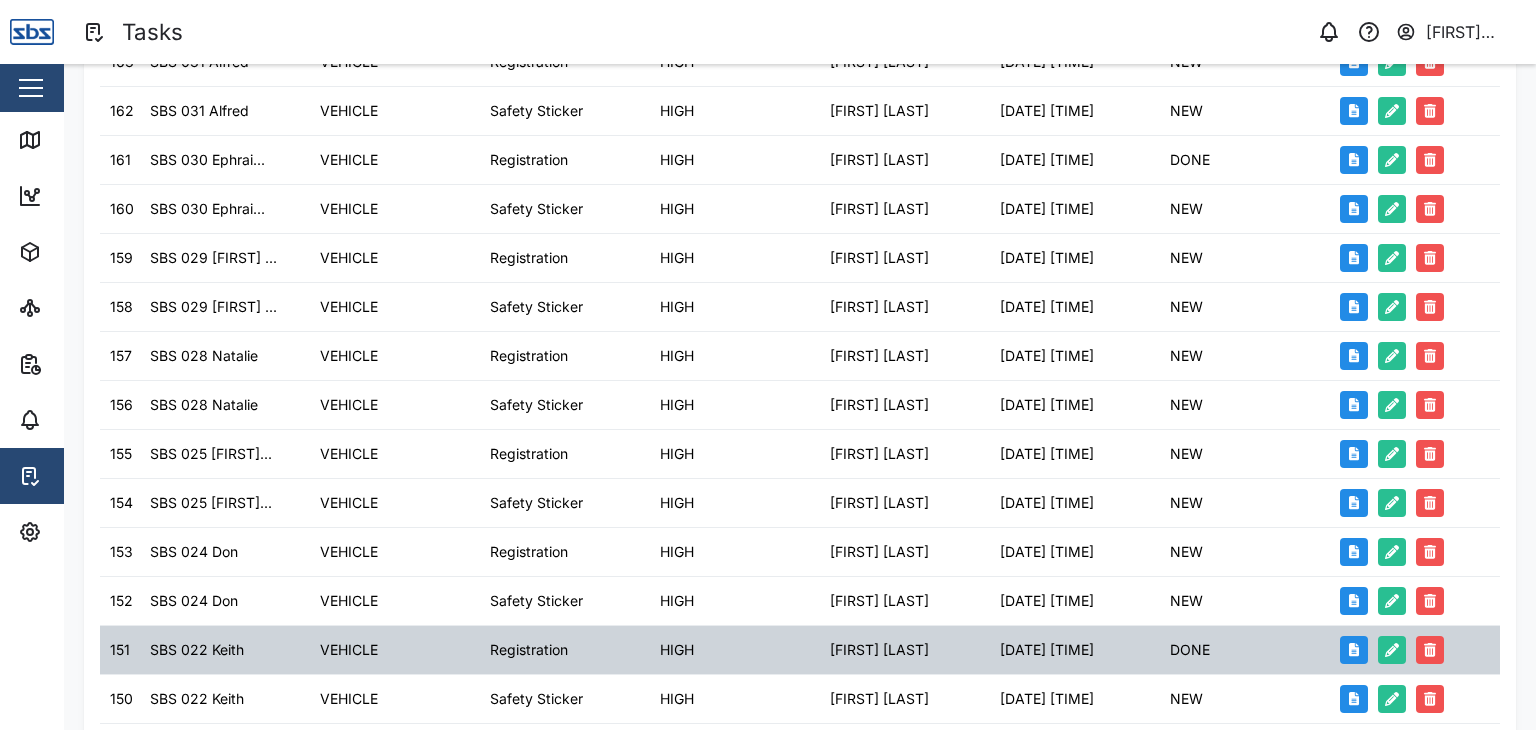 scroll, scrollTop: 604, scrollLeft: 0, axis: vertical 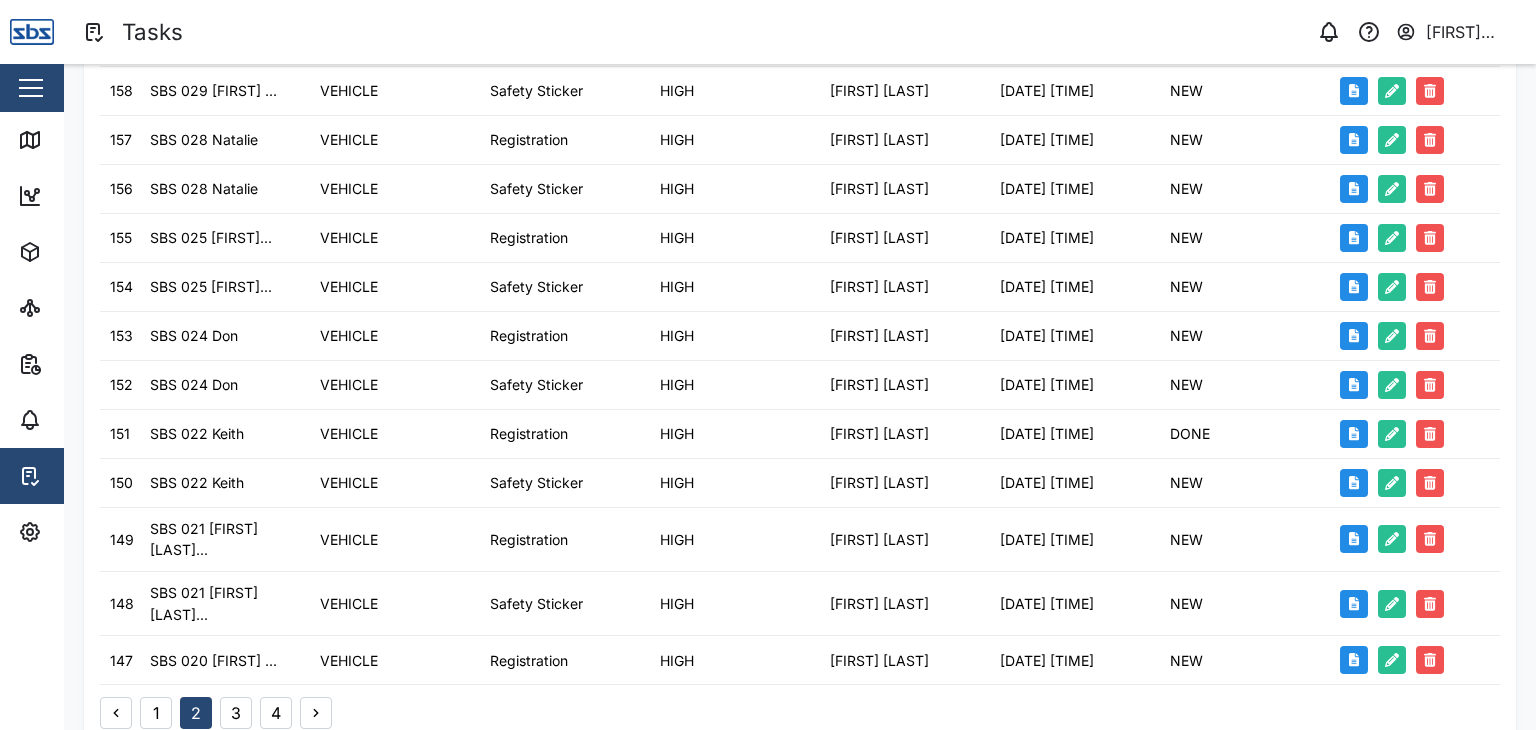click on "3" at bounding box center (236, 713) 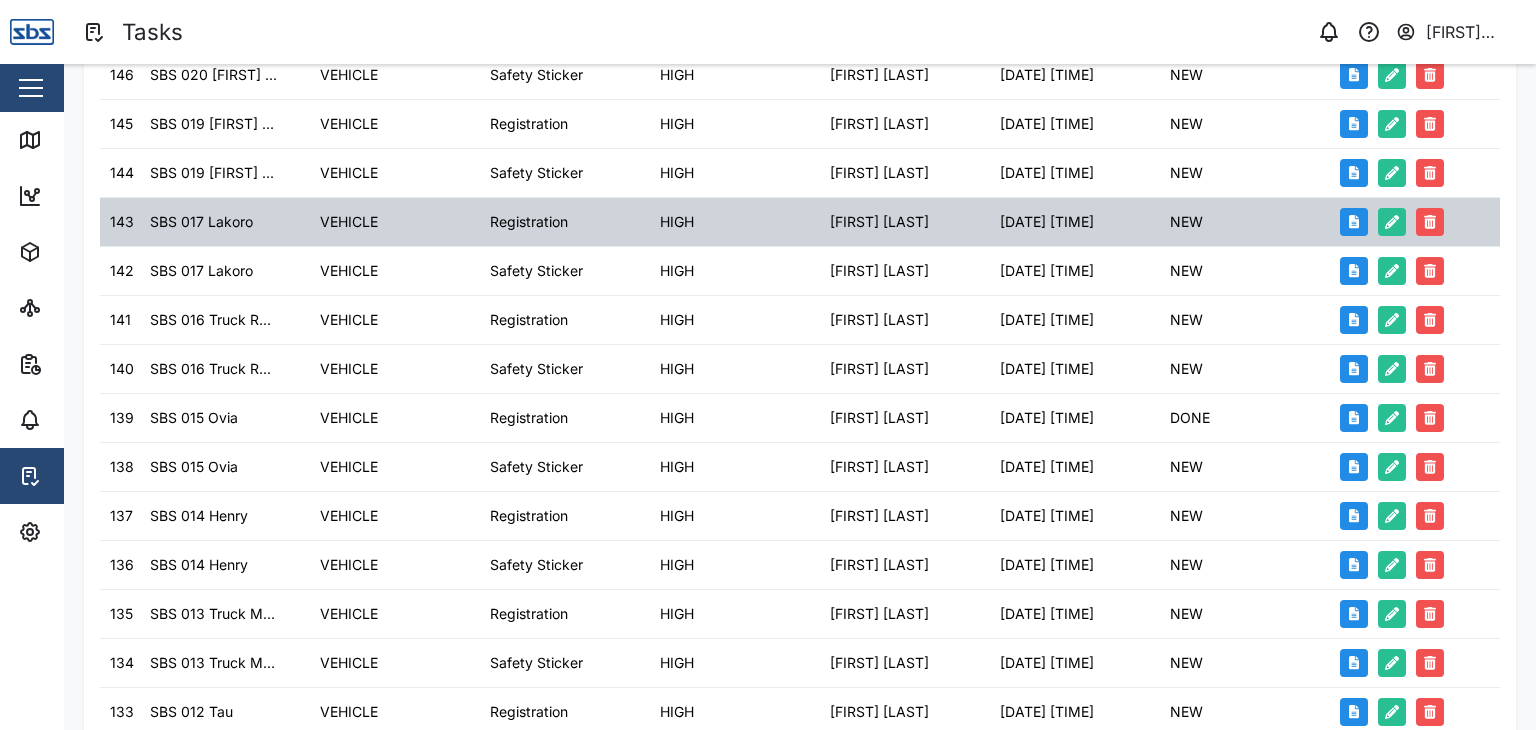 scroll, scrollTop: 604, scrollLeft: 0, axis: vertical 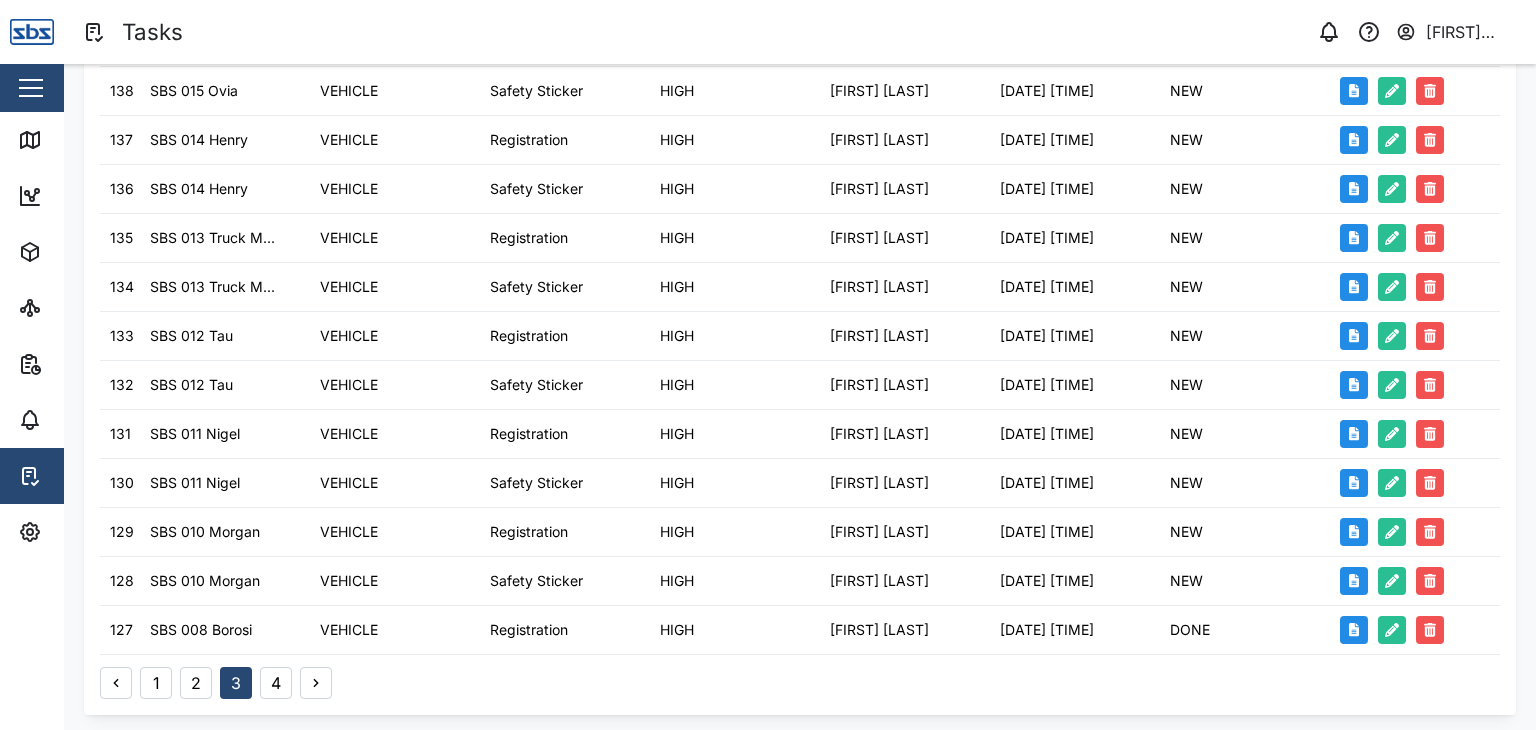 click on "4" at bounding box center [276, 683] 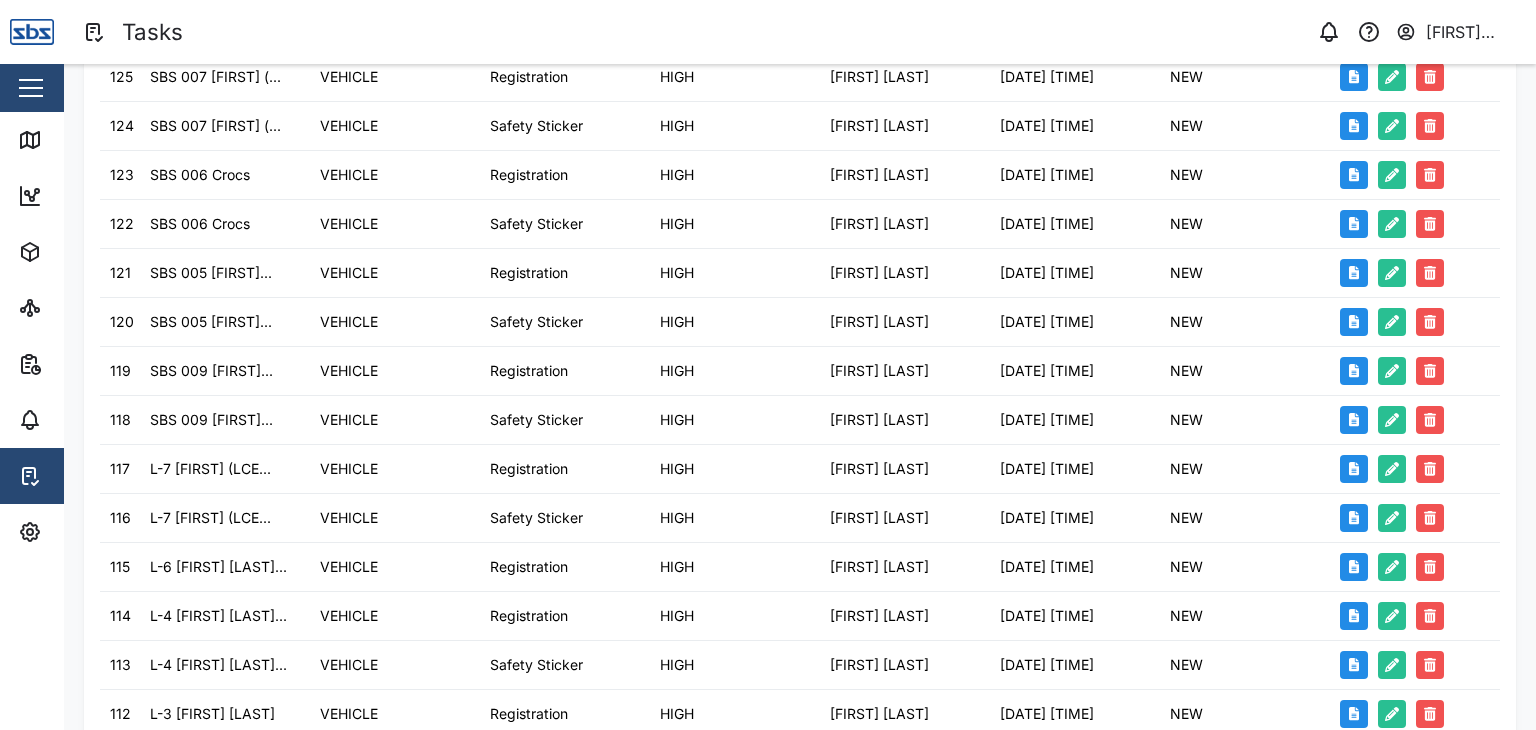 scroll, scrollTop: 556, scrollLeft: 0, axis: vertical 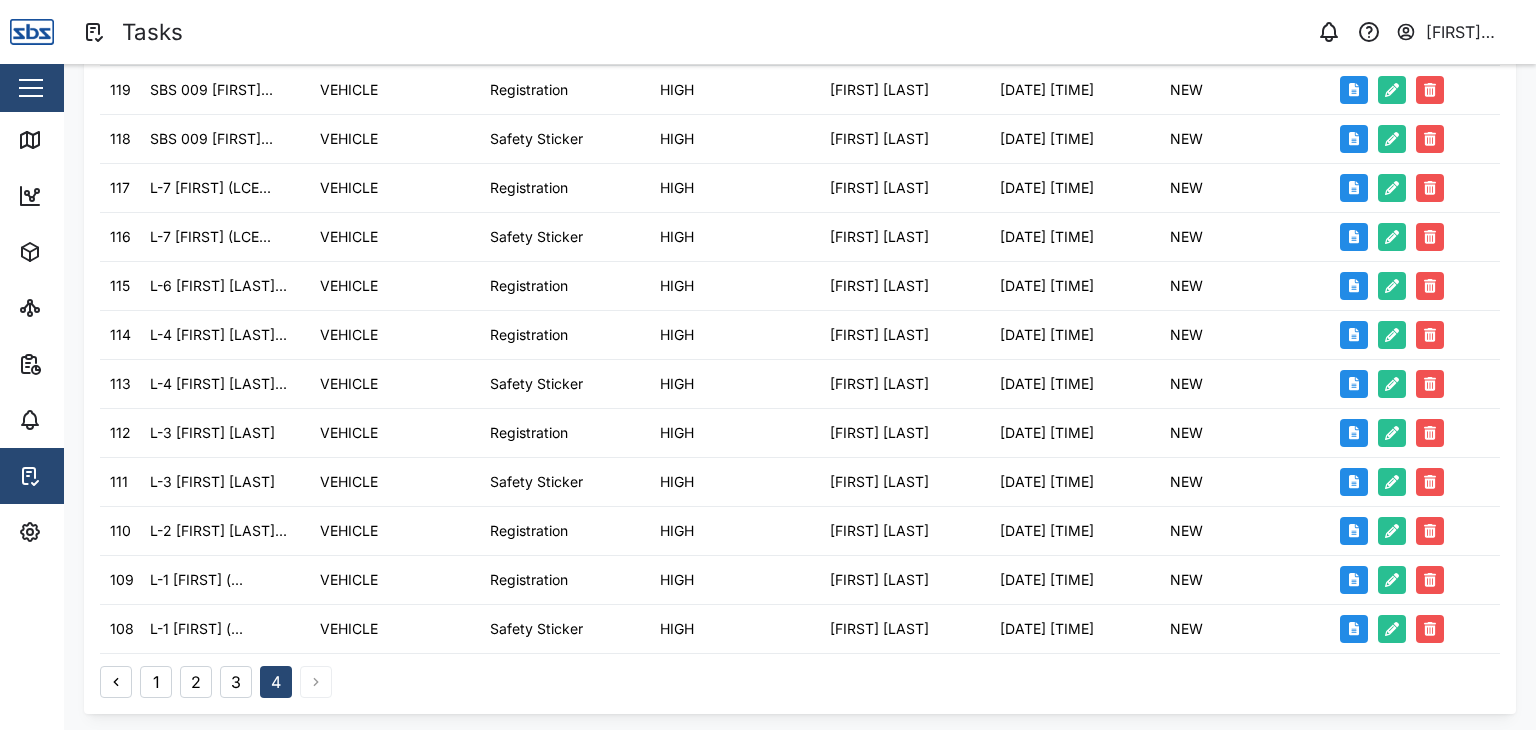 click on "3" at bounding box center [236, 682] 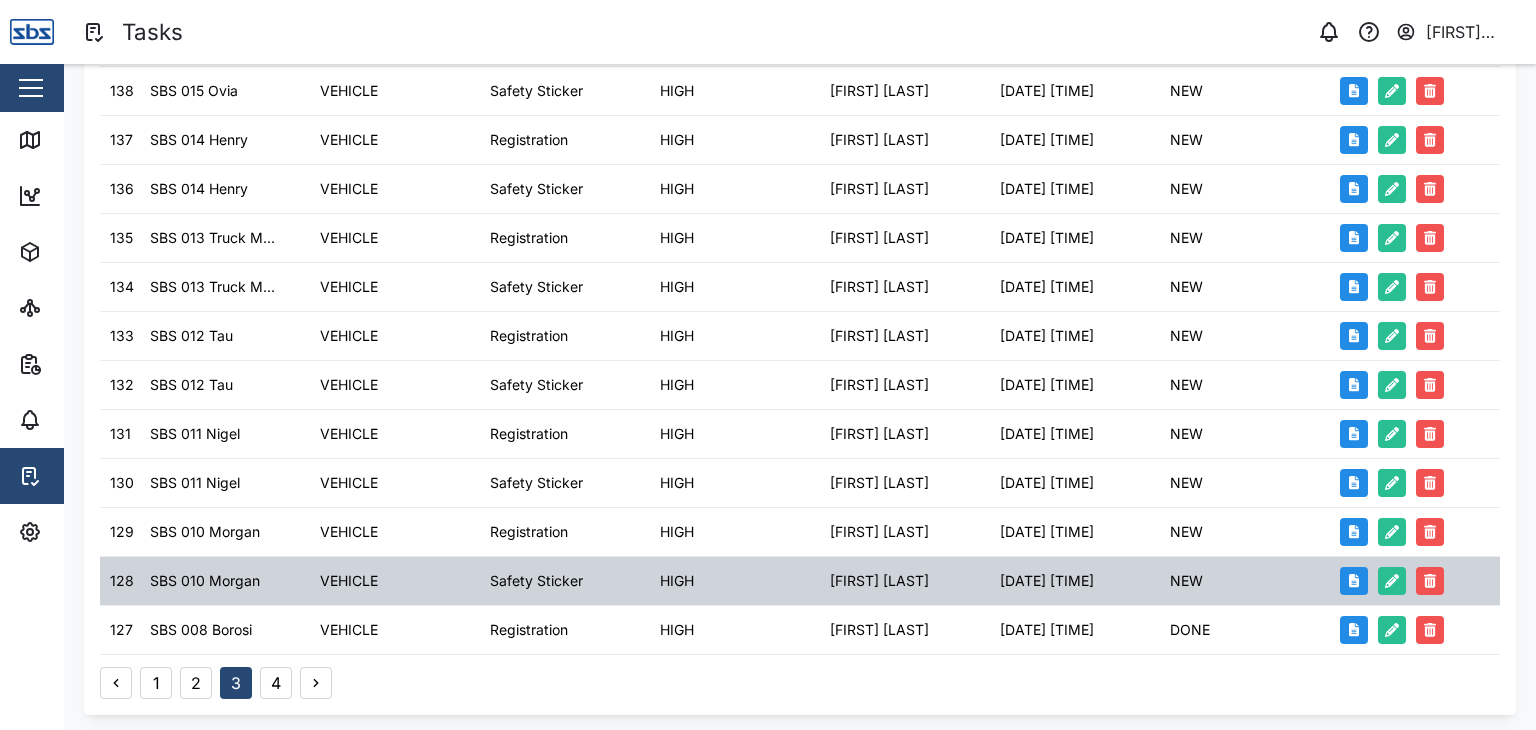 scroll, scrollTop: 604, scrollLeft: 0, axis: vertical 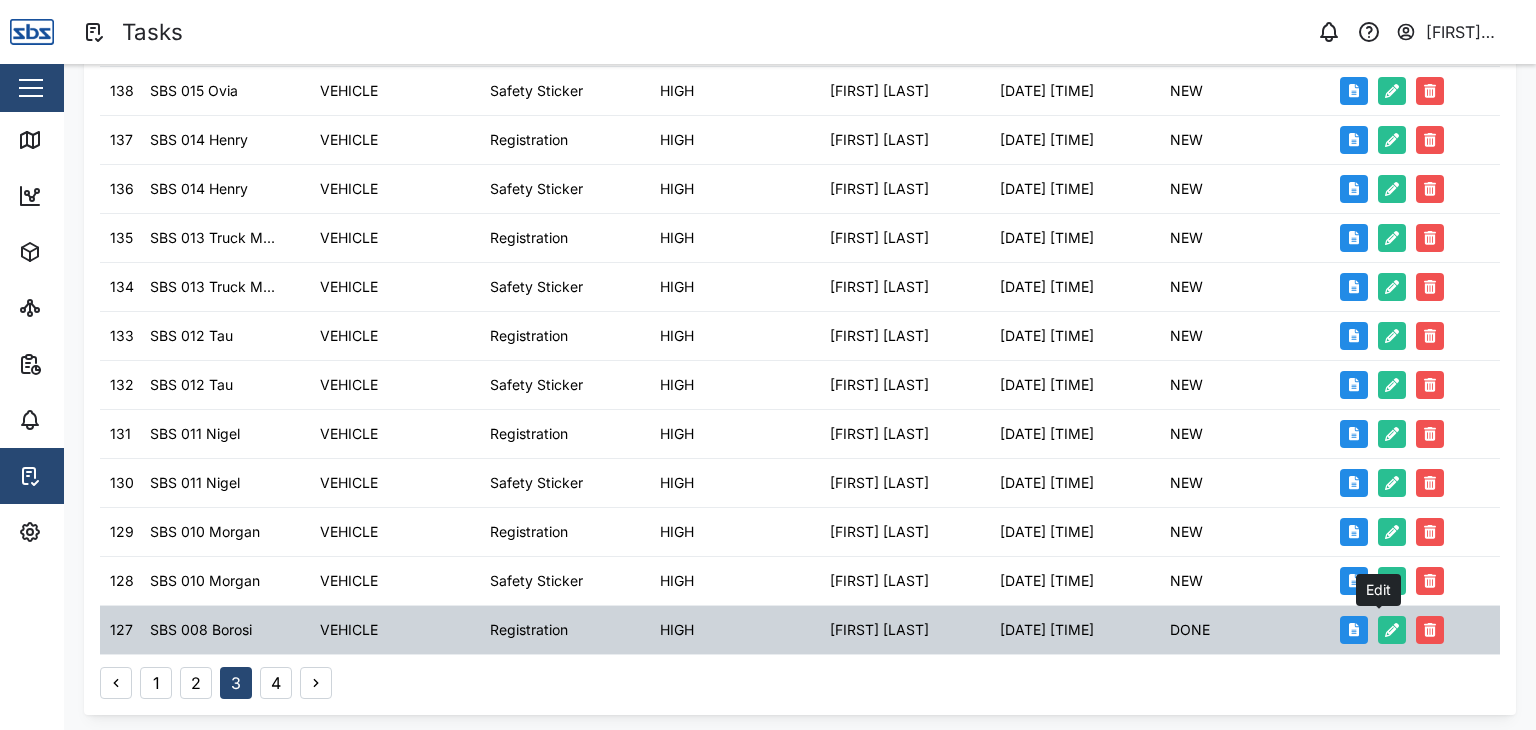 click 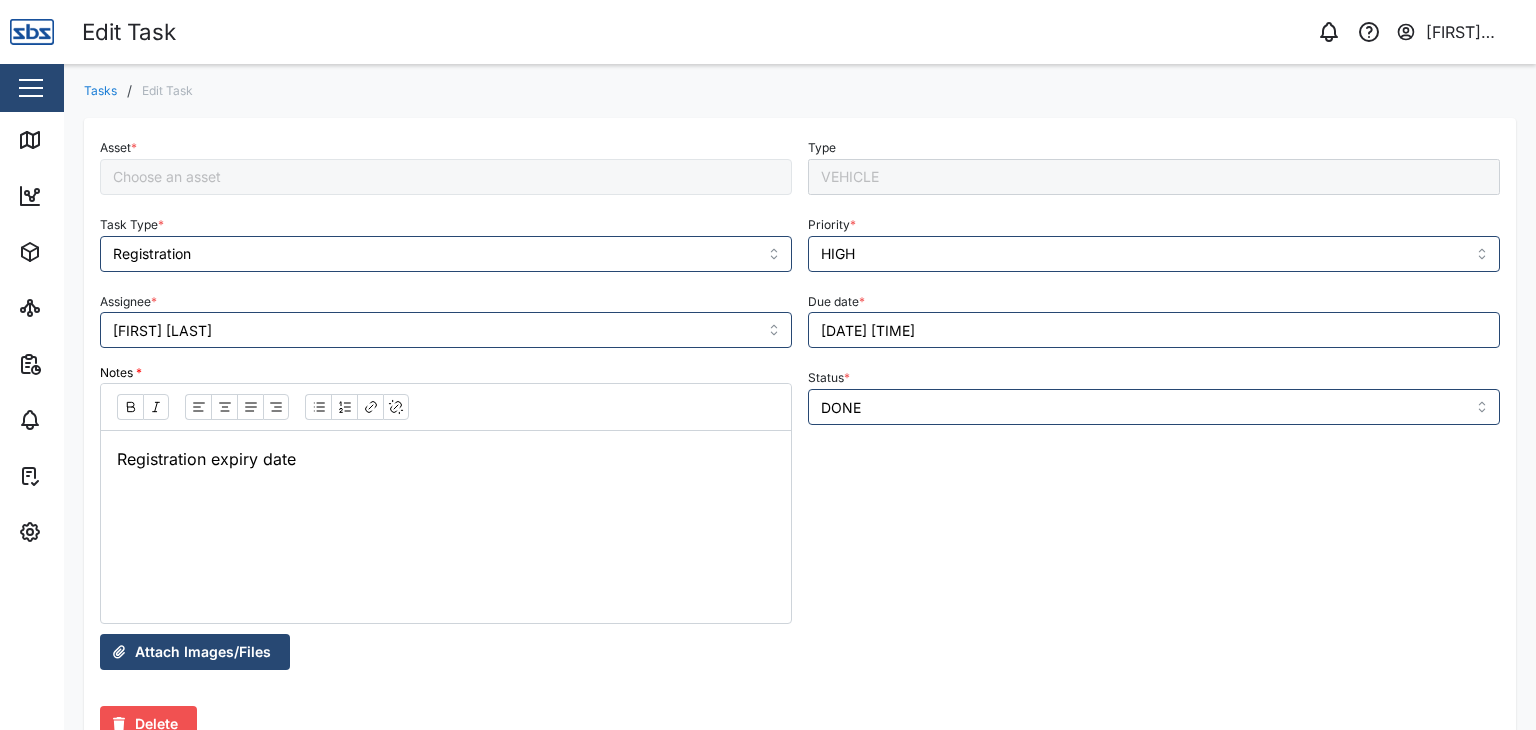 type on "SBS 008 Borosi" 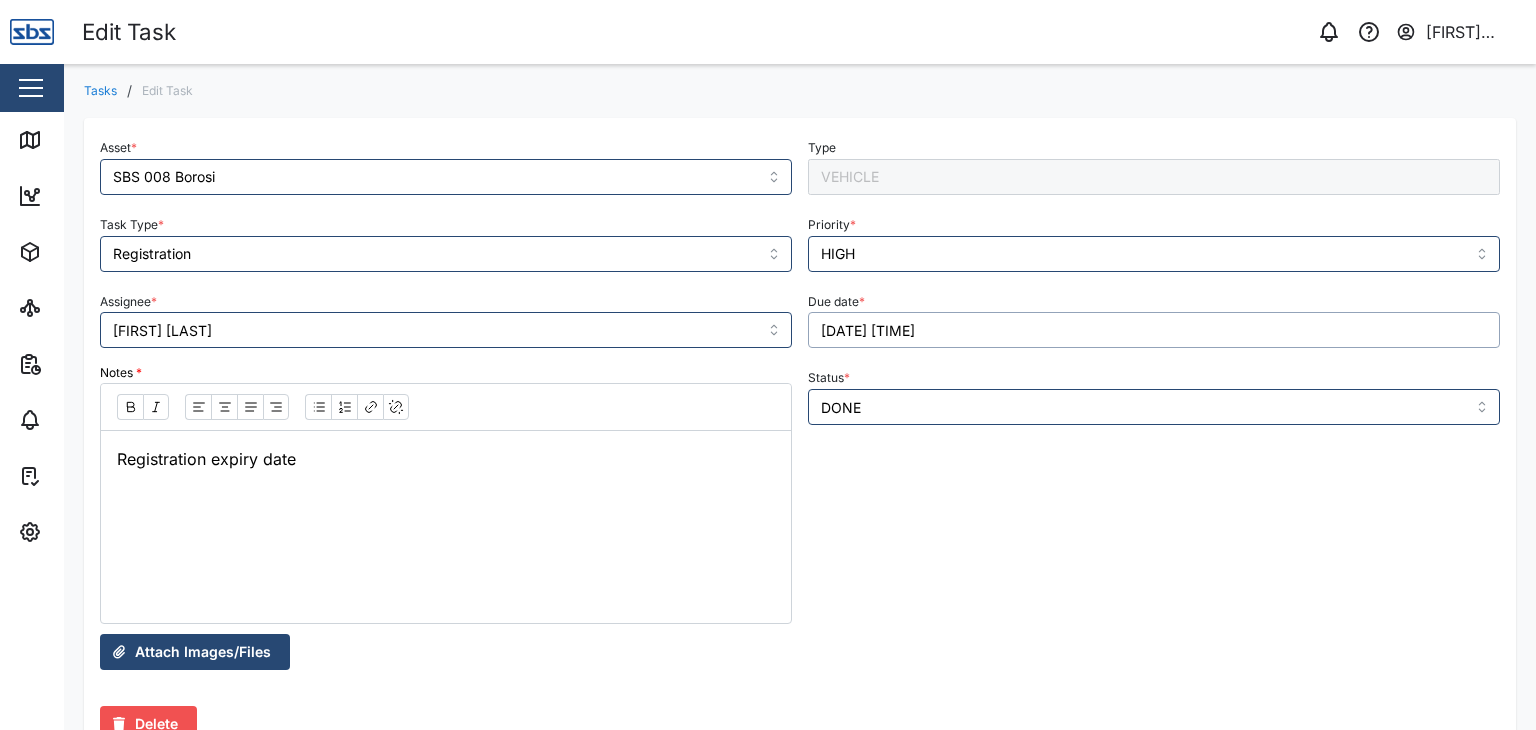 click on "[DATE] [TIME]" at bounding box center (1154, 330) 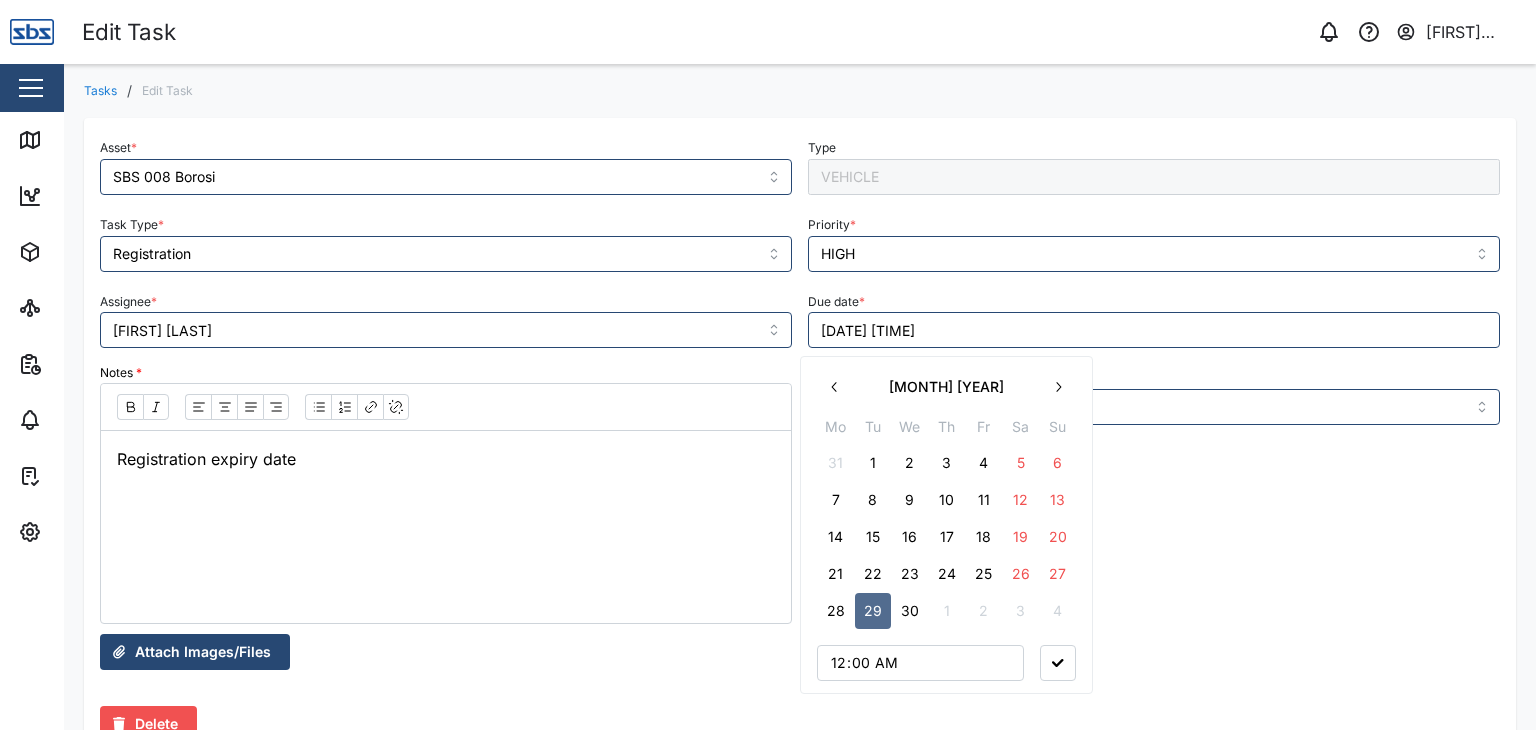 click 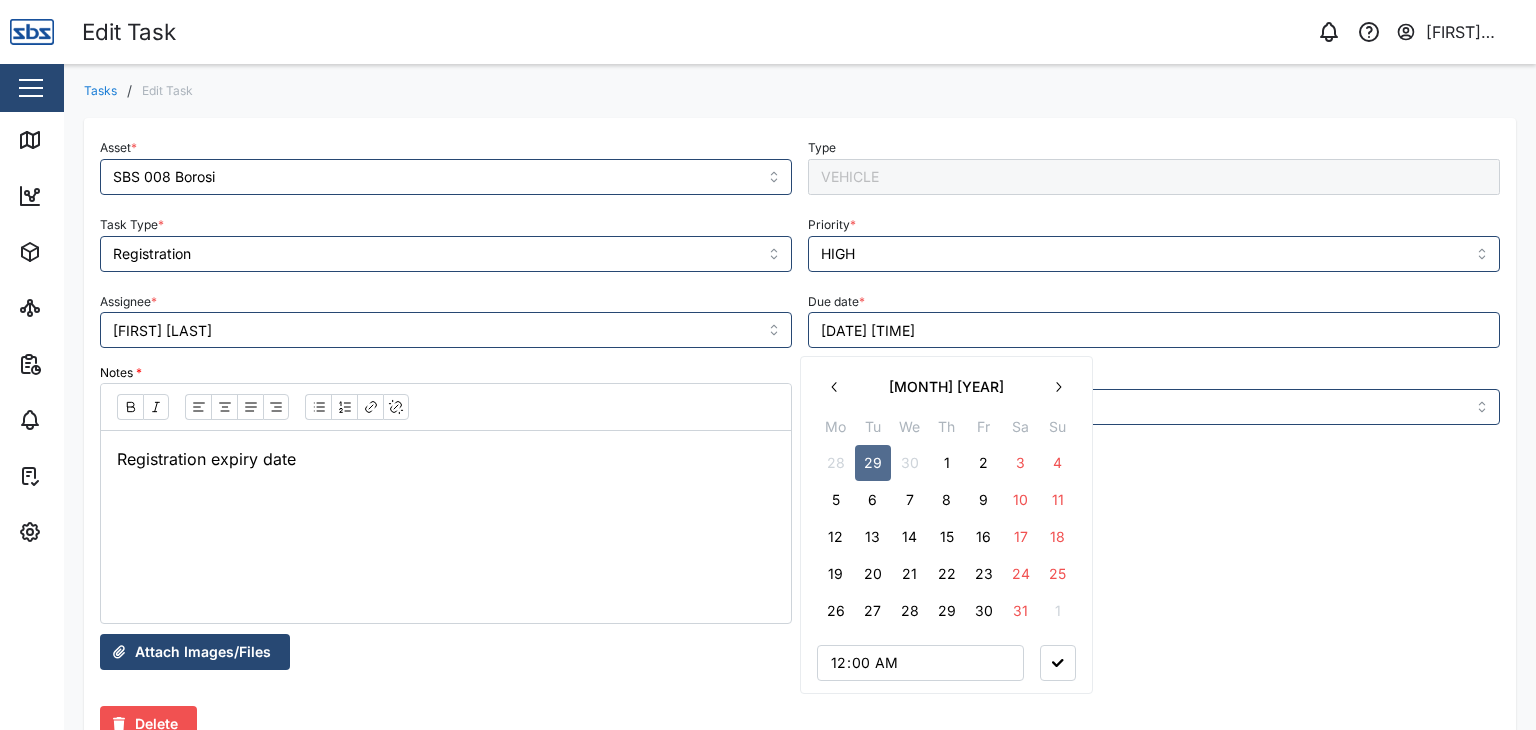 click 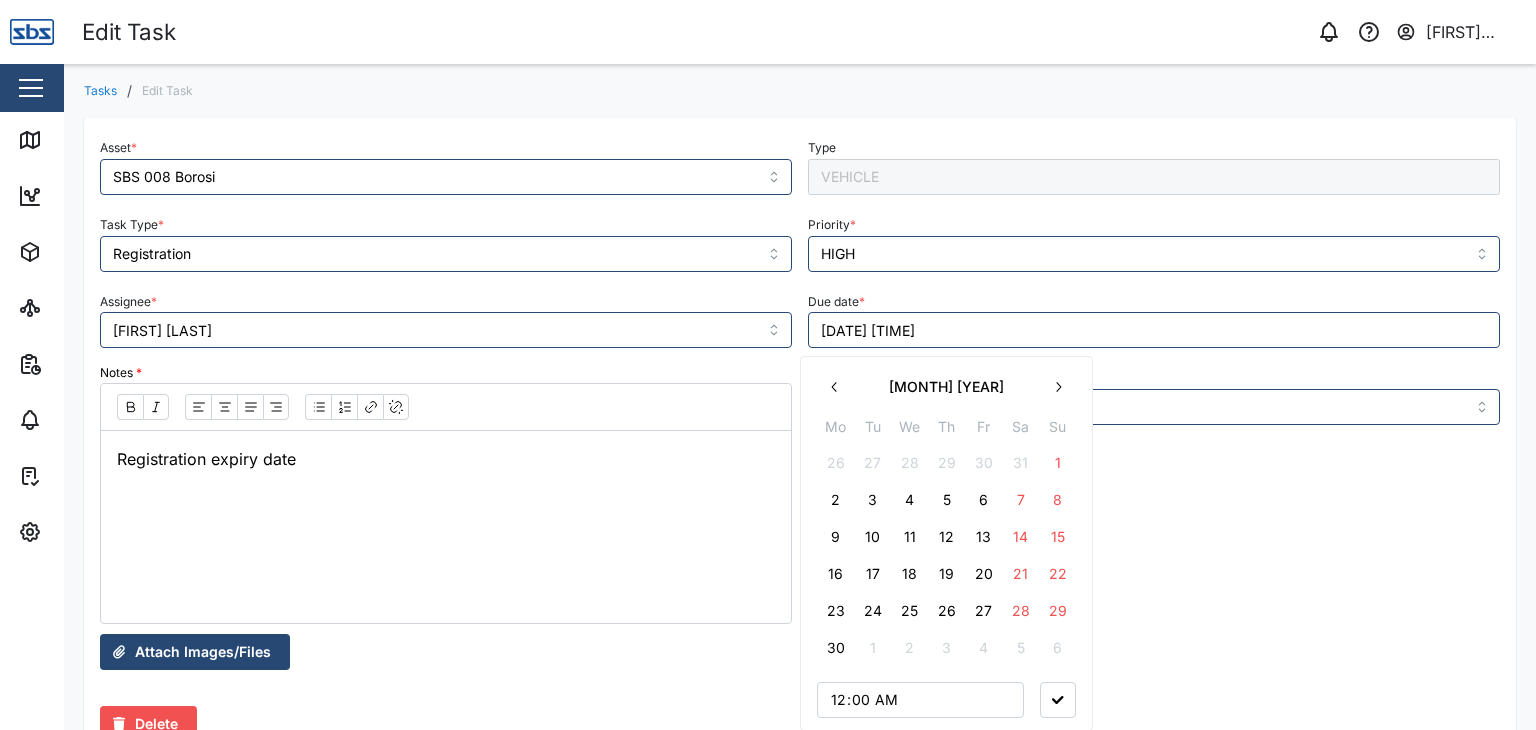 click 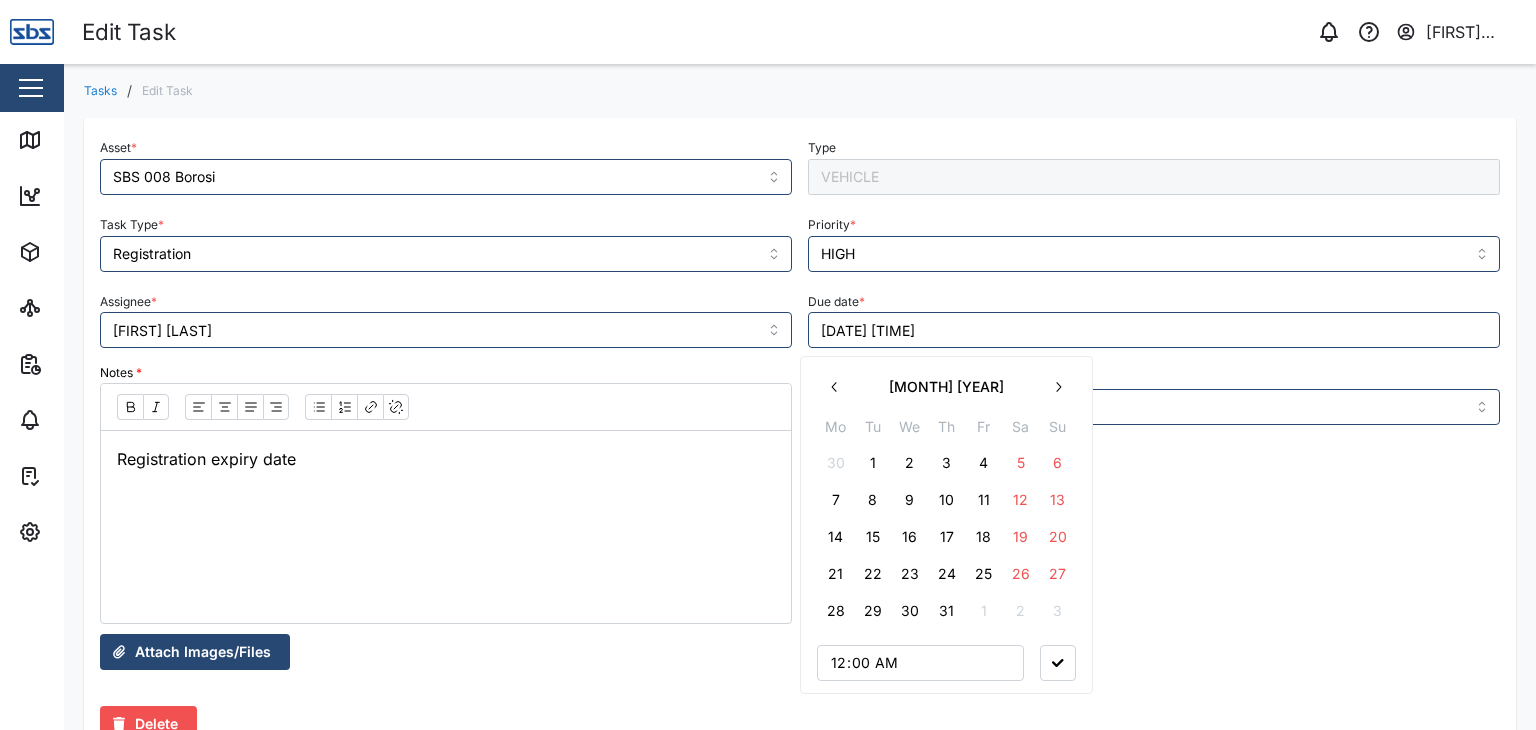 click 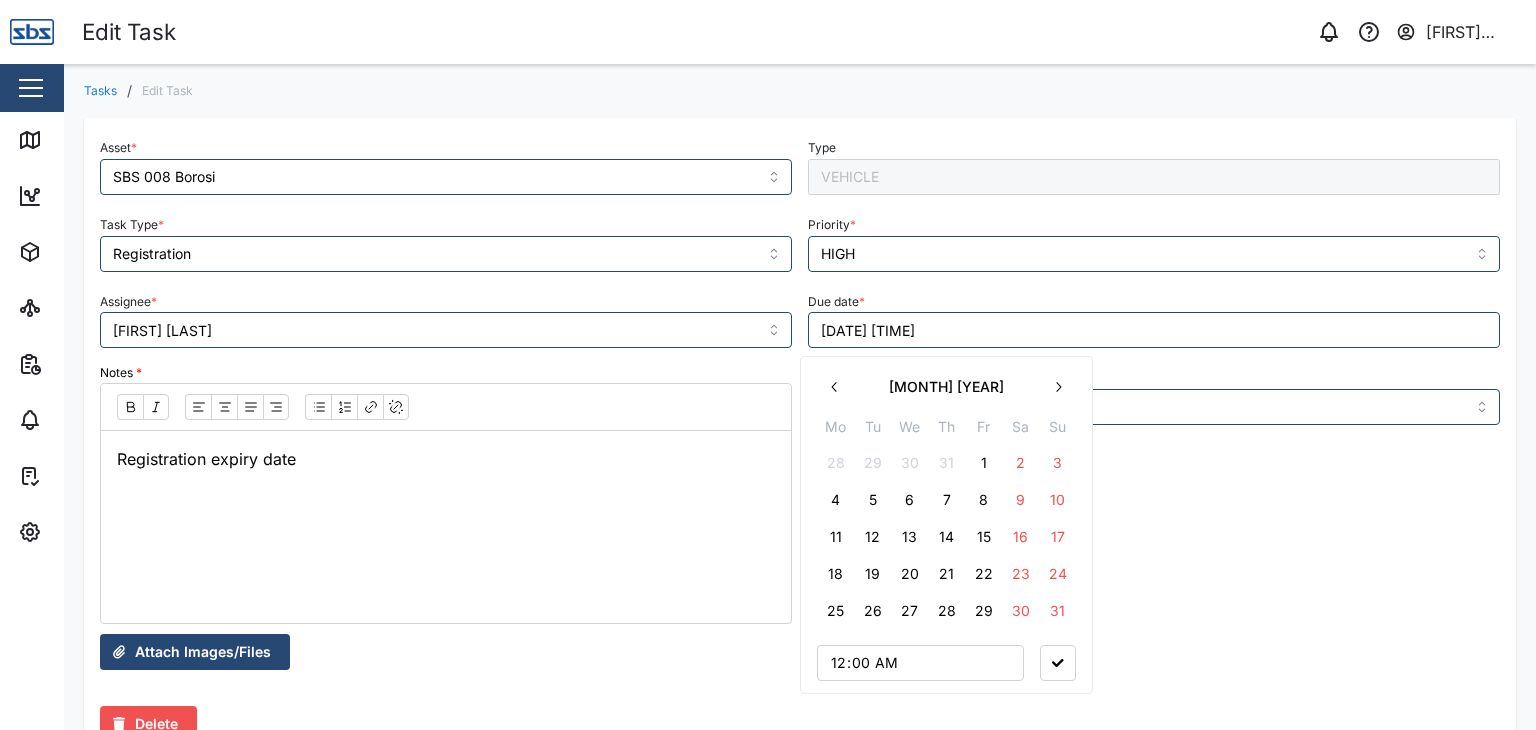 click 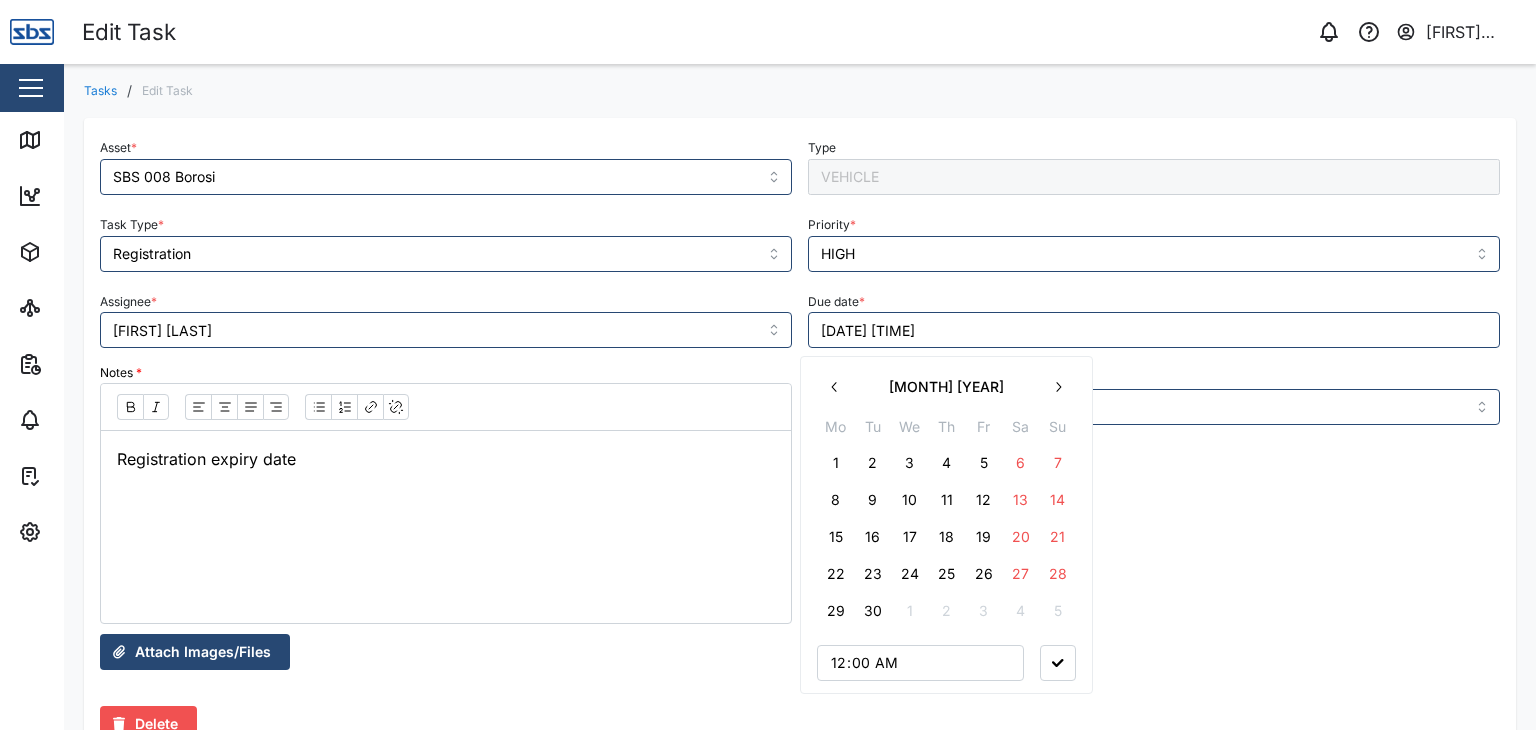 click 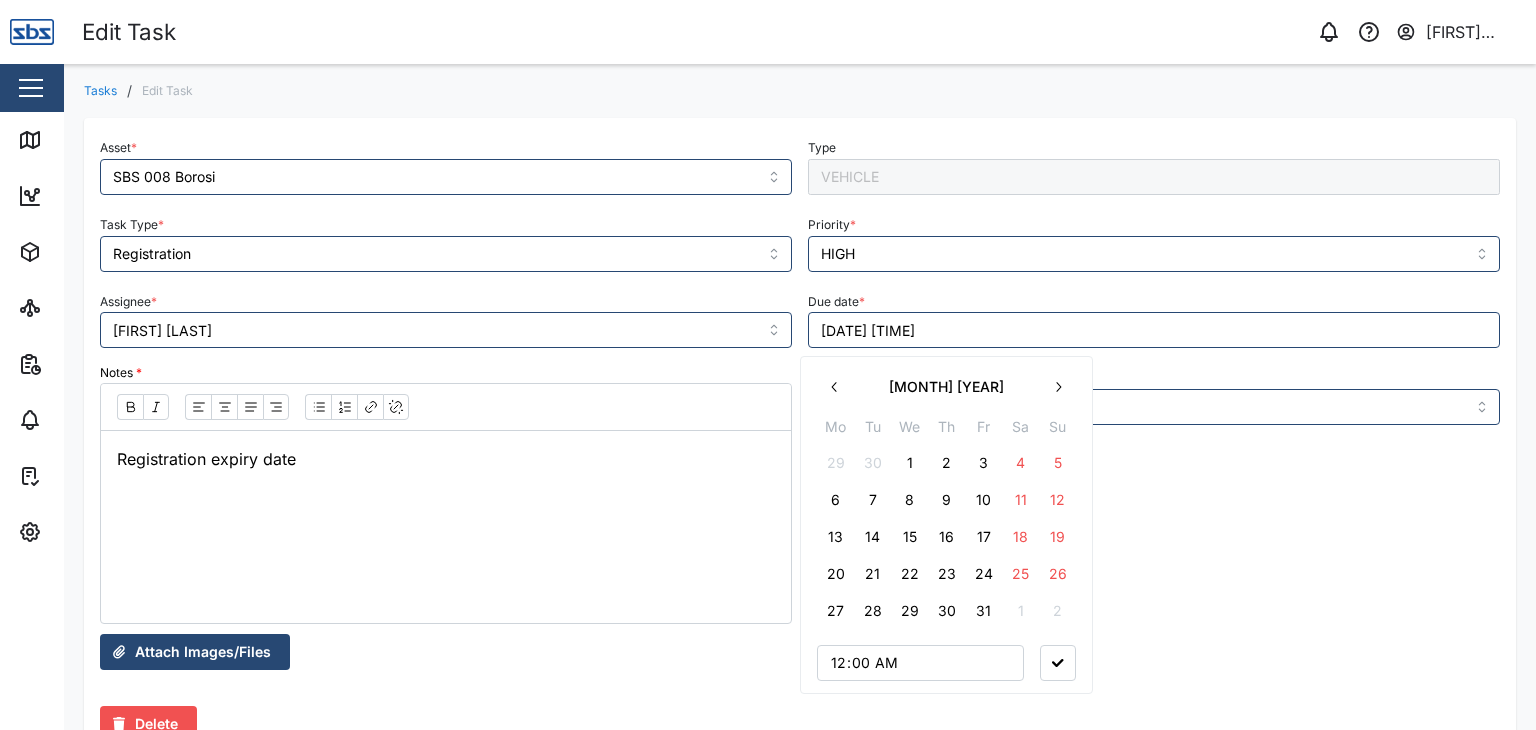 click 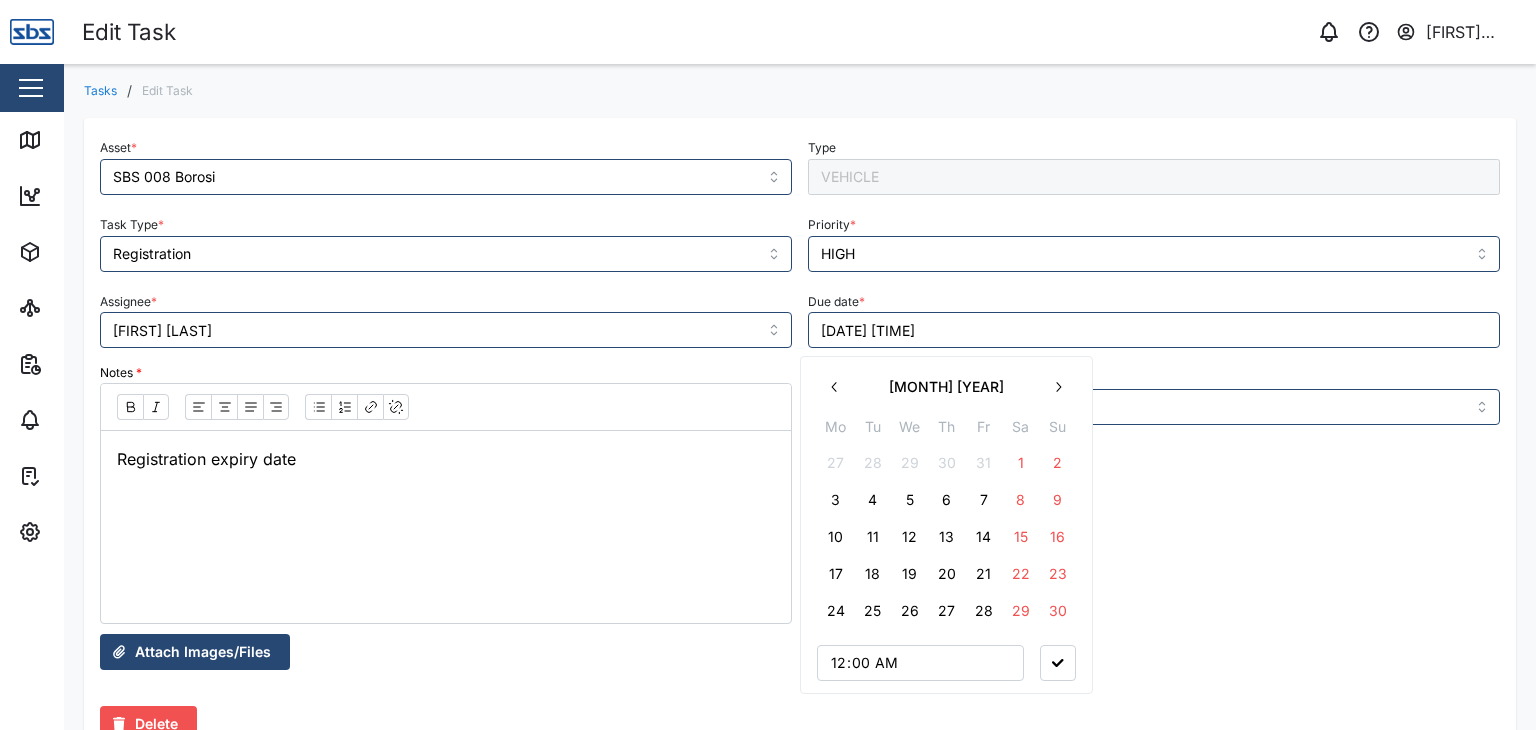 click 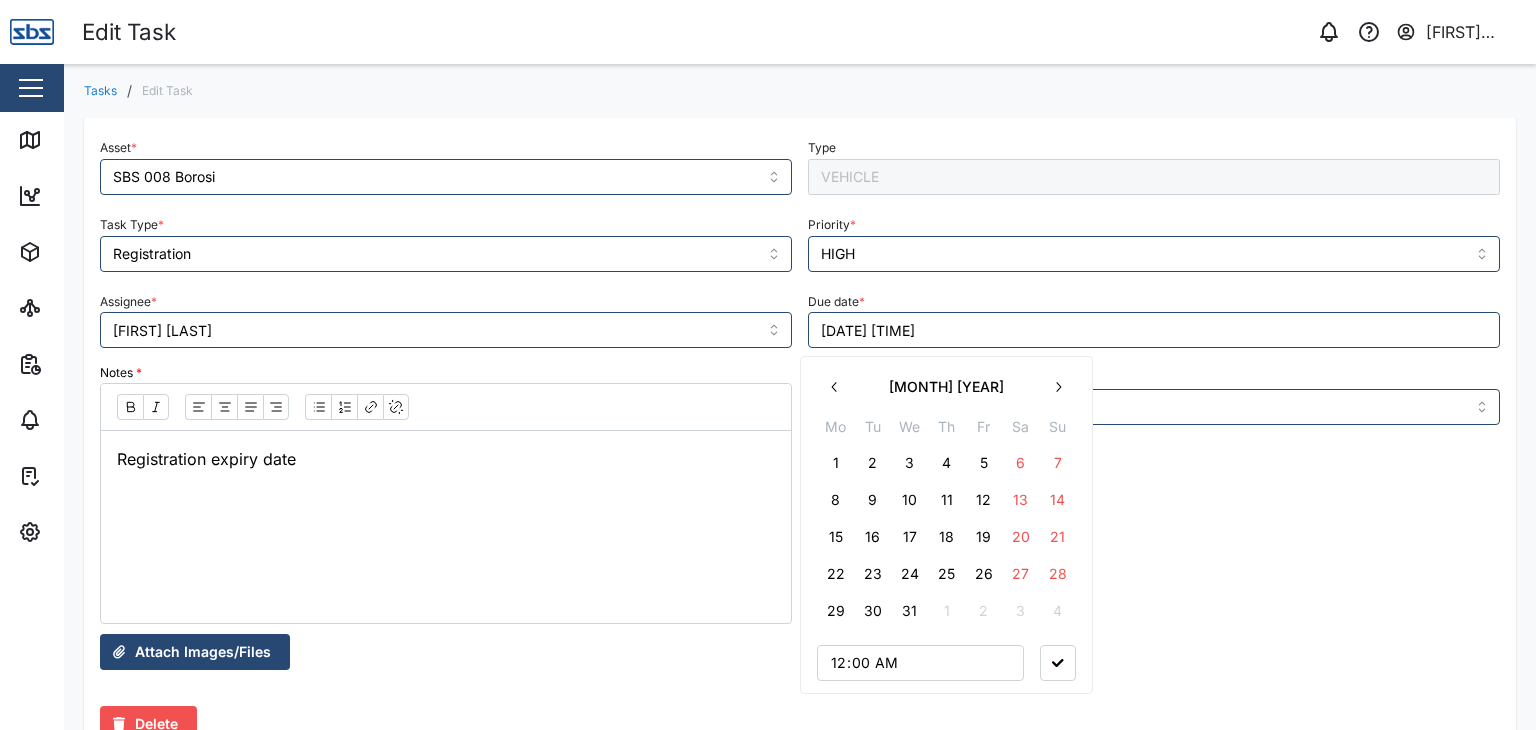 click 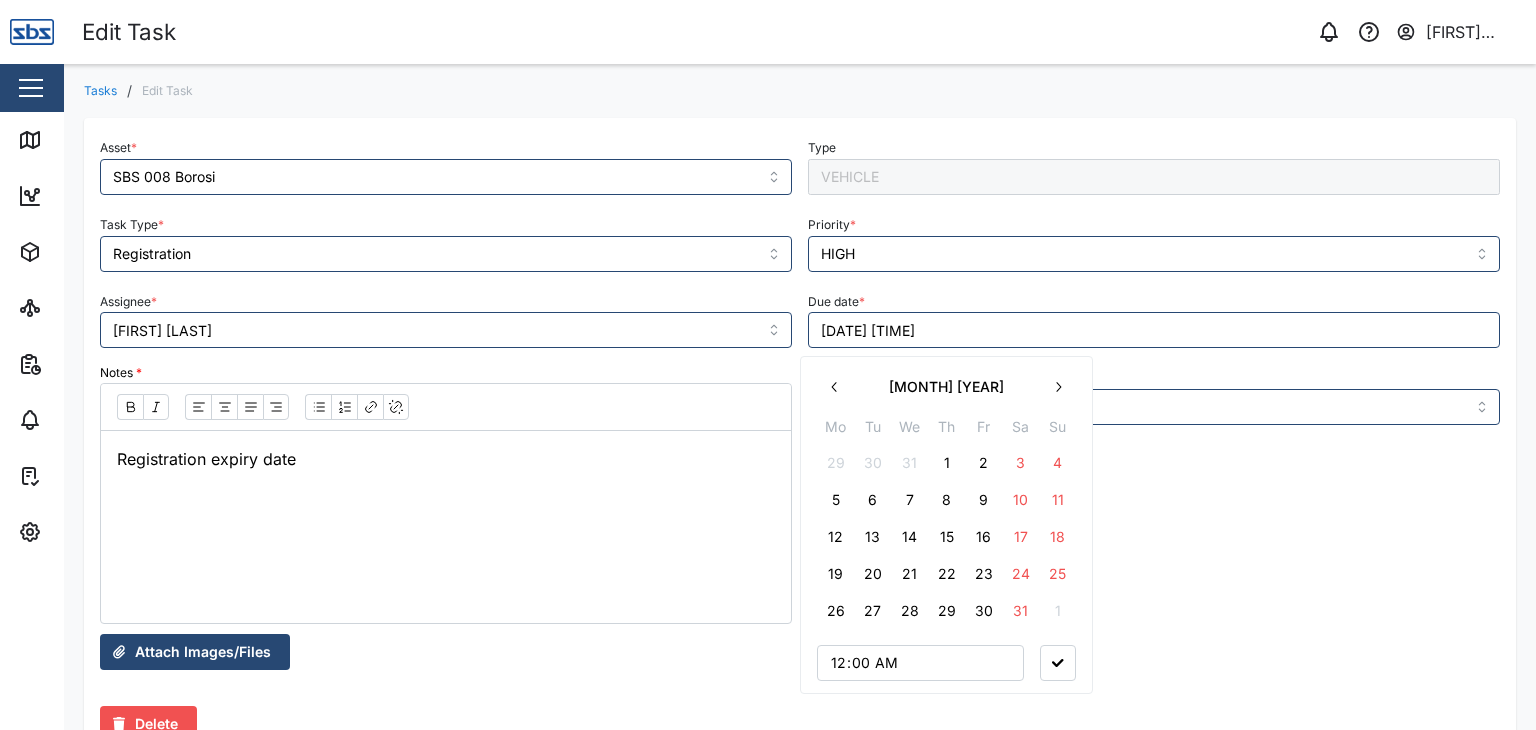 click 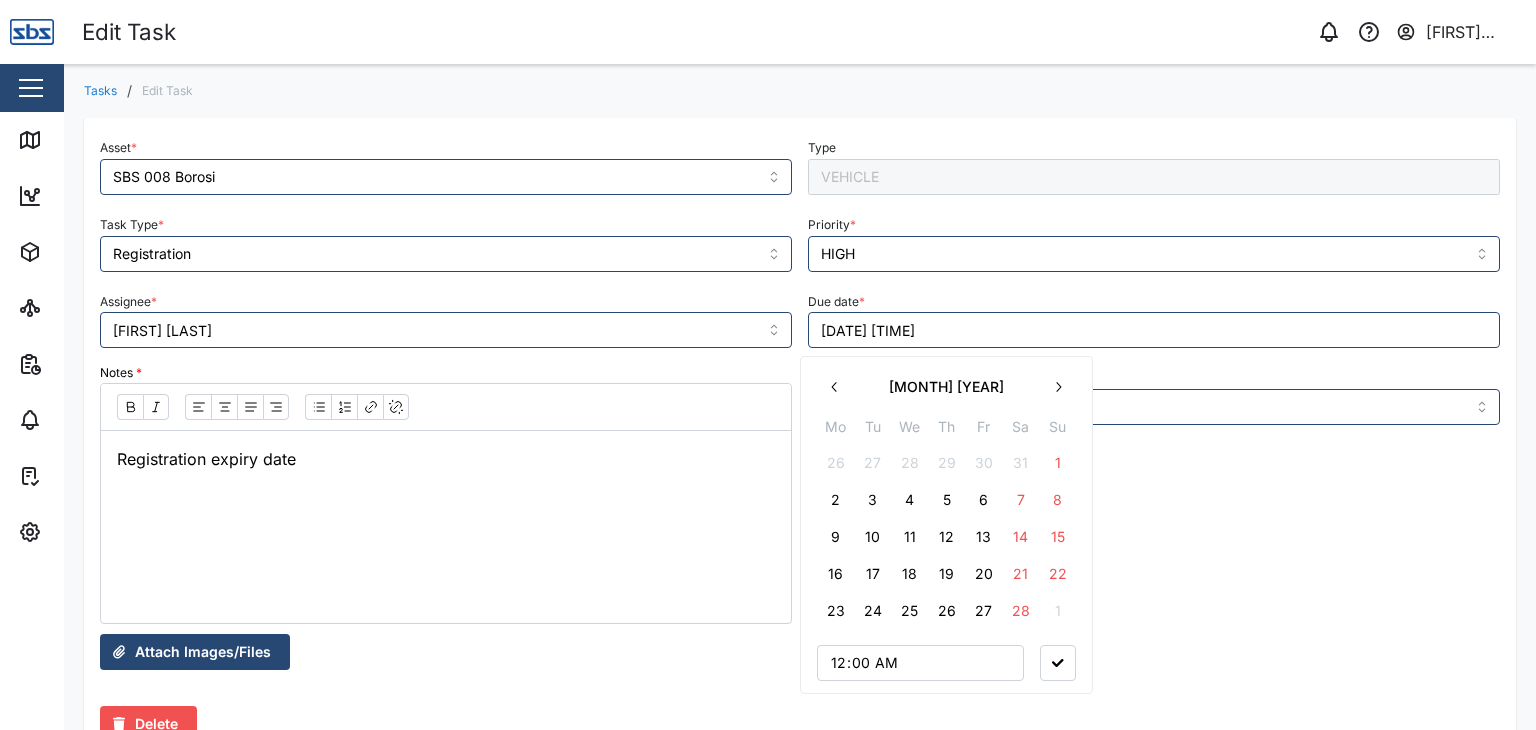 click 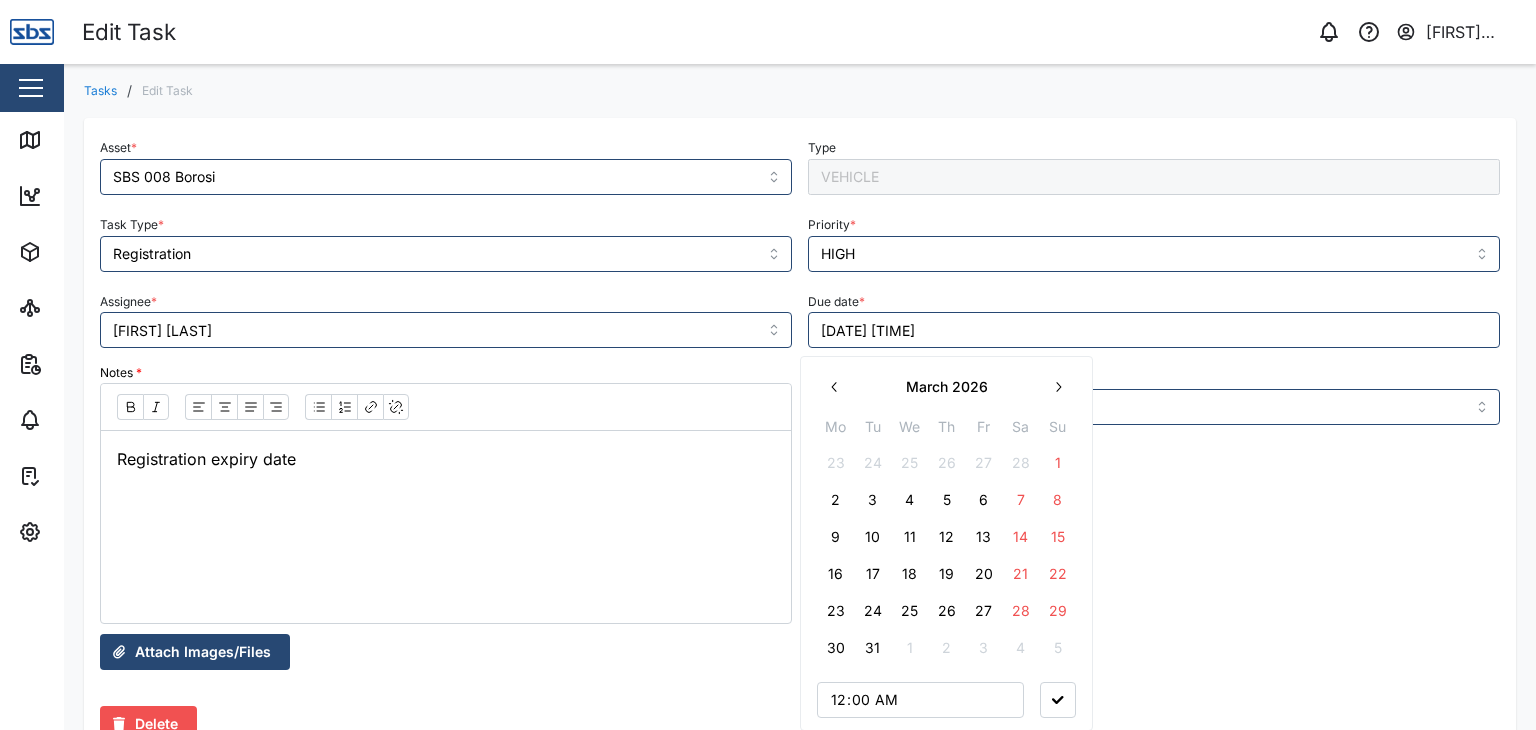 click 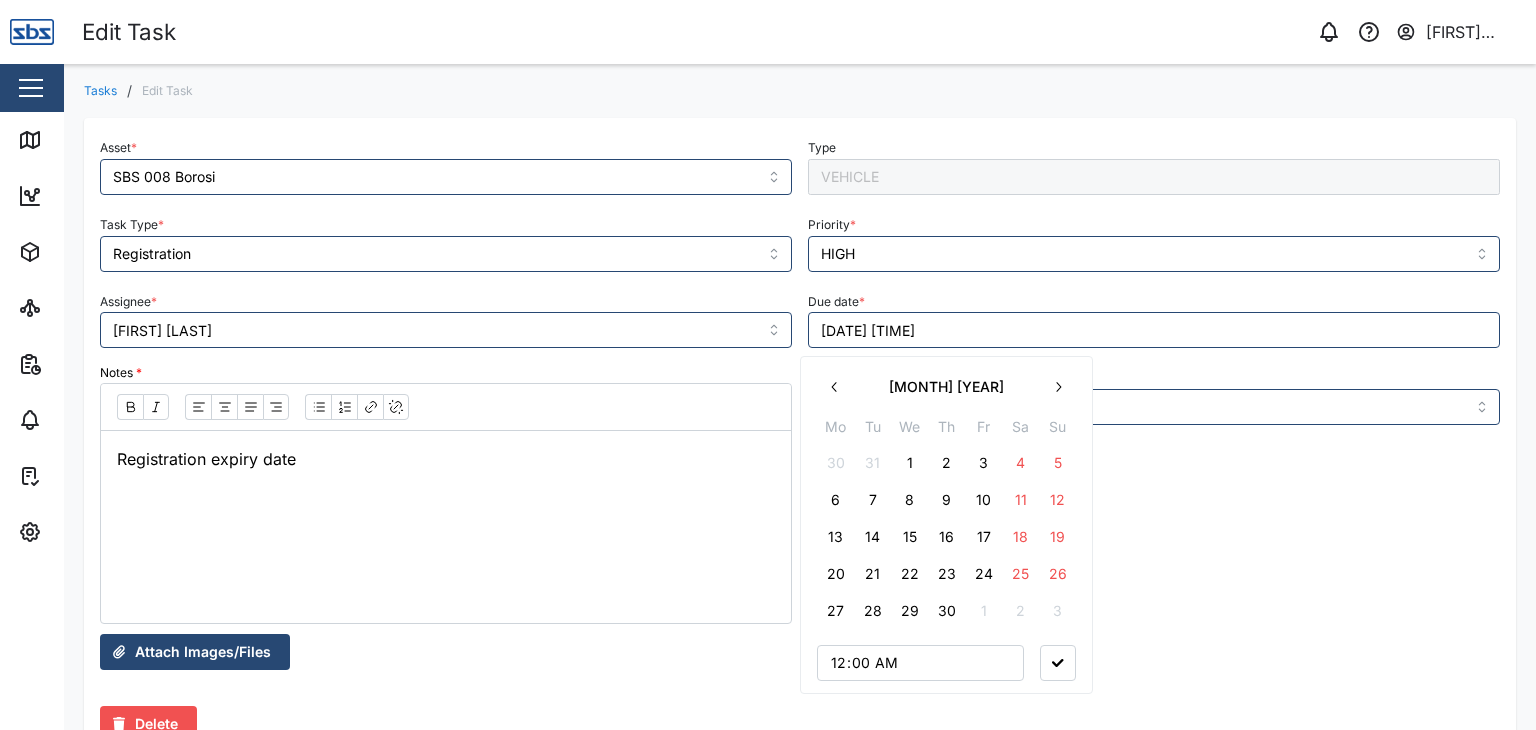 click 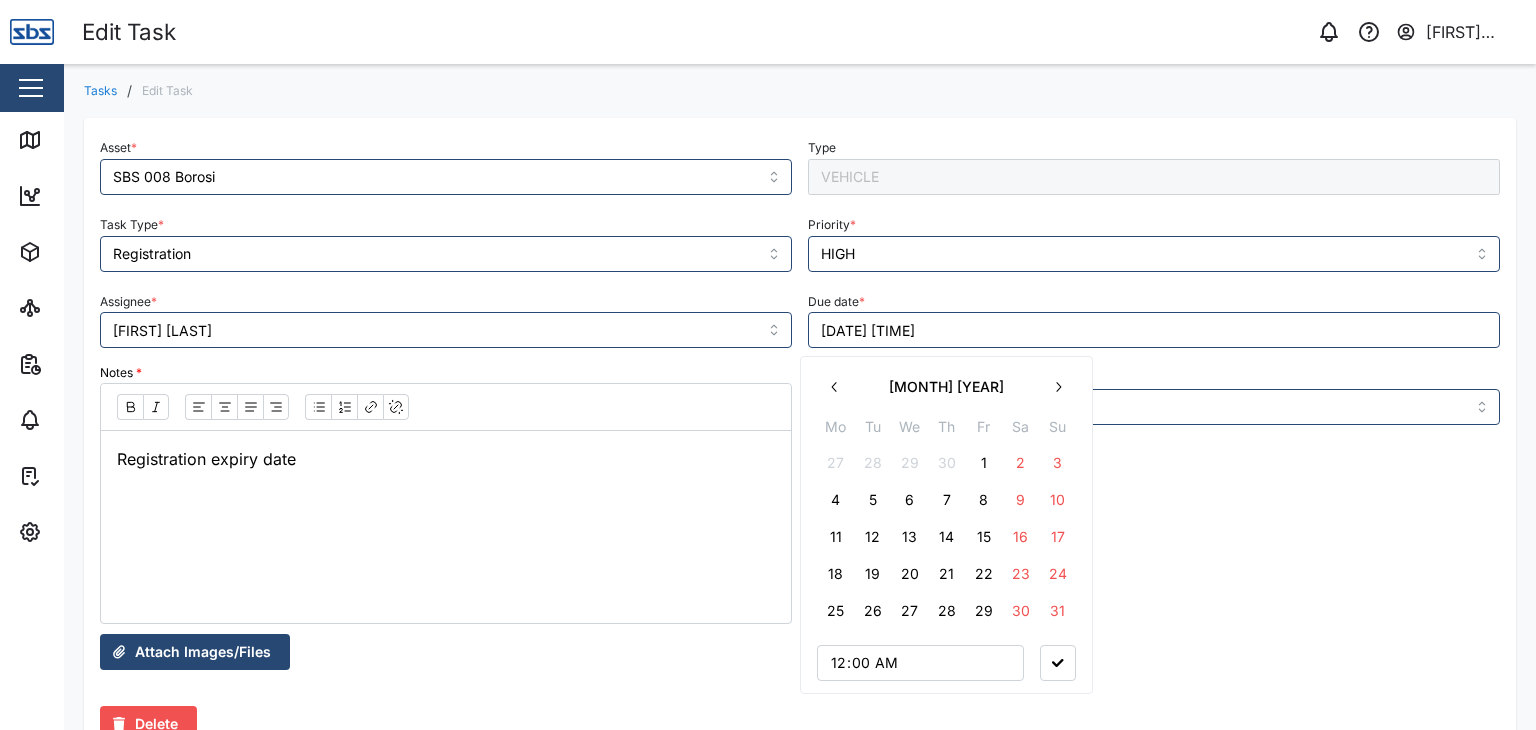 click at bounding box center (835, 387) 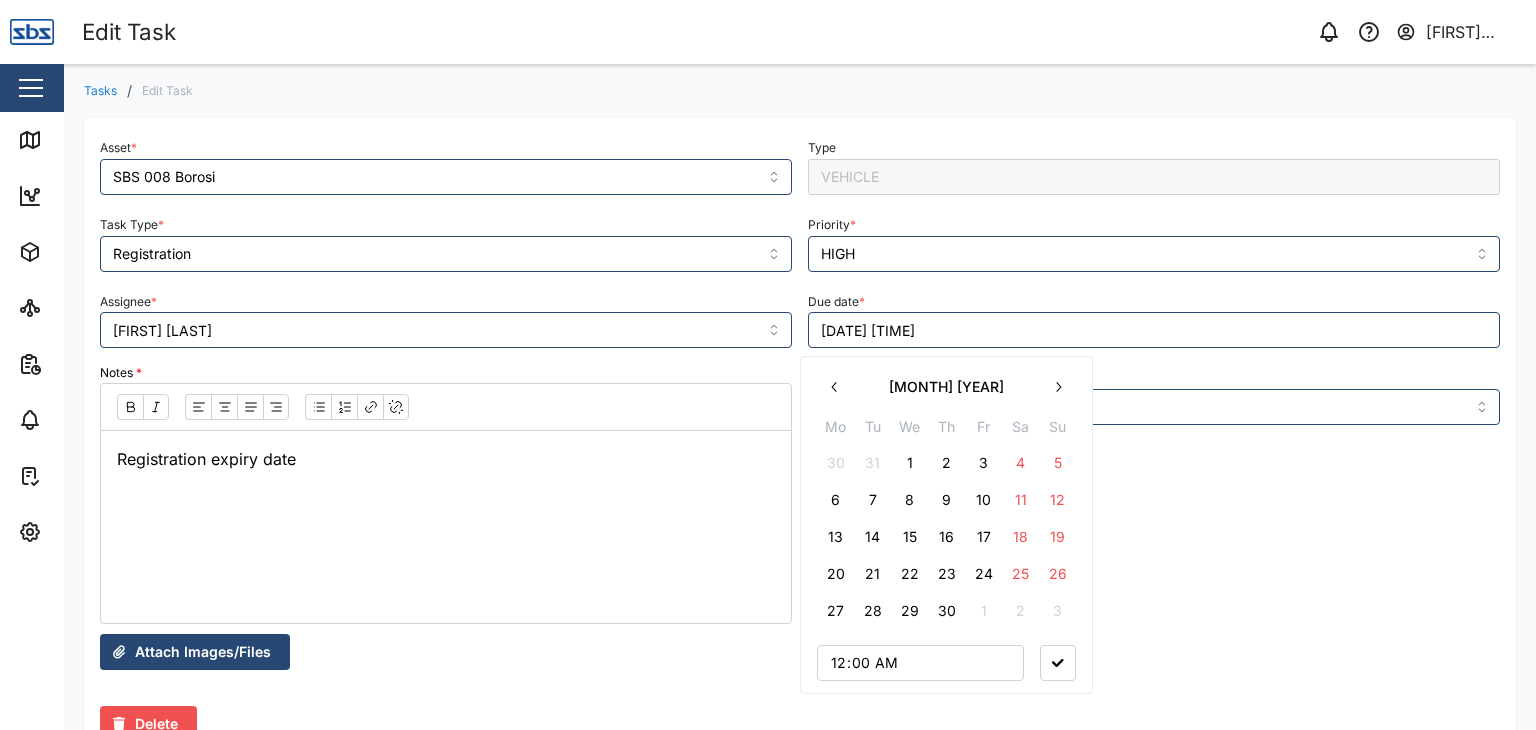 click on "29" at bounding box center [910, 611] 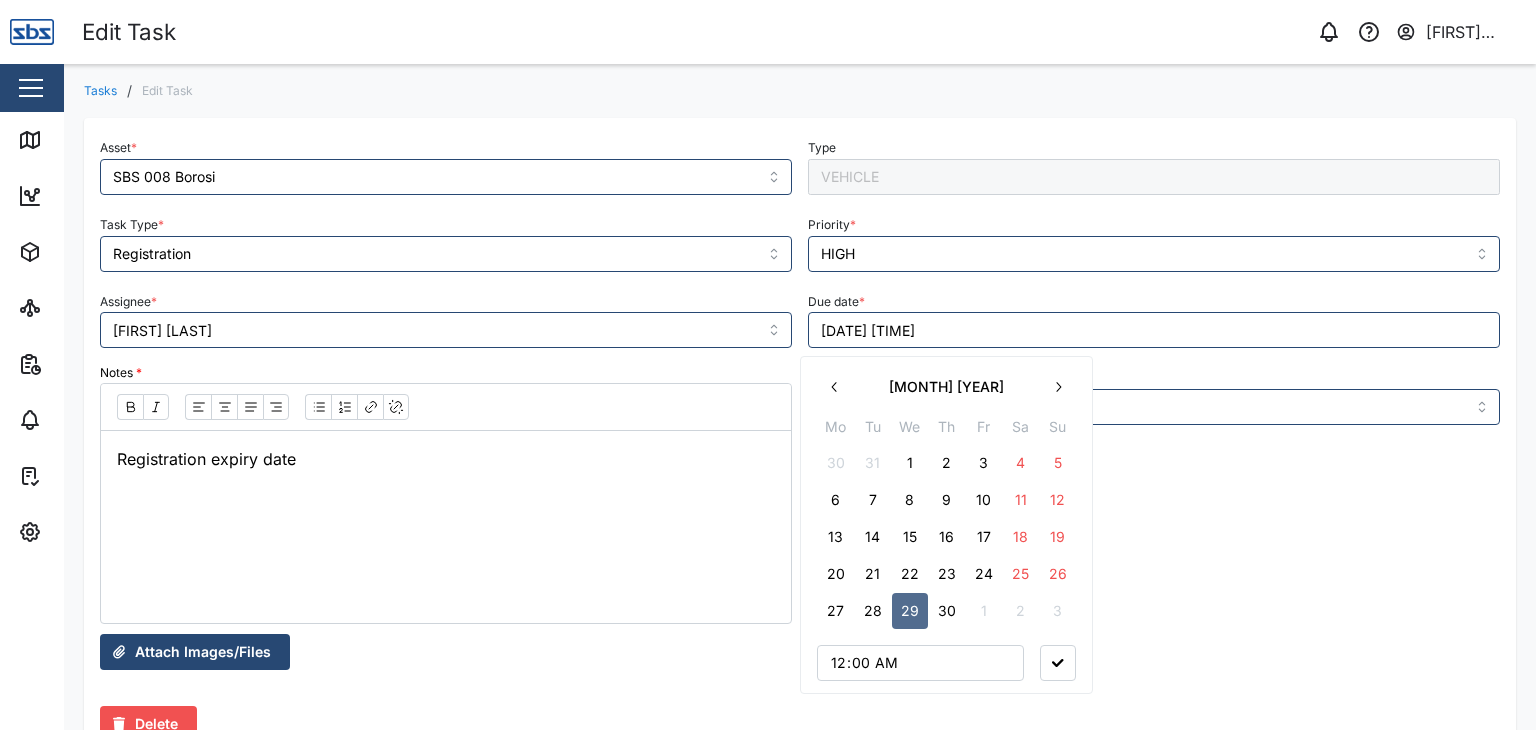 click at bounding box center (1058, 663) 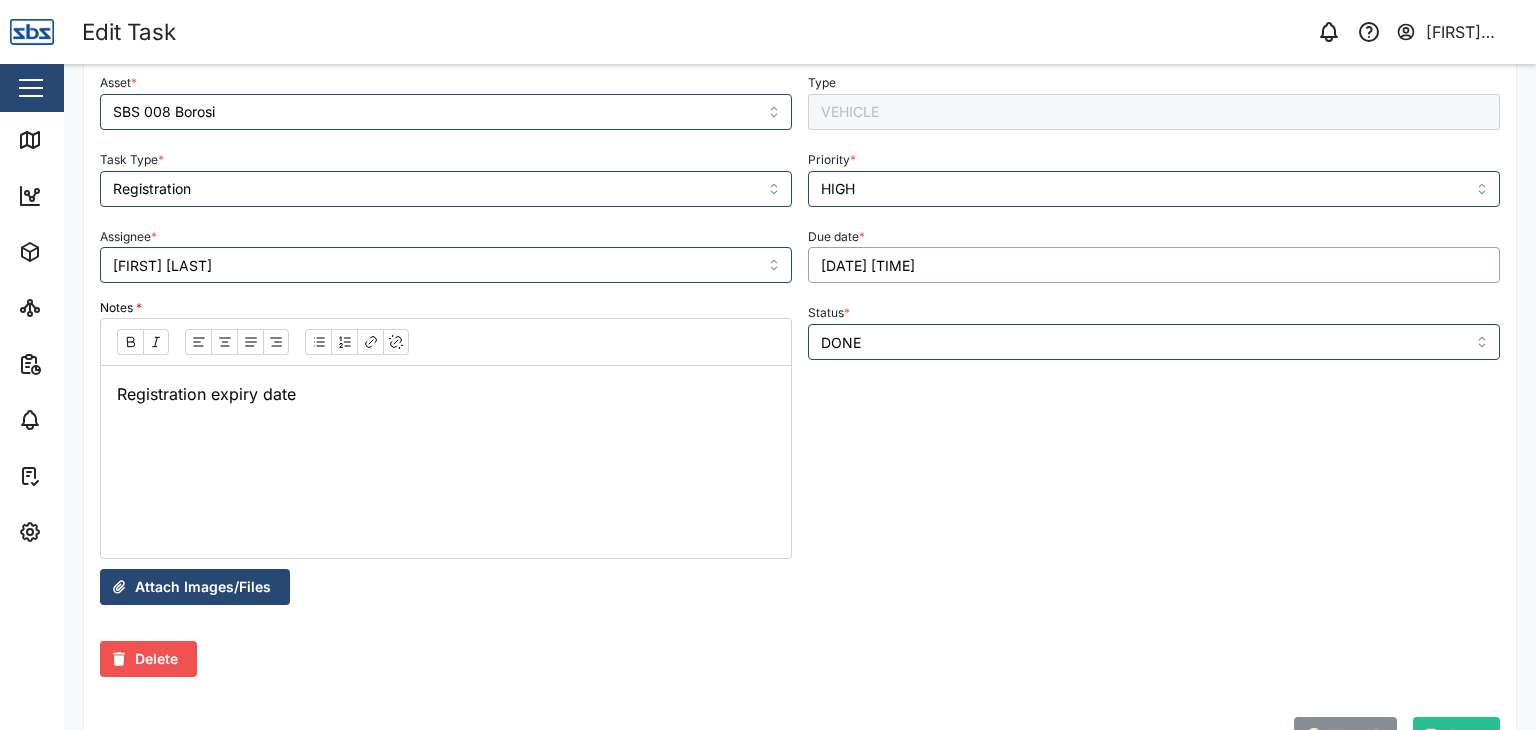 scroll, scrollTop: 144, scrollLeft: 0, axis: vertical 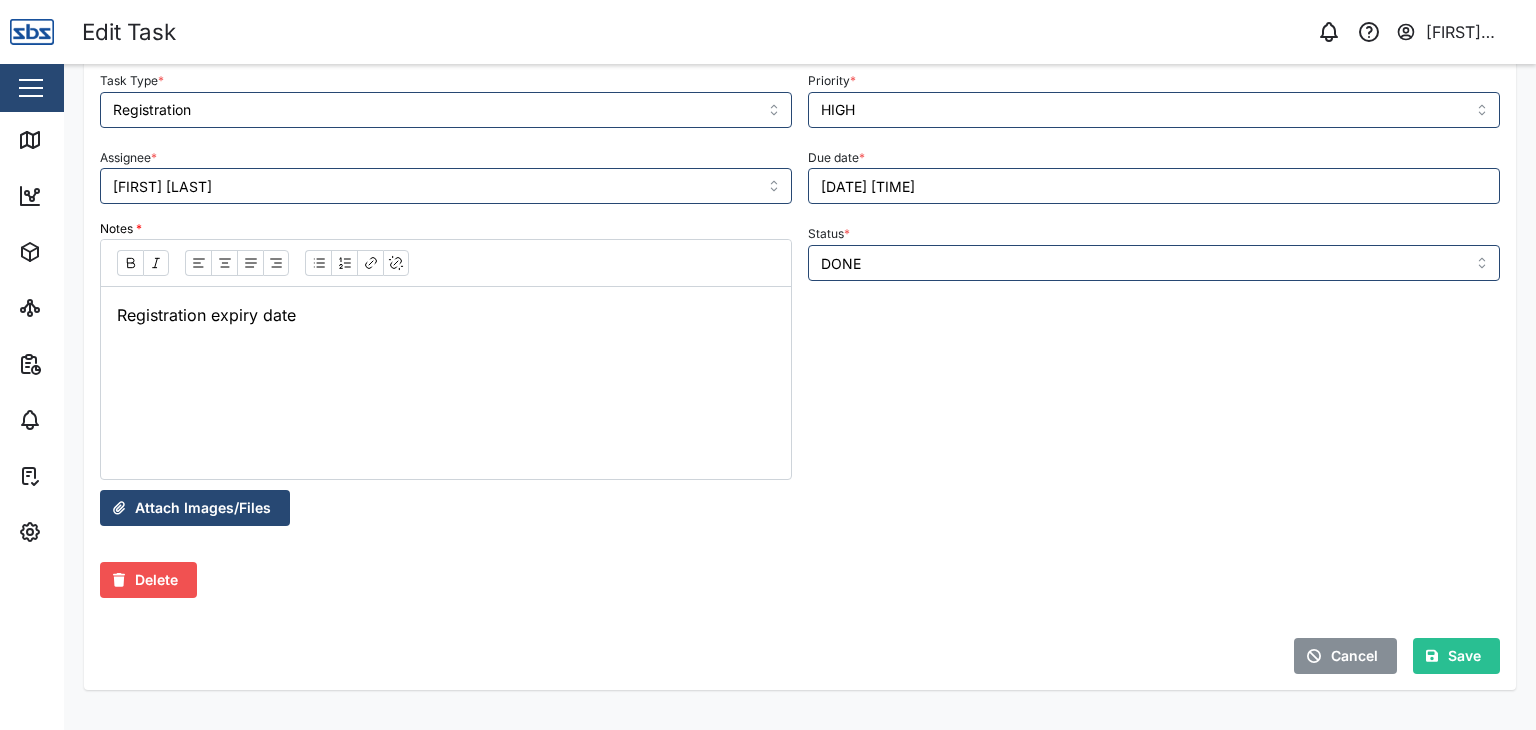 click on "Save" at bounding box center [1464, 656] 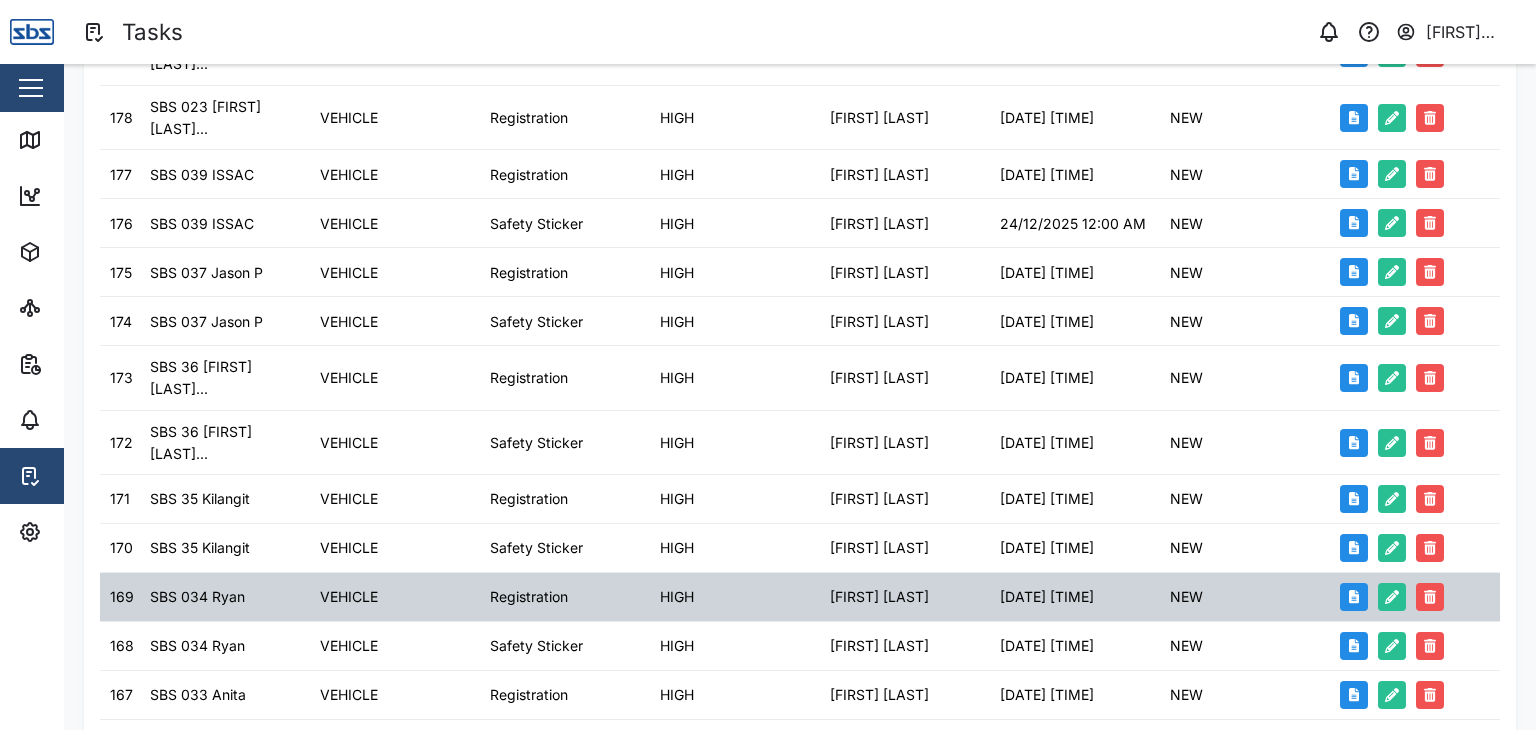 scroll, scrollTop: 604, scrollLeft: 0, axis: vertical 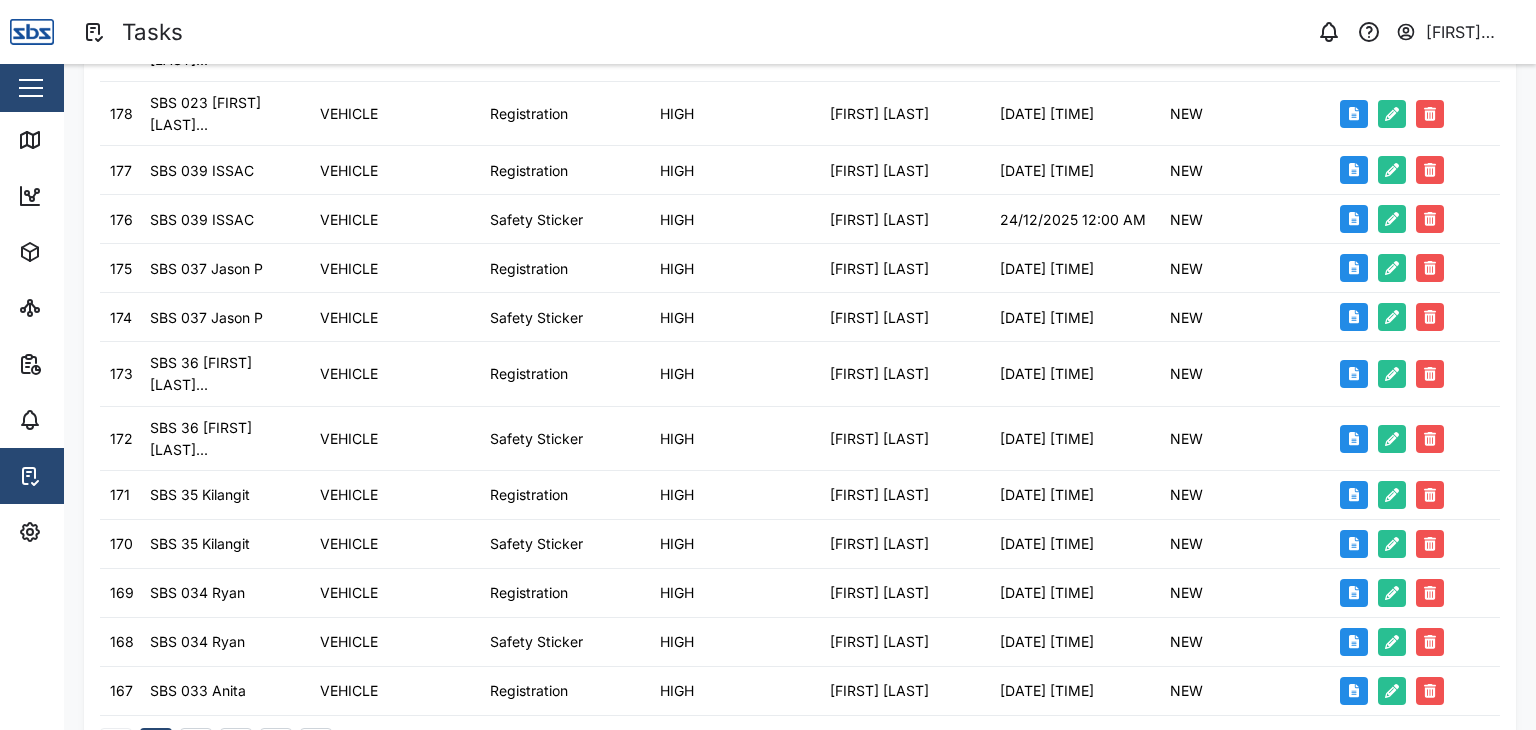 click on "2" at bounding box center (196, 744) 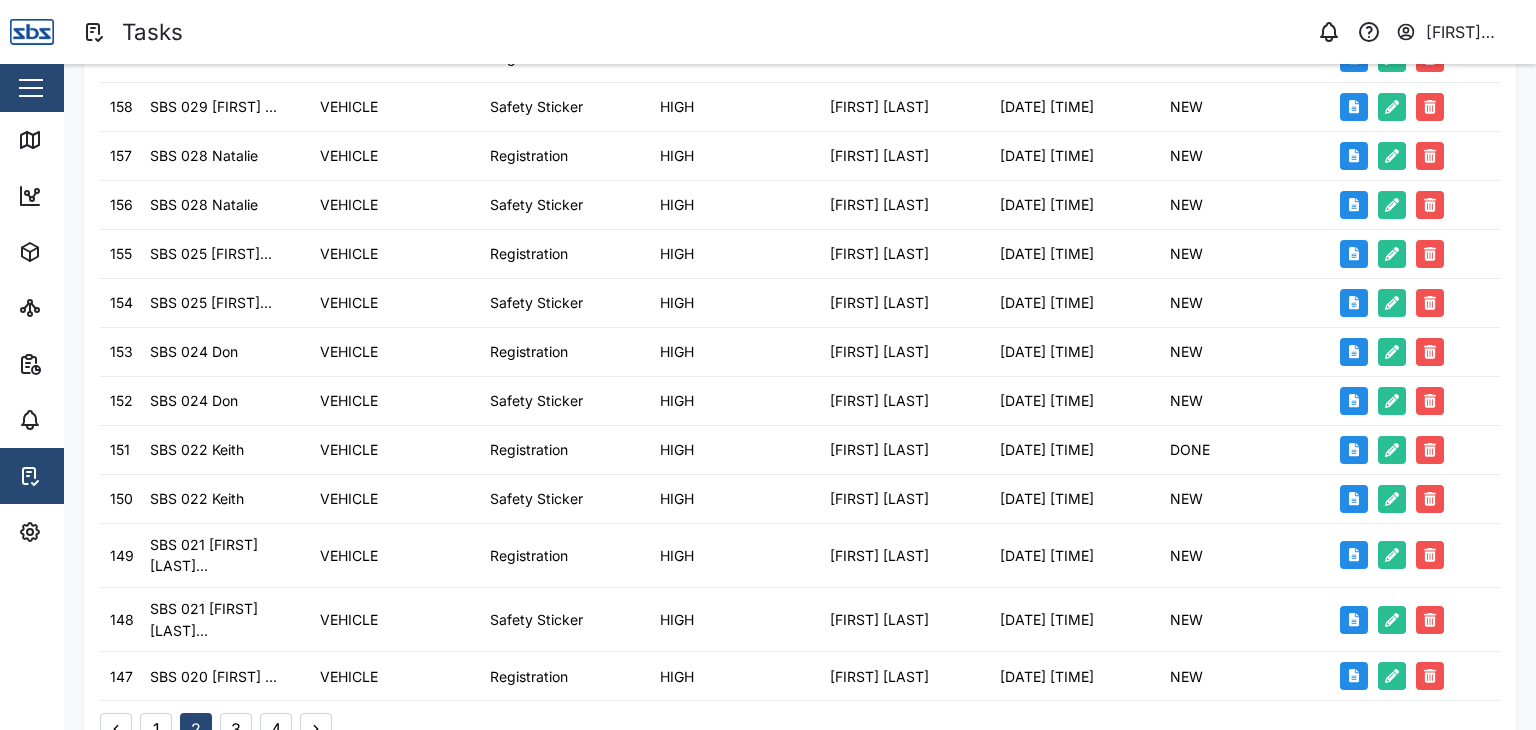 scroll, scrollTop: 600, scrollLeft: 0, axis: vertical 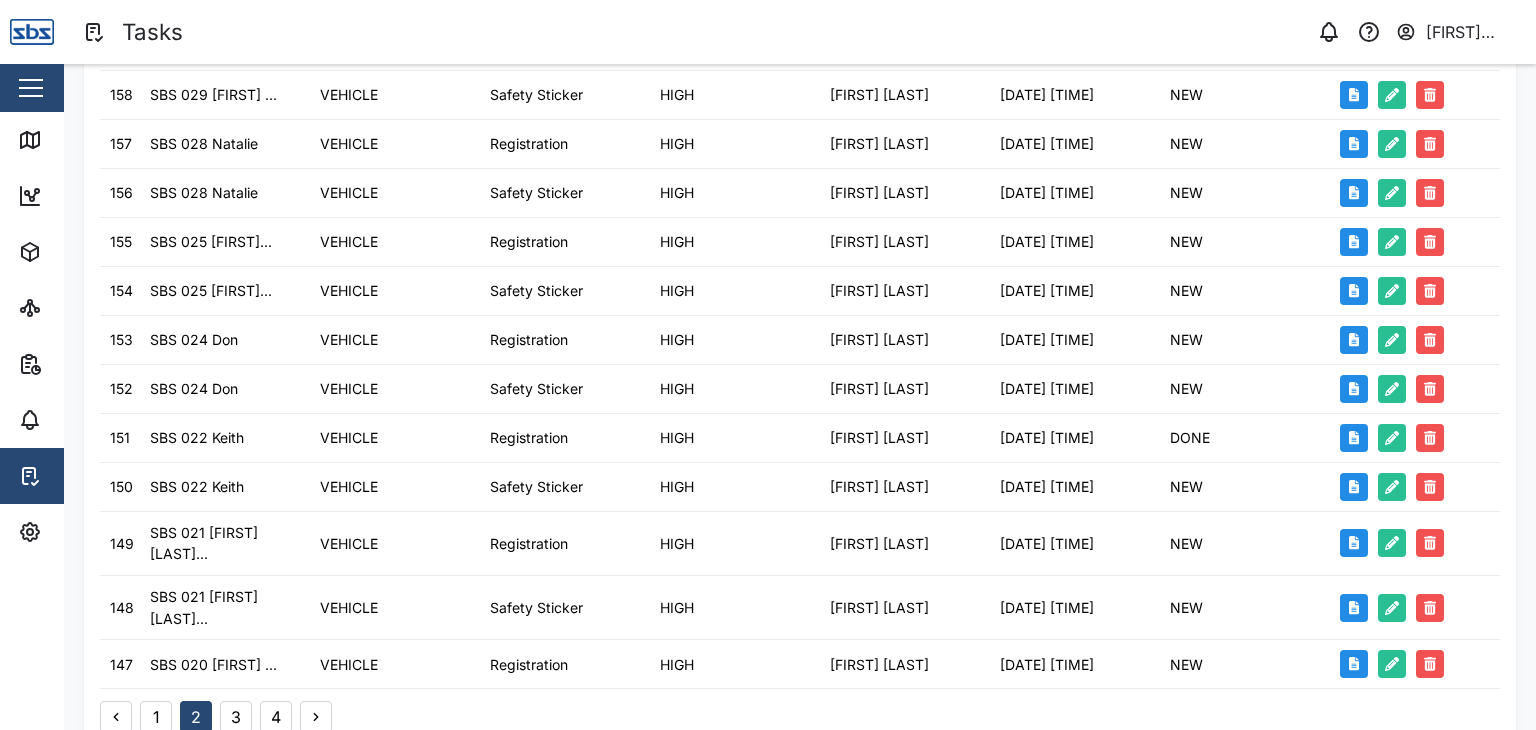 click on "3" at bounding box center [236, 717] 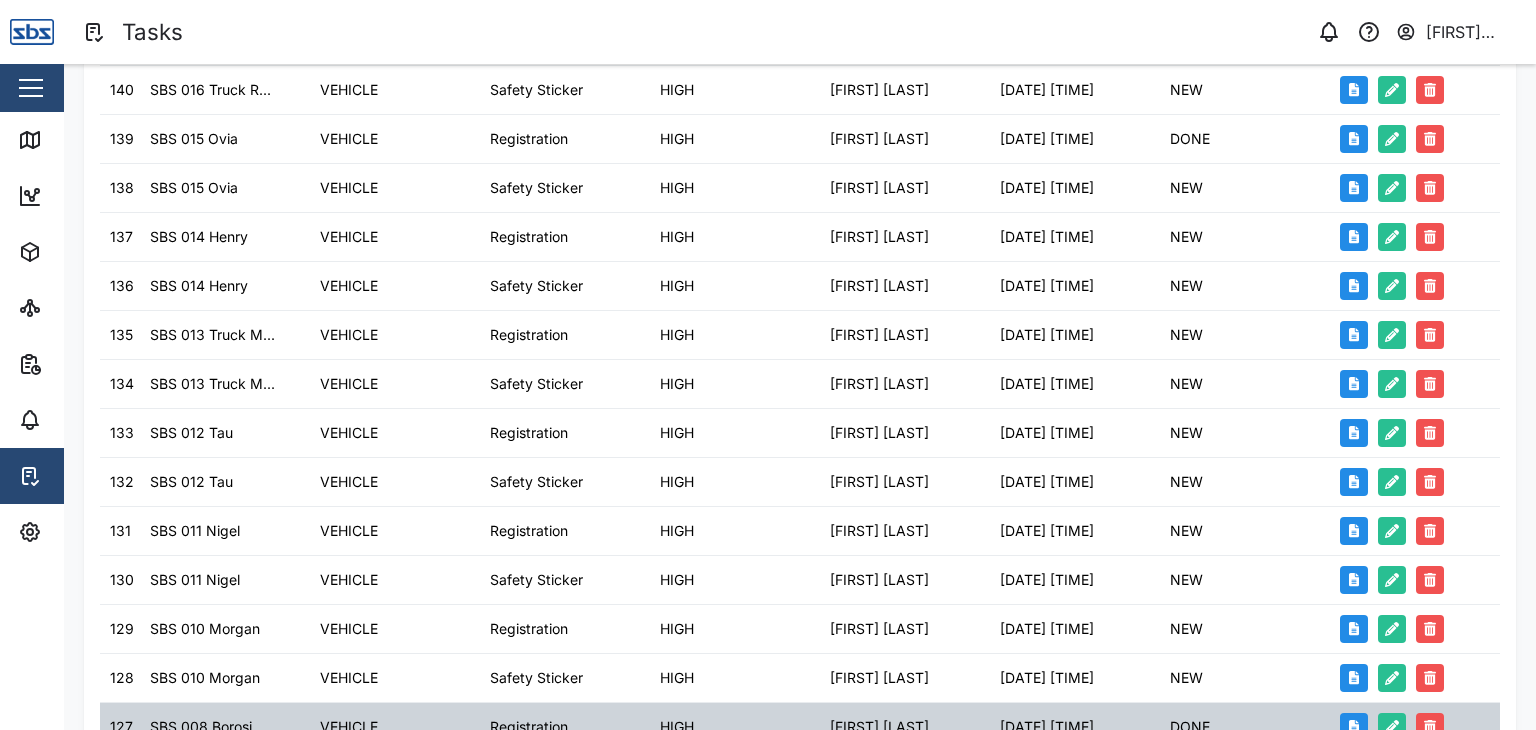 scroll, scrollTop: 604, scrollLeft: 0, axis: vertical 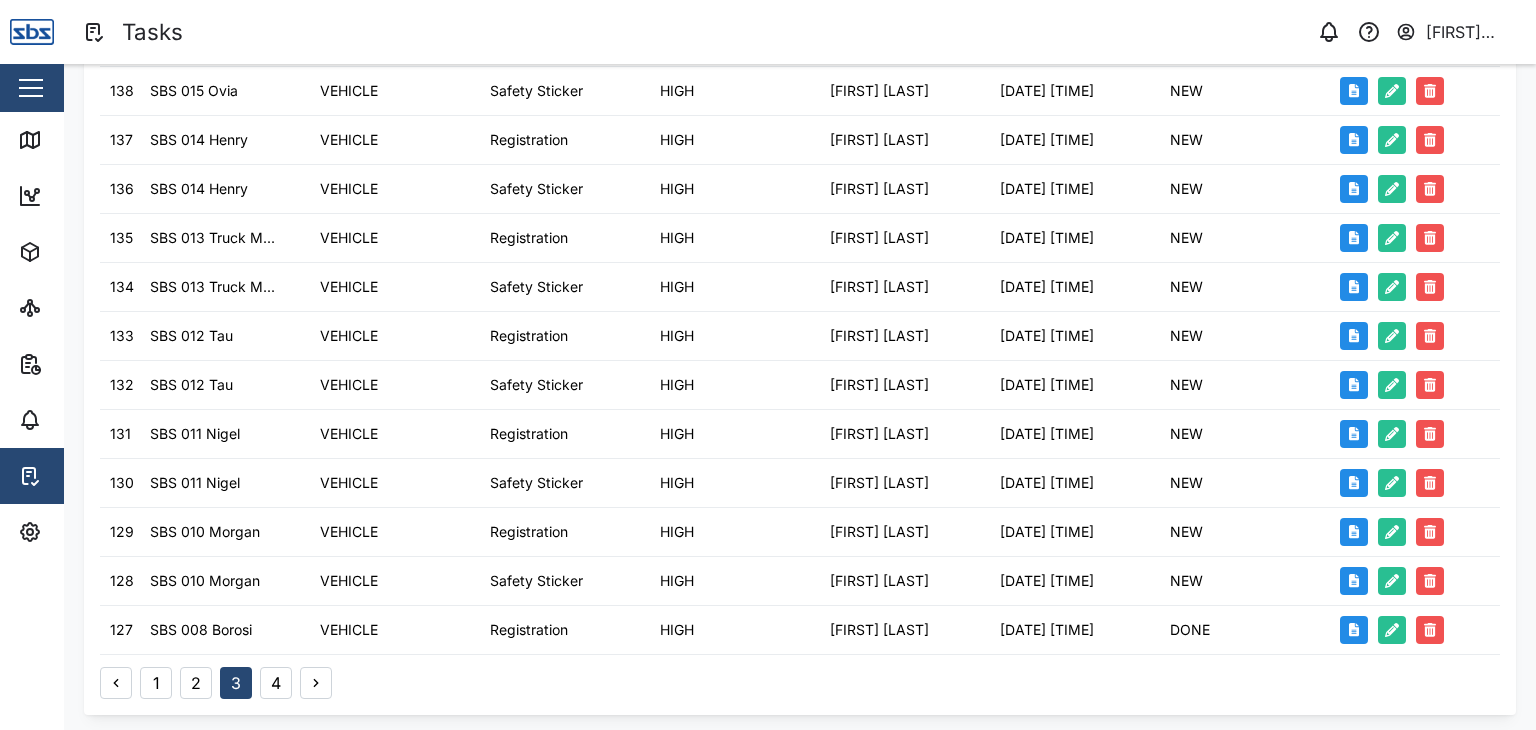 click on "1" at bounding box center (156, 683) 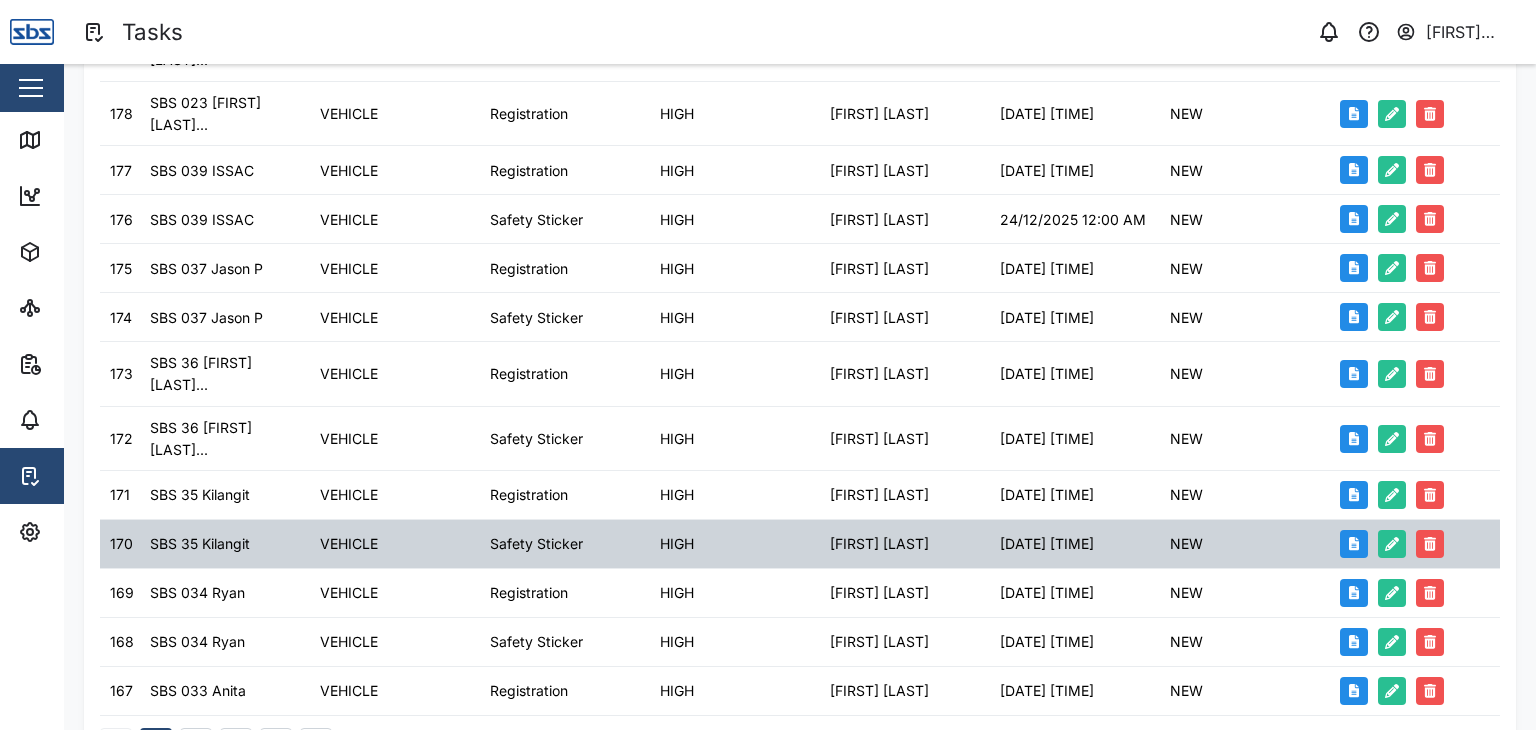 scroll, scrollTop: 604, scrollLeft: 0, axis: vertical 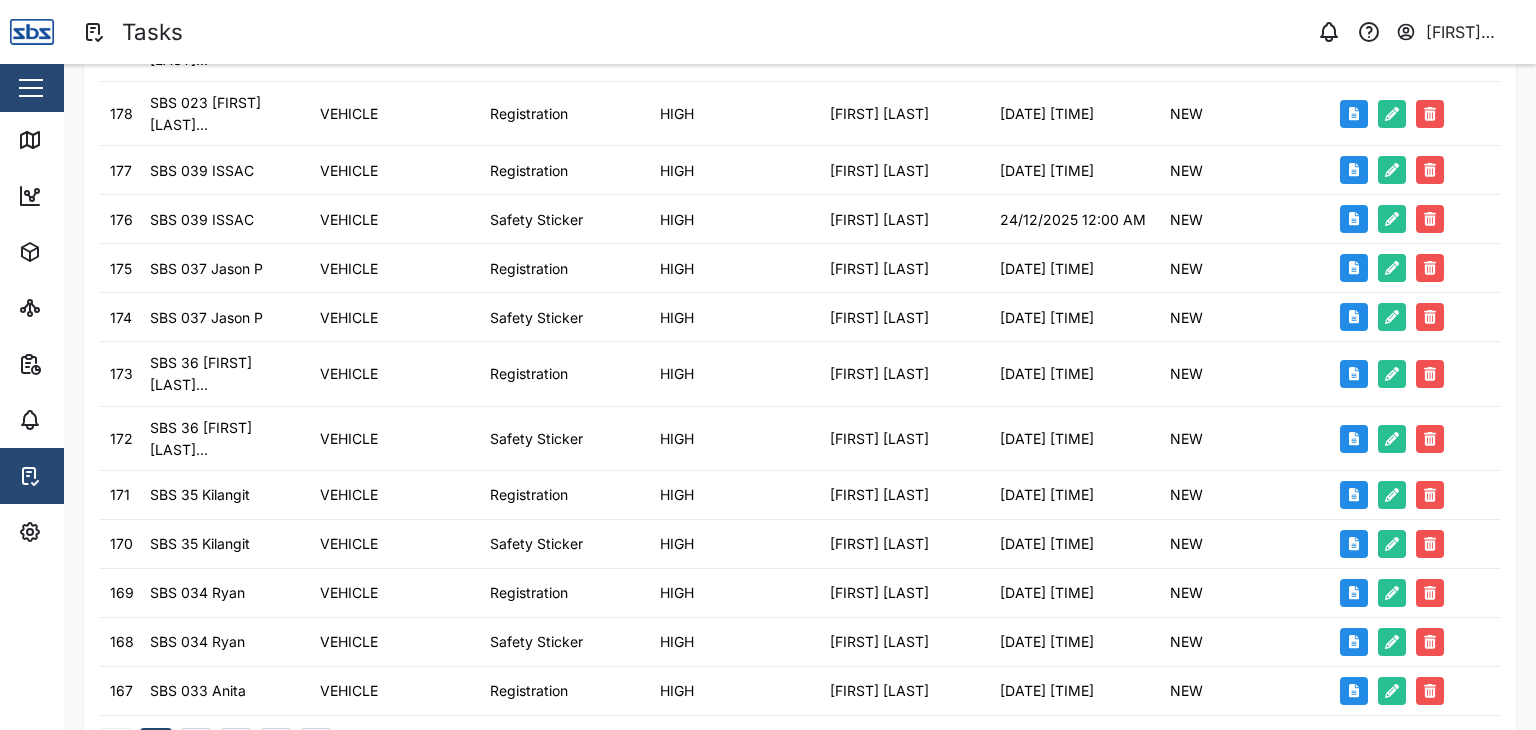 click on "2" at bounding box center [196, 744] 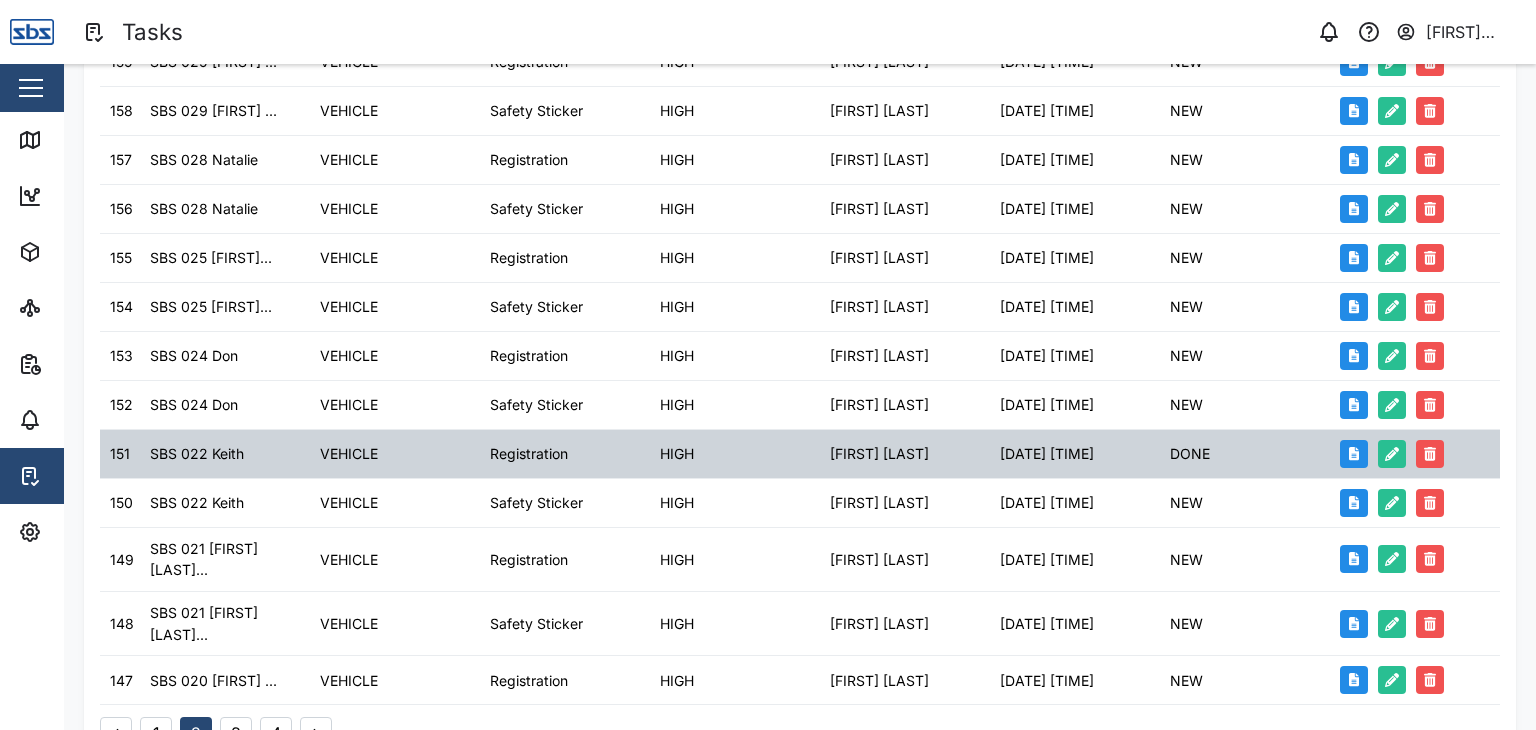 scroll, scrollTop: 600, scrollLeft: 0, axis: vertical 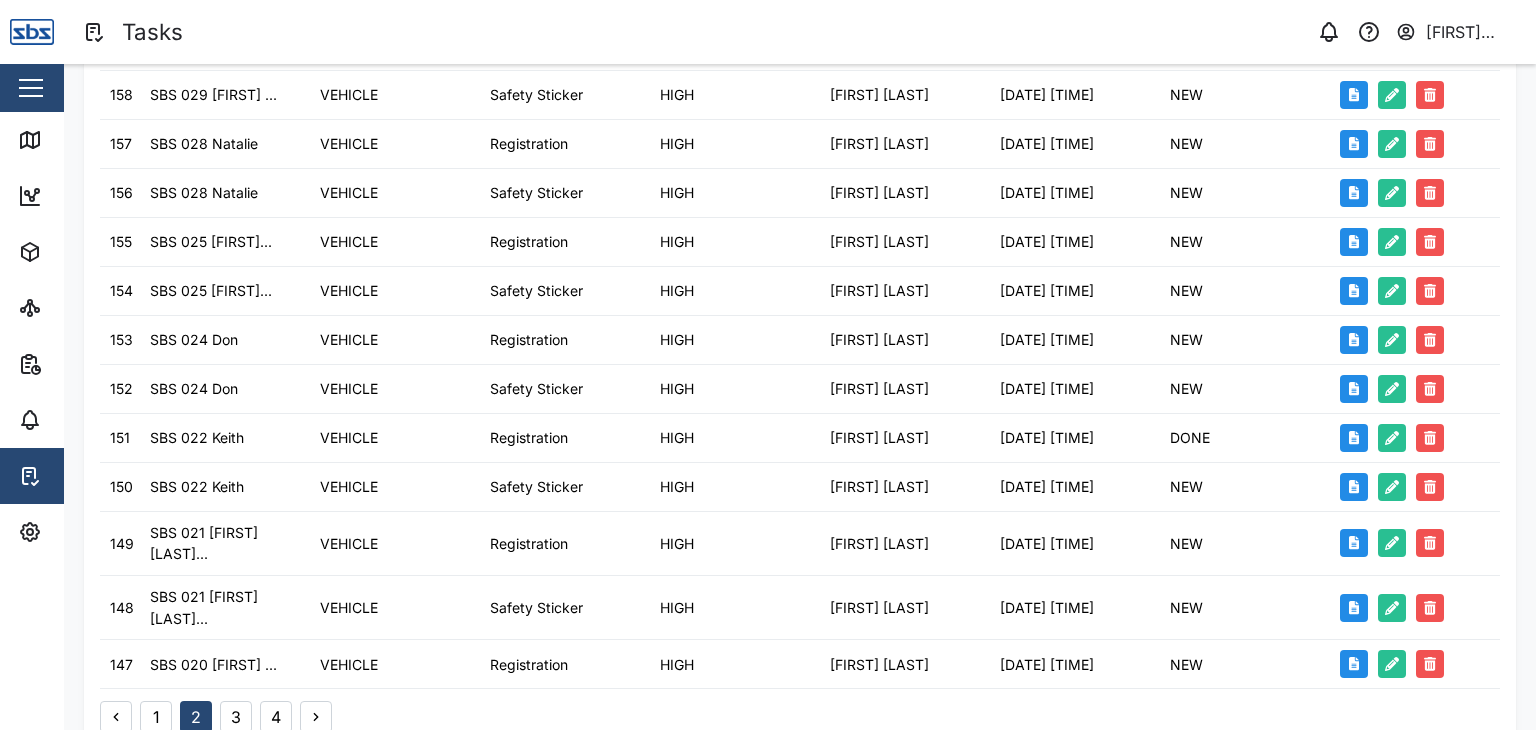 click on "1" at bounding box center [156, 717] 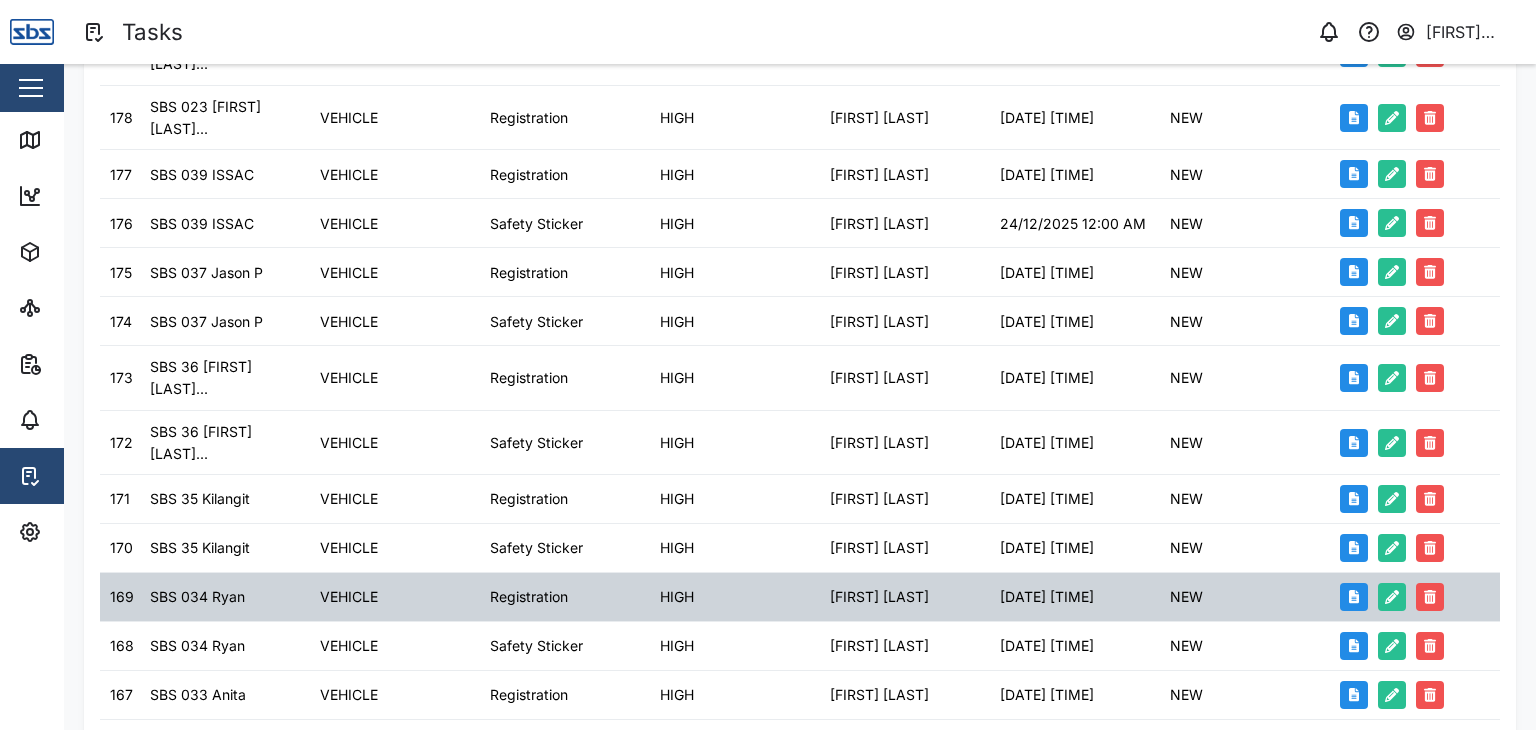 scroll, scrollTop: 604, scrollLeft: 0, axis: vertical 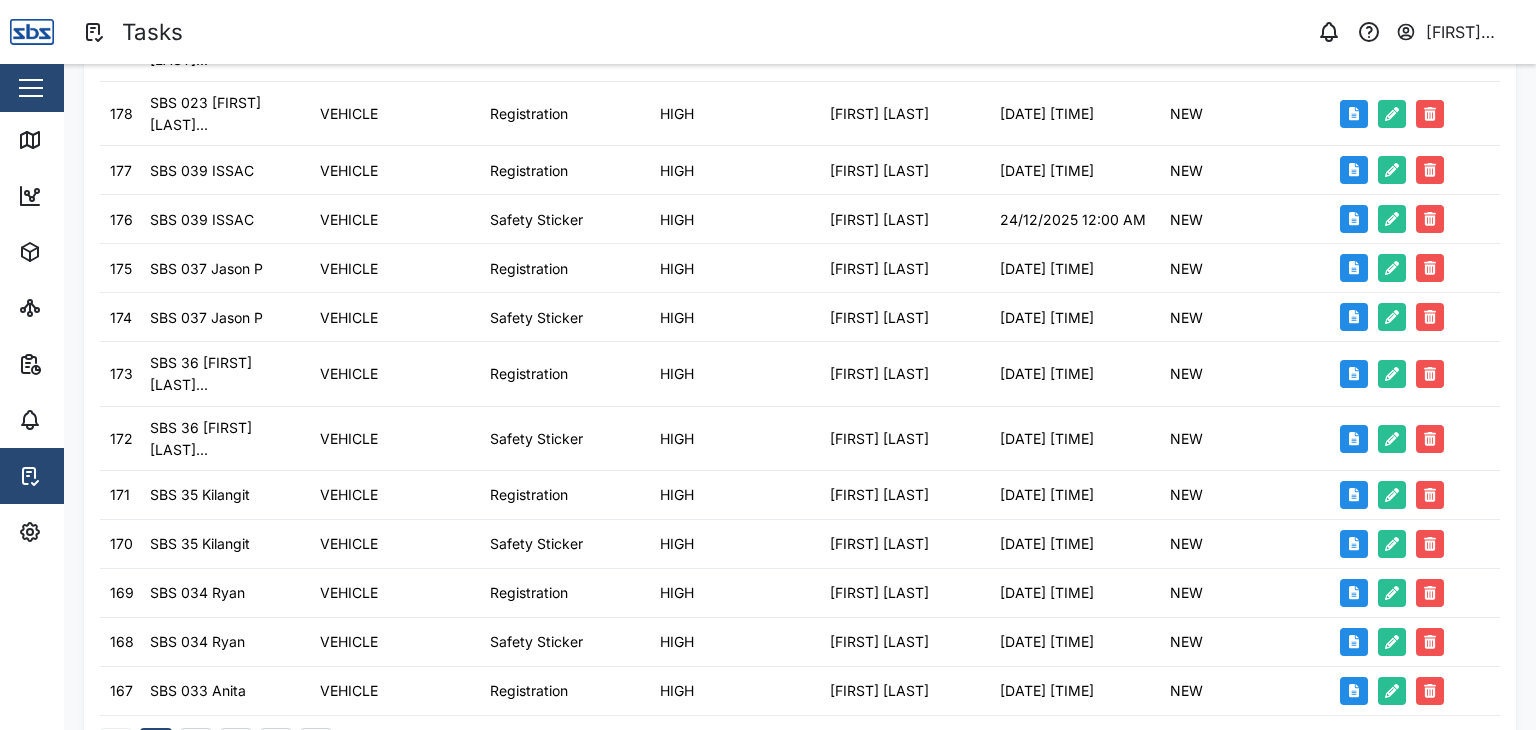 click on "2" at bounding box center [196, 744] 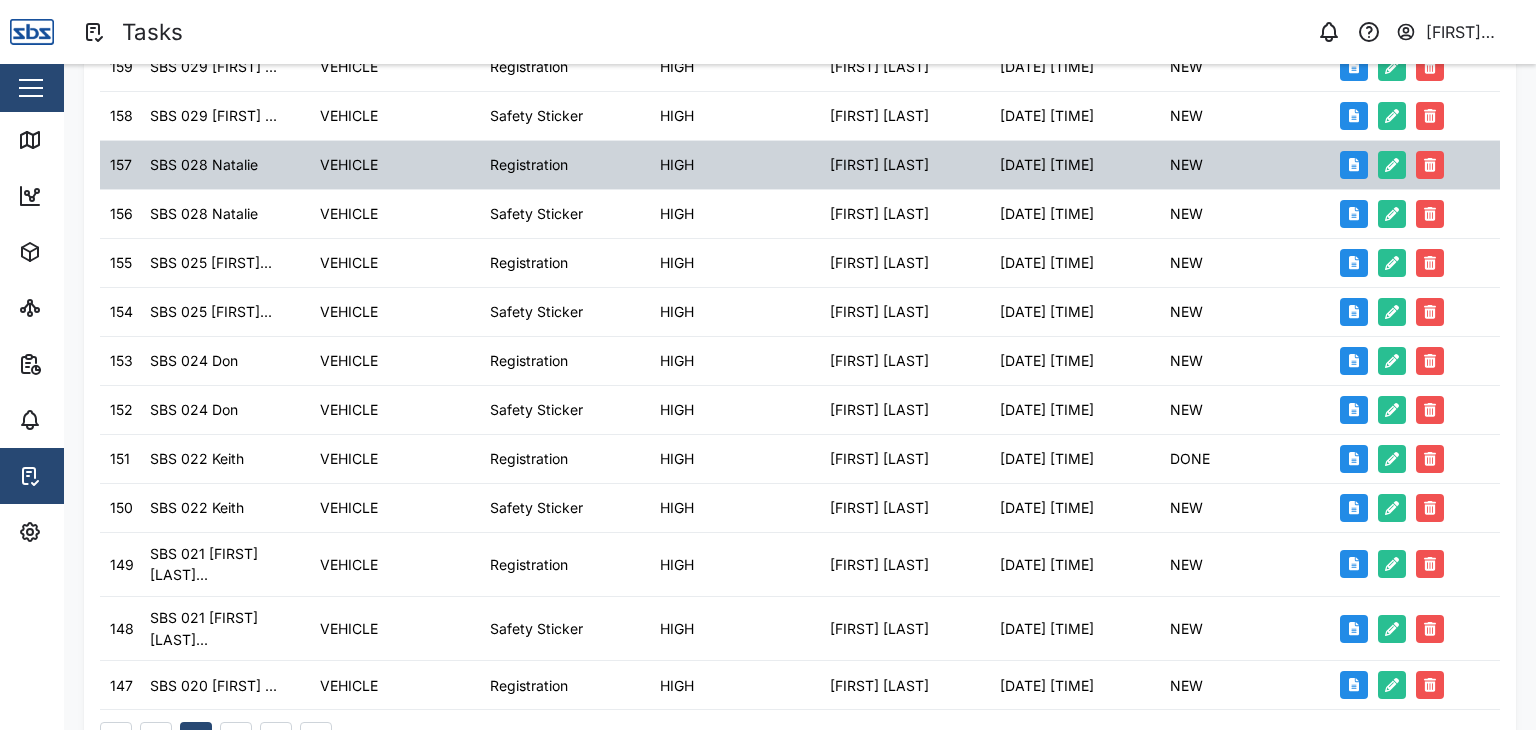 scroll, scrollTop: 604, scrollLeft: 0, axis: vertical 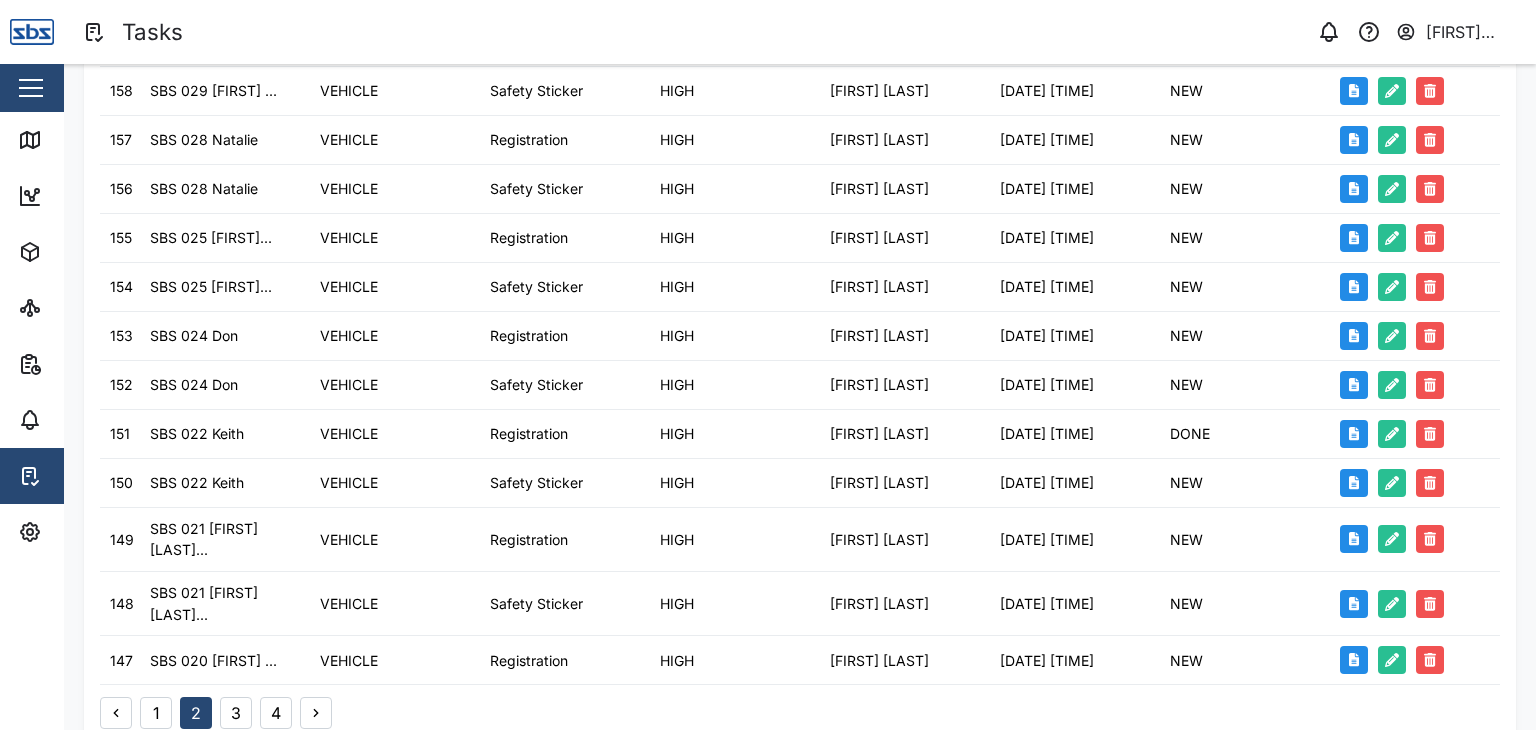 click on "3" at bounding box center (236, 713) 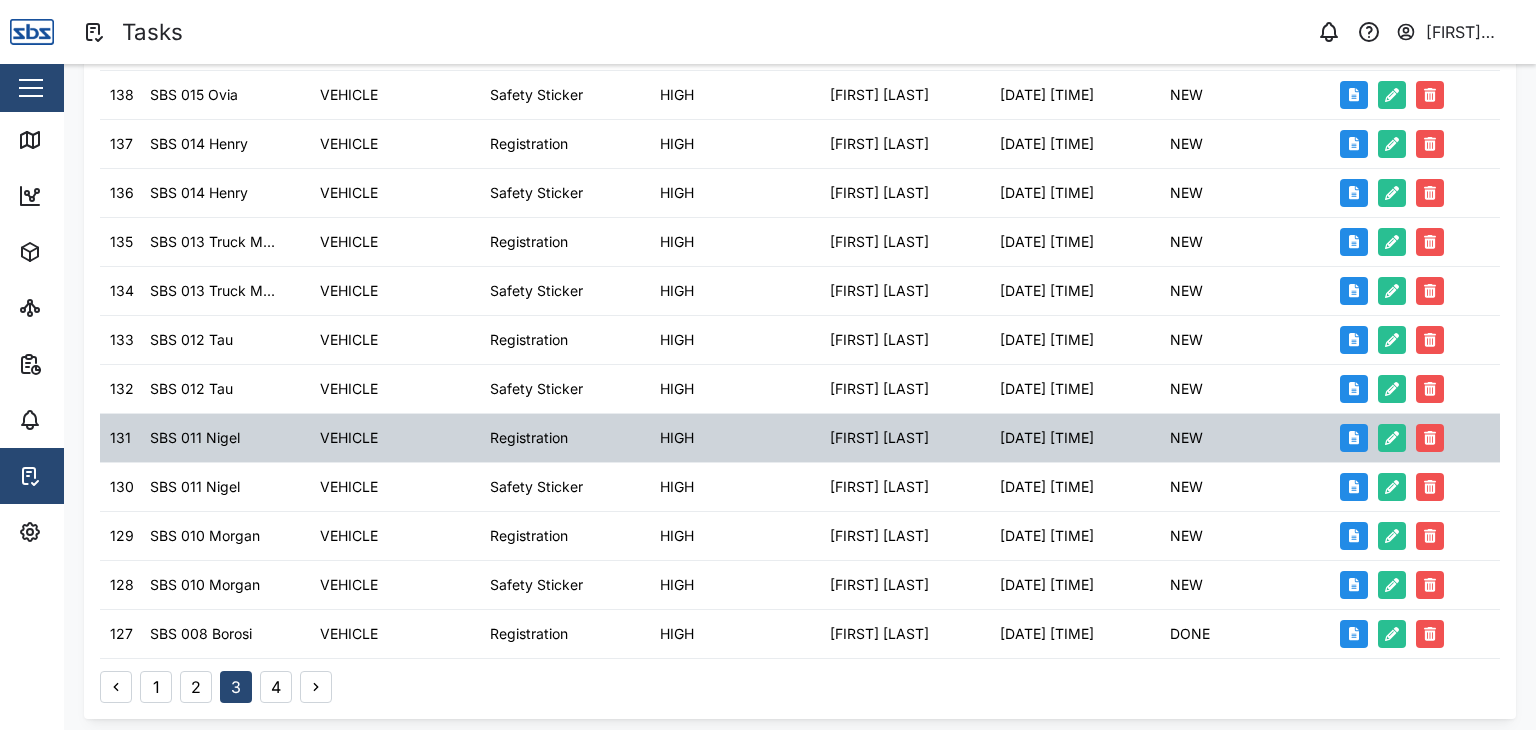 scroll, scrollTop: 604, scrollLeft: 0, axis: vertical 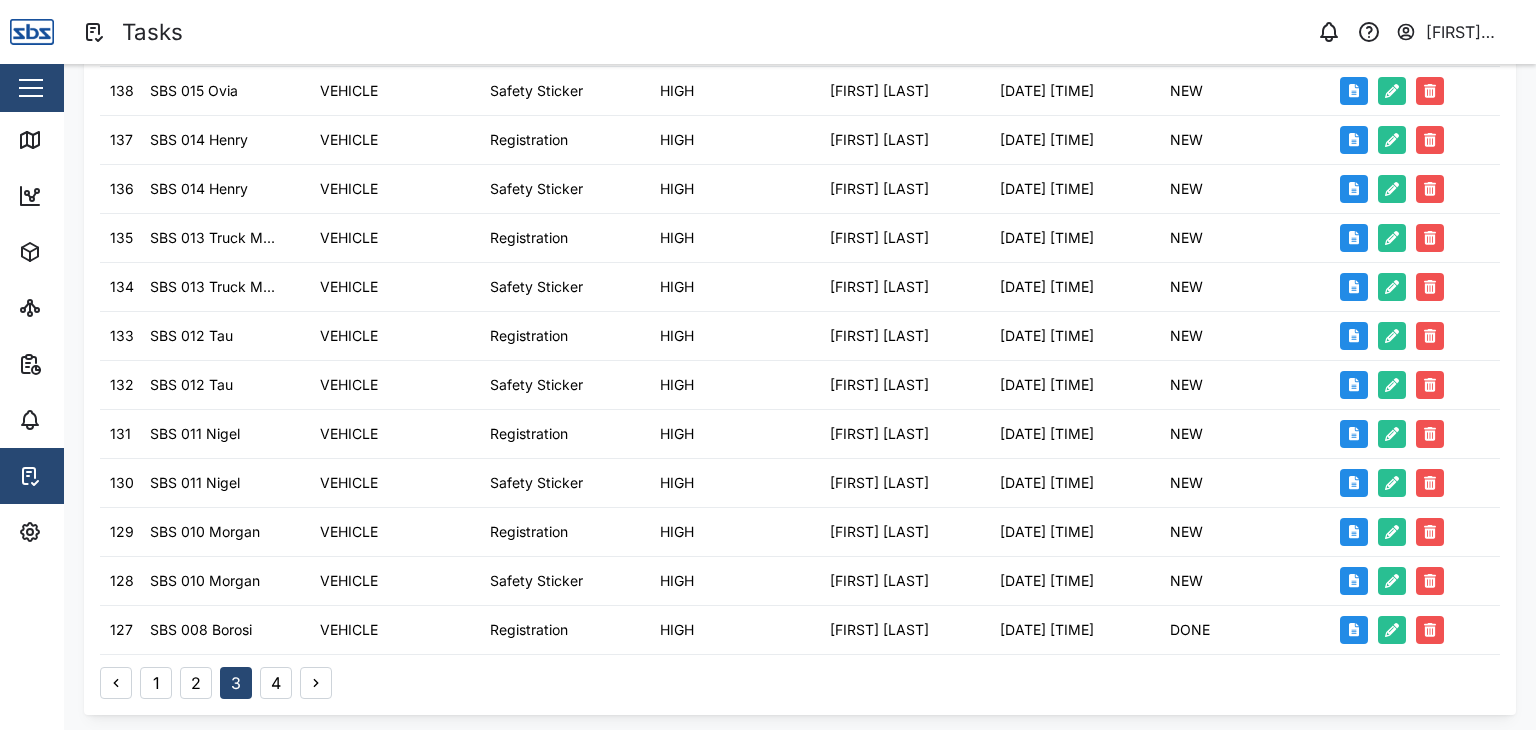 click on "4" at bounding box center (276, 683) 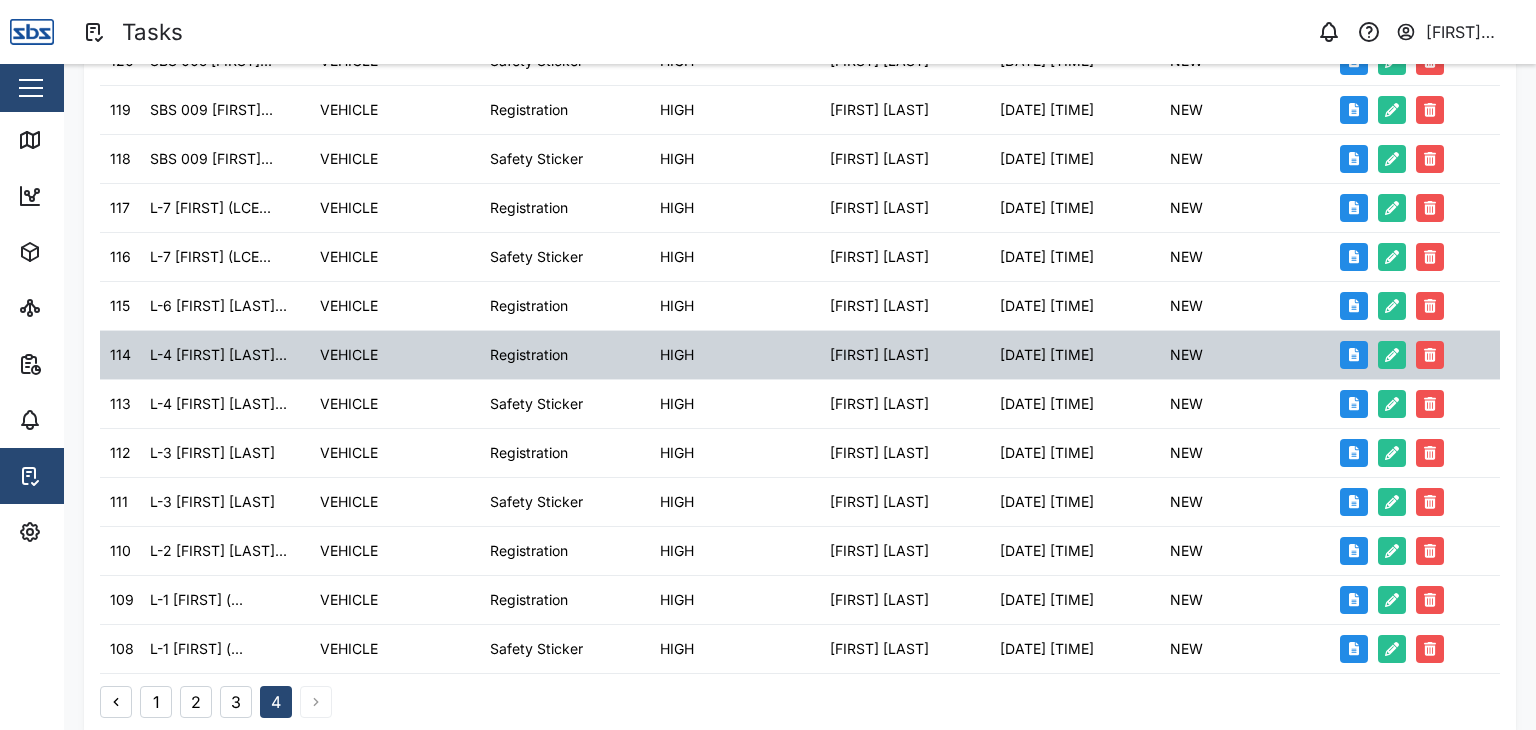scroll, scrollTop: 556, scrollLeft: 0, axis: vertical 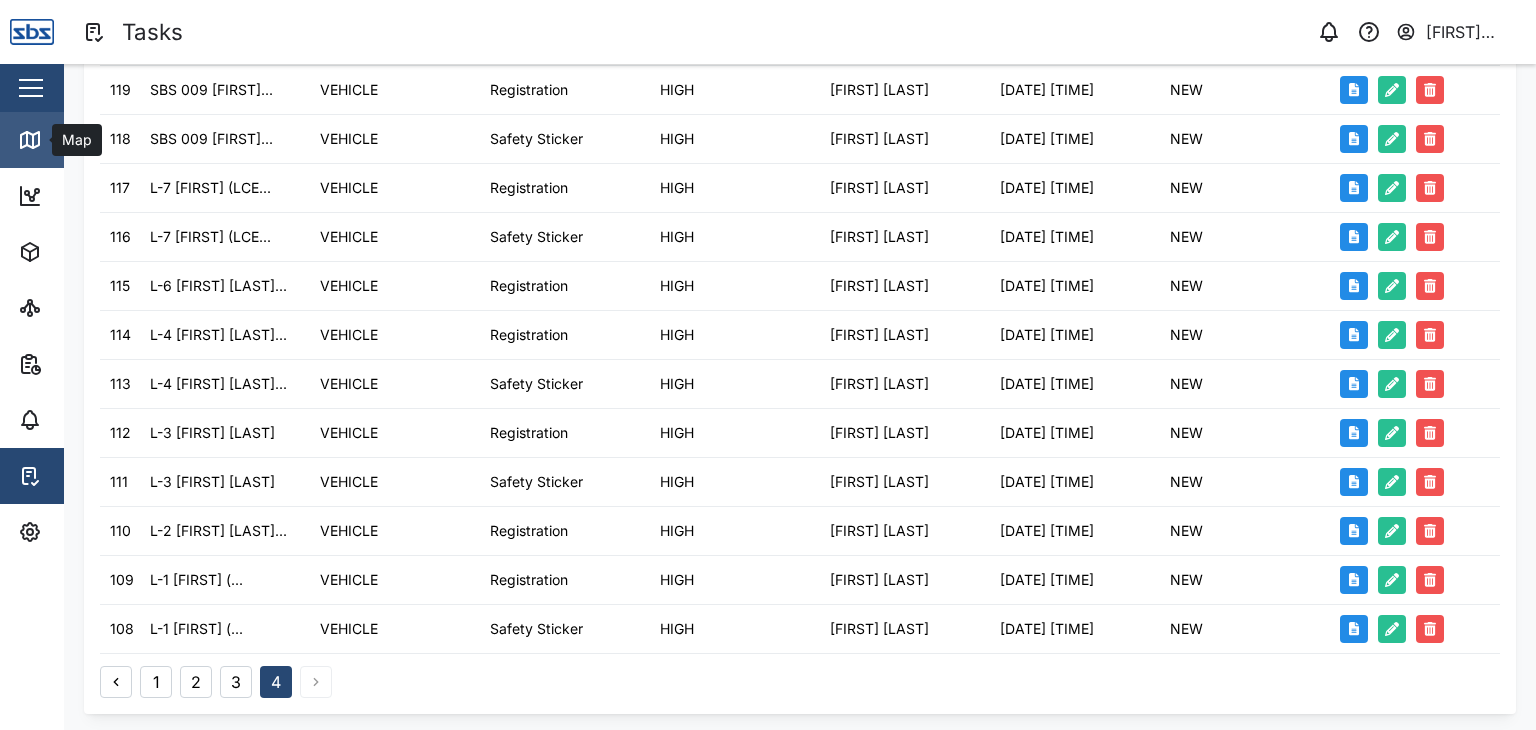 click on "Map" at bounding box center [57, 140] 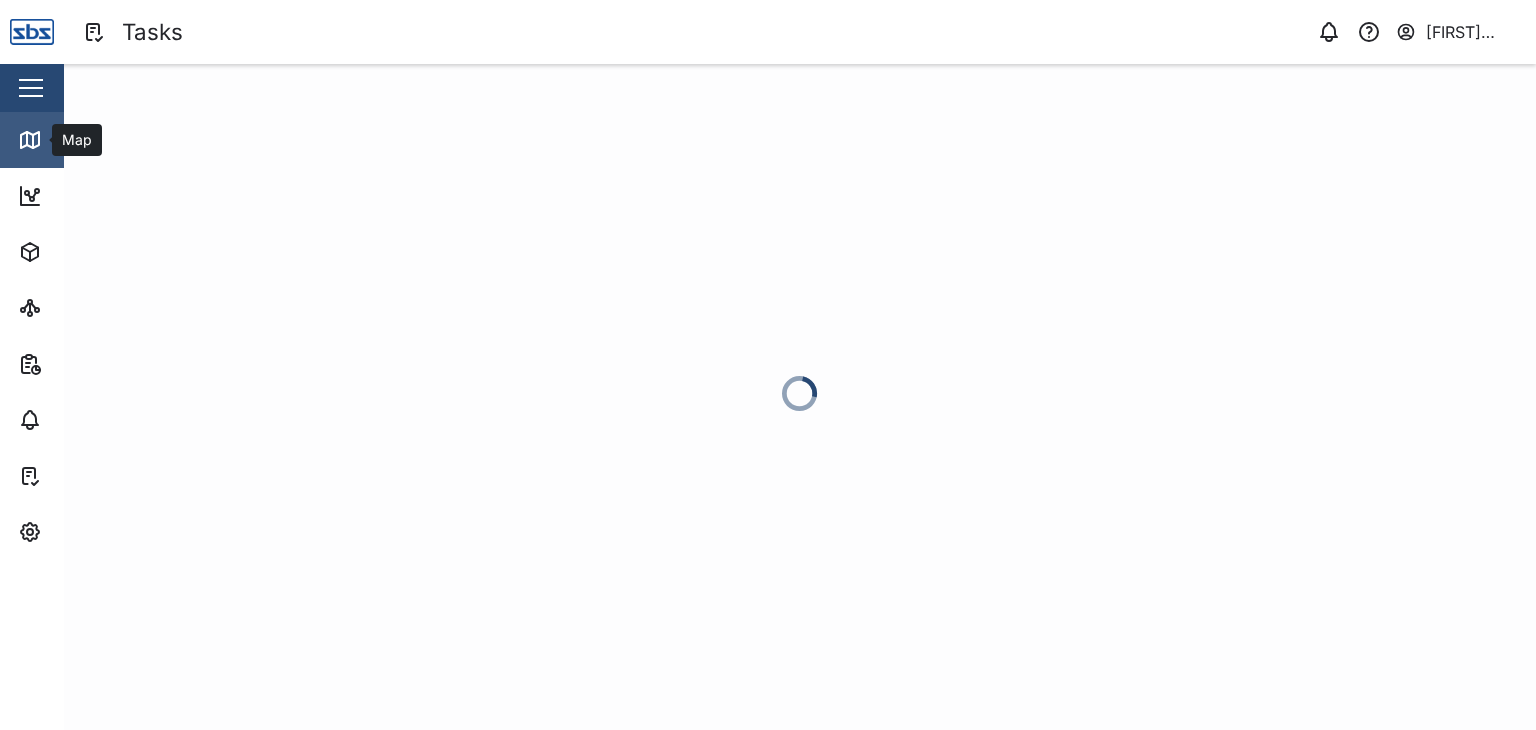 scroll, scrollTop: 0, scrollLeft: 0, axis: both 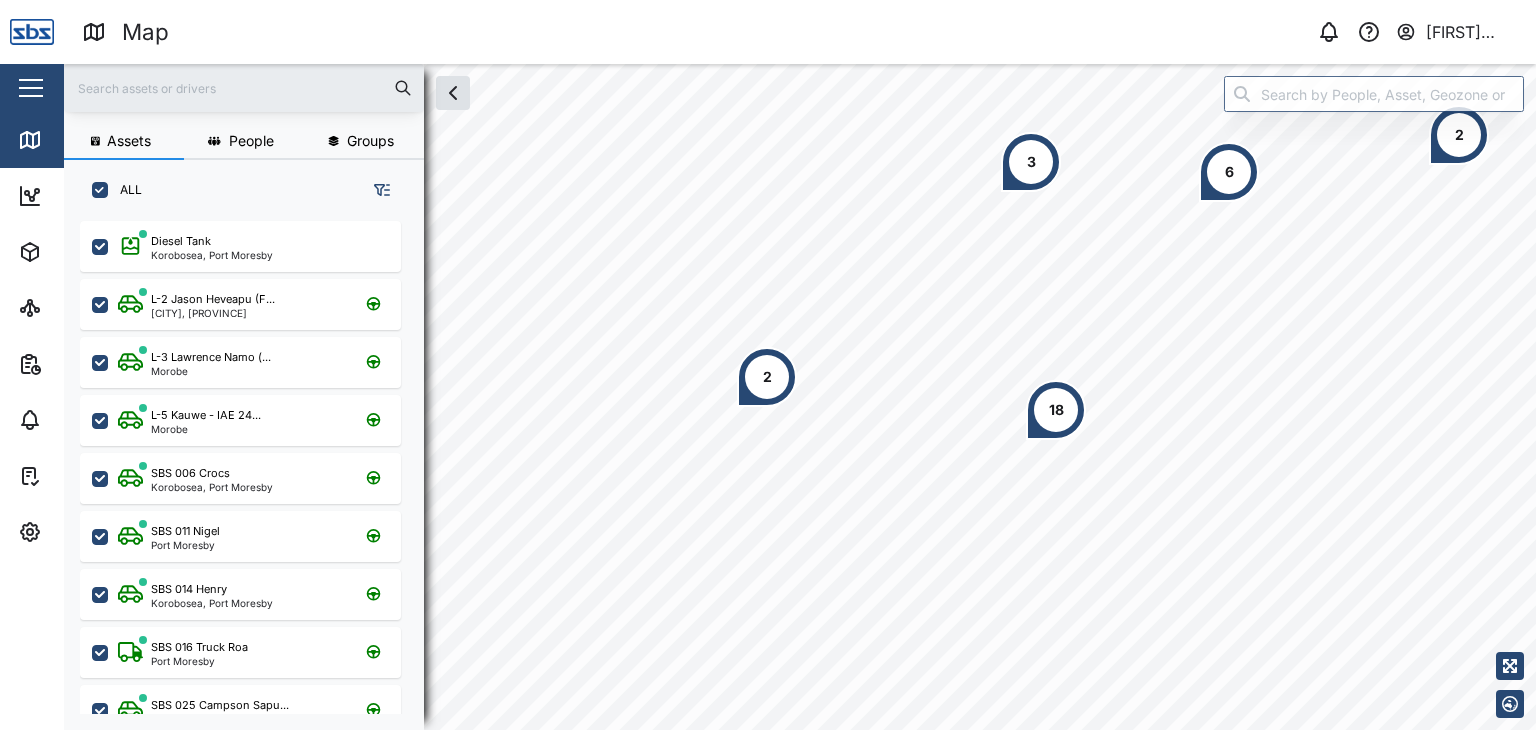 click at bounding box center [244, 88] 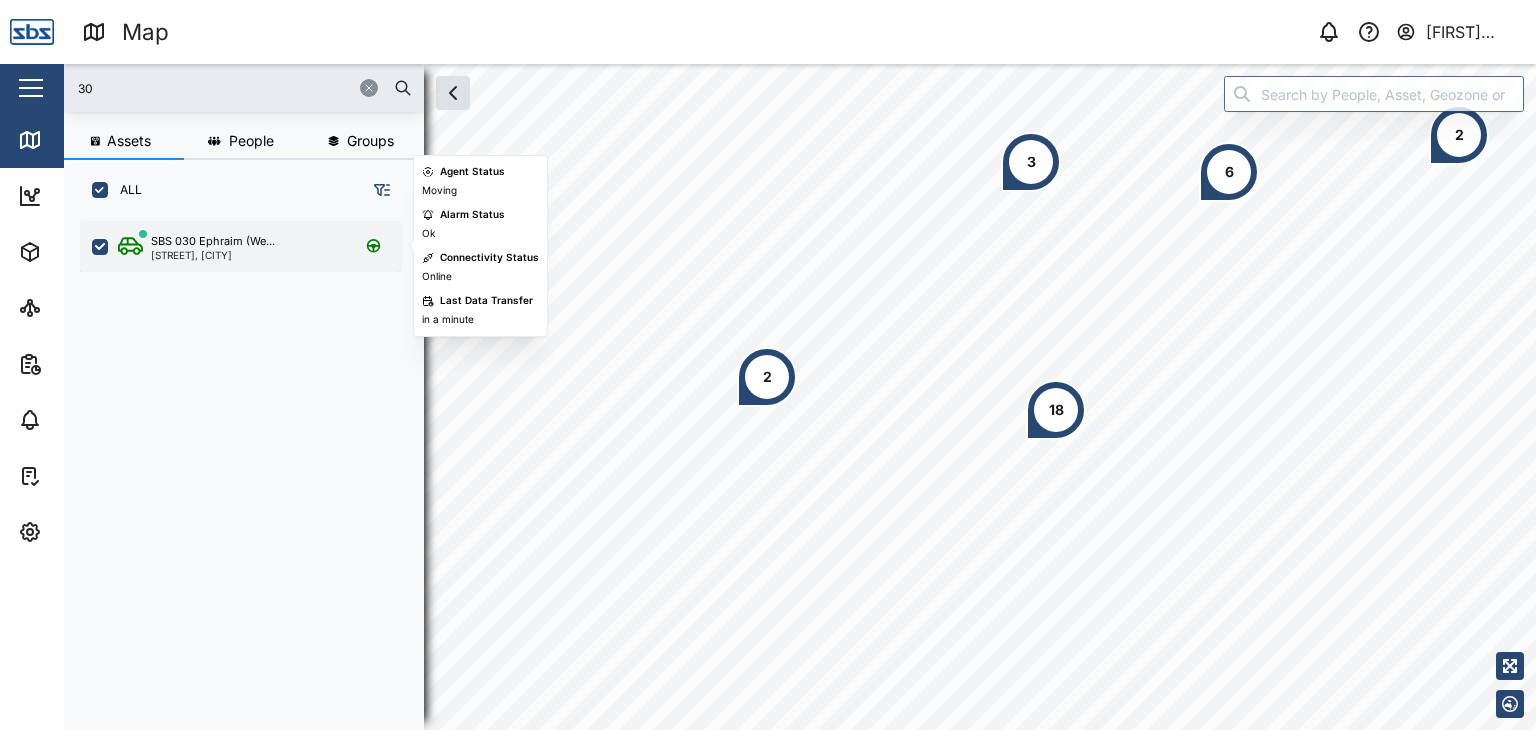 click on "SBS 030  [FIRST] (We... [STREET], [CITY]" at bounding box center (240, 246) 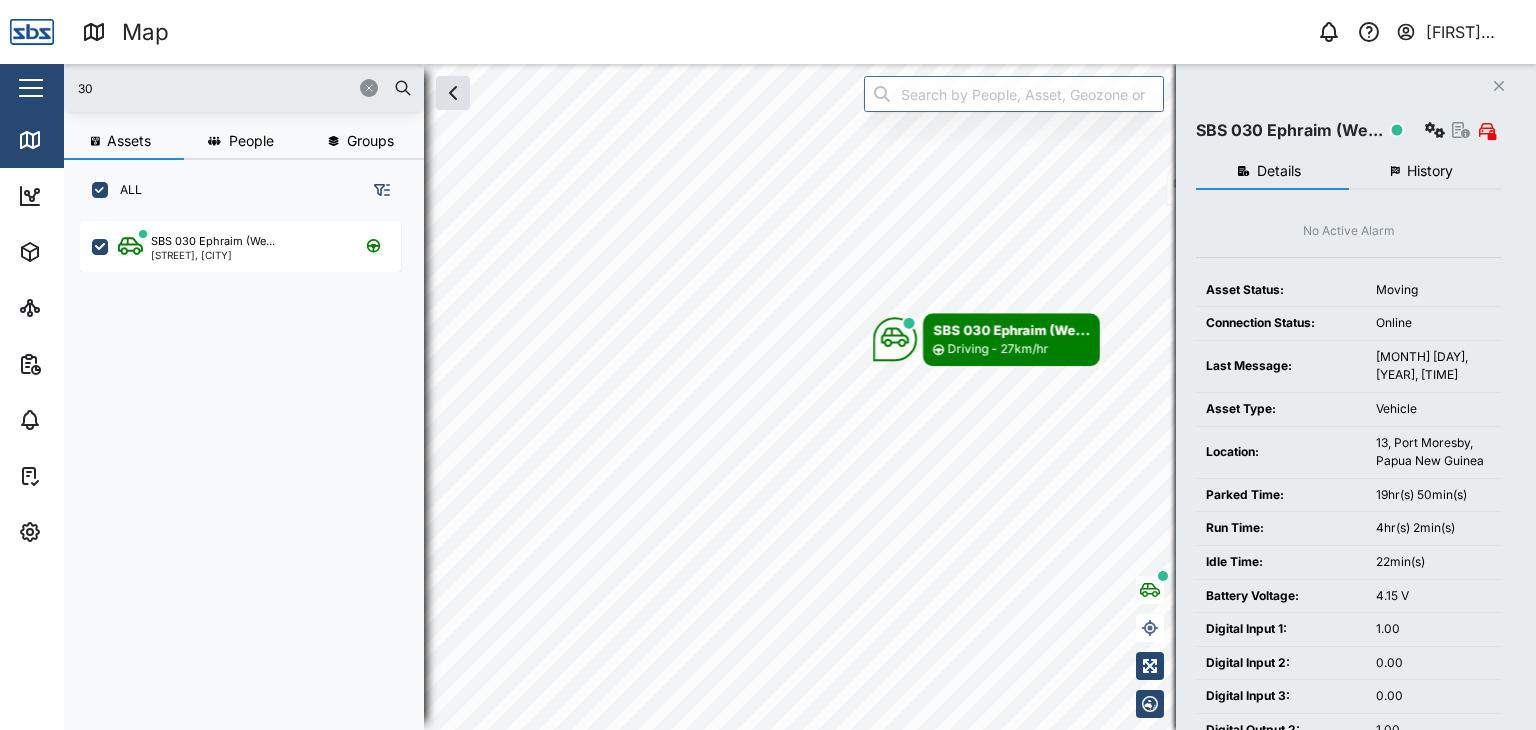 drag, startPoint x: 116, startPoint y: 84, endPoint x: 64, endPoint y: 85, distance: 52.009613 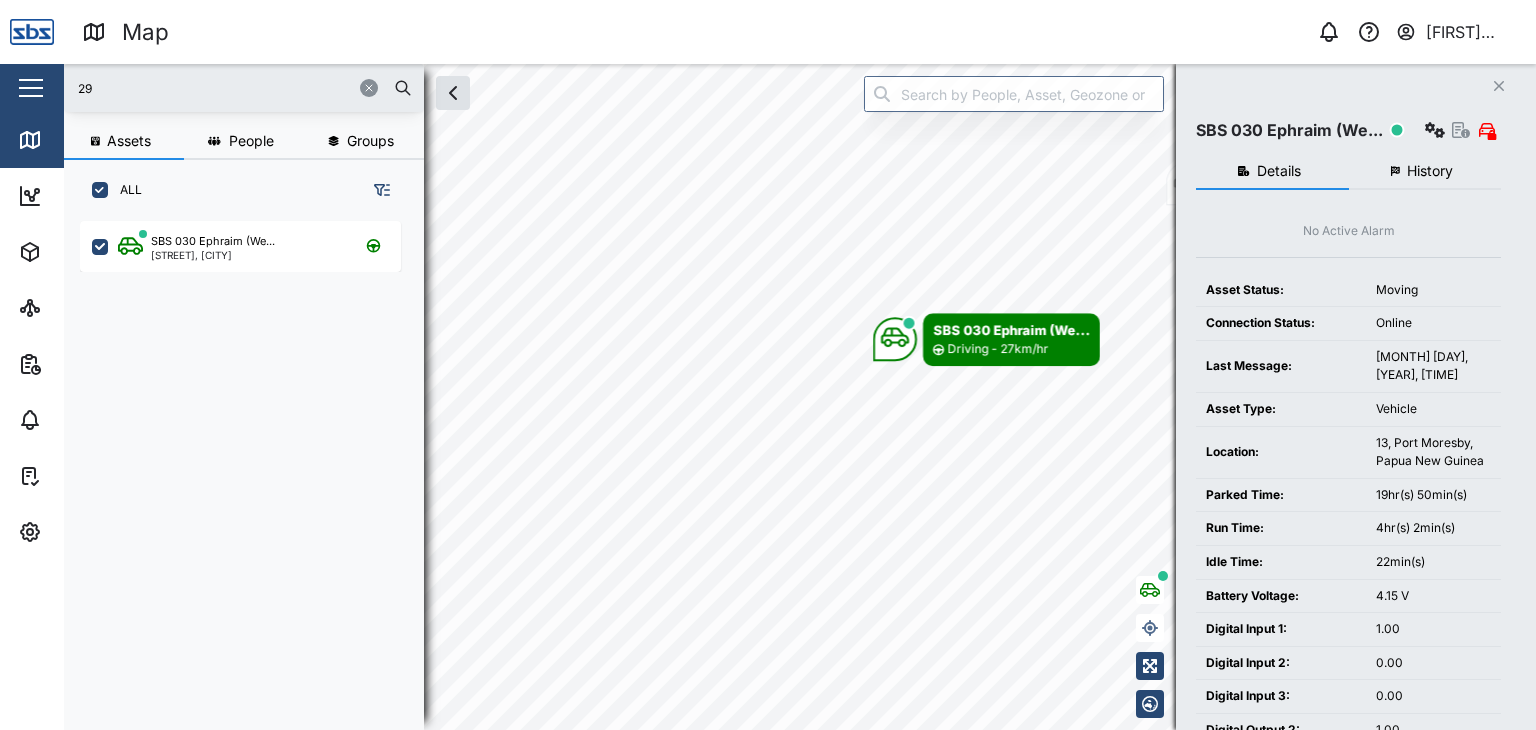 type on "29" 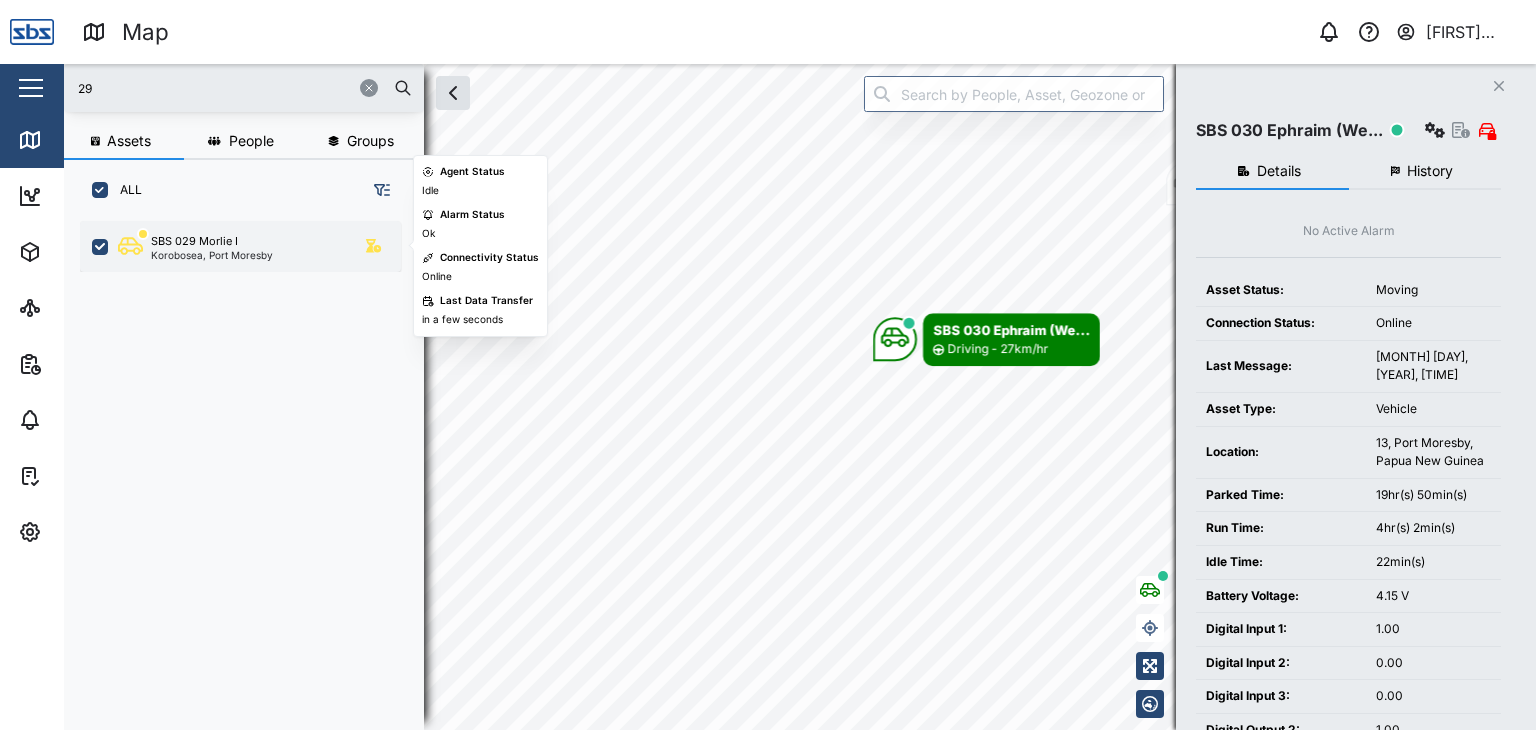 click on "Korobosea,
Port Moresby" at bounding box center (212, 255) 